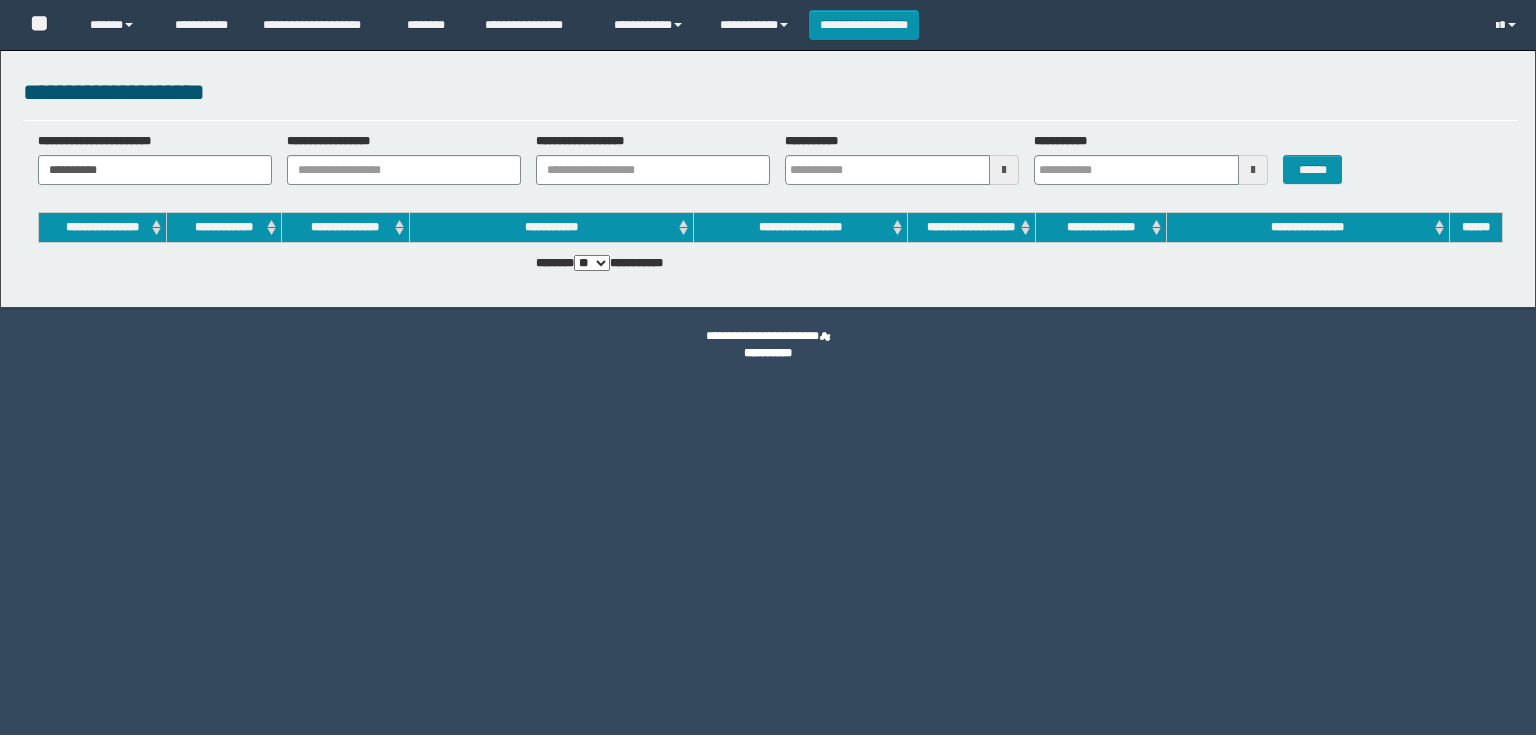 scroll, scrollTop: 0, scrollLeft: 0, axis: both 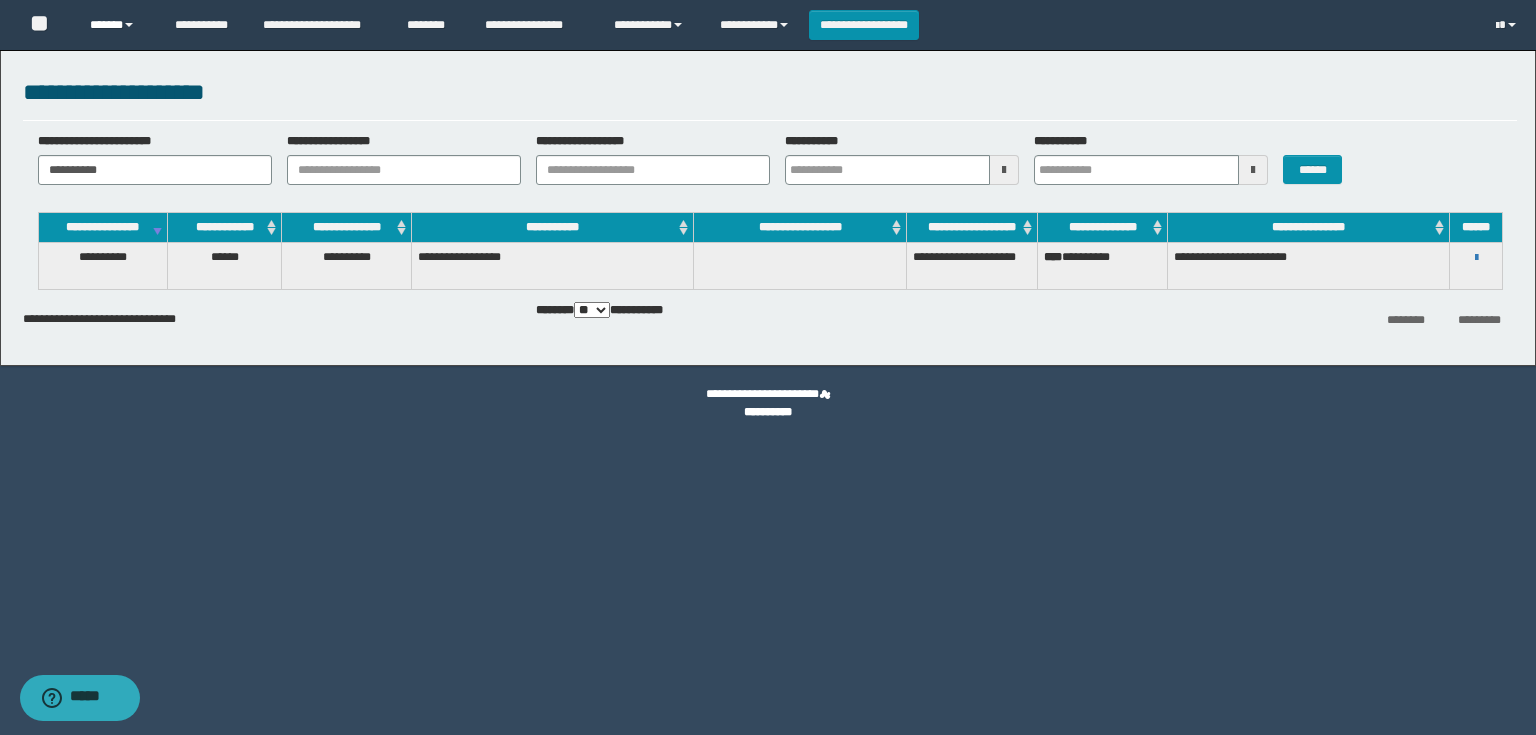 click on "******" at bounding box center (117, 25) 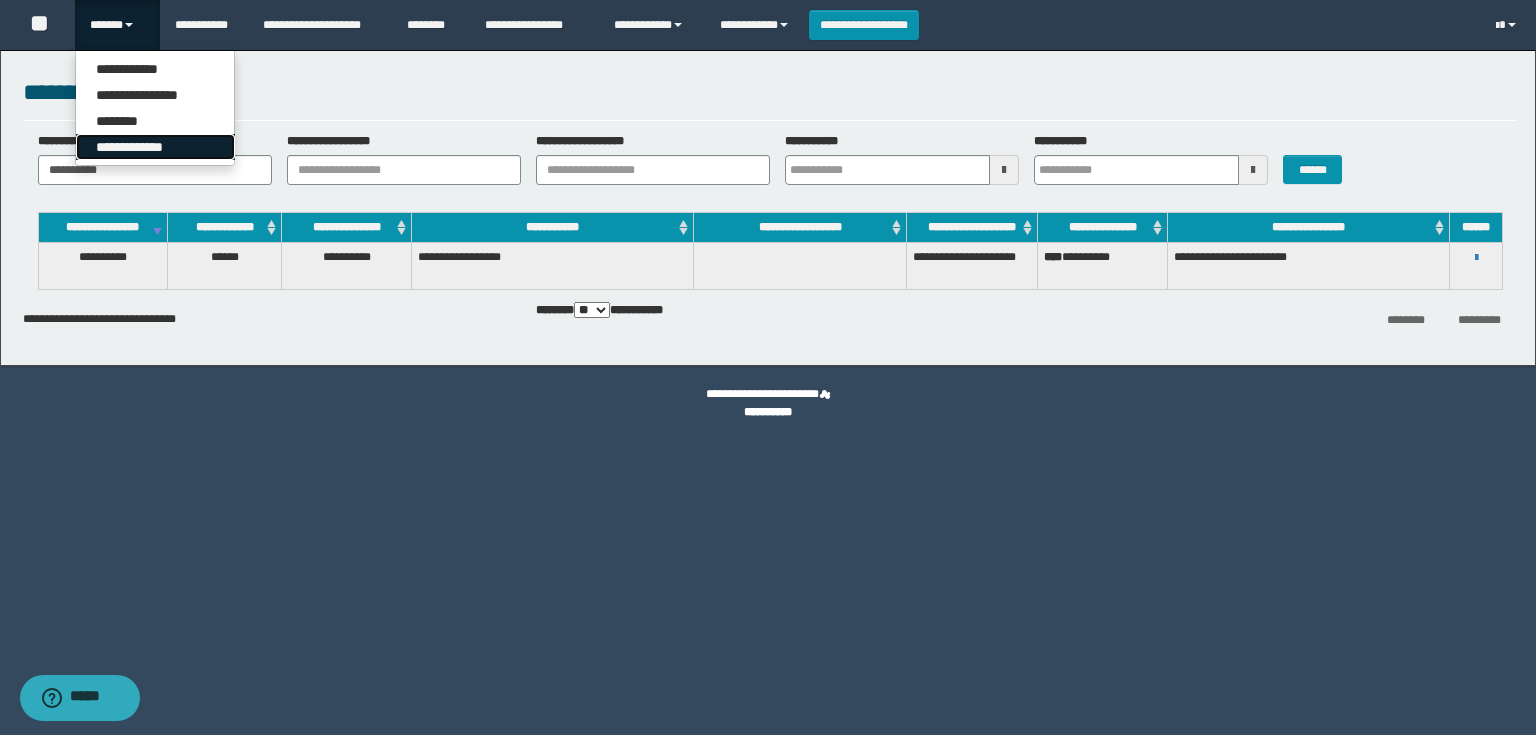 click on "**********" at bounding box center (155, 147) 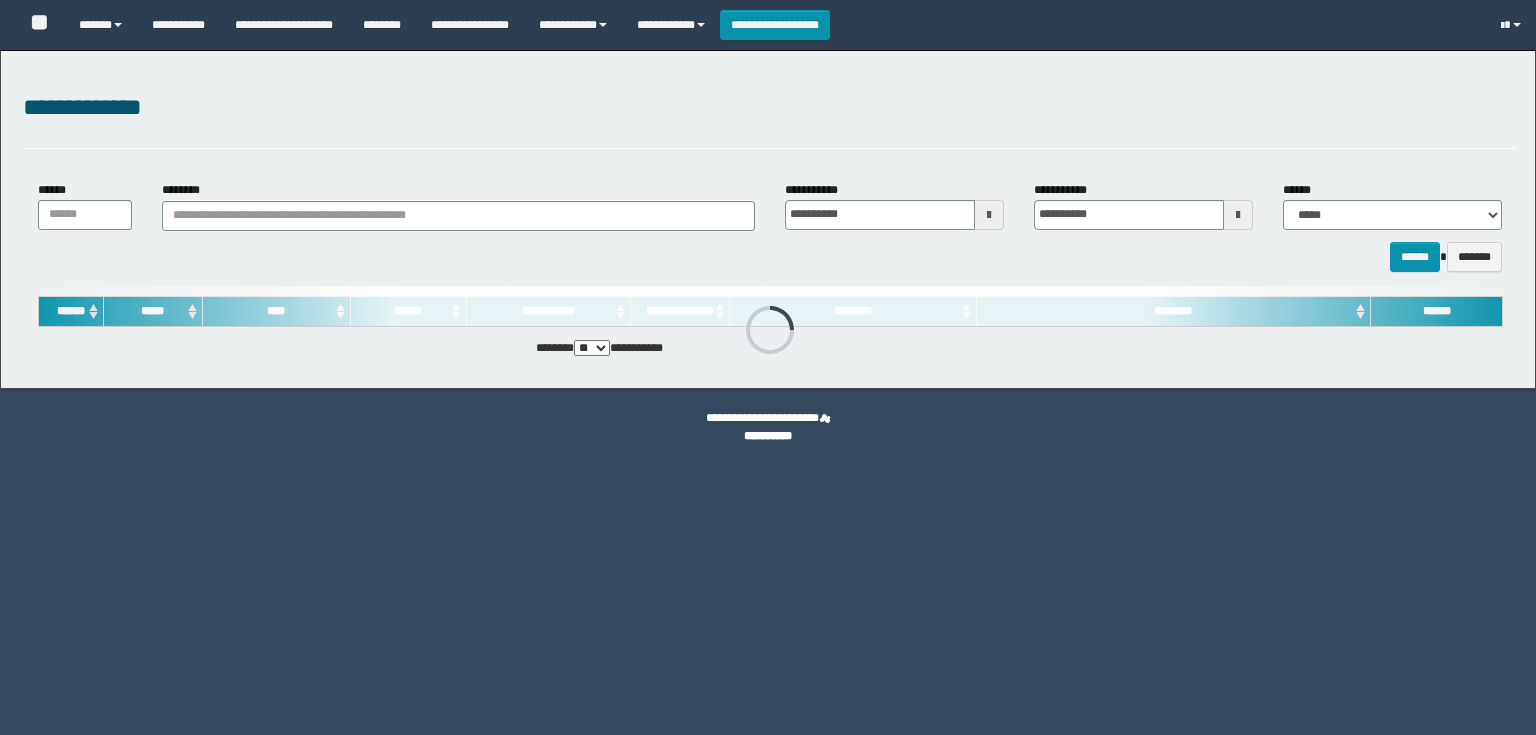 scroll, scrollTop: 0, scrollLeft: 0, axis: both 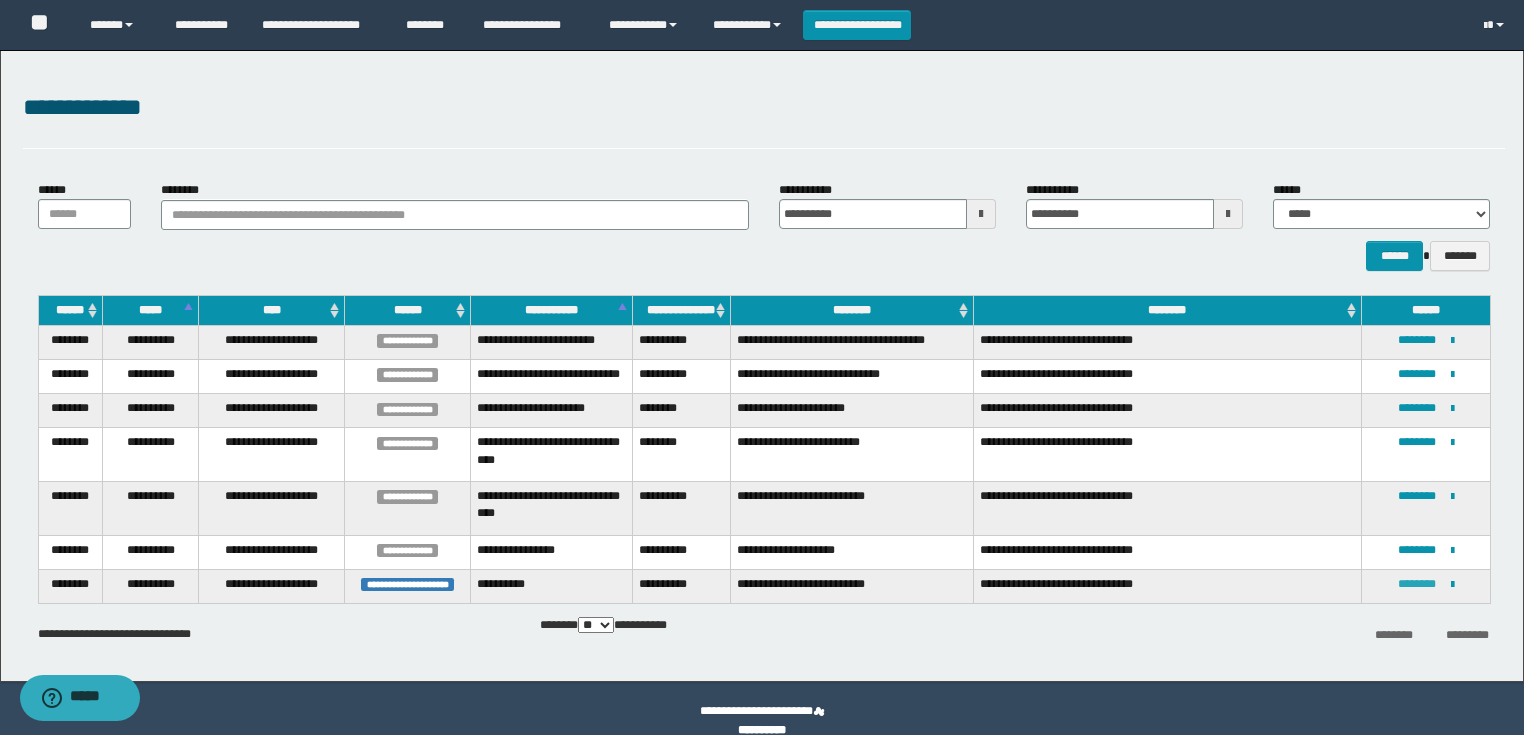 click on "********" at bounding box center (1417, 584) 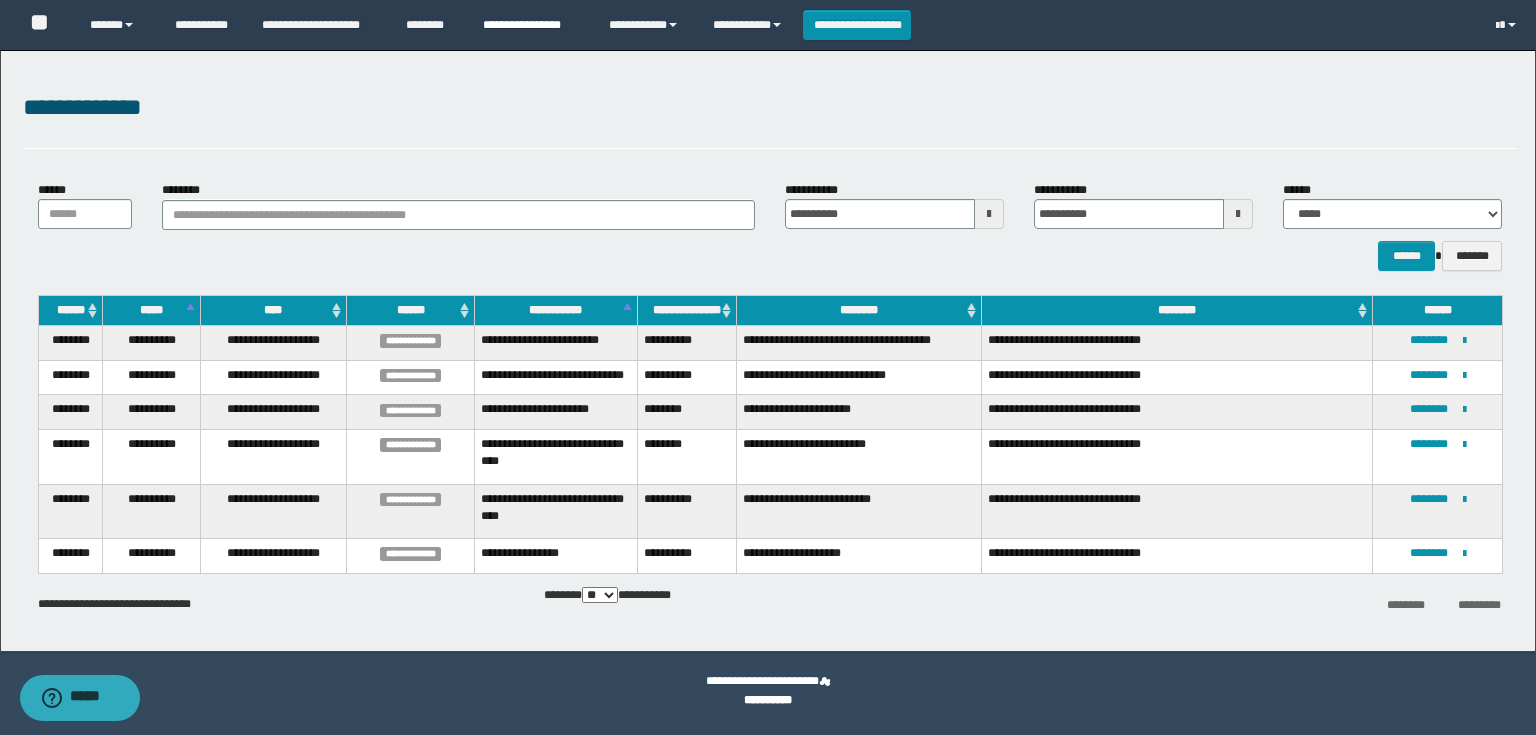 click on "**********" at bounding box center (531, 25) 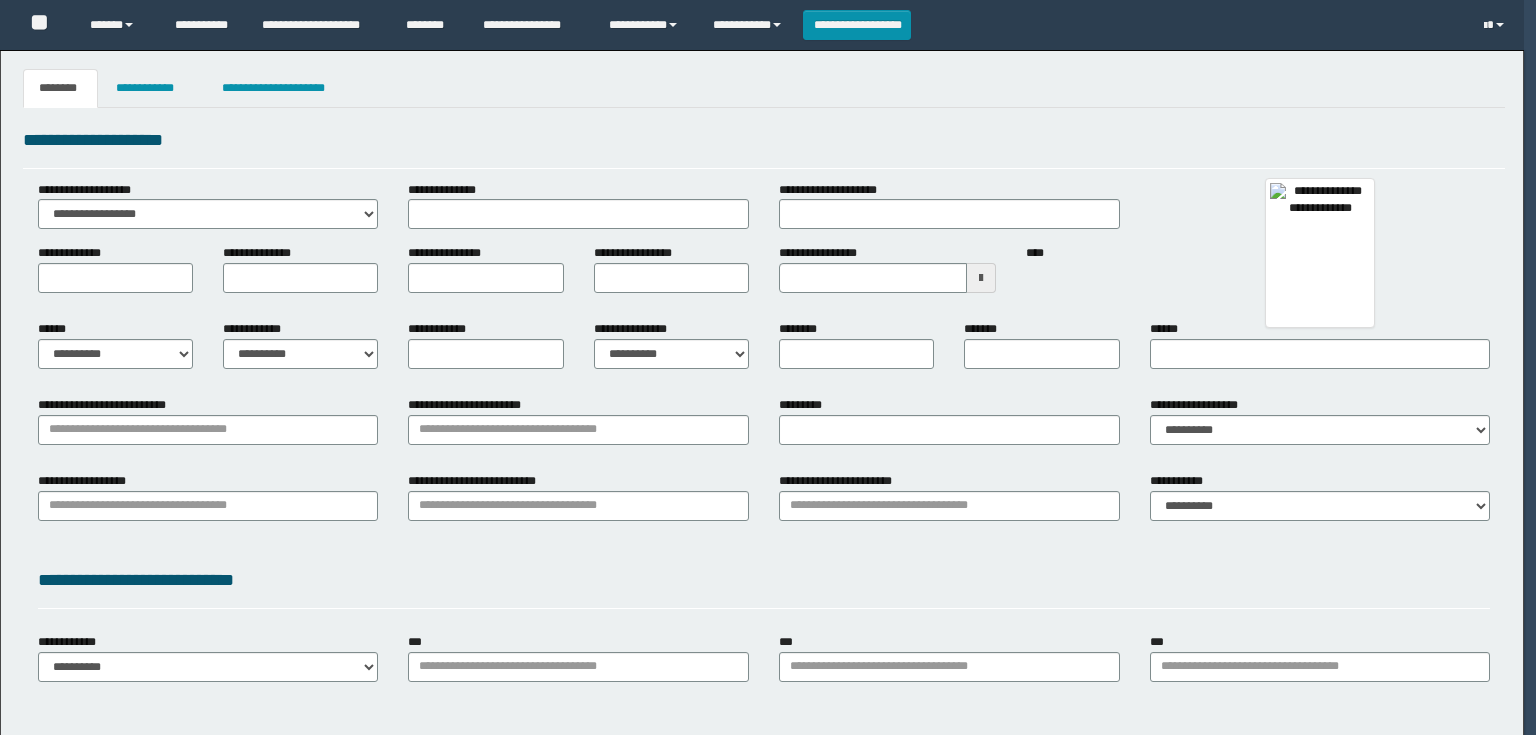 type 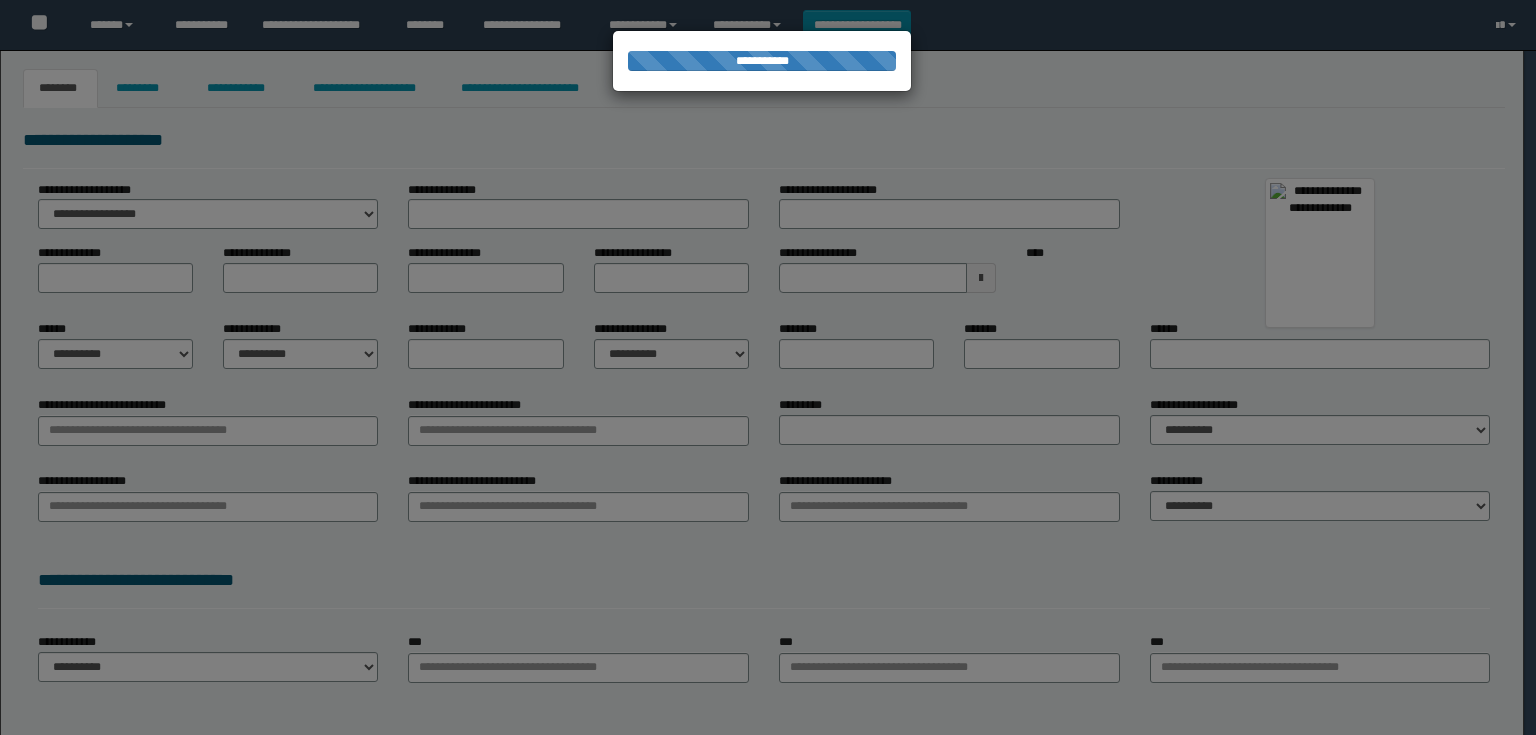 type on "**********" 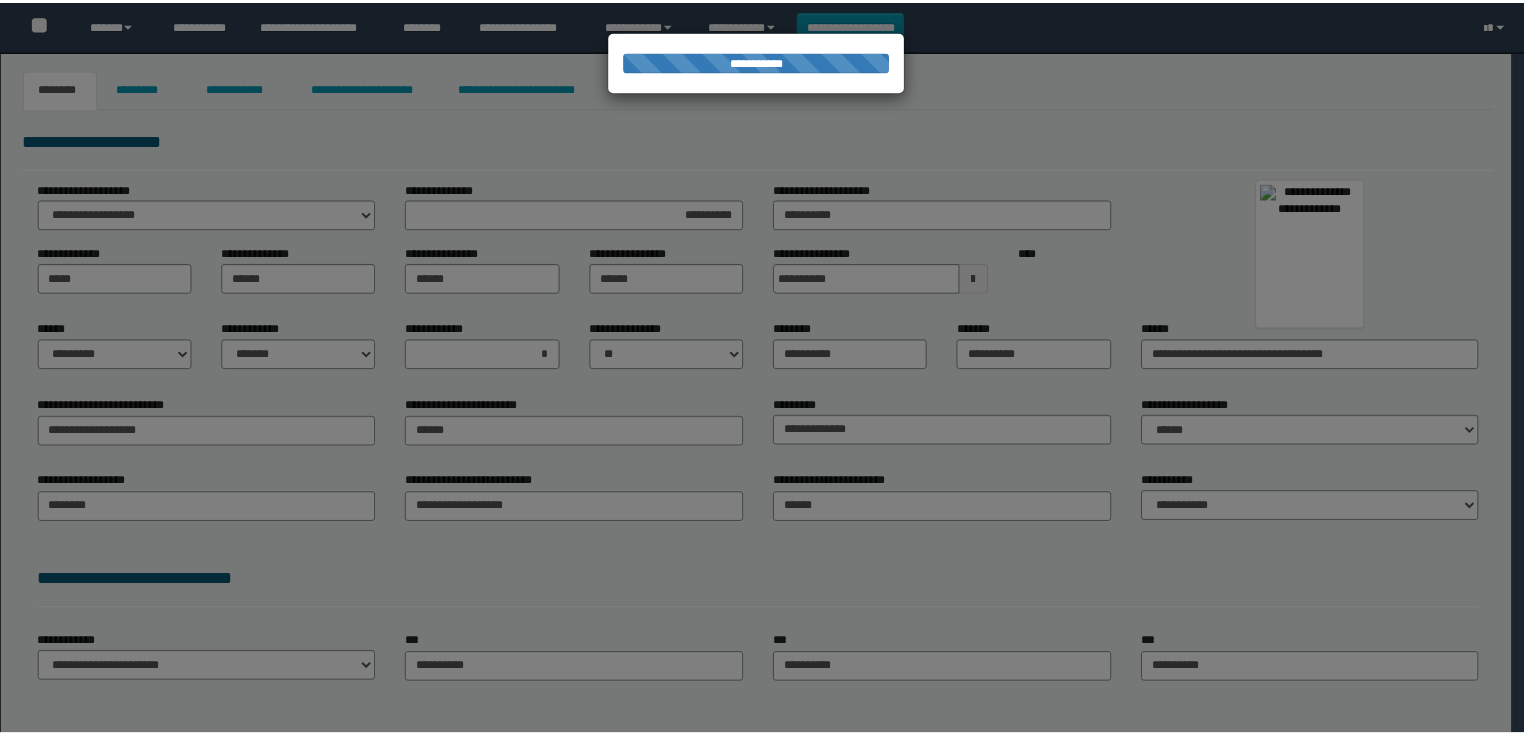 scroll, scrollTop: 0, scrollLeft: 0, axis: both 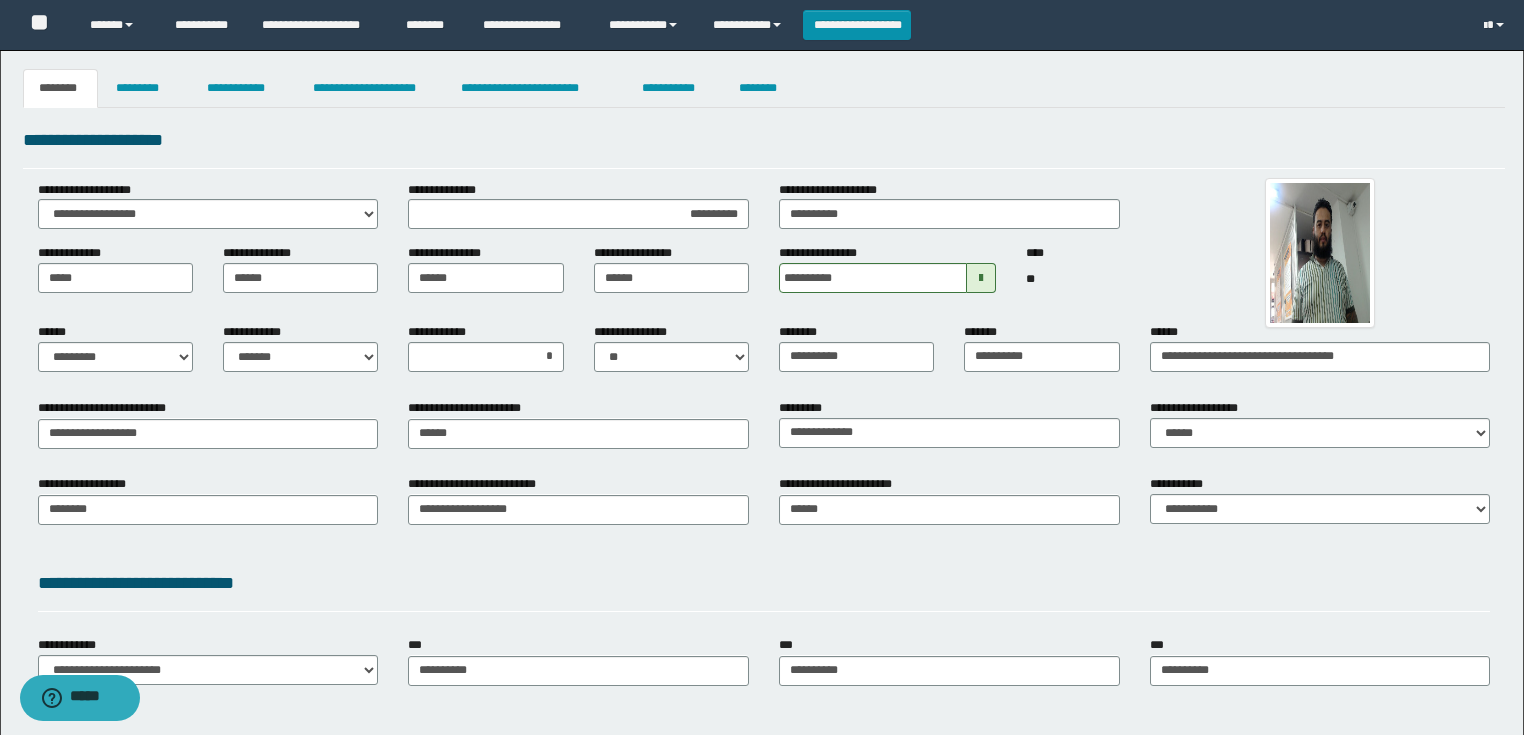 click on "**********" at bounding box center (764, 516) 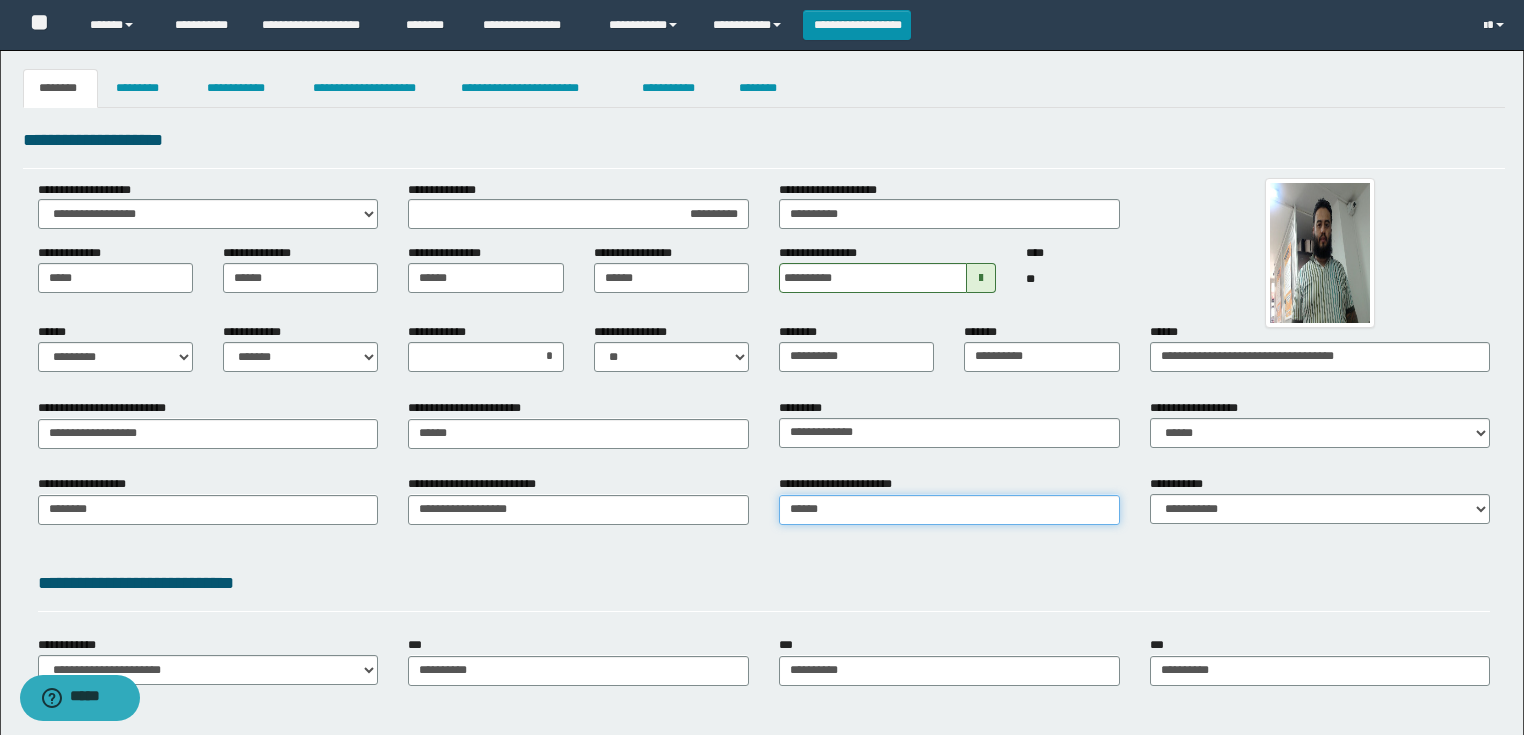 type on "**********" 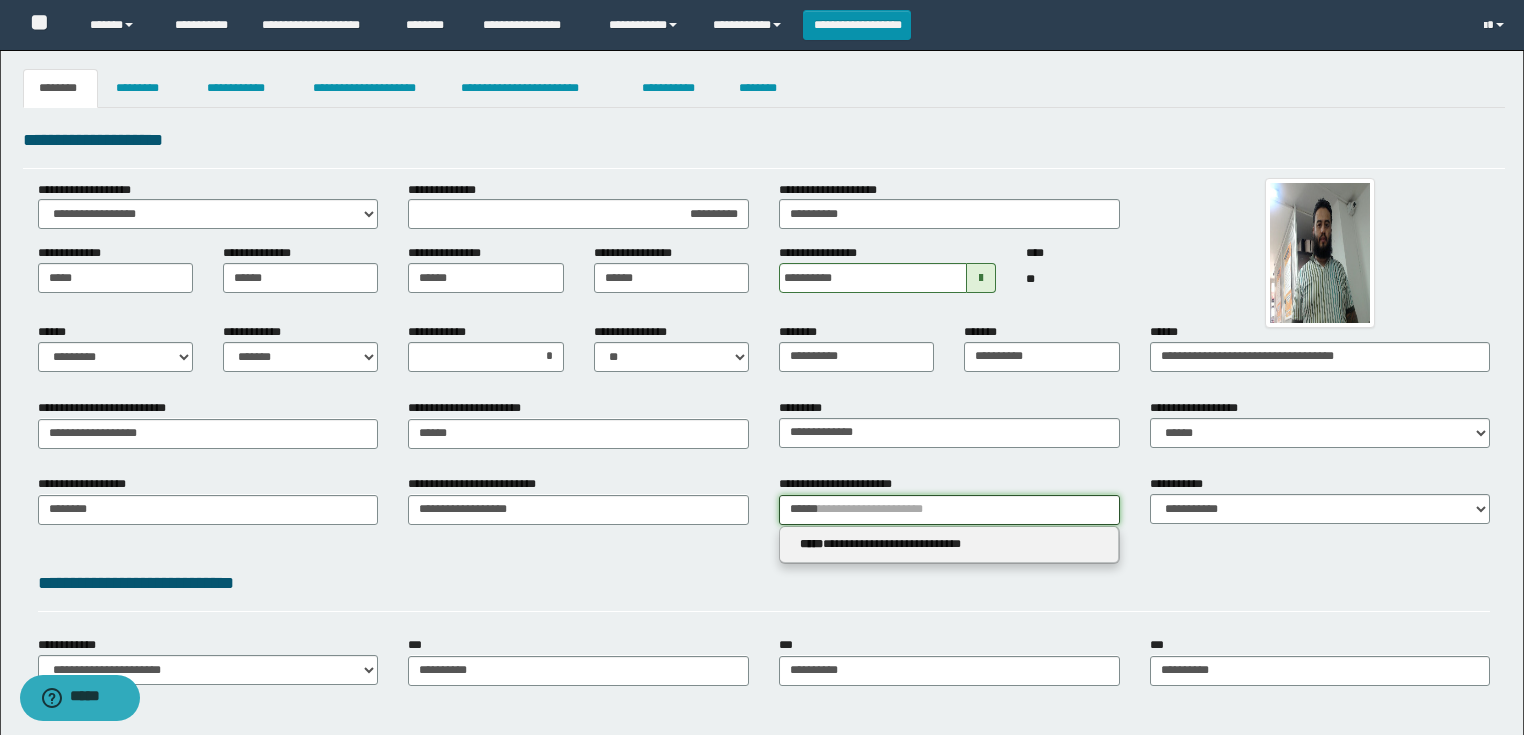 click on "******" at bounding box center [949, 510] 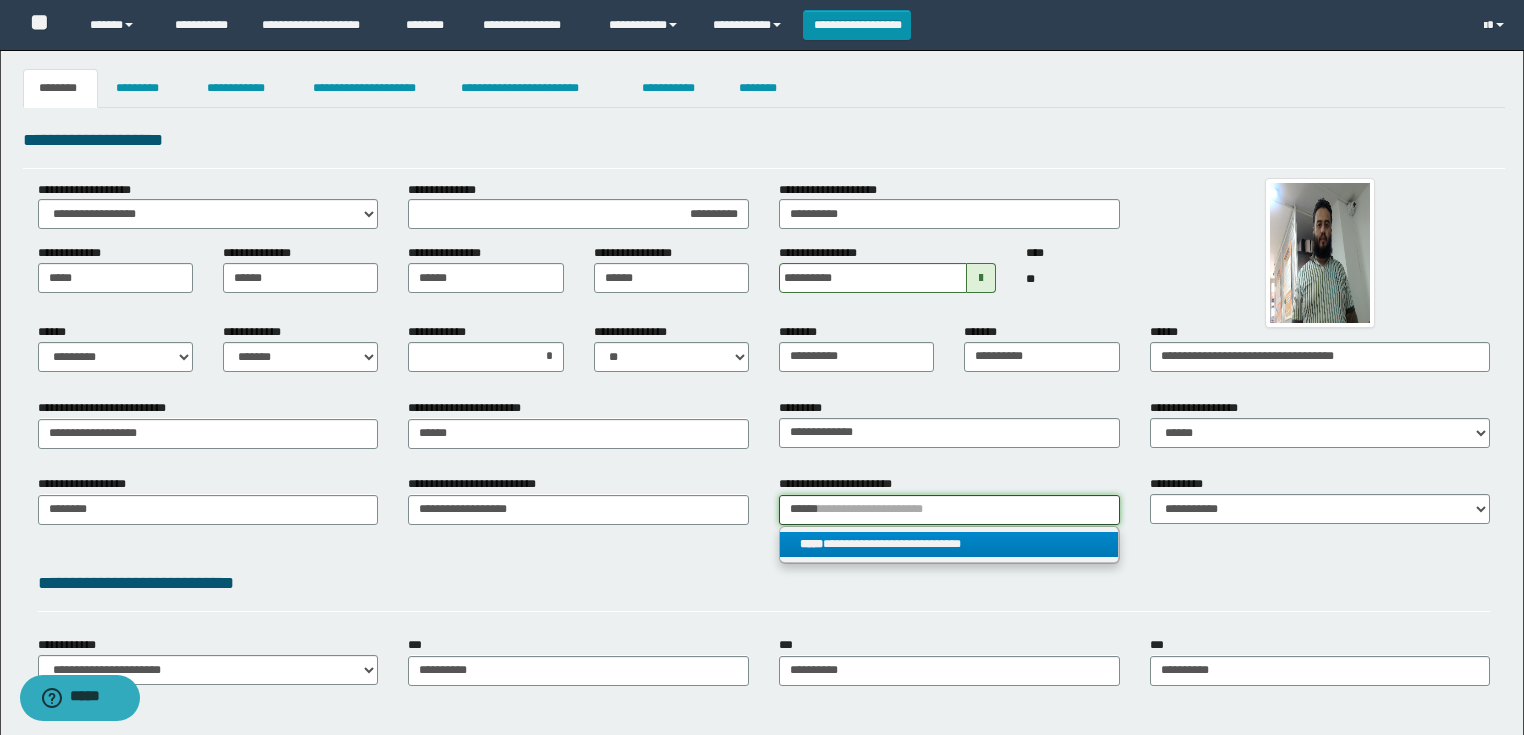 drag, startPoint x: 892, startPoint y: 519, endPoint x: 756, endPoint y: 540, distance: 137.61177 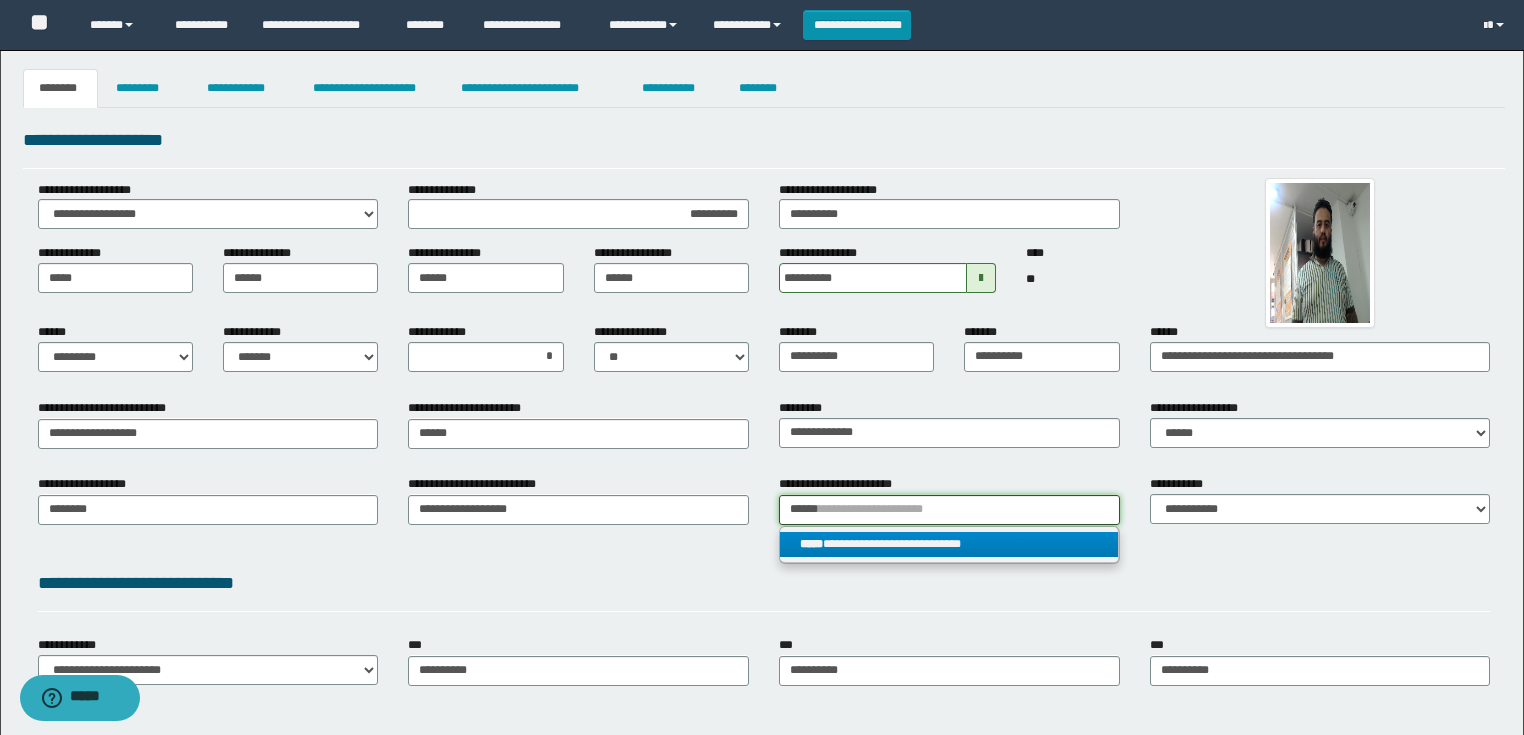 click on "**********" at bounding box center (764, 516) 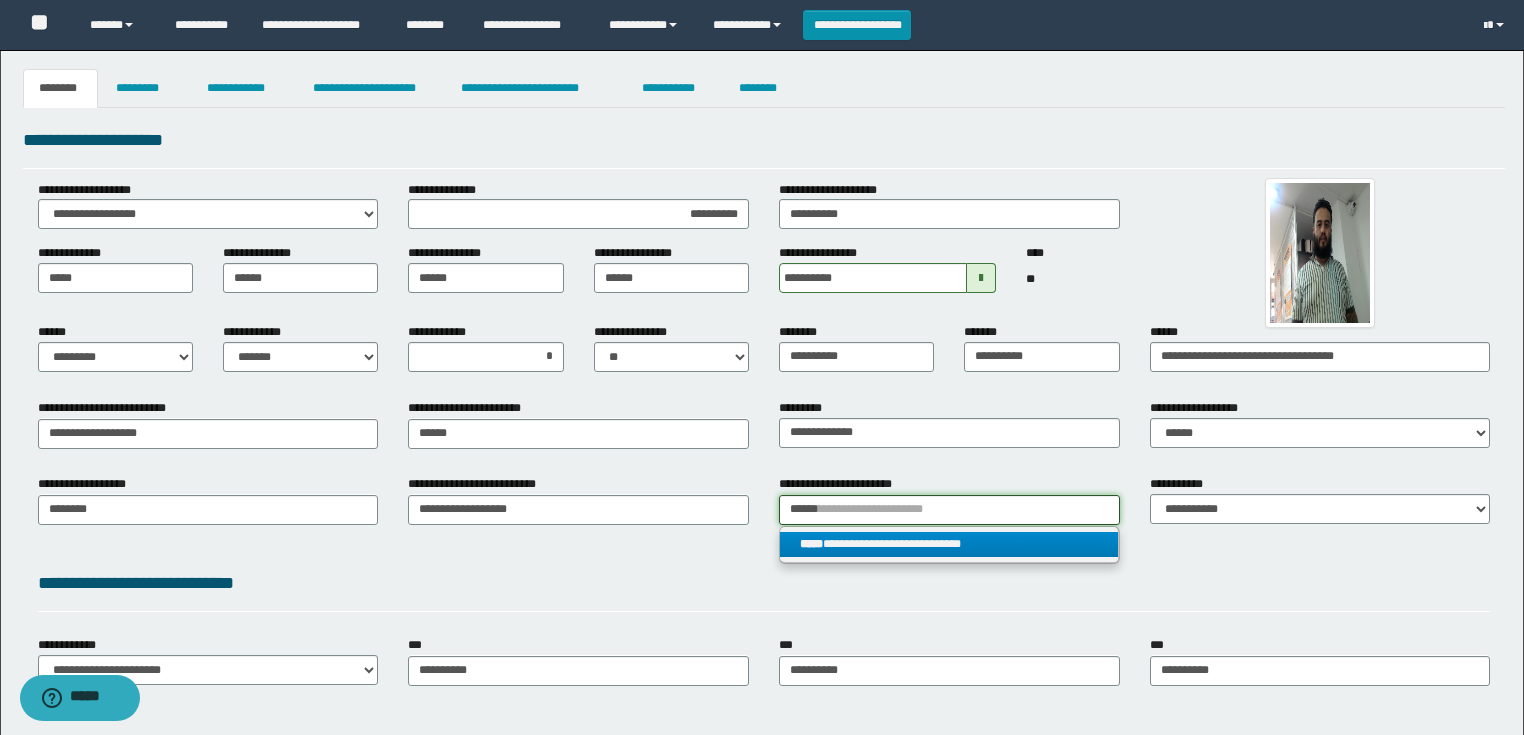 type 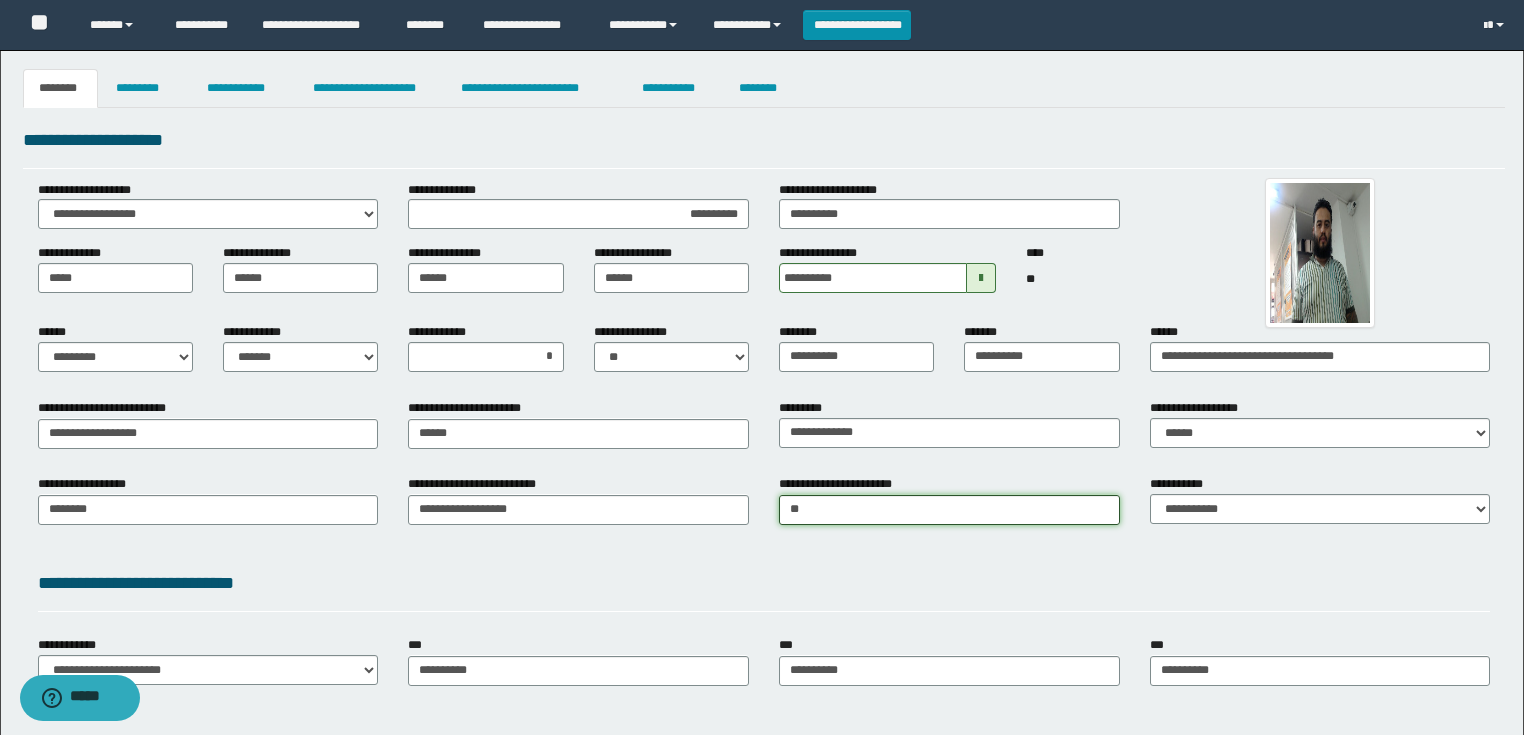 type on "*" 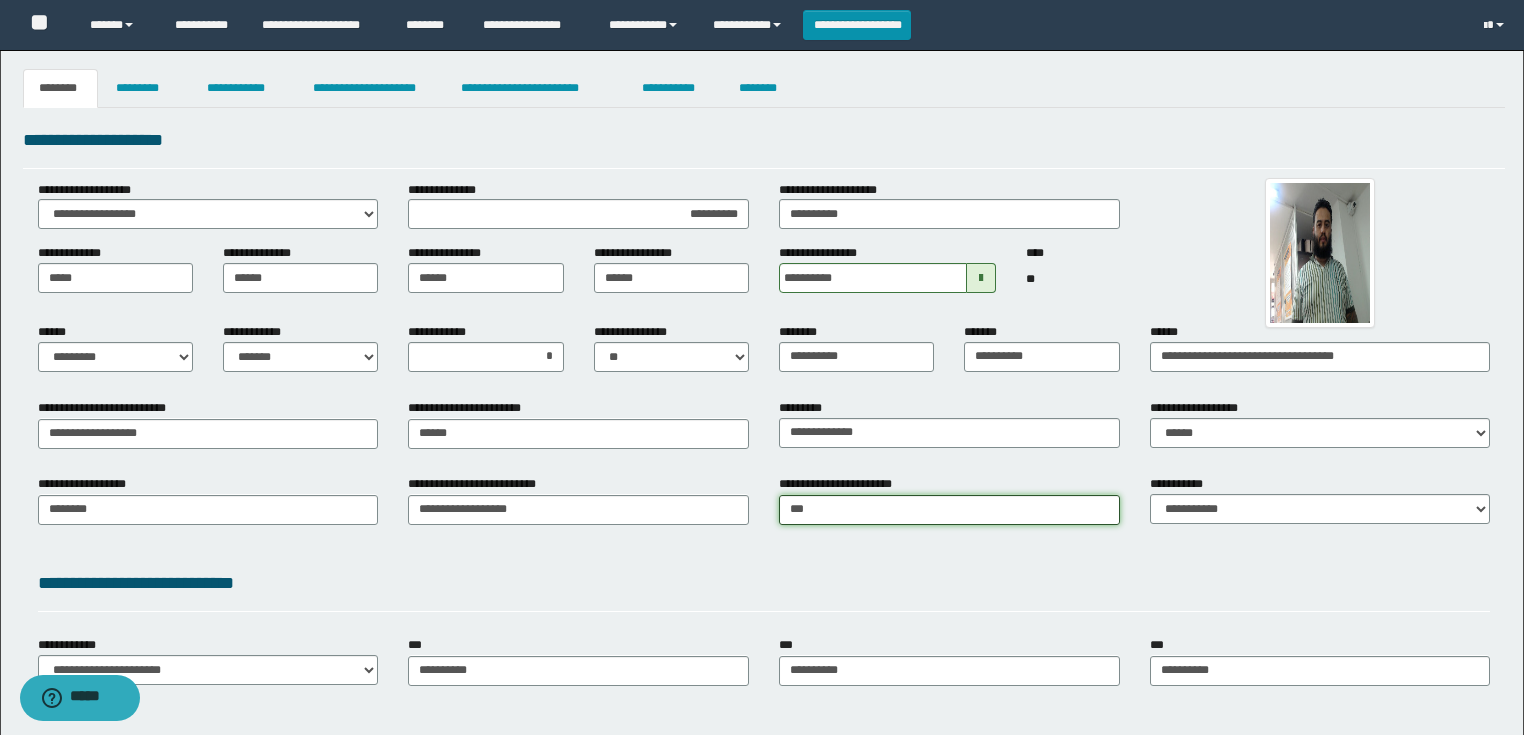 type on "****" 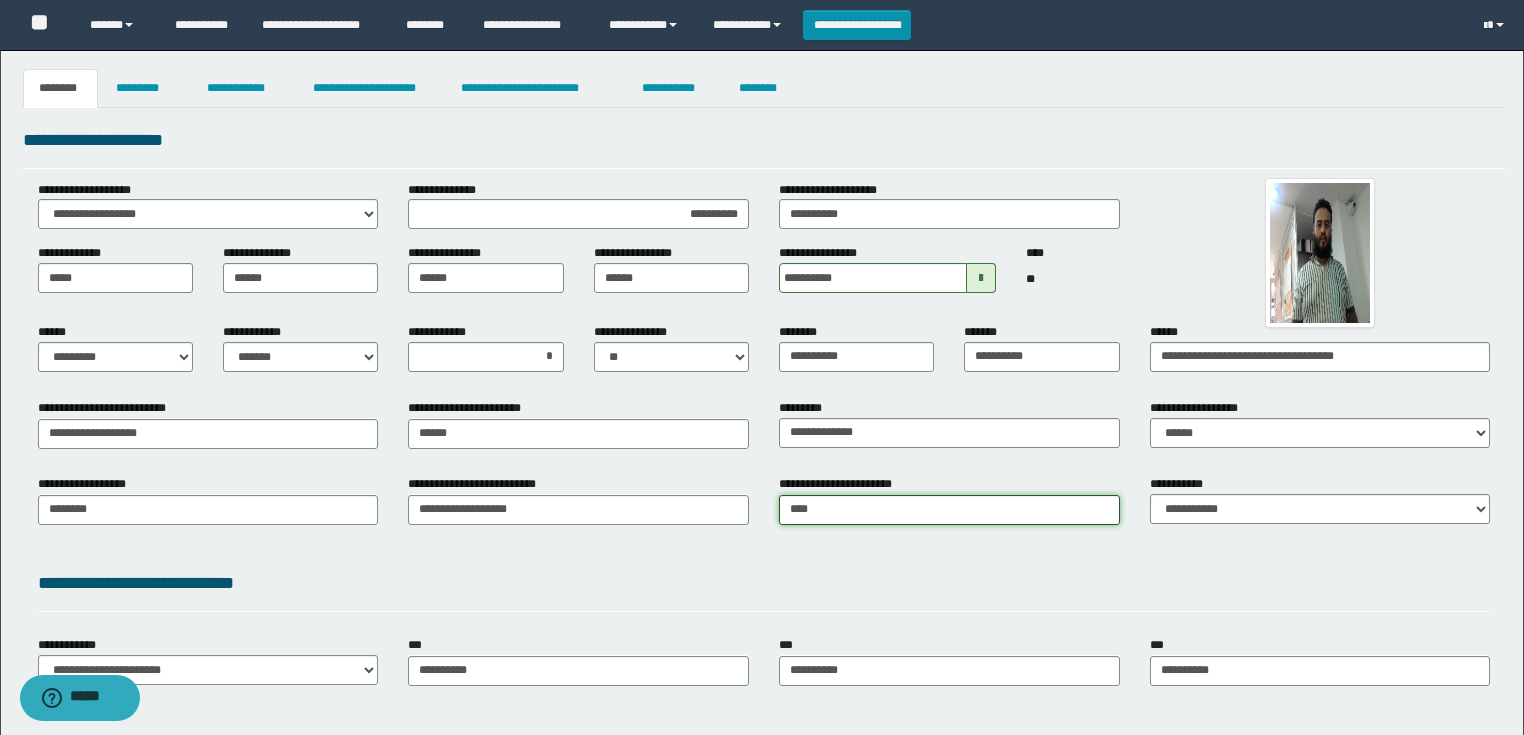 type on "**********" 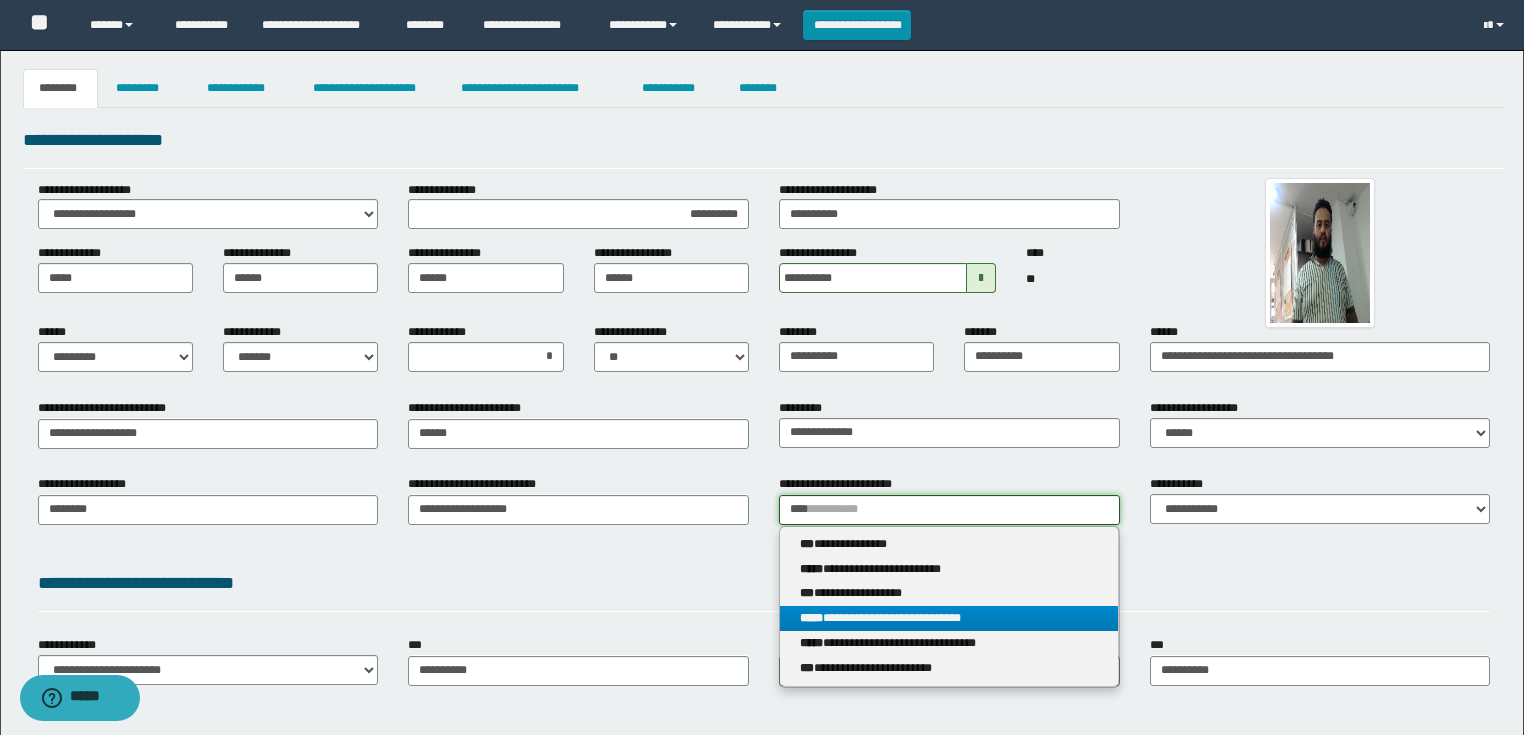 type on "****" 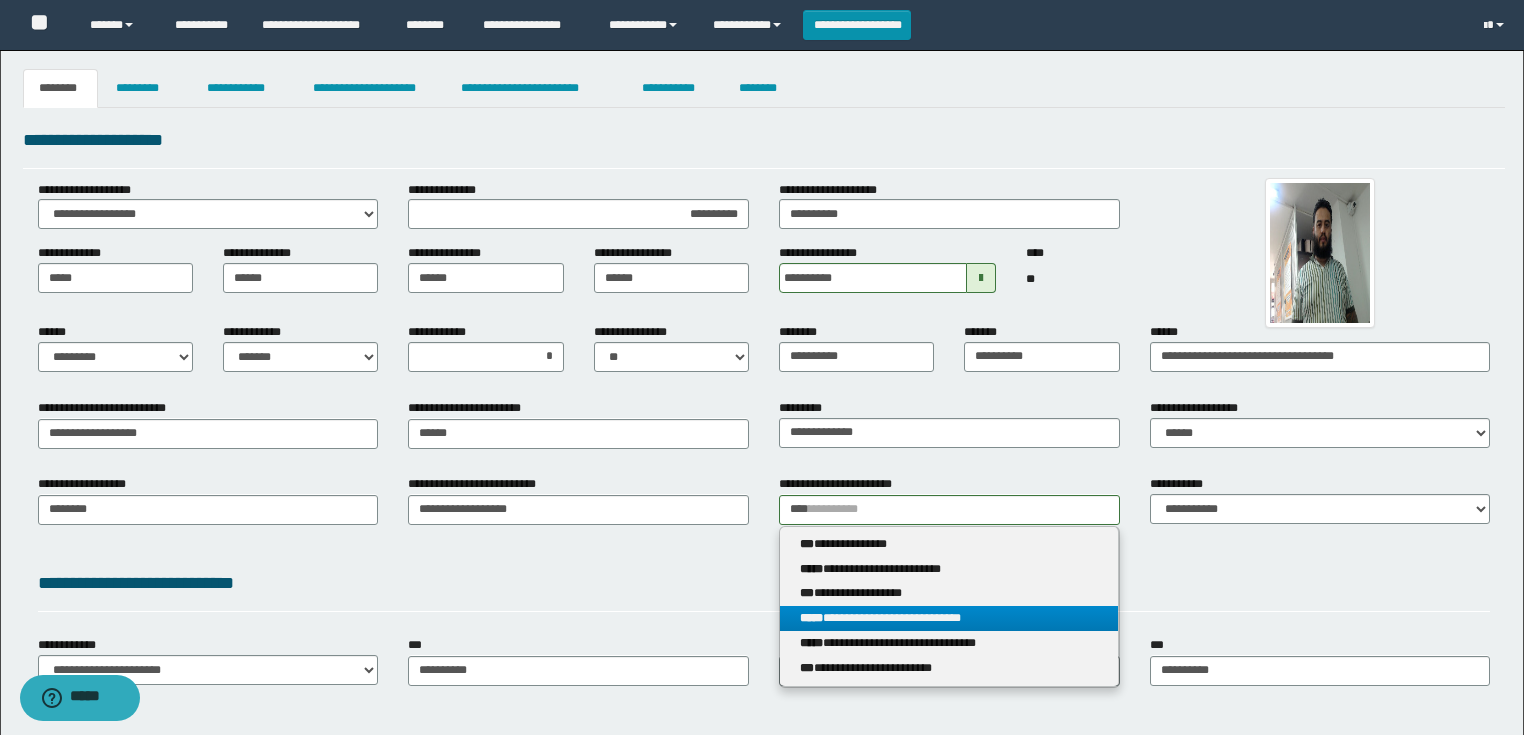 click on "**********" at bounding box center (949, 618) 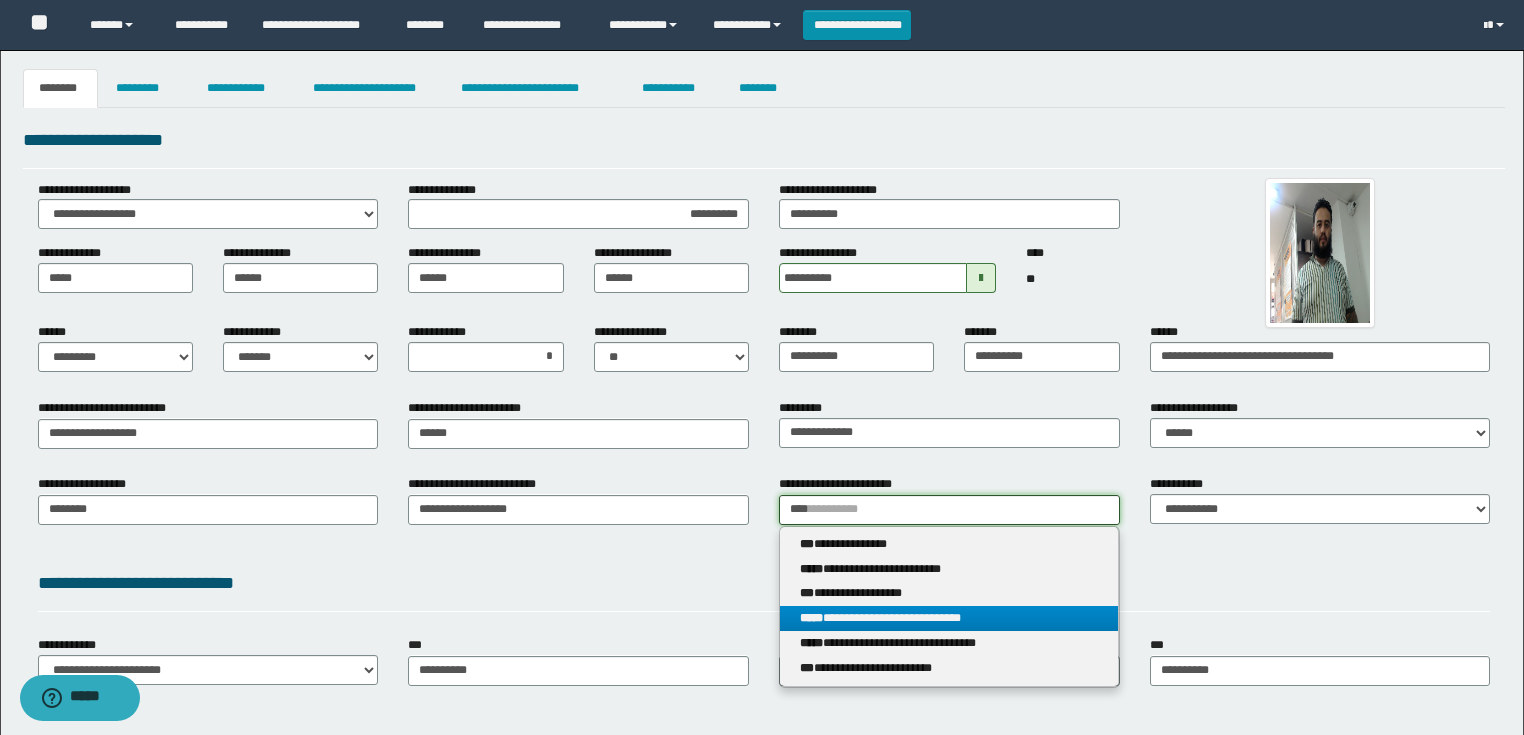 type 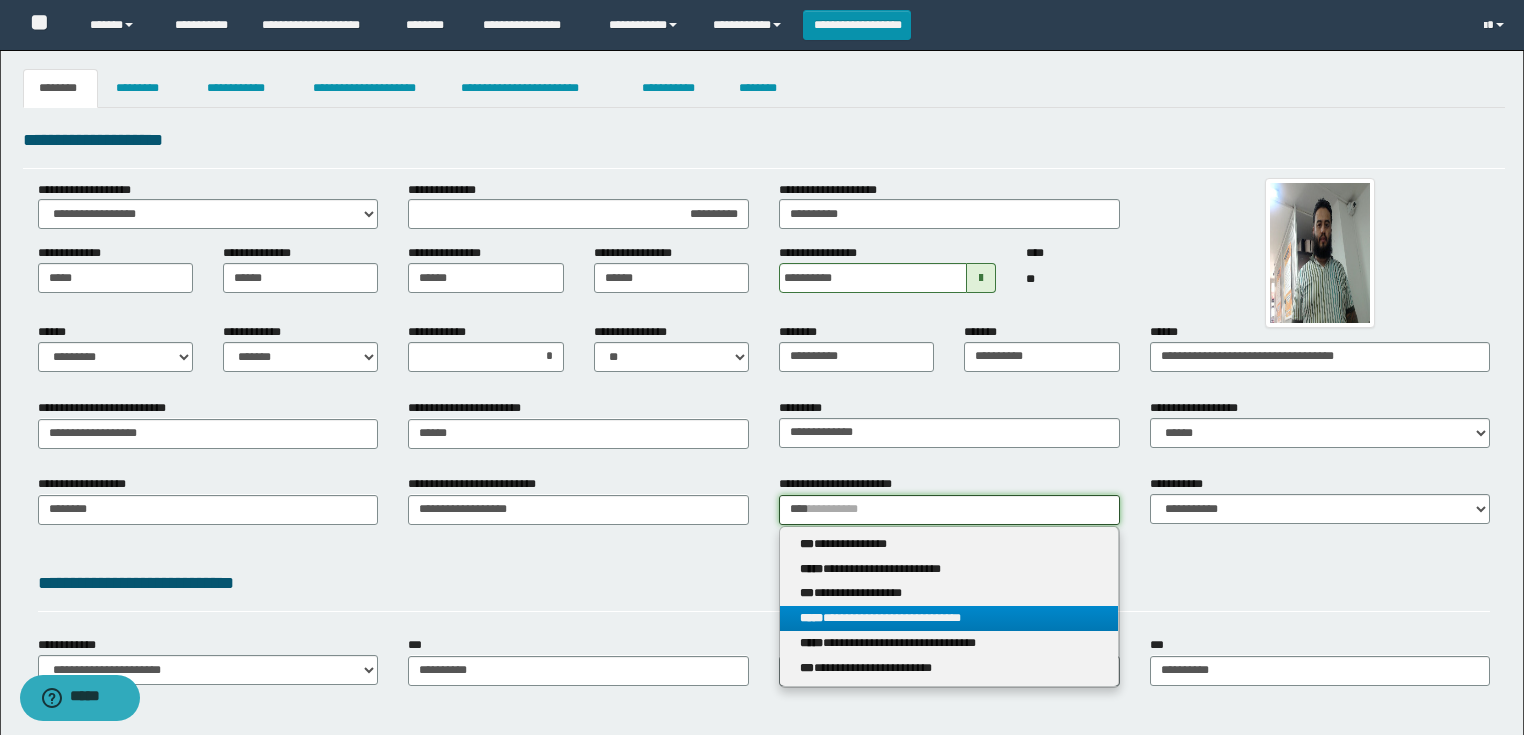 type on "**********" 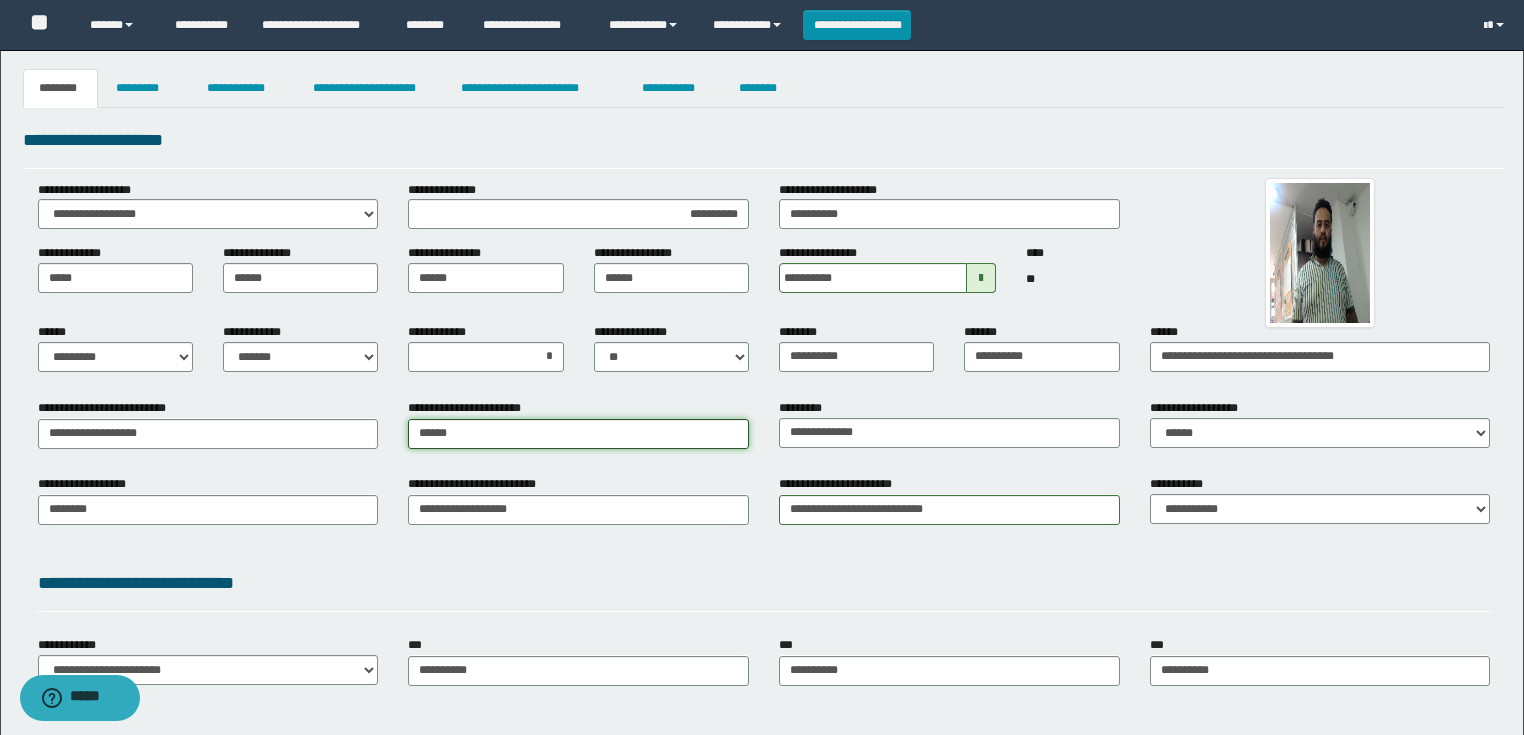 drag, startPoint x: 500, startPoint y: 448, endPoint x: 392, endPoint y: 427, distance: 110.02273 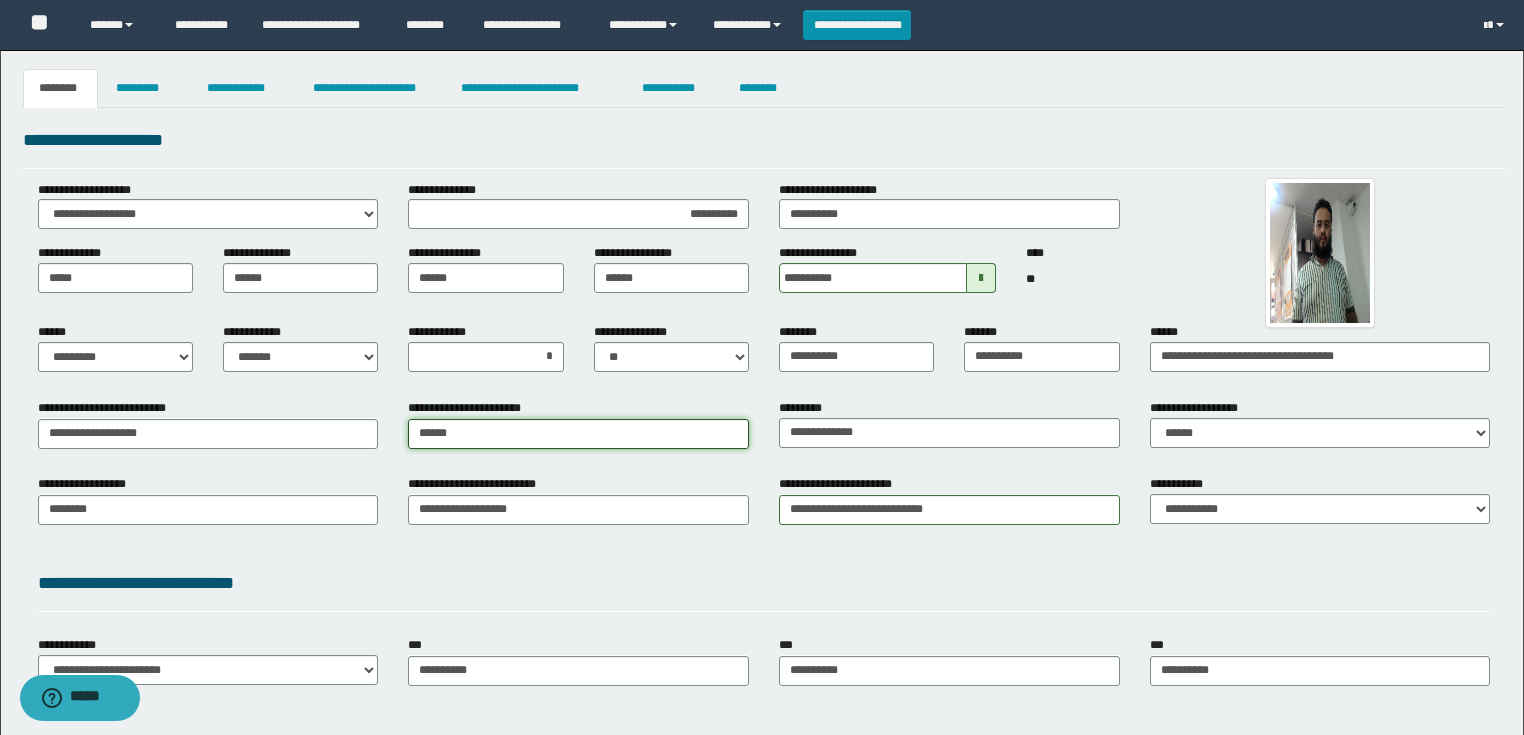 click on "**********" at bounding box center [764, 431] 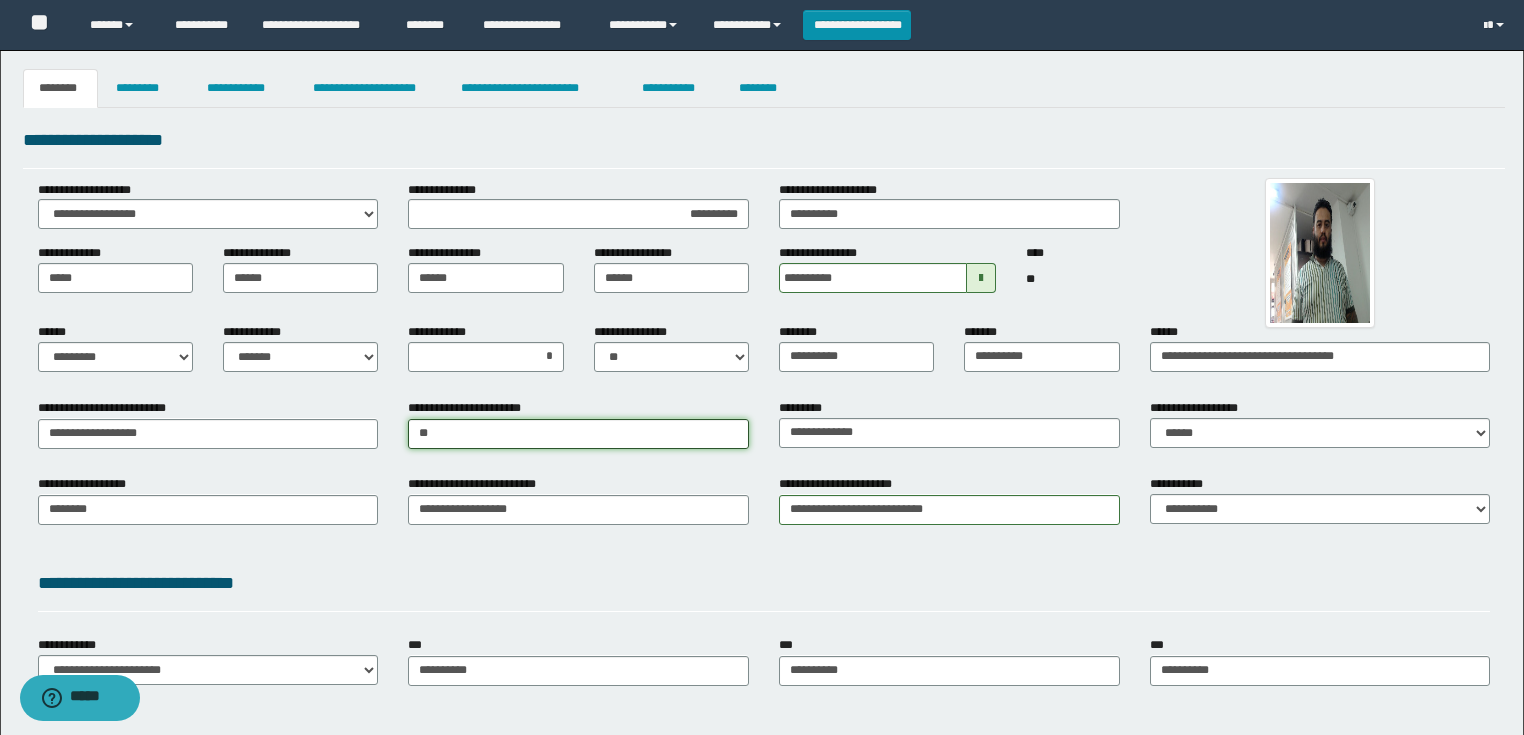 type on "***" 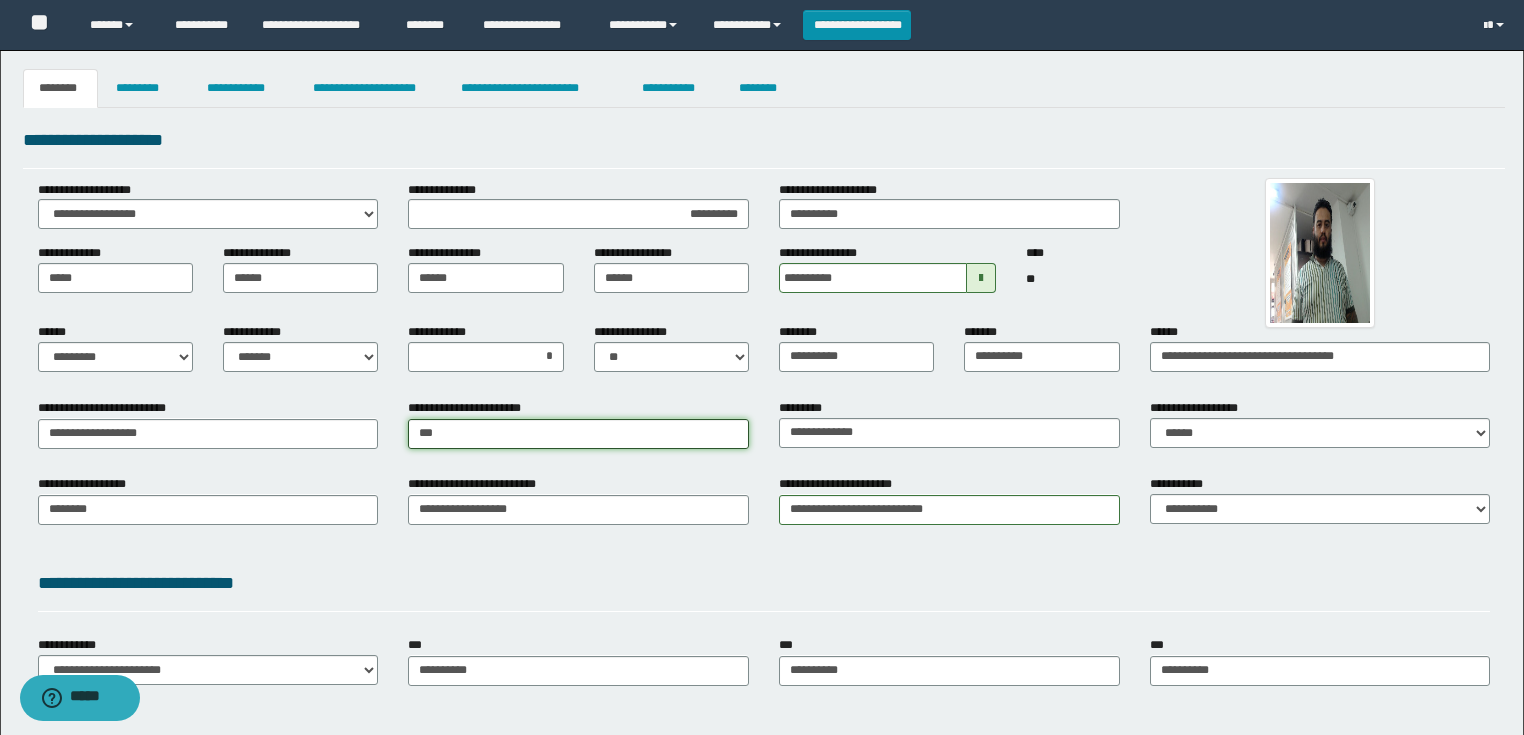 type on "***" 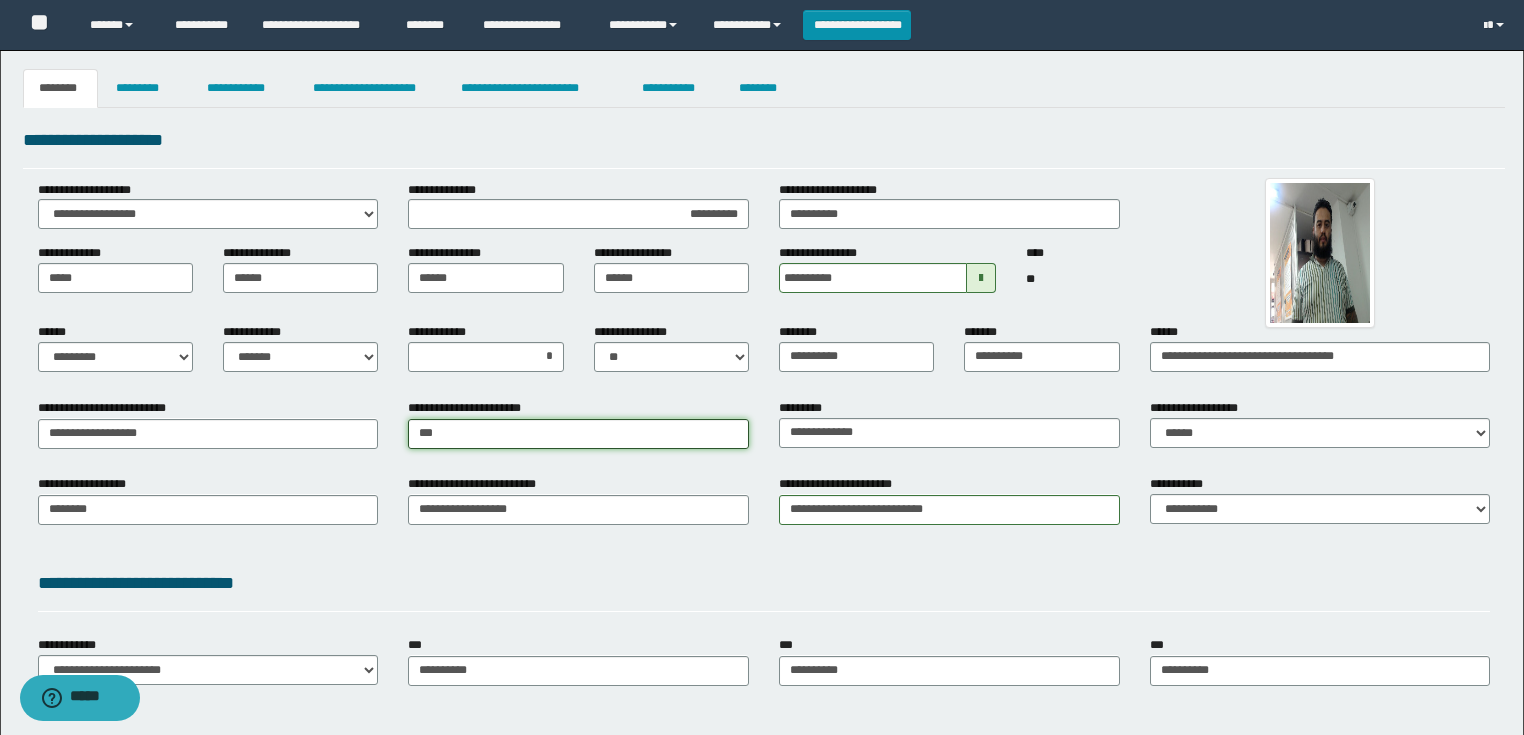 type 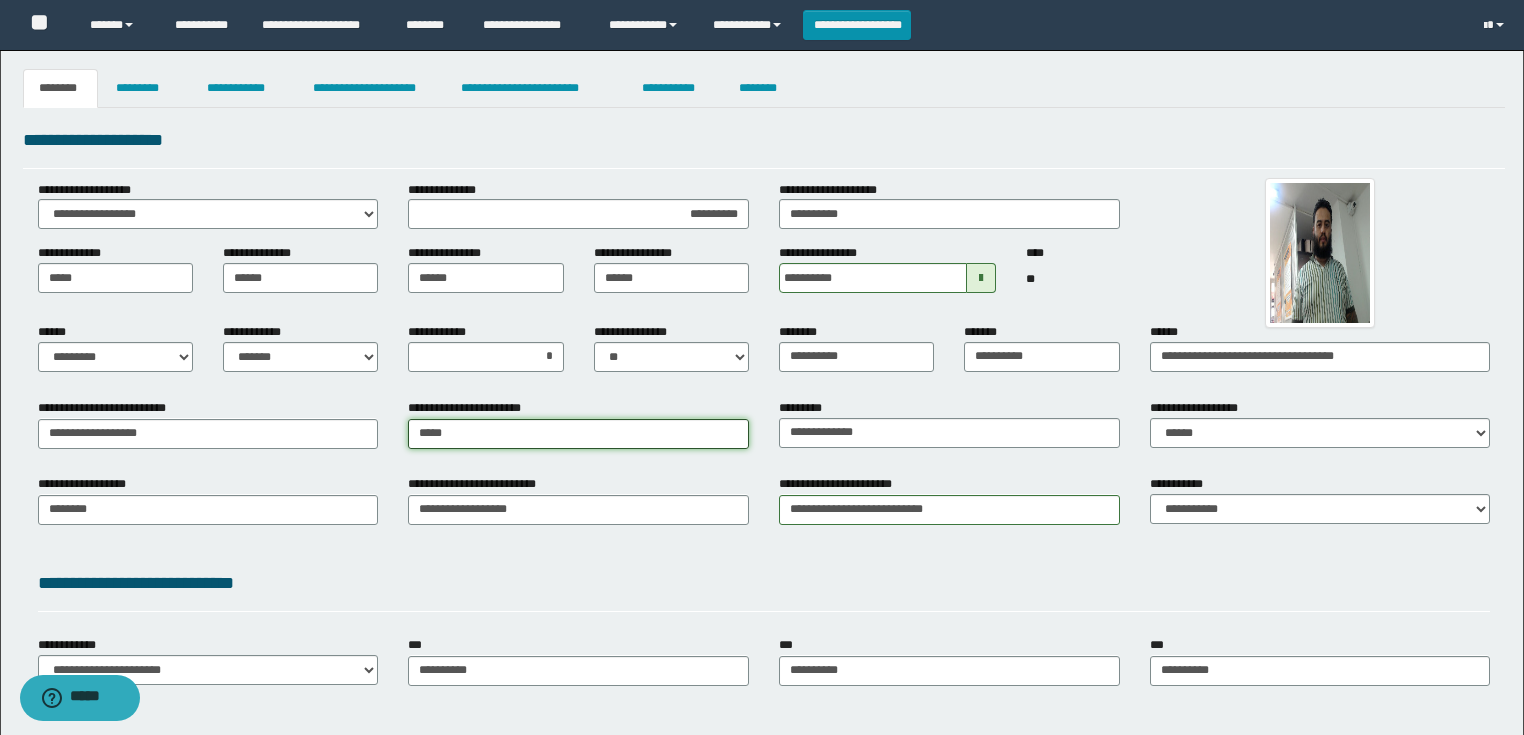 type on "******" 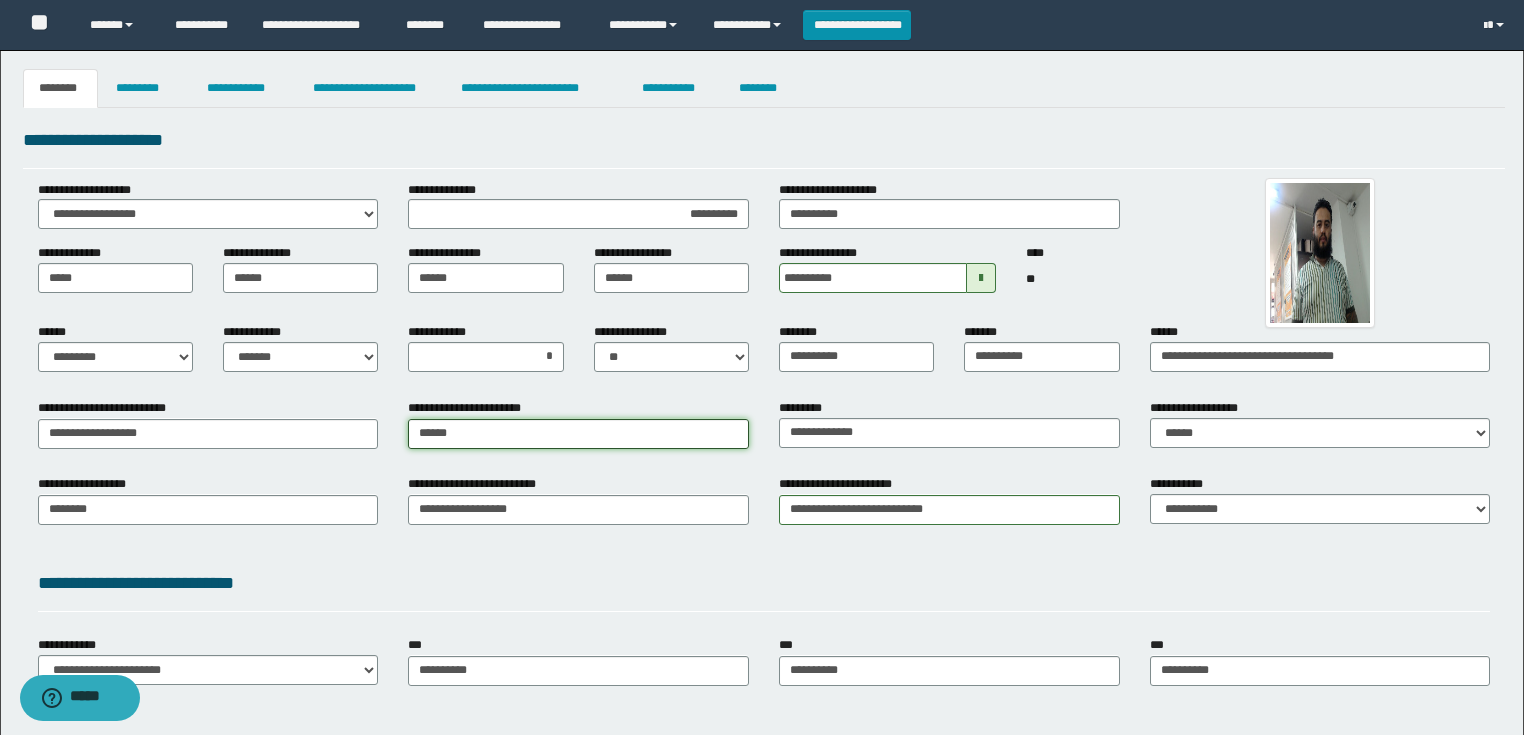 type on "******" 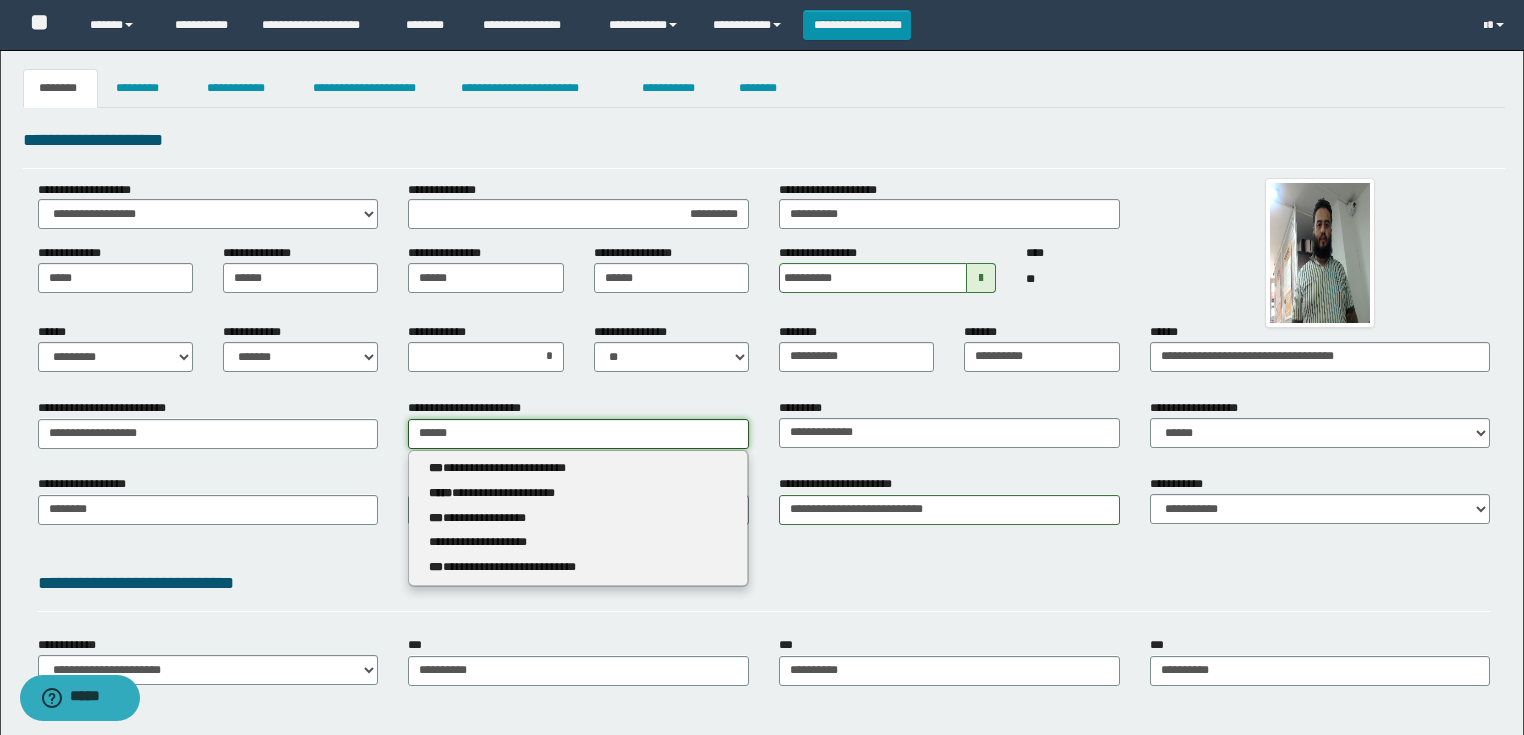 type 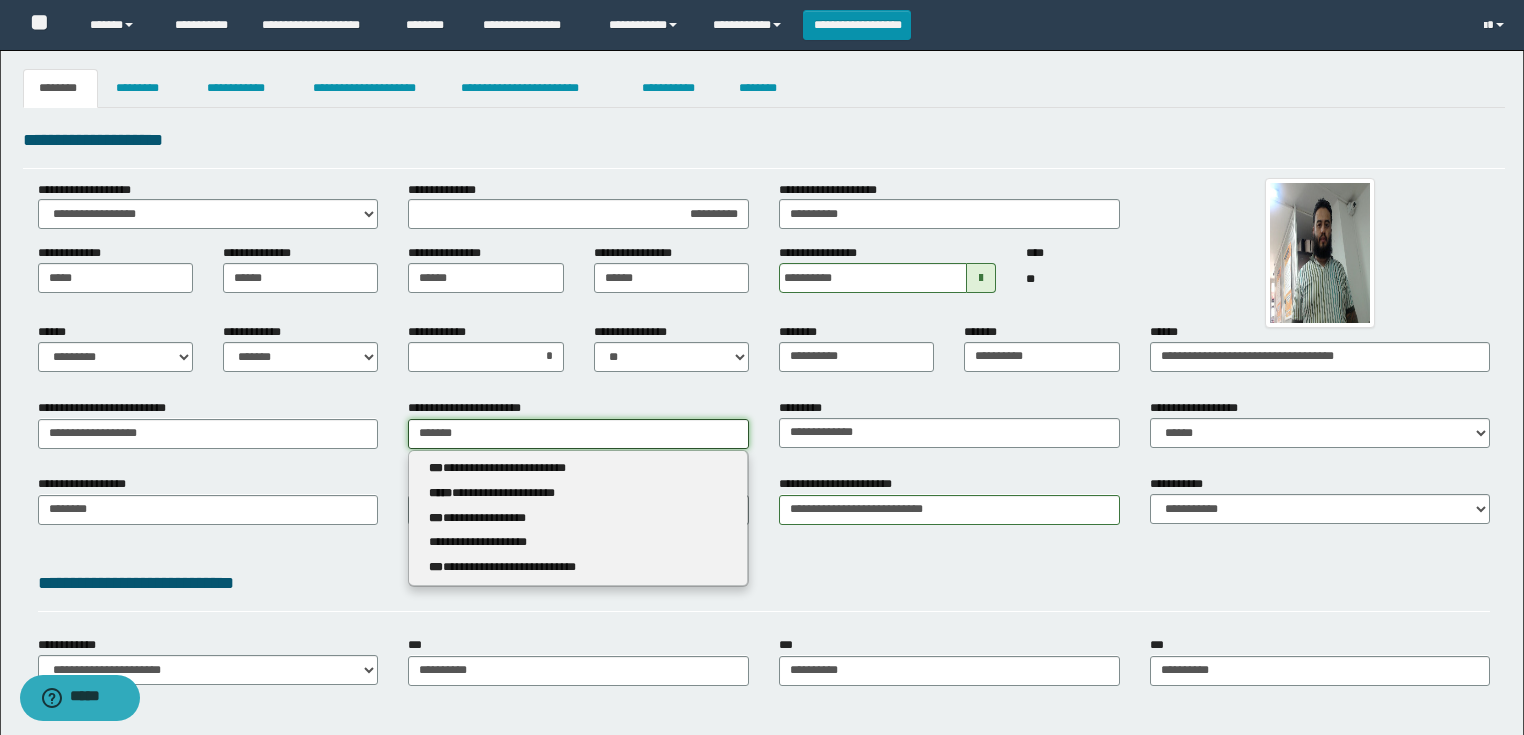 type on "********" 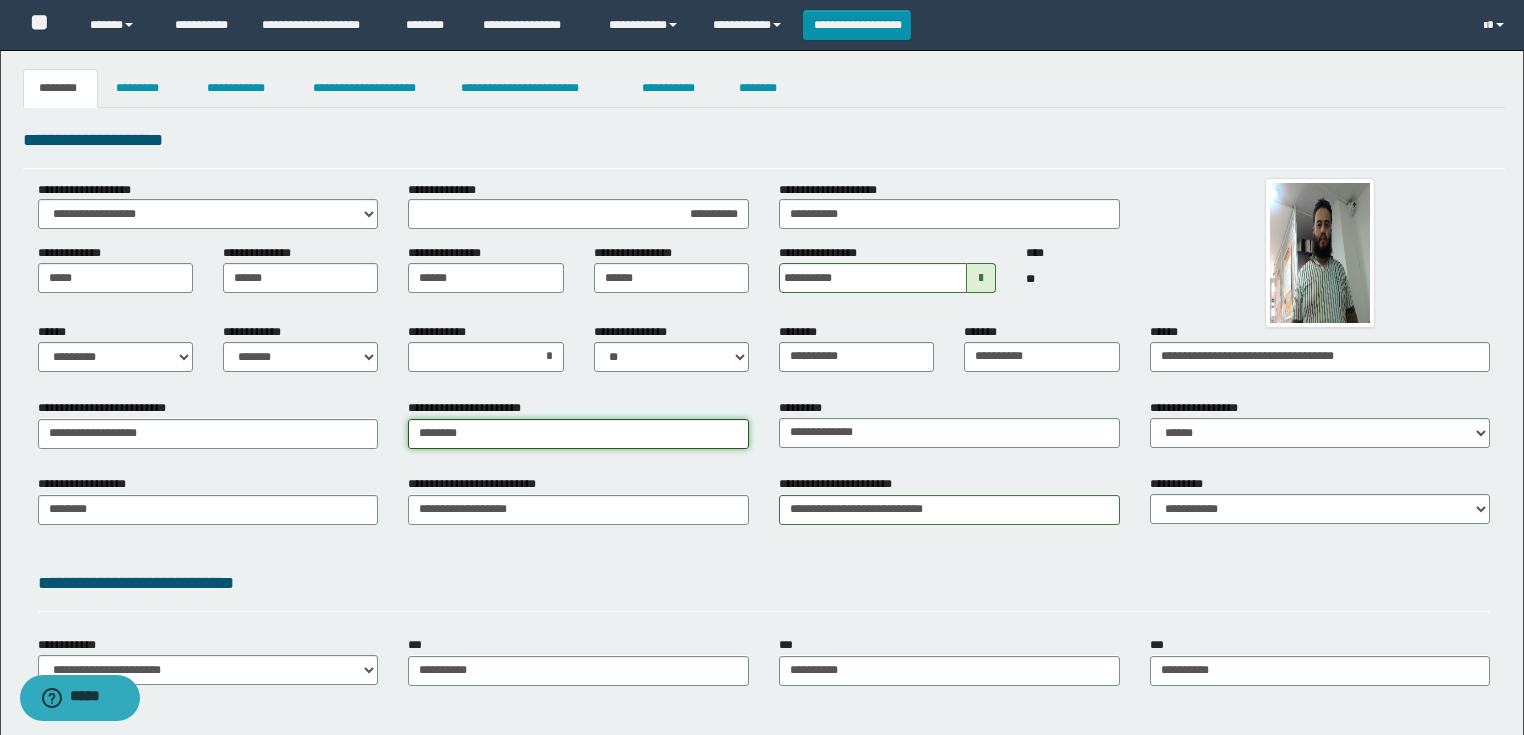 type on "********" 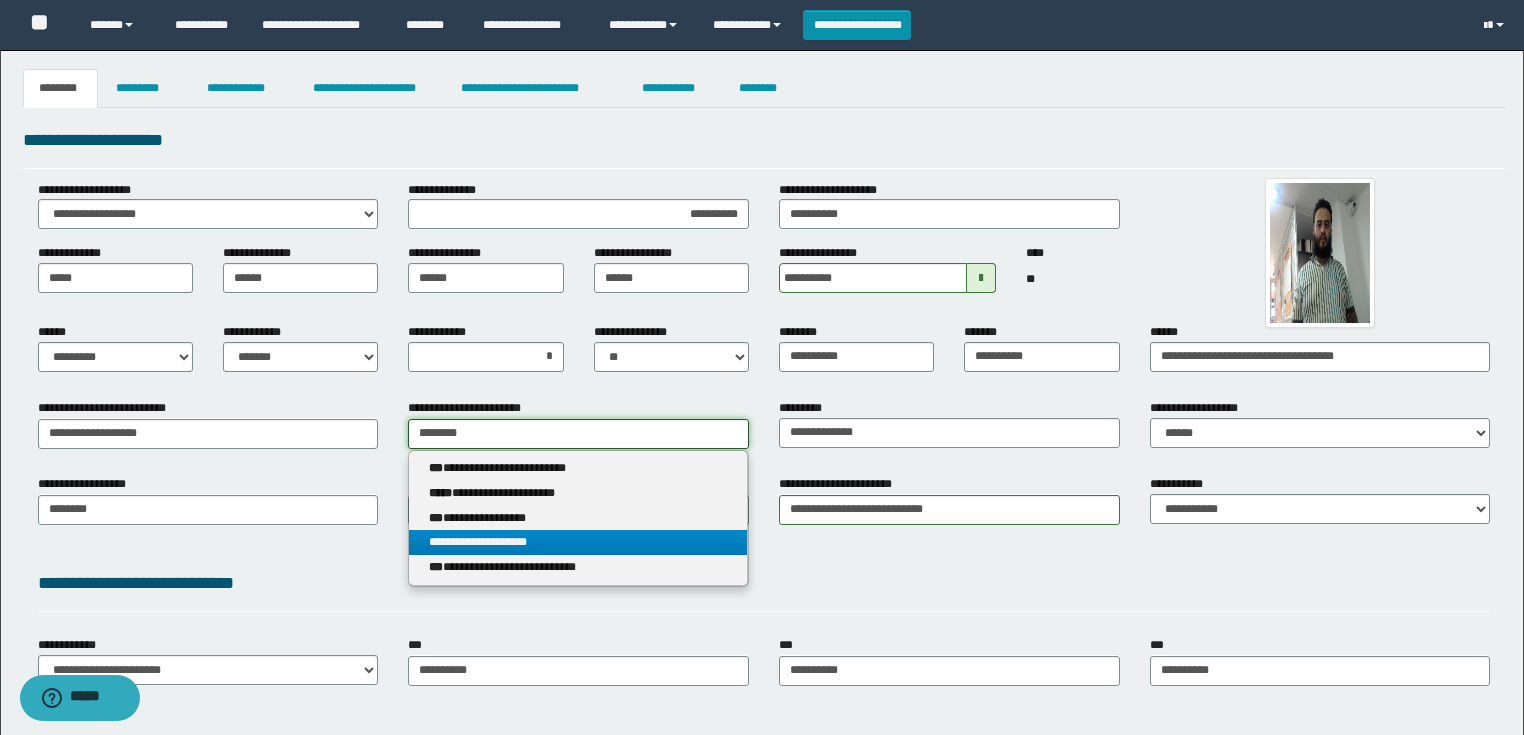 type on "********" 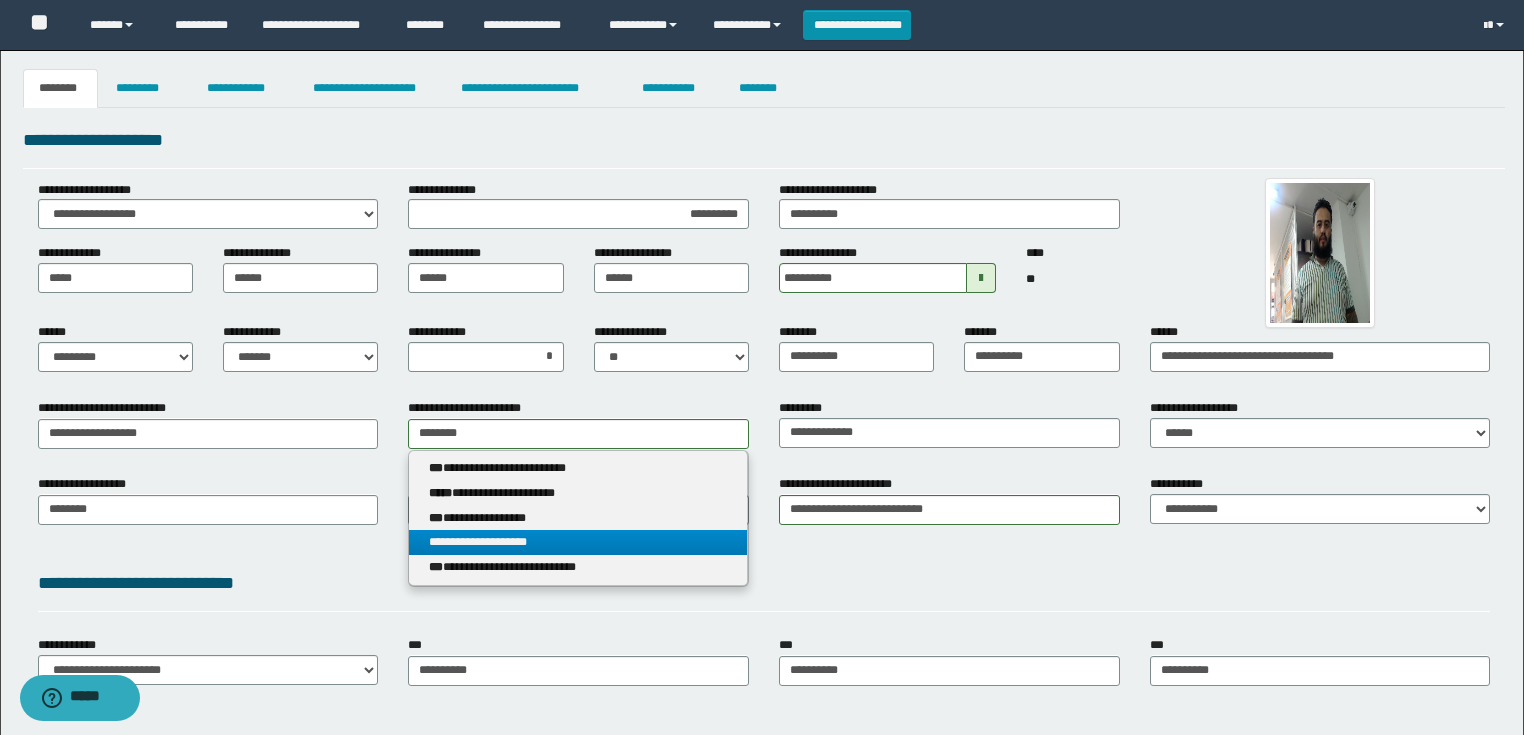 click on "**********" at bounding box center [578, 542] 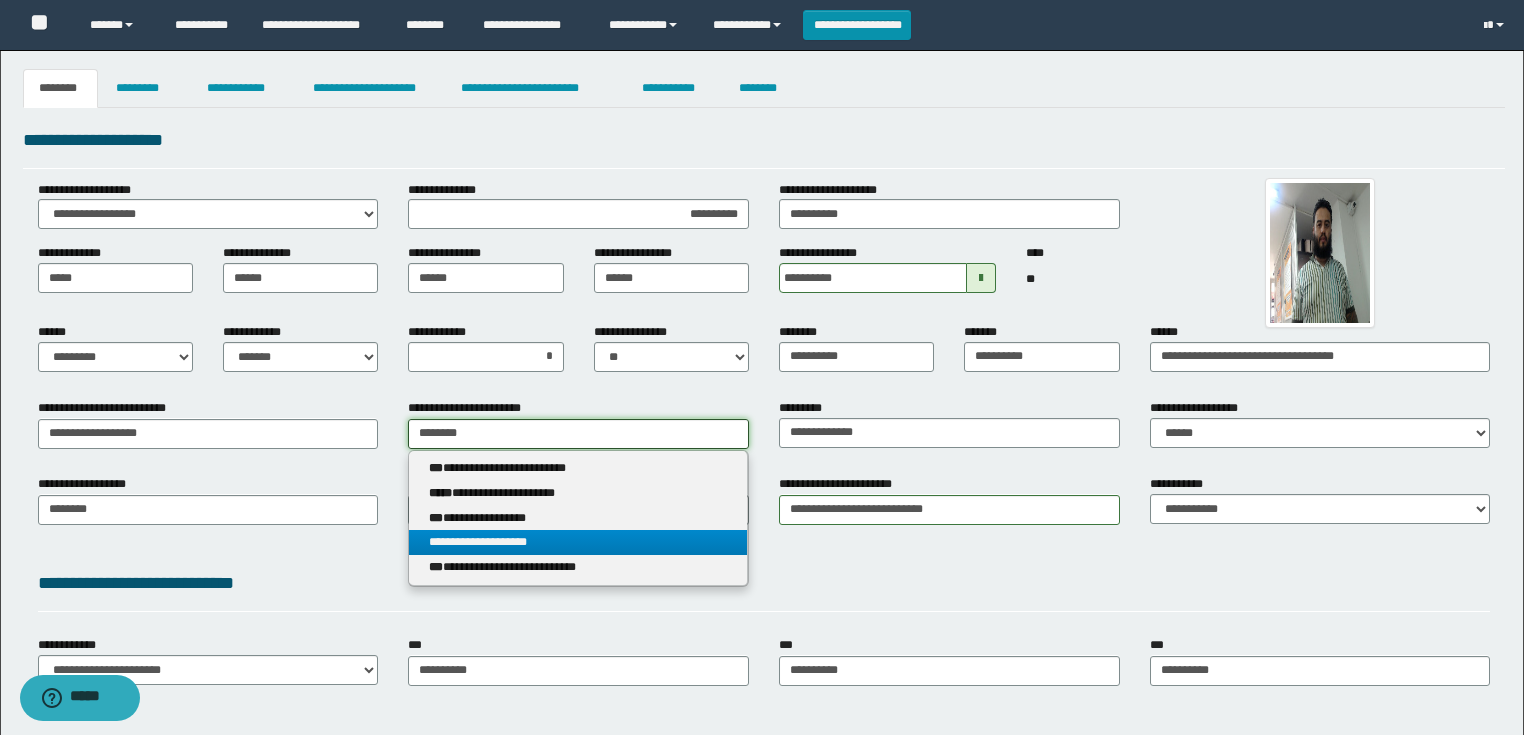 type 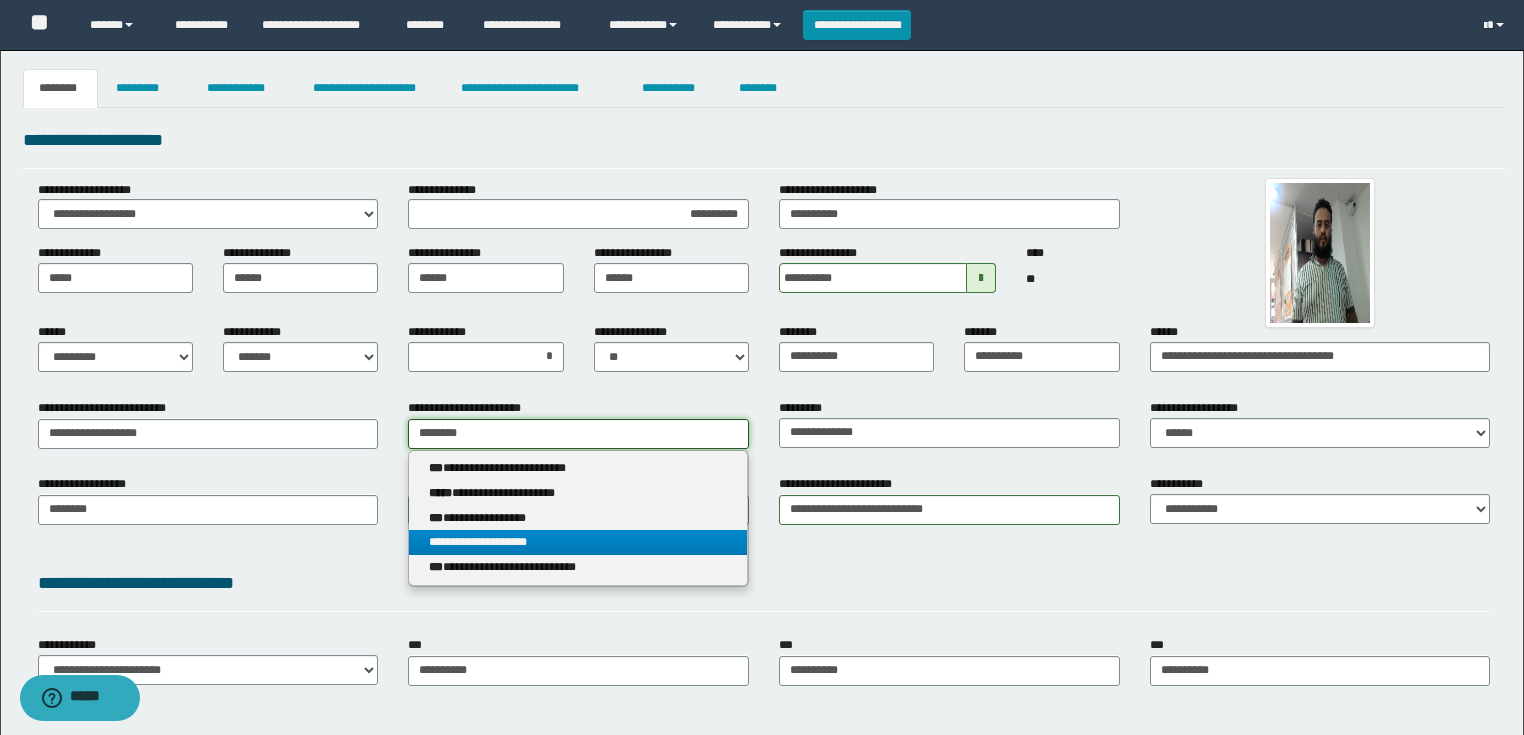 type on "**********" 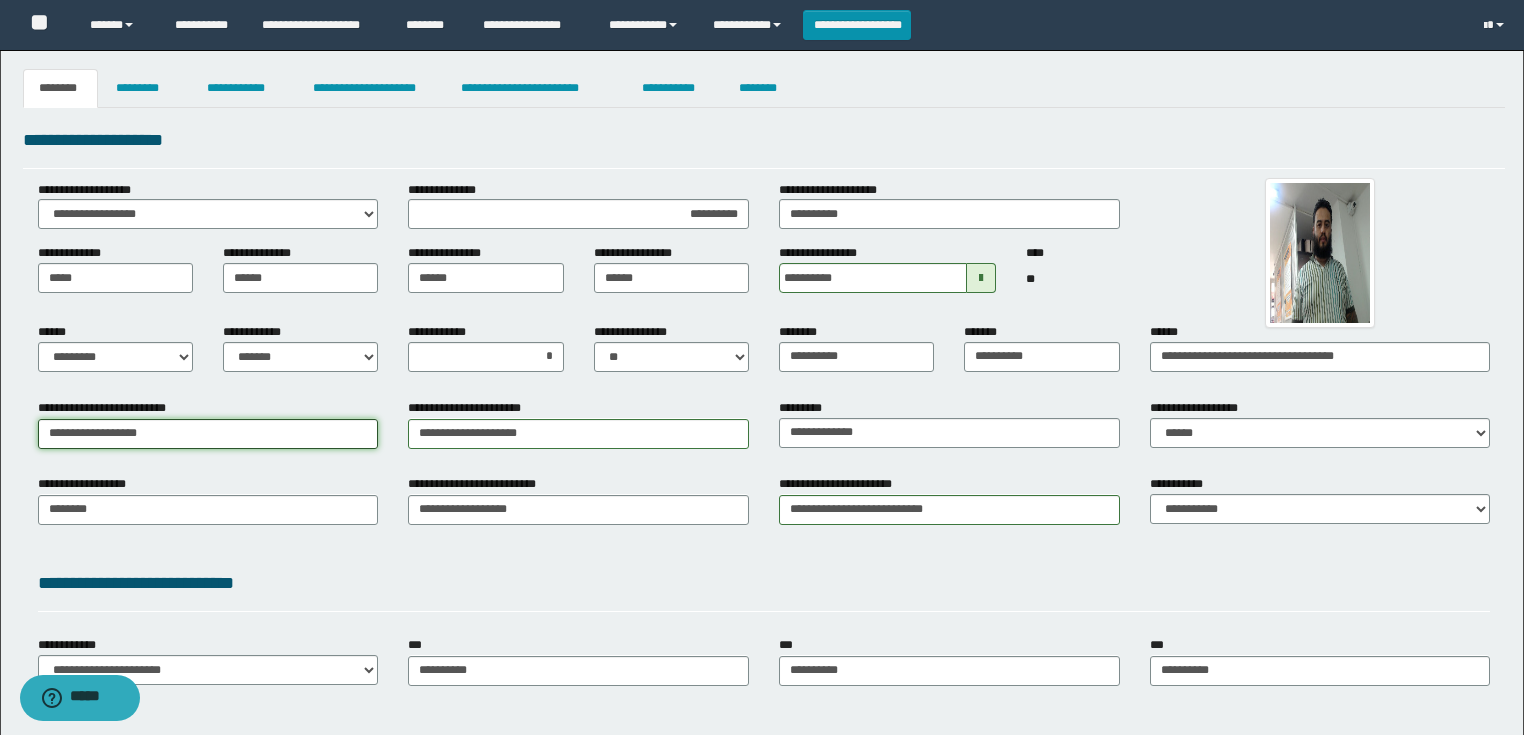 click on "**********" at bounding box center [208, 434] 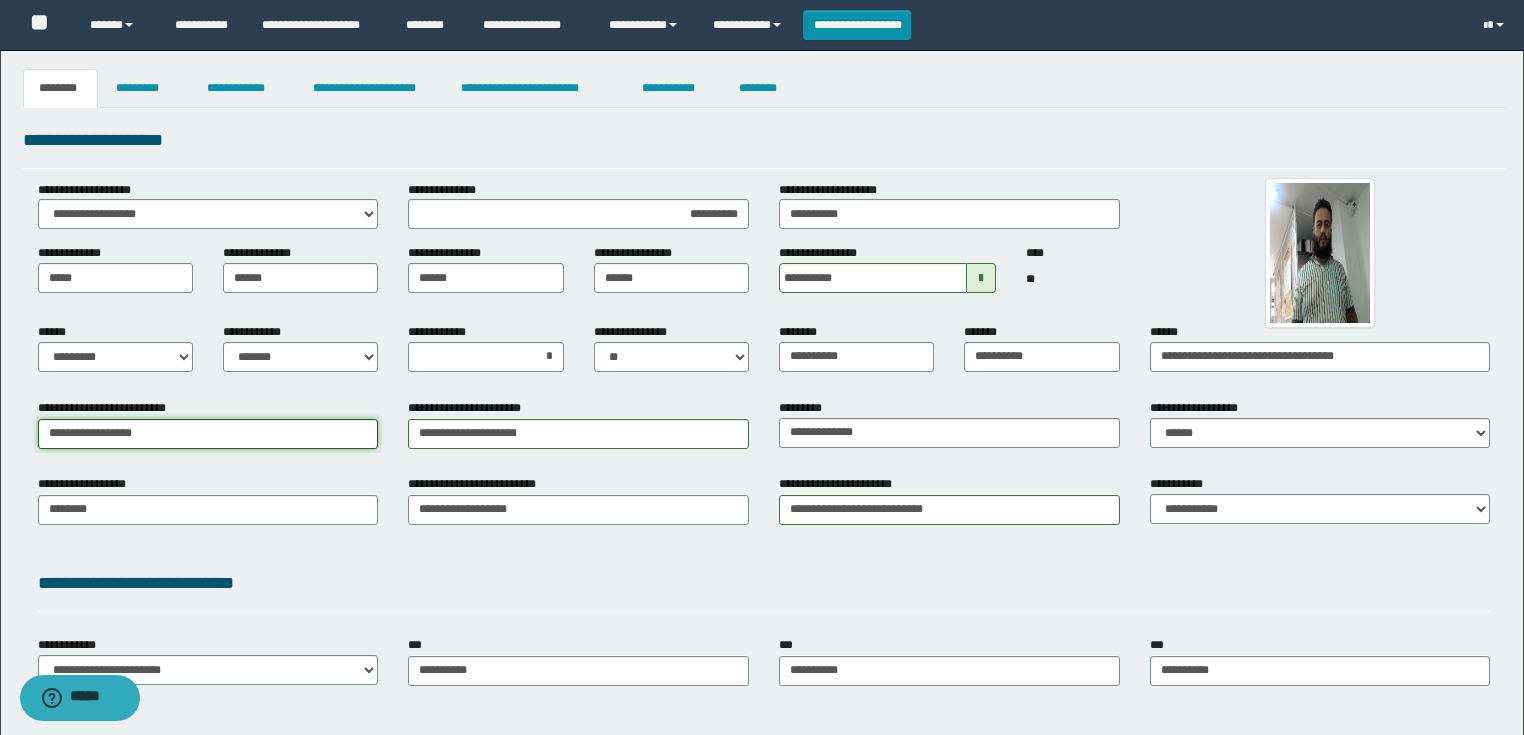 type on "**********" 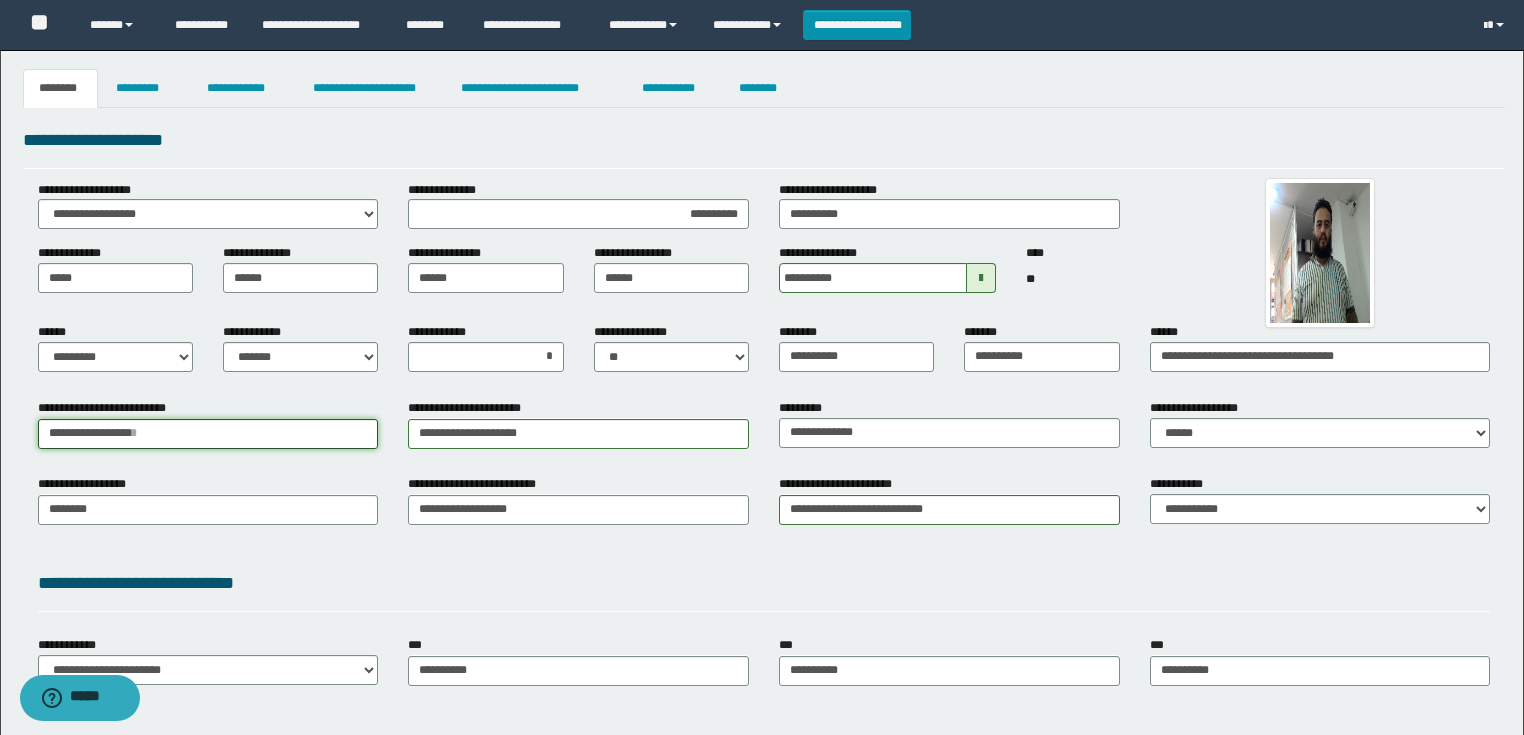 type 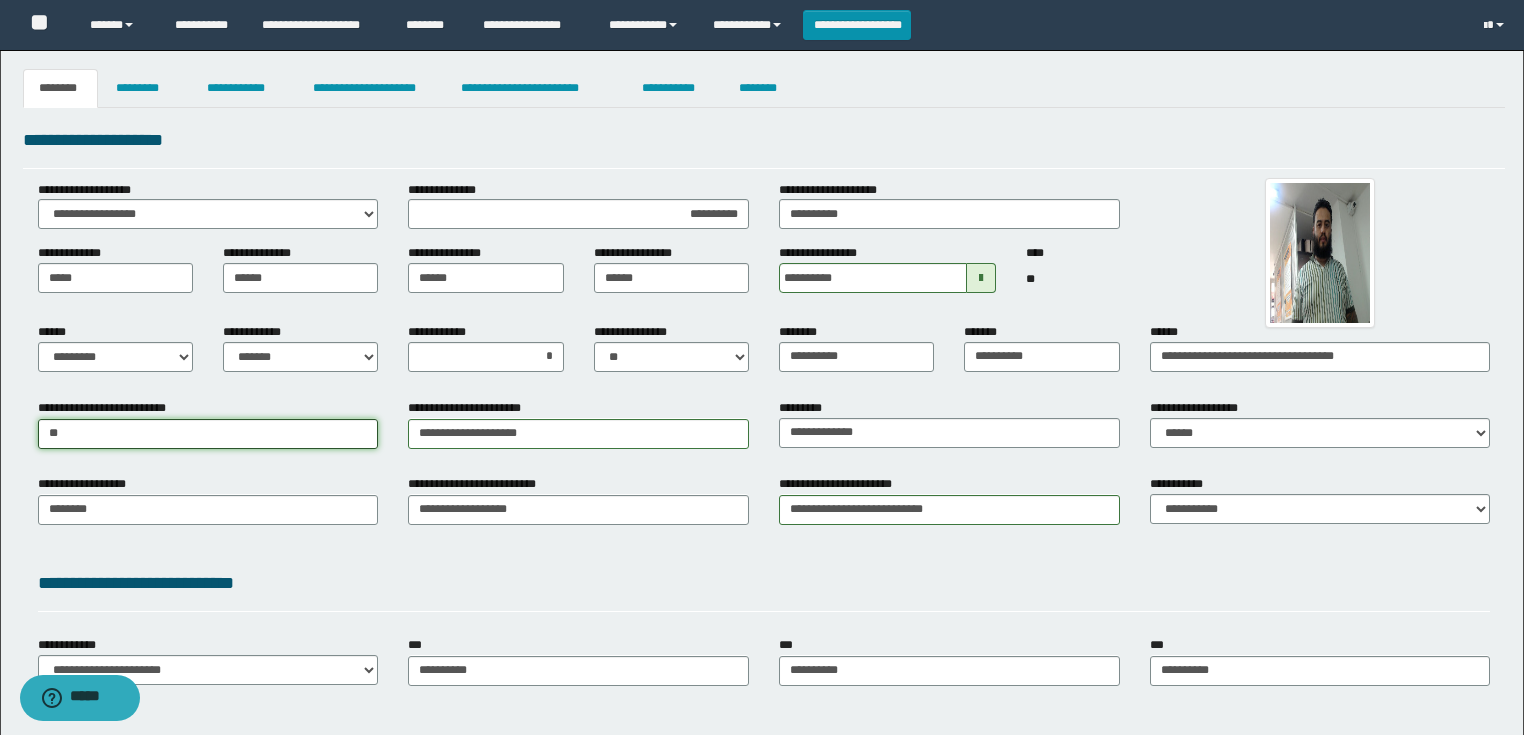 type on "*" 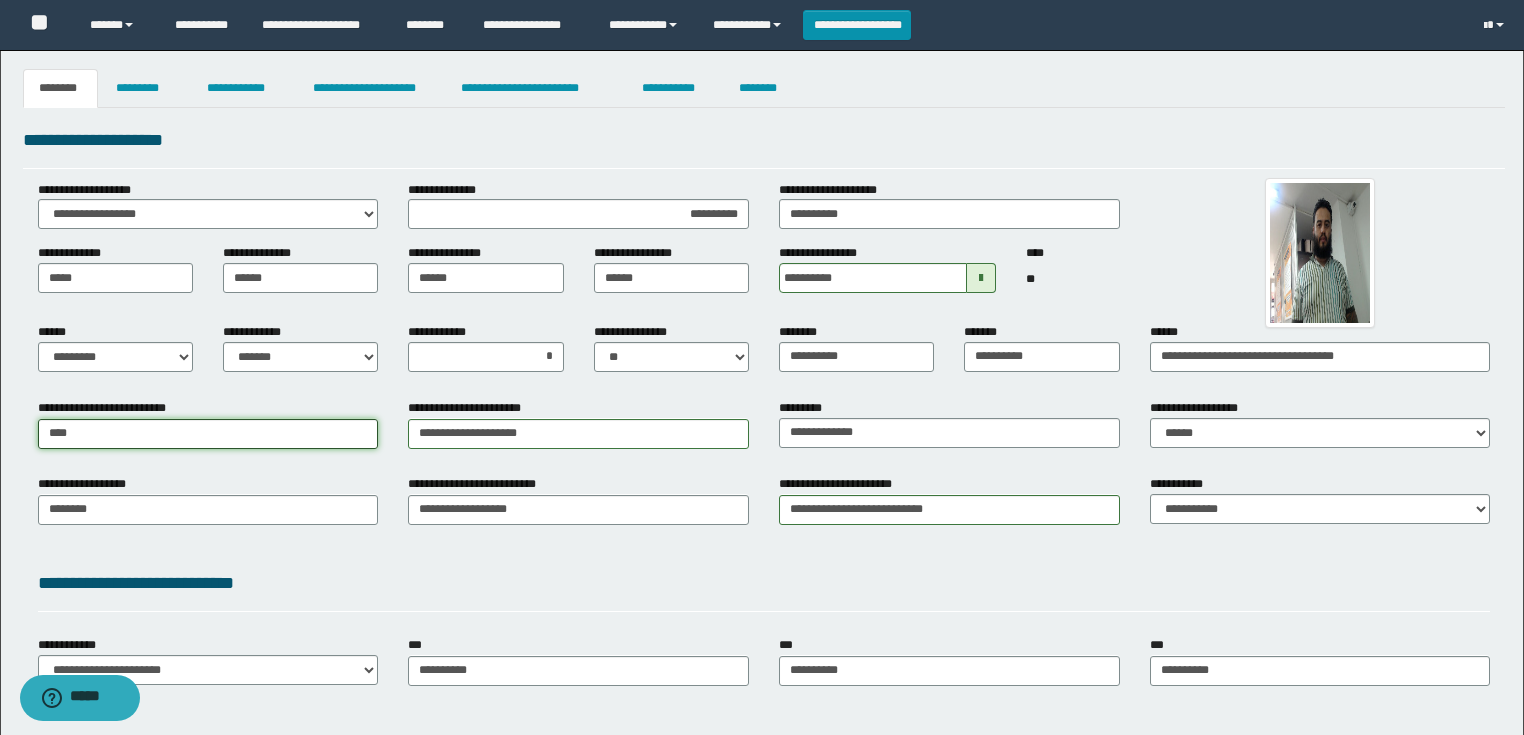 type on "*****" 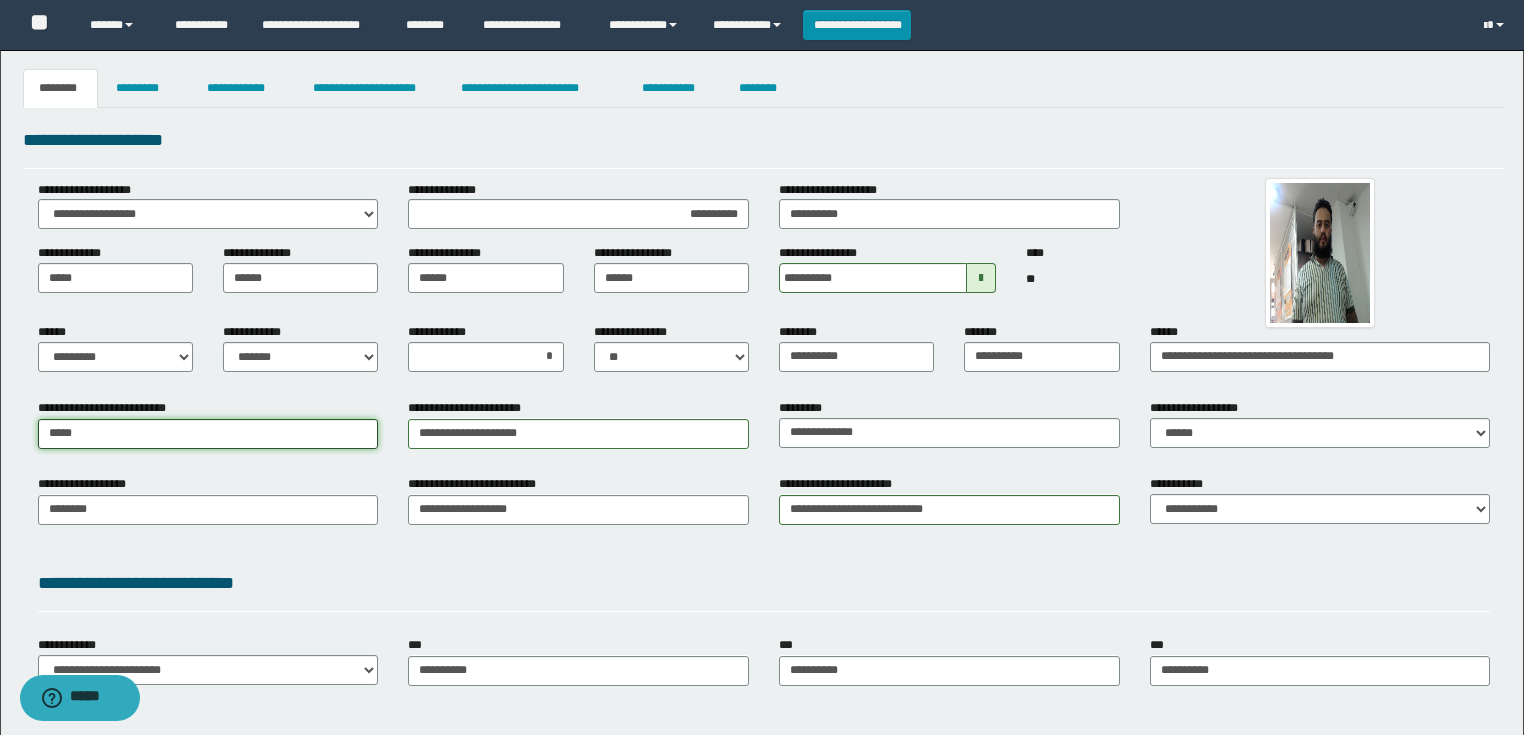 type on "*********" 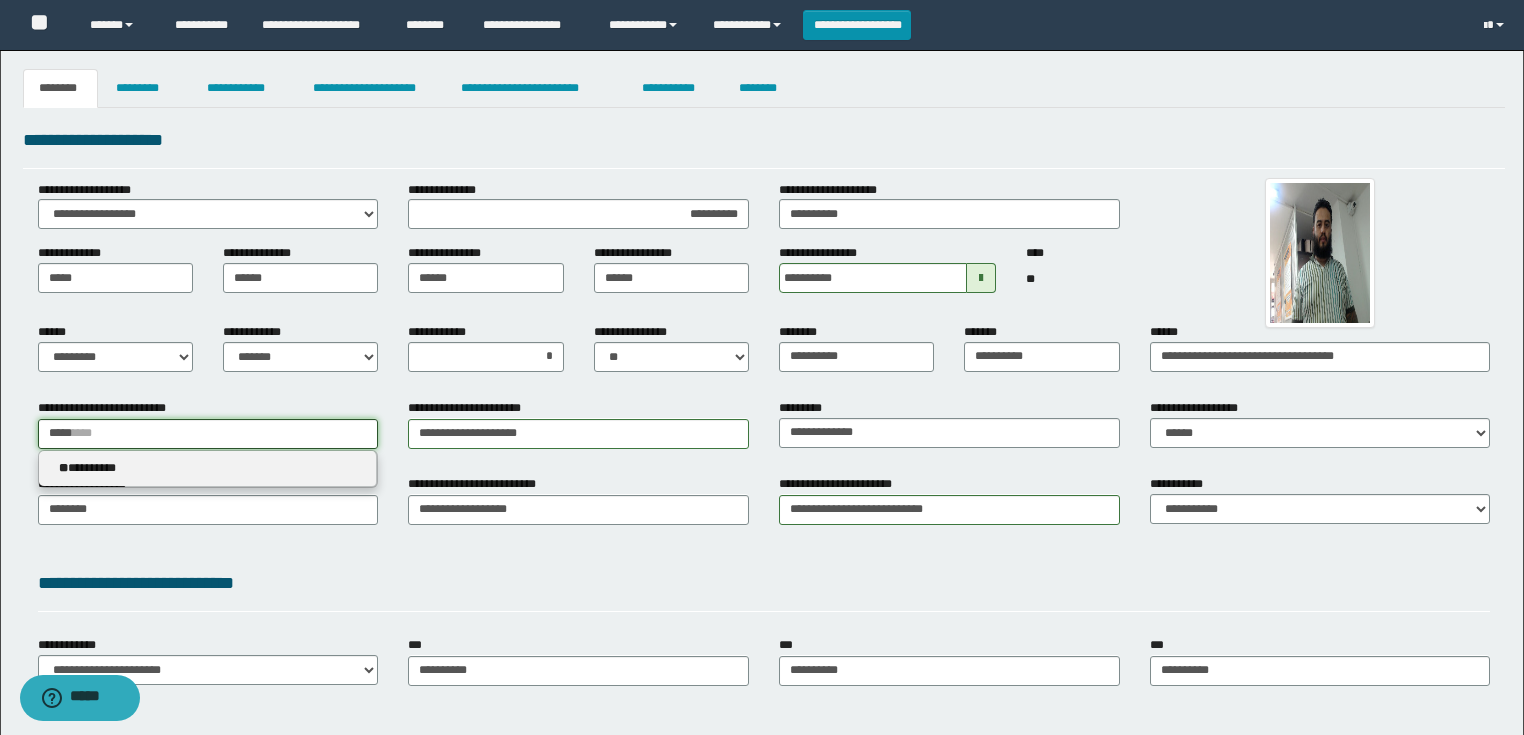 type 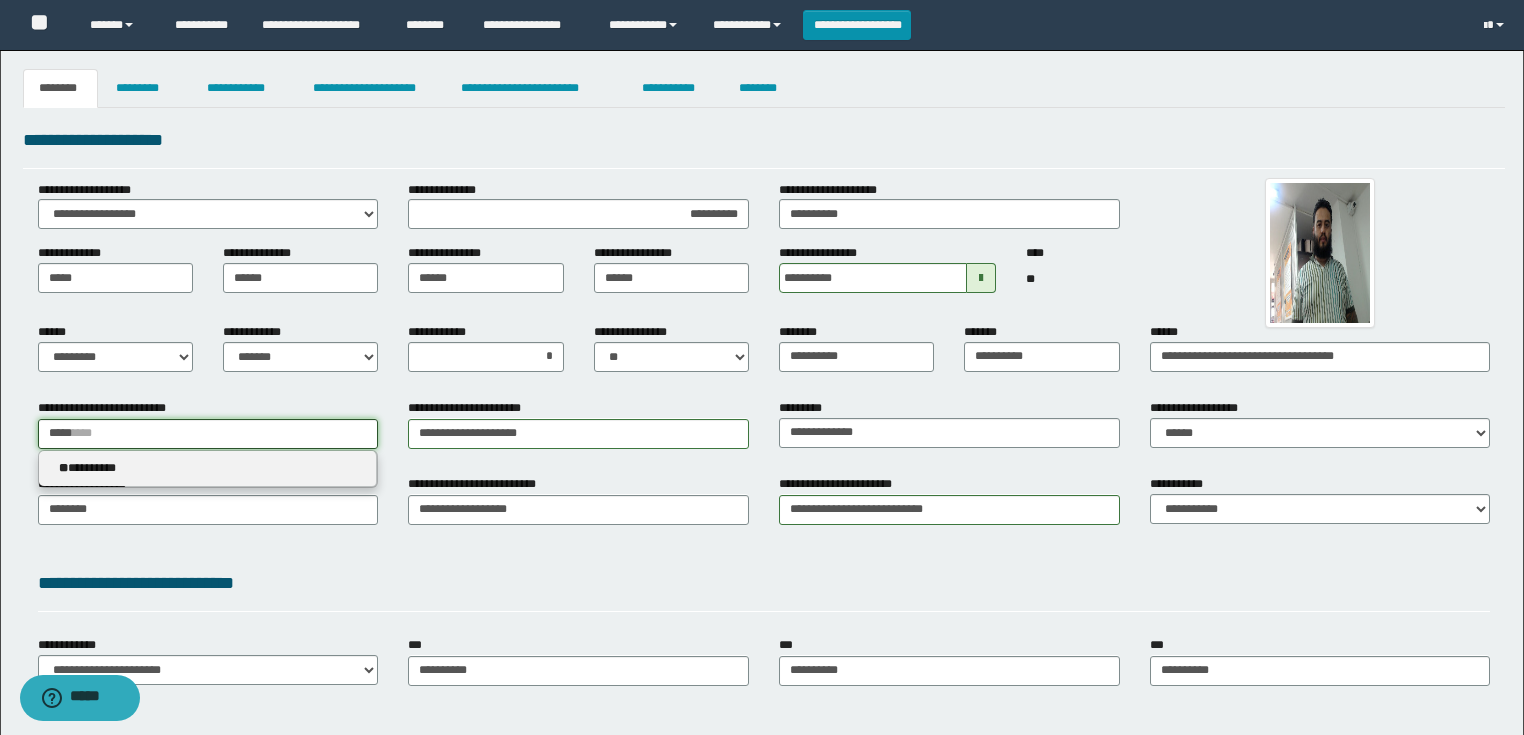 type on "******" 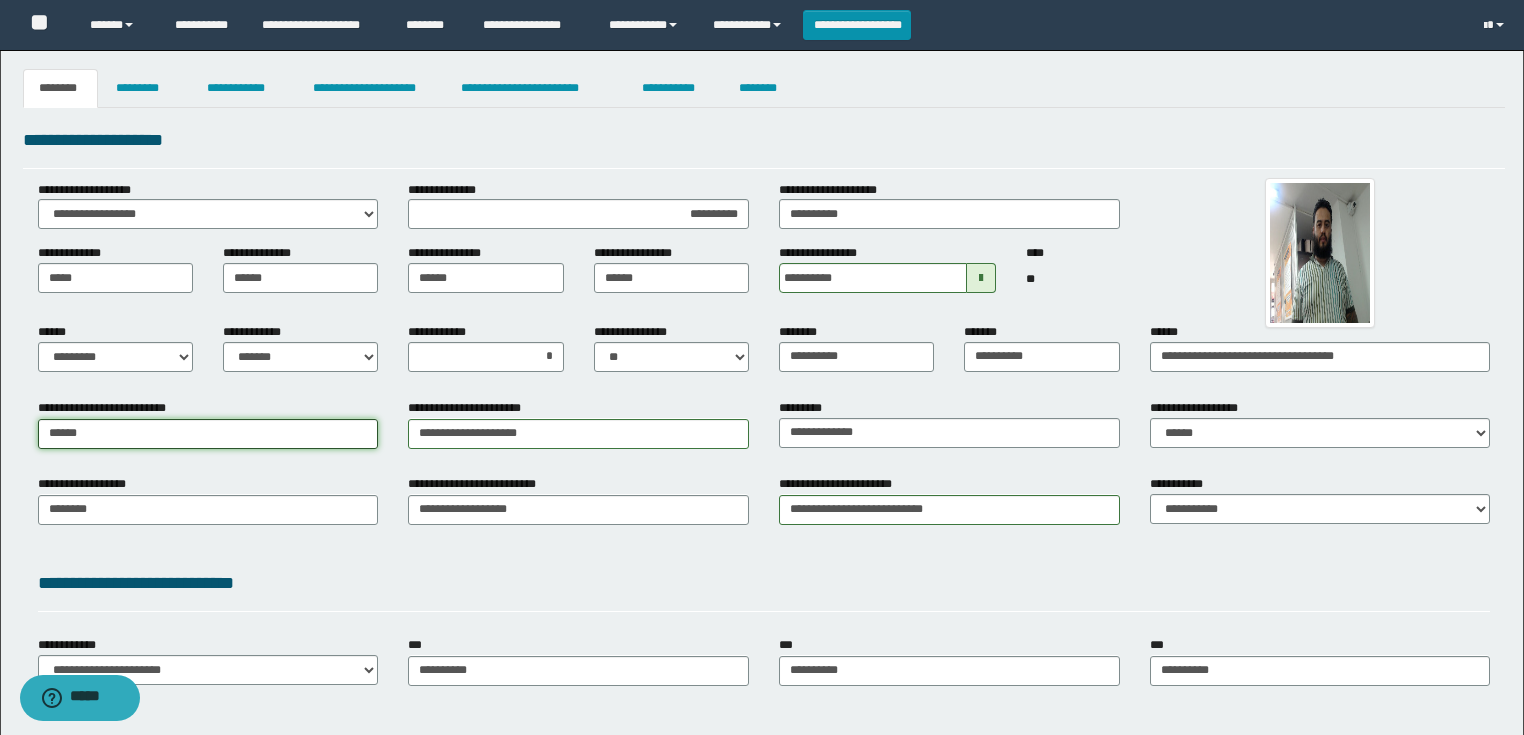 type on "*********" 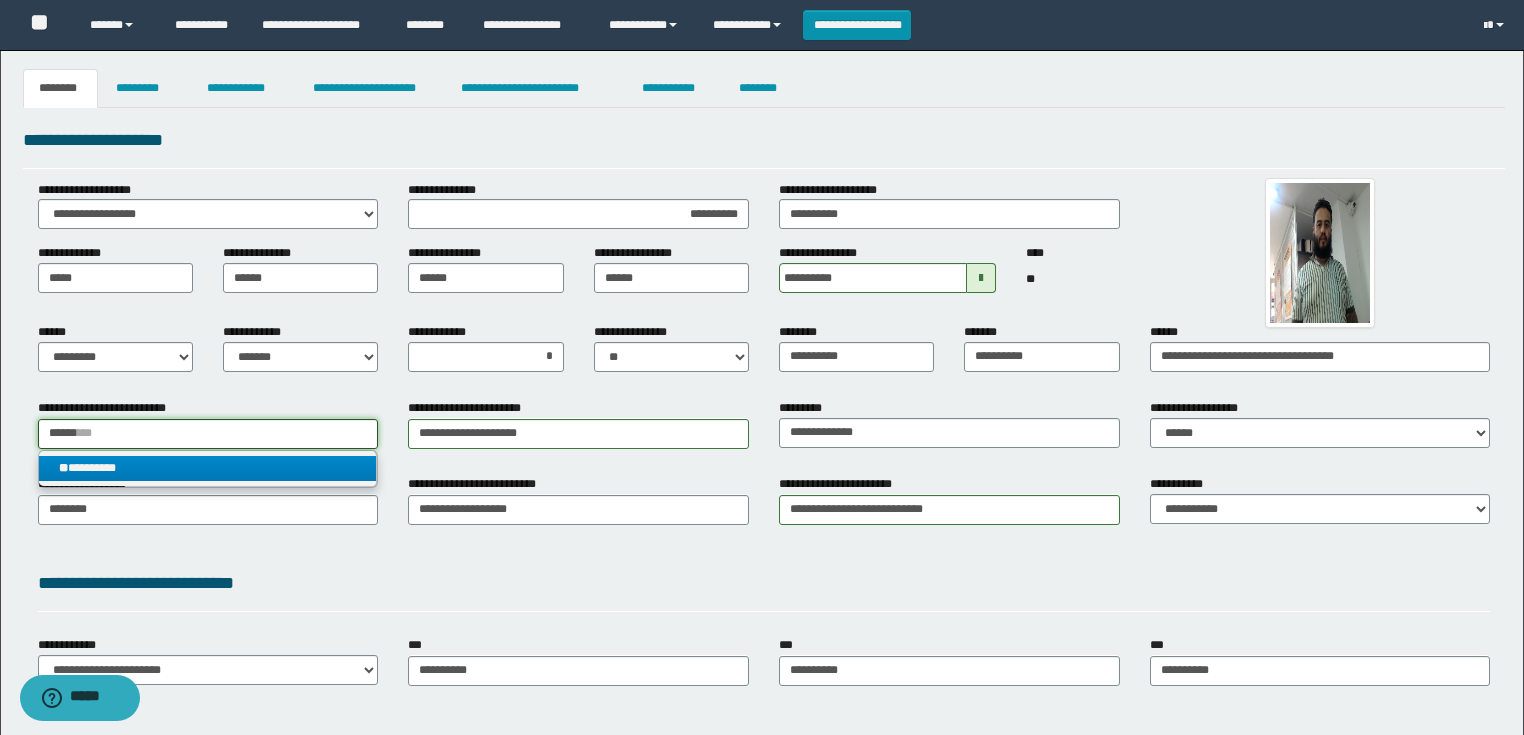 type on "******" 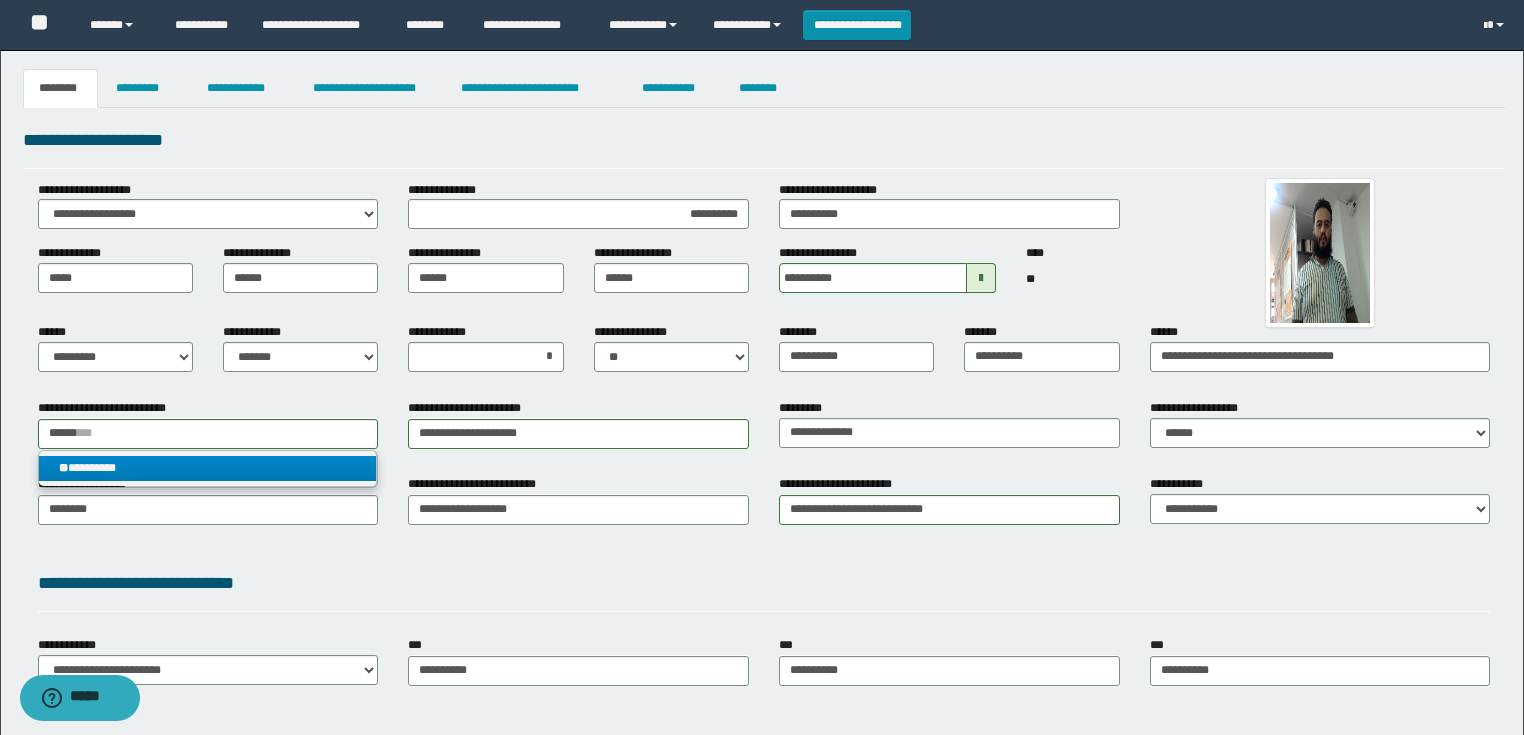 click on "** *********" at bounding box center (208, 468) 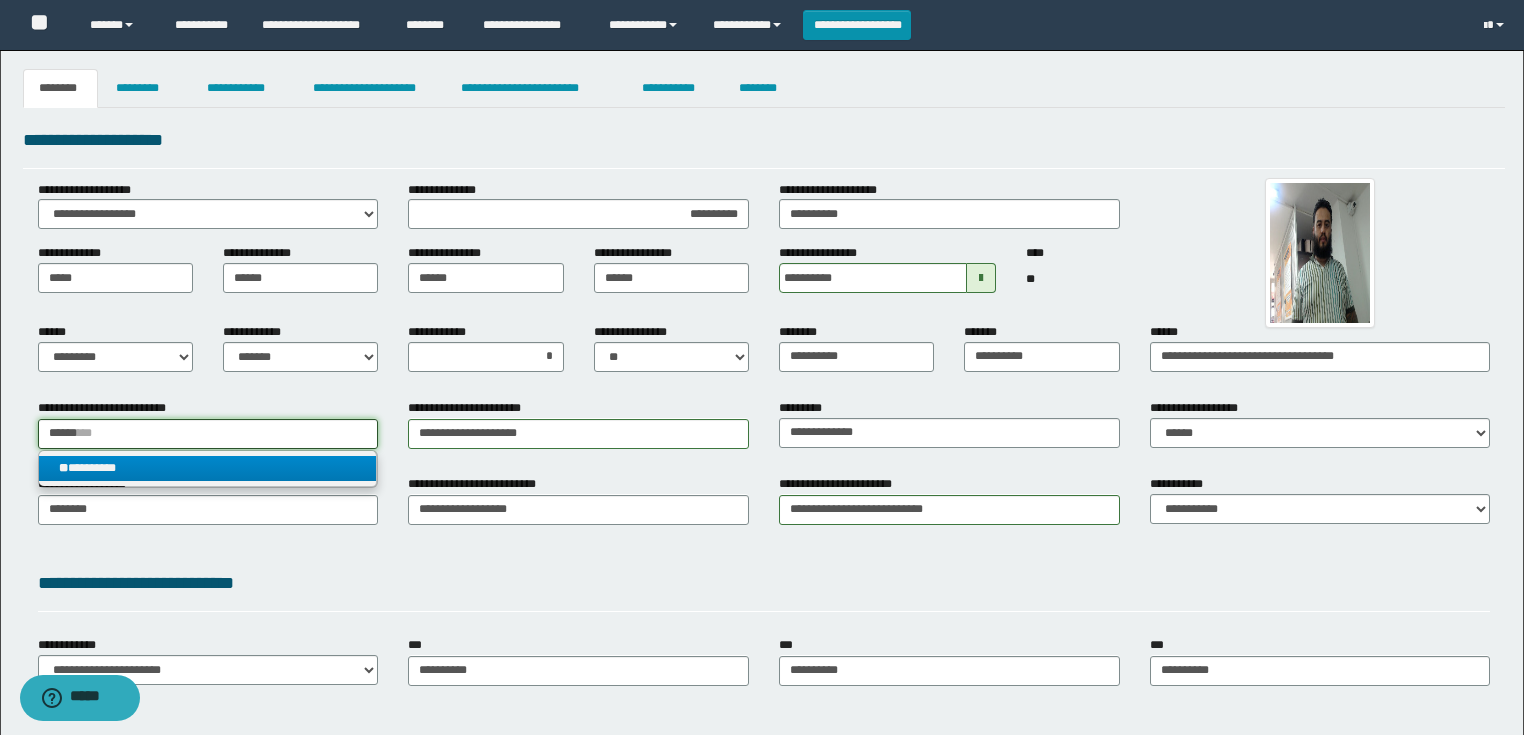 type 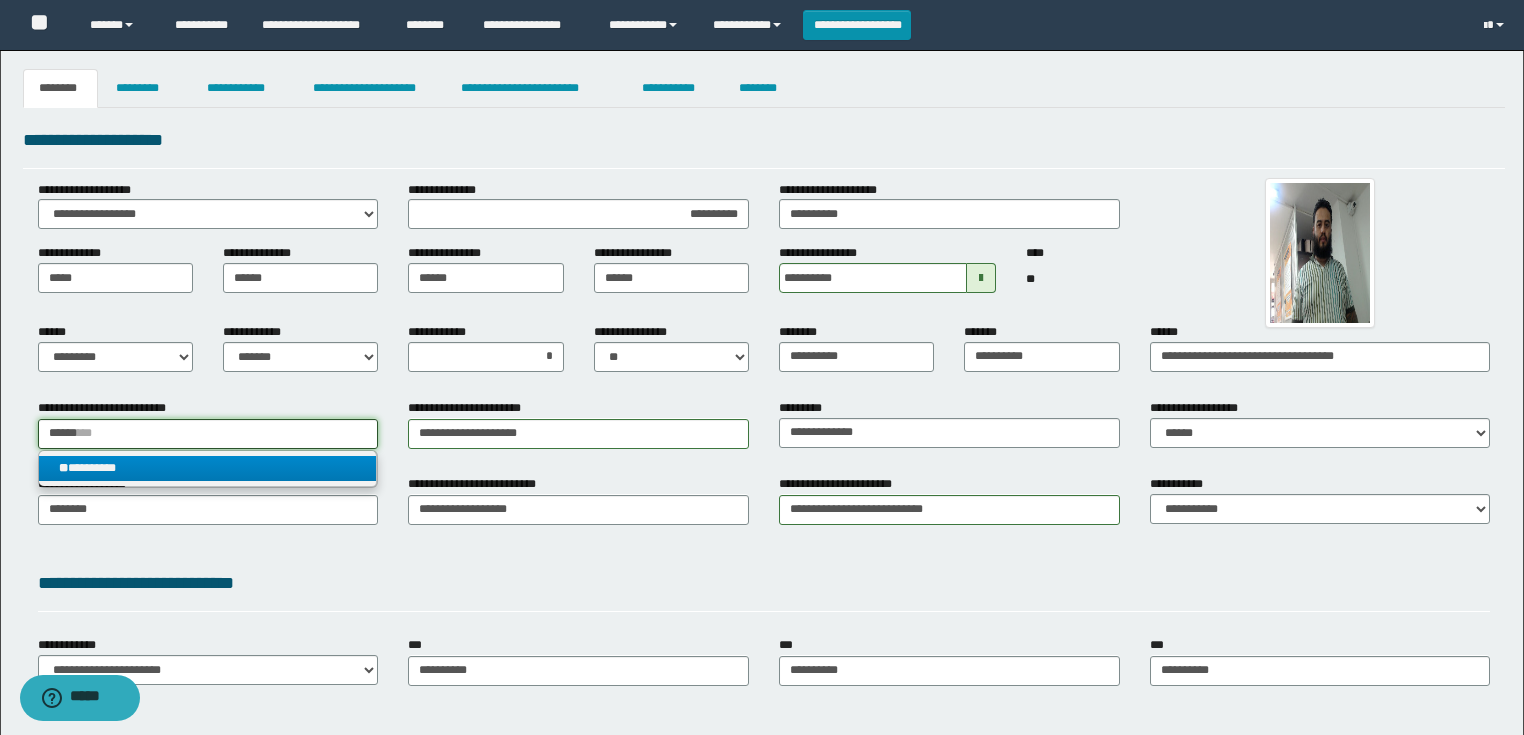 type on "*********" 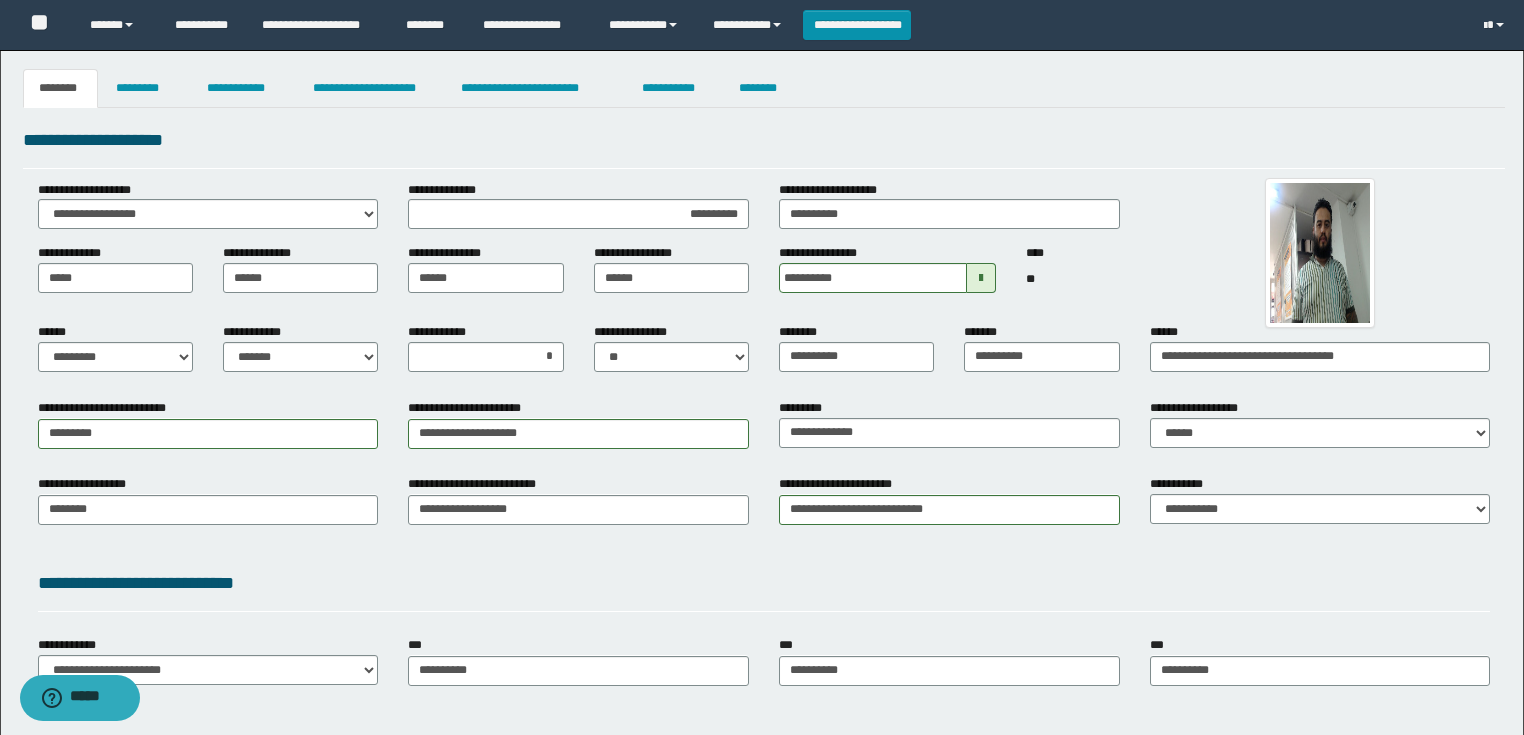 click on "**********" at bounding box center [764, 587] 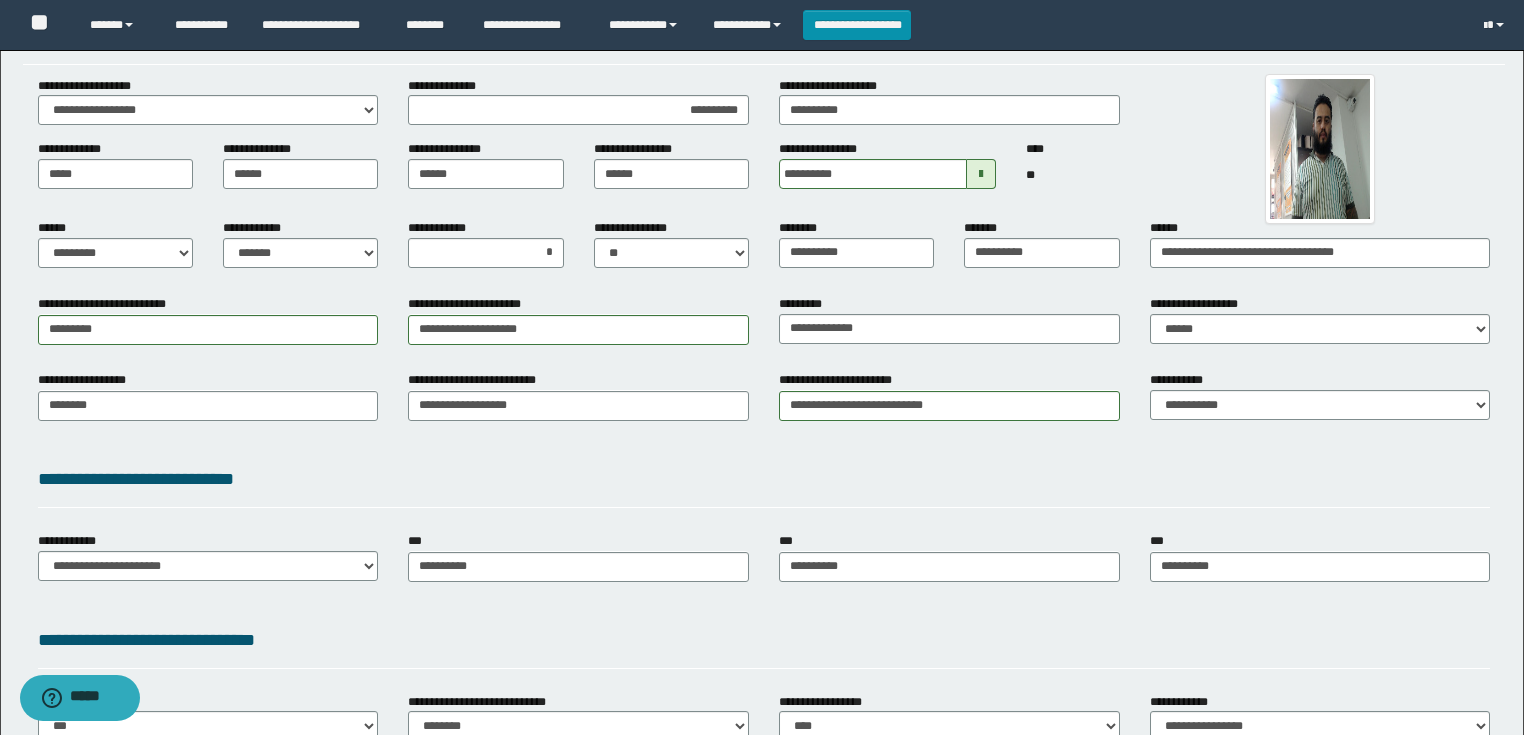 scroll, scrollTop: 0, scrollLeft: 0, axis: both 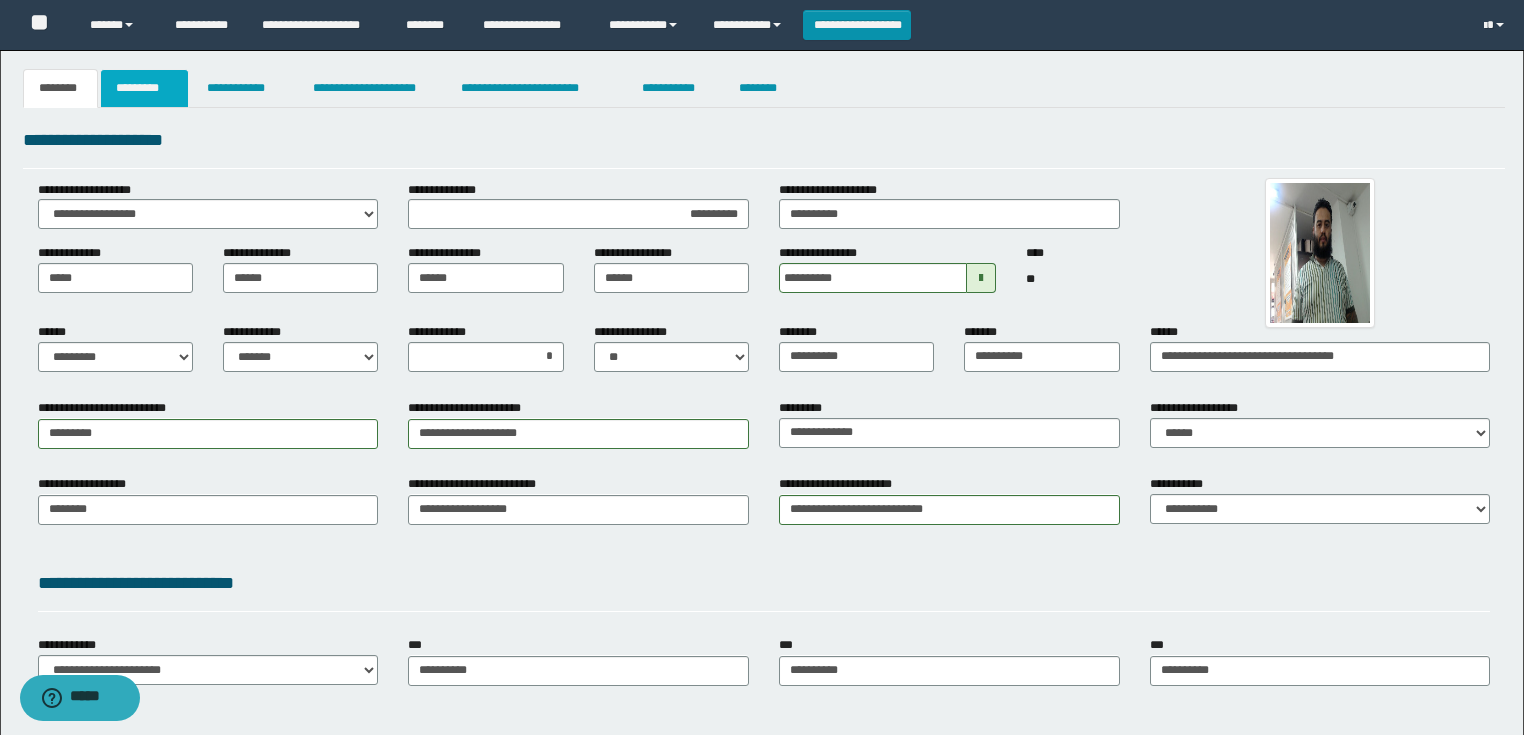 click on "*********" at bounding box center [144, 88] 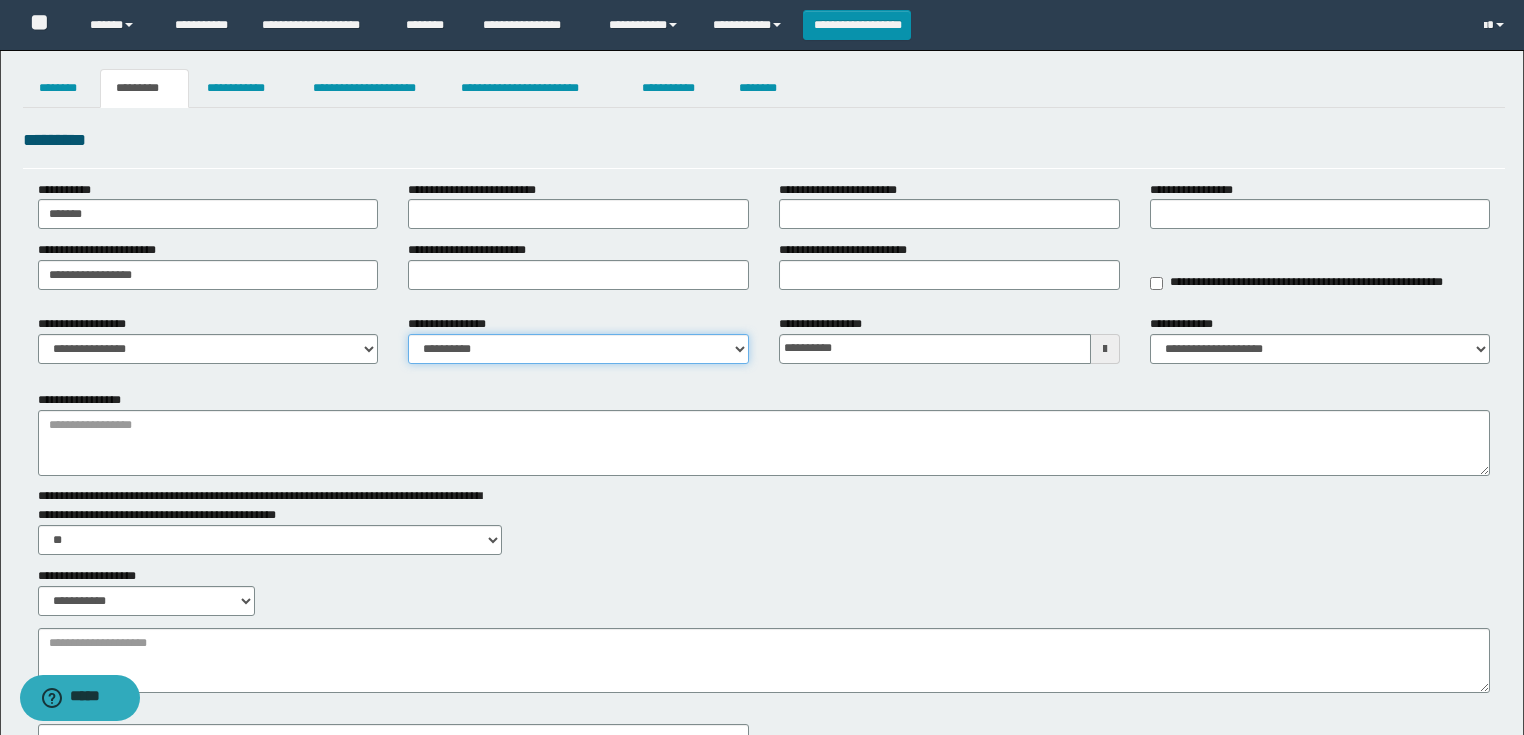 click on "**********" at bounding box center (578, 349) 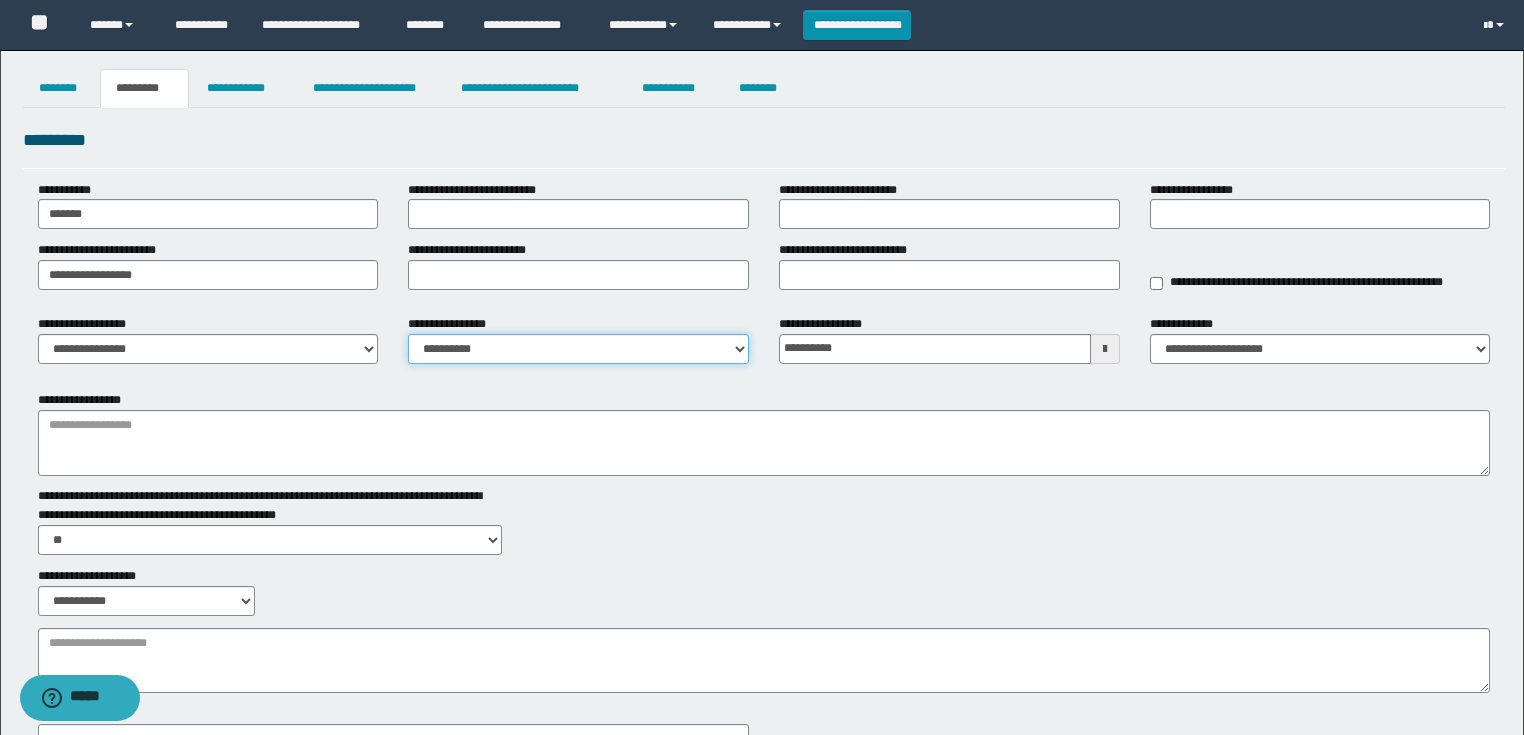 click on "**********" at bounding box center [578, 349] 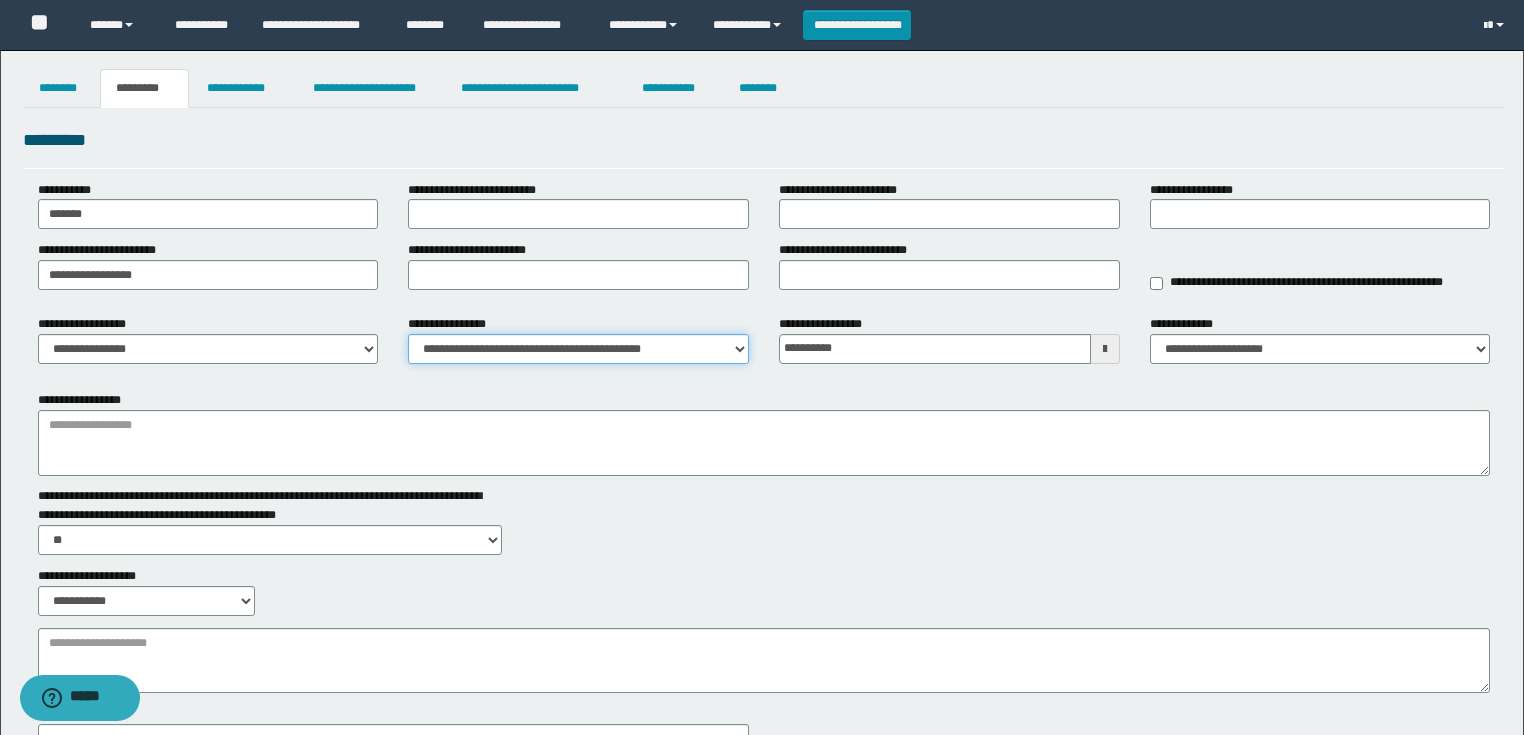 click on "**********" at bounding box center (578, 349) 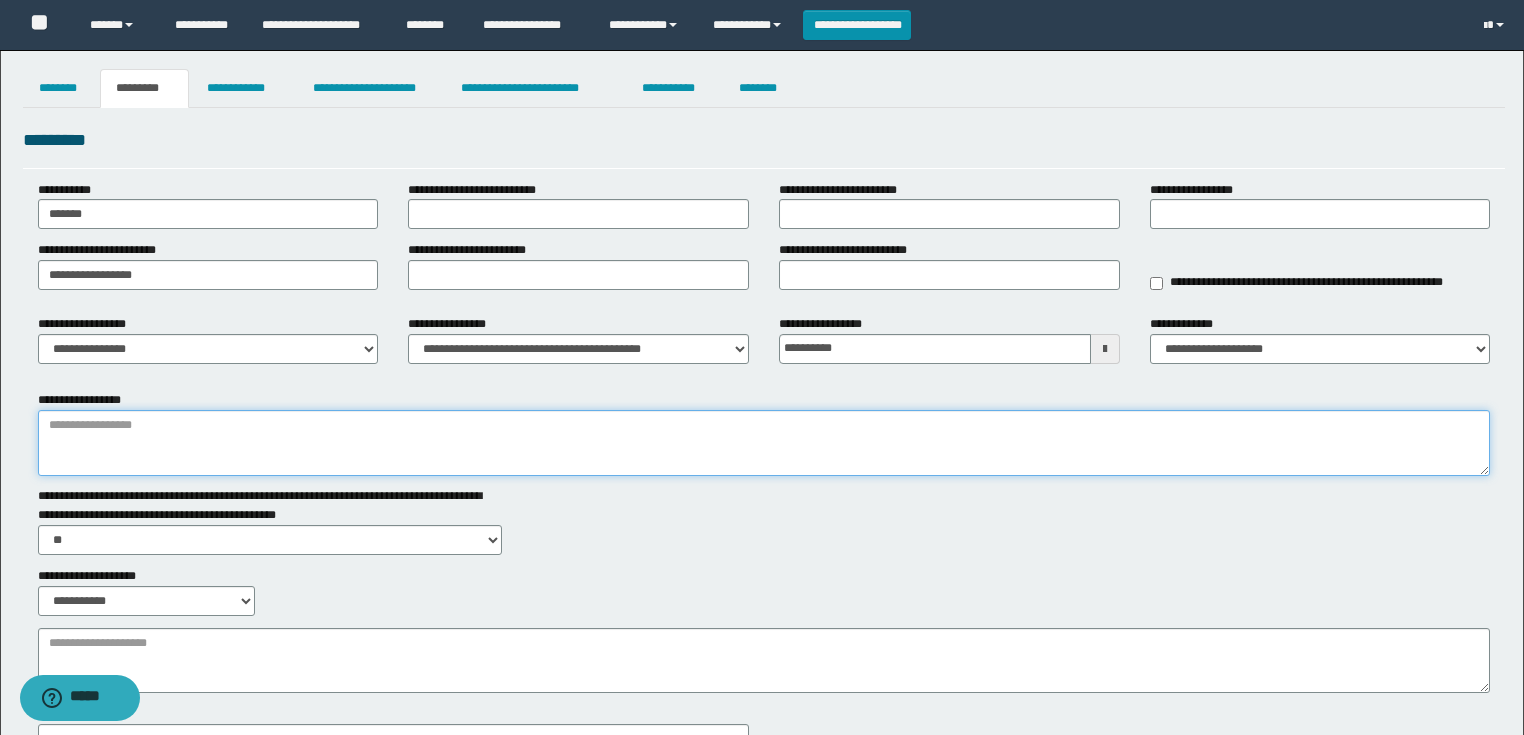 click on "**********" at bounding box center [764, 443] 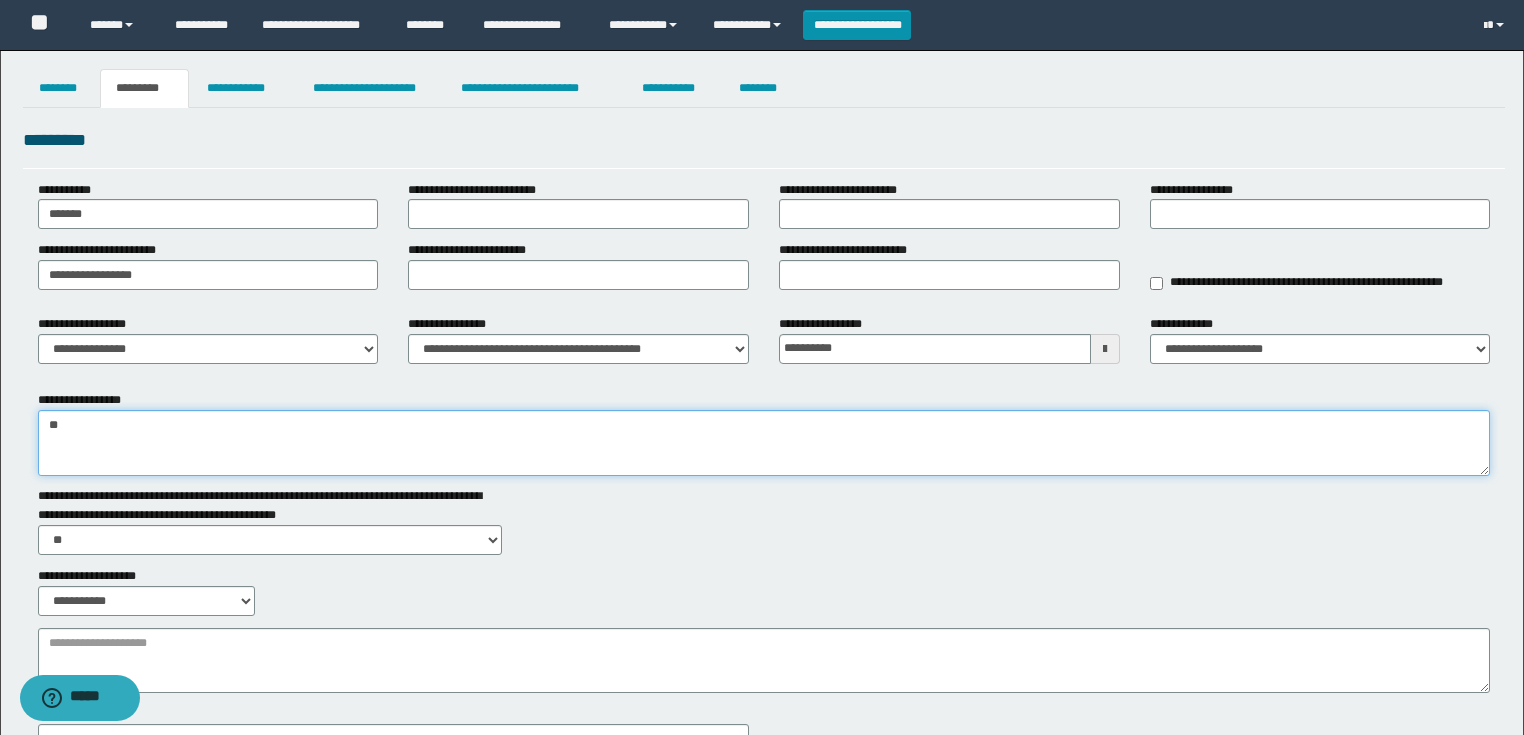 type on "*" 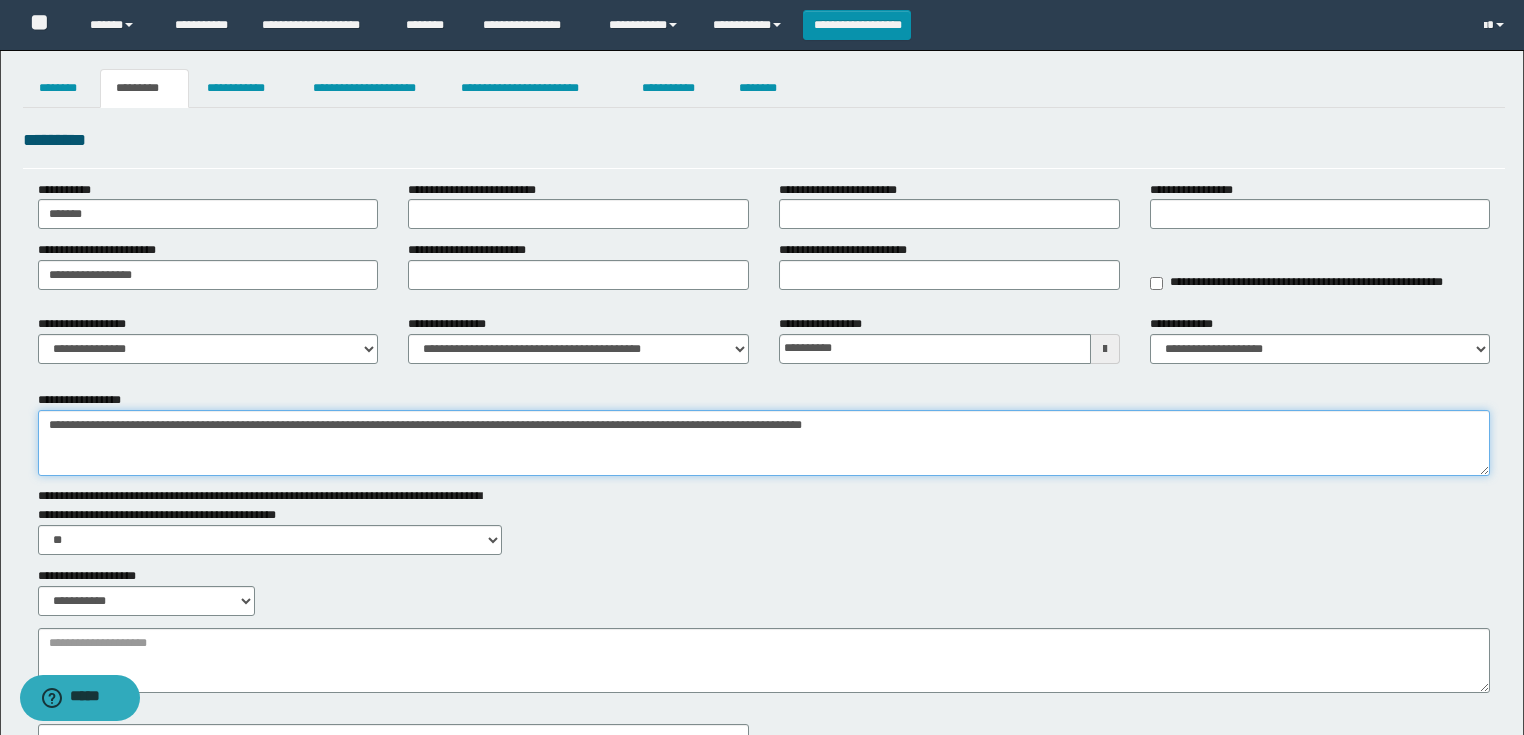 type on "**********" 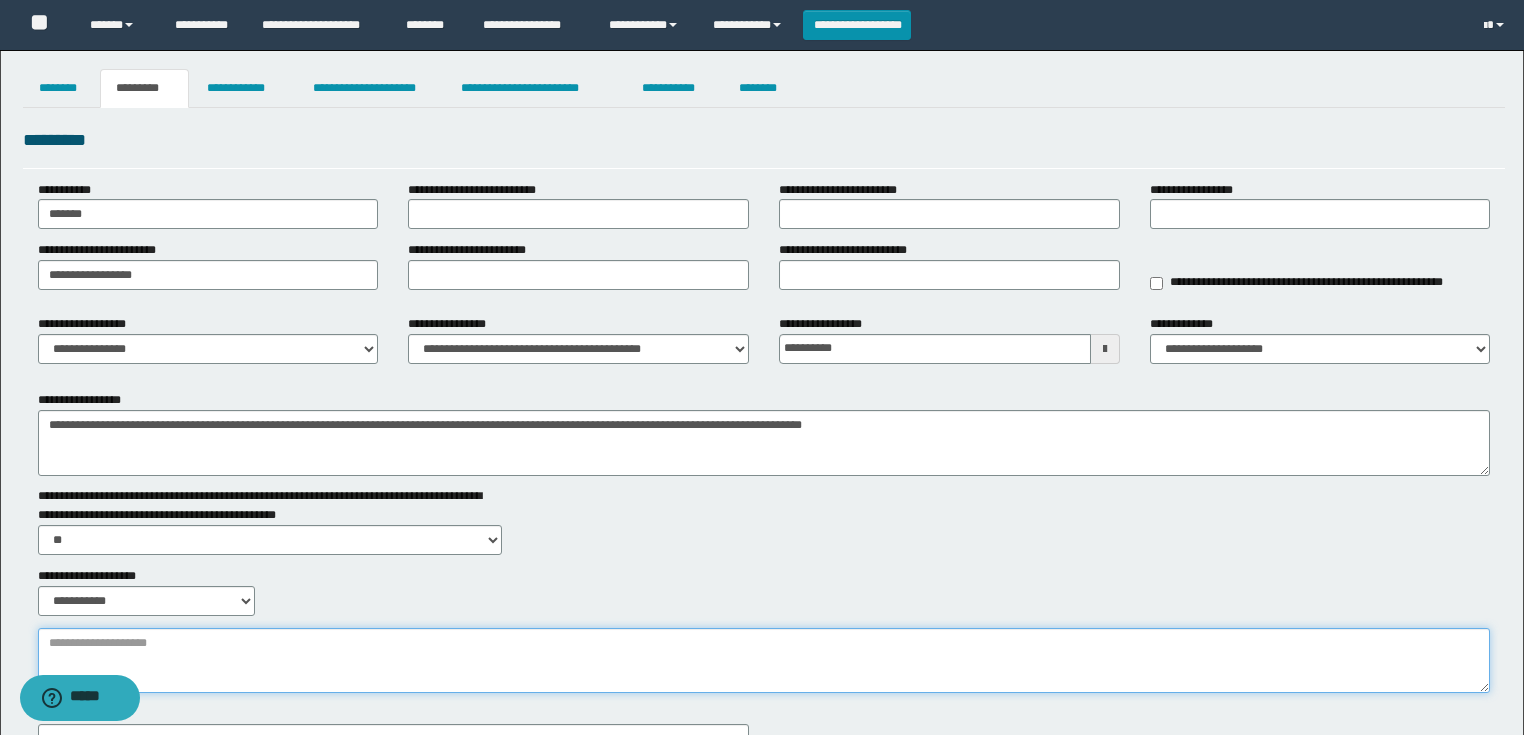 click on "**********" at bounding box center [764, 661] 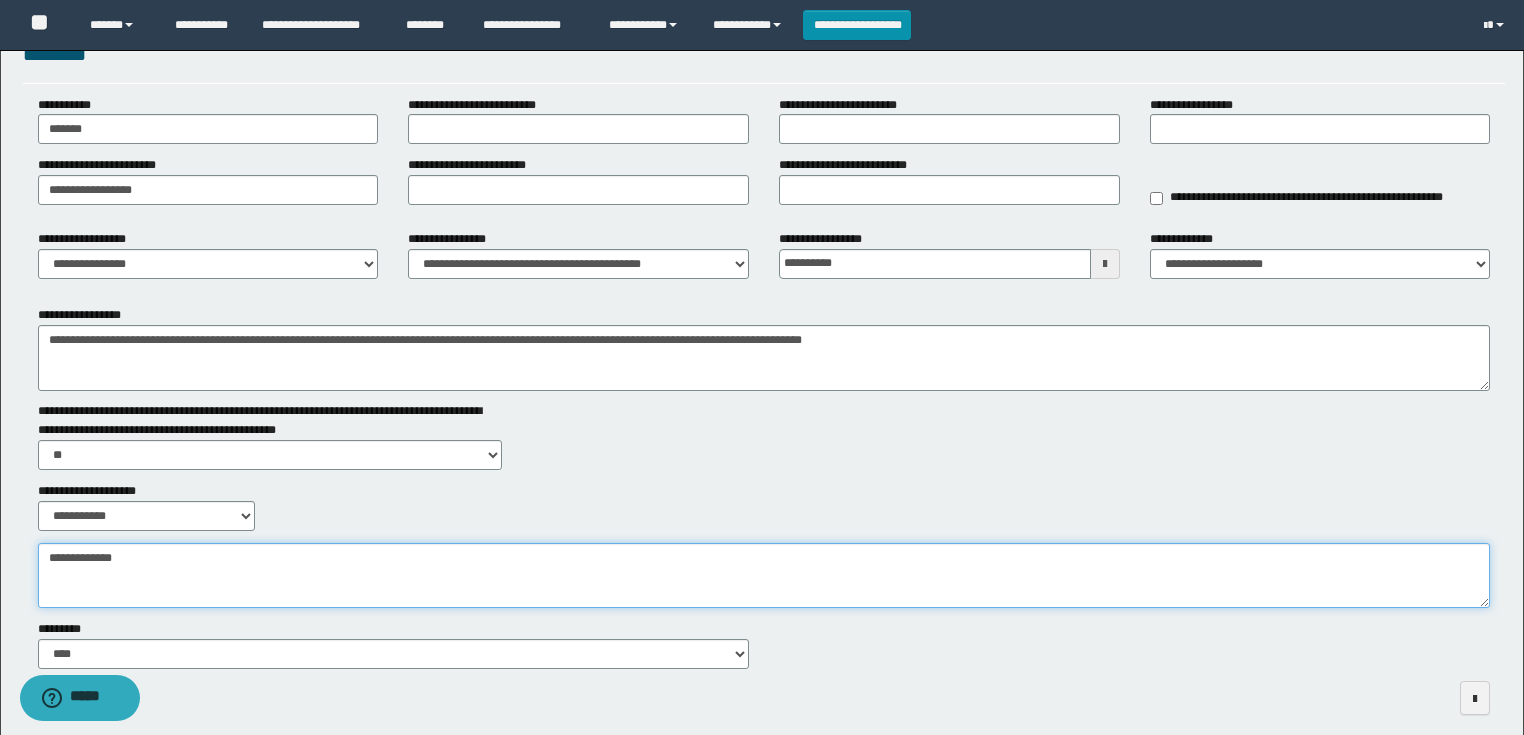 scroll, scrollTop: 0, scrollLeft: 0, axis: both 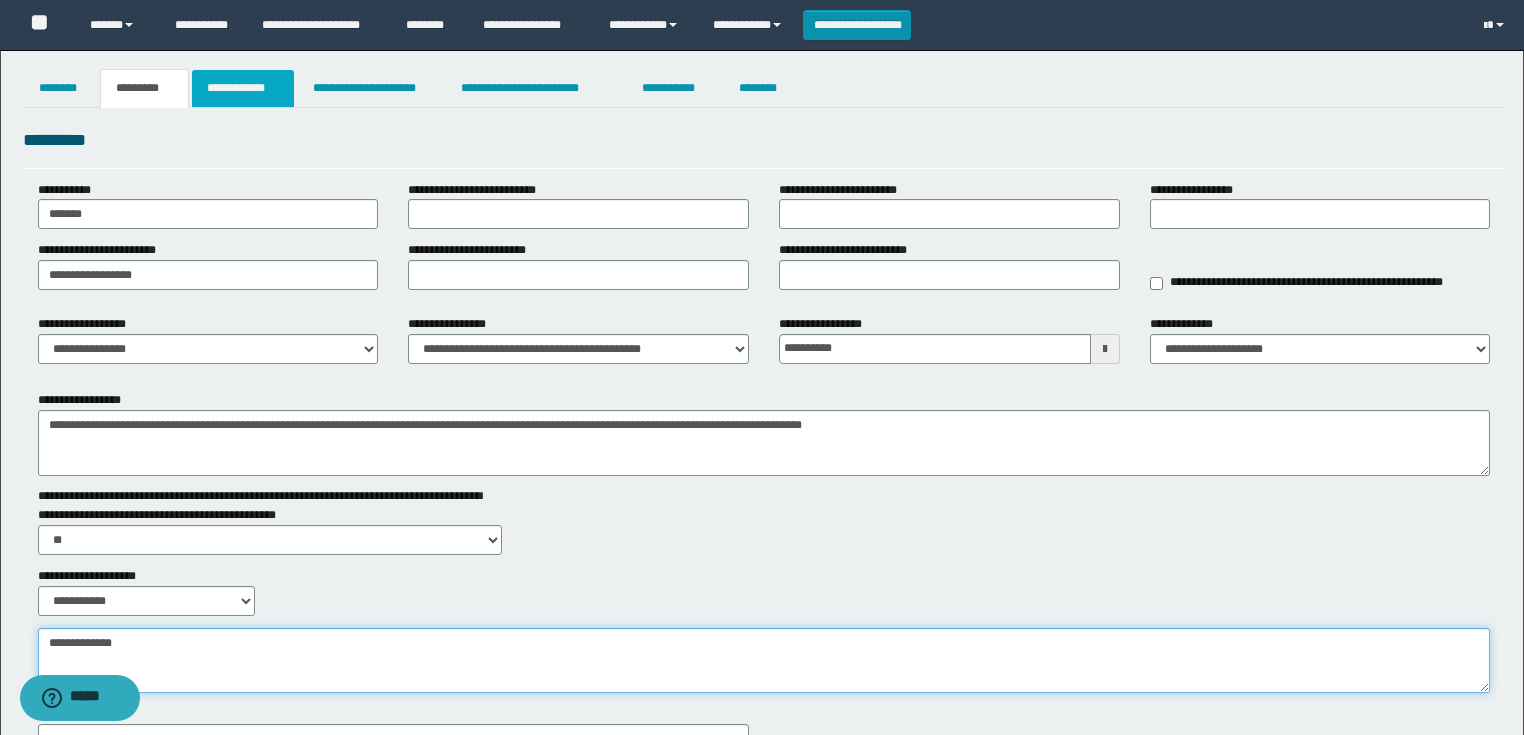 type on "**********" 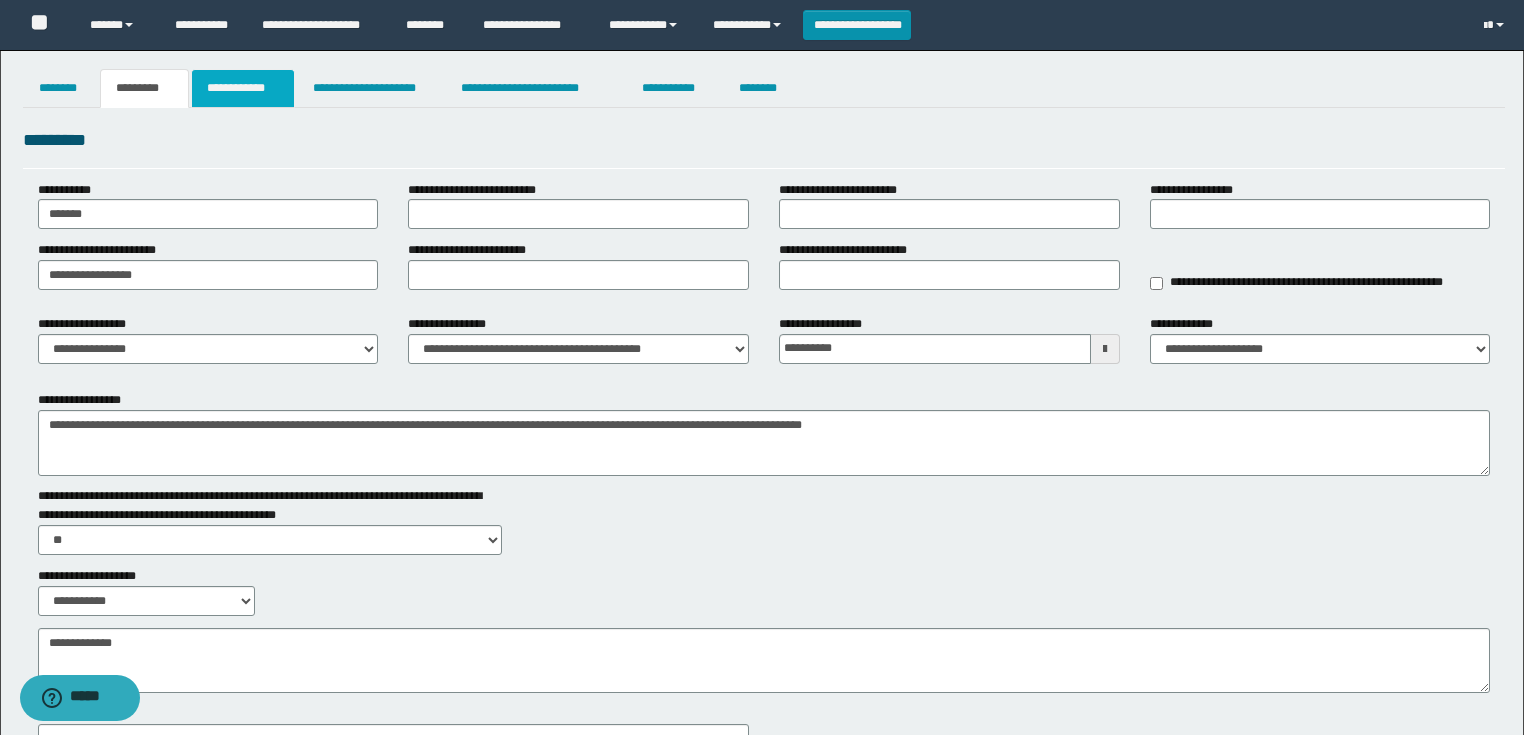 click on "**********" at bounding box center [243, 88] 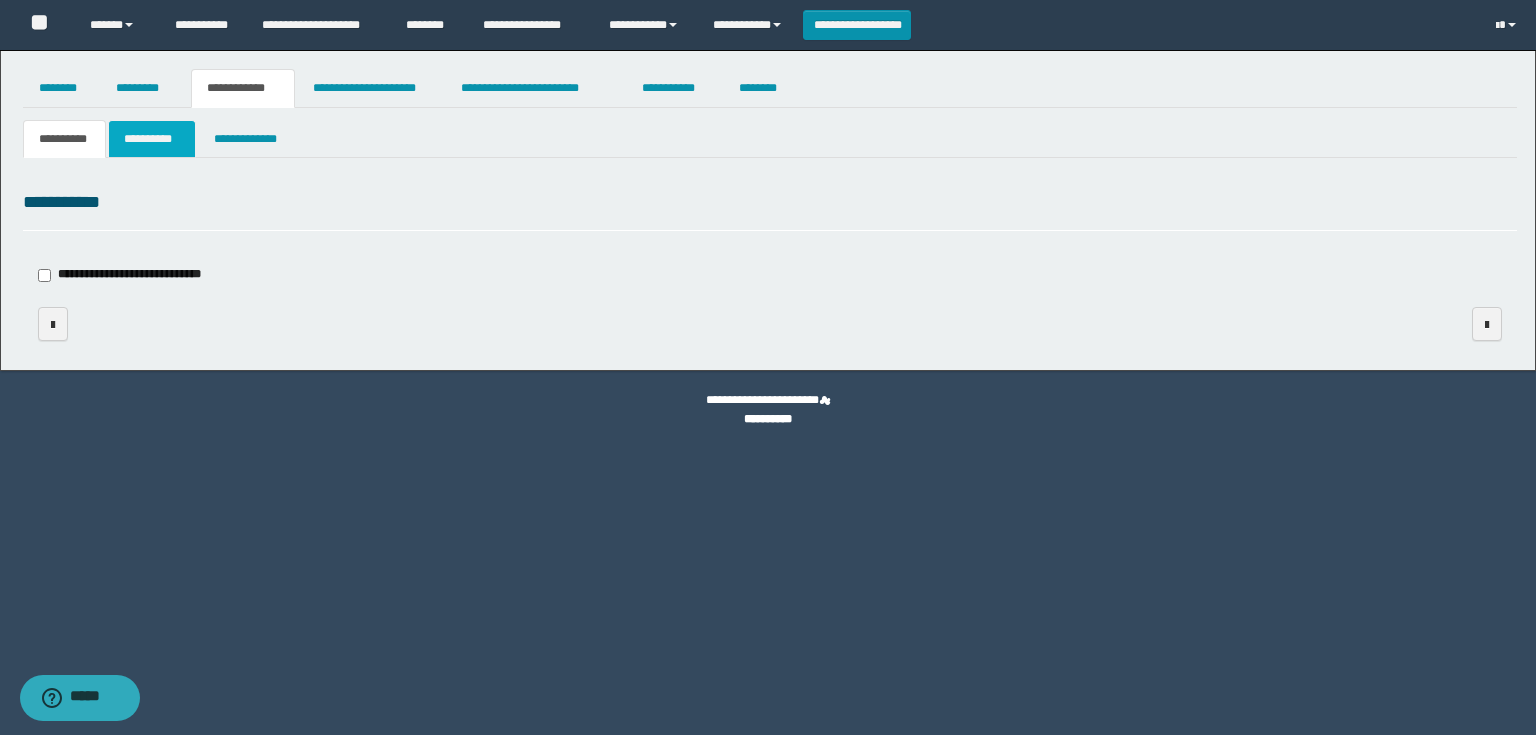 click on "**********" at bounding box center [152, 139] 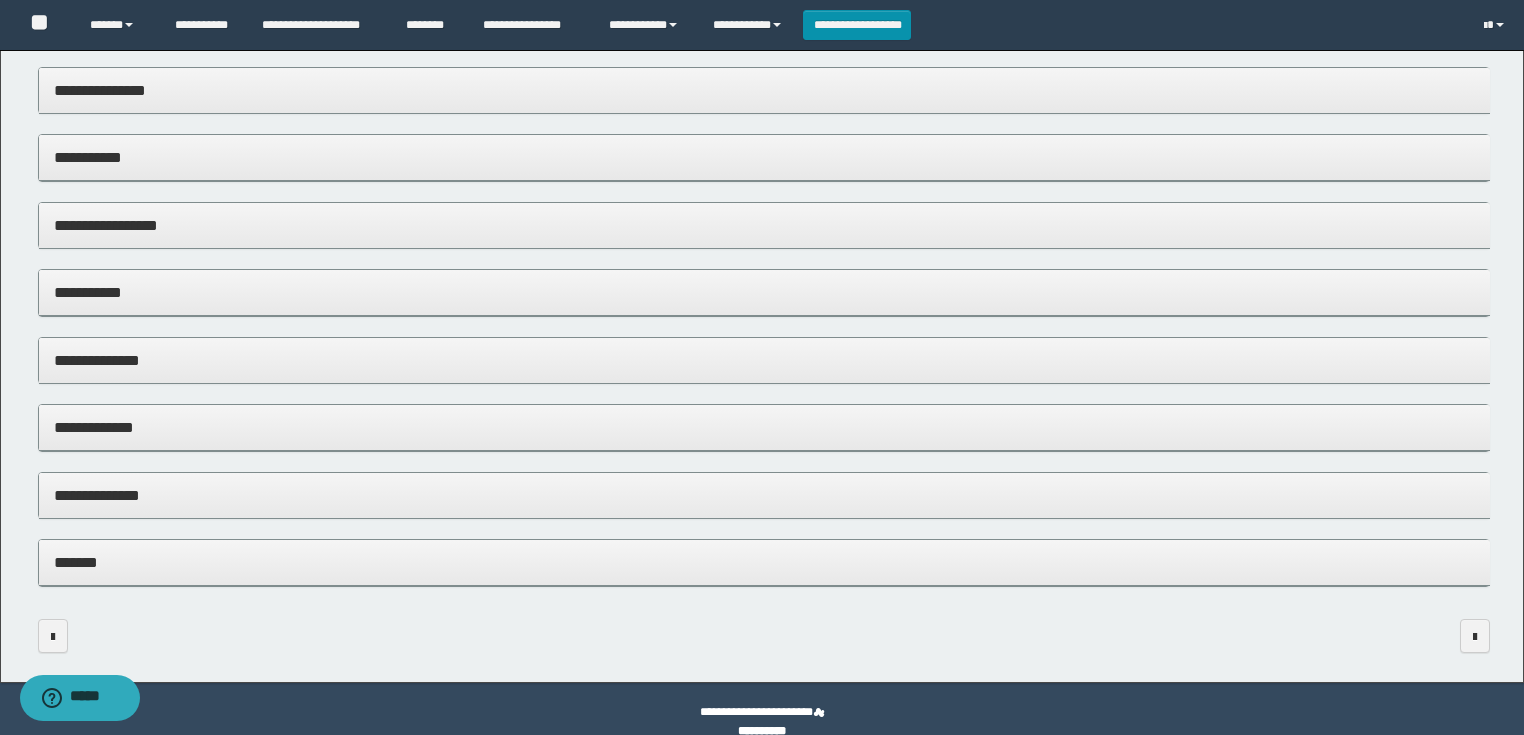 scroll, scrollTop: 240, scrollLeft: 0, axis: vertical 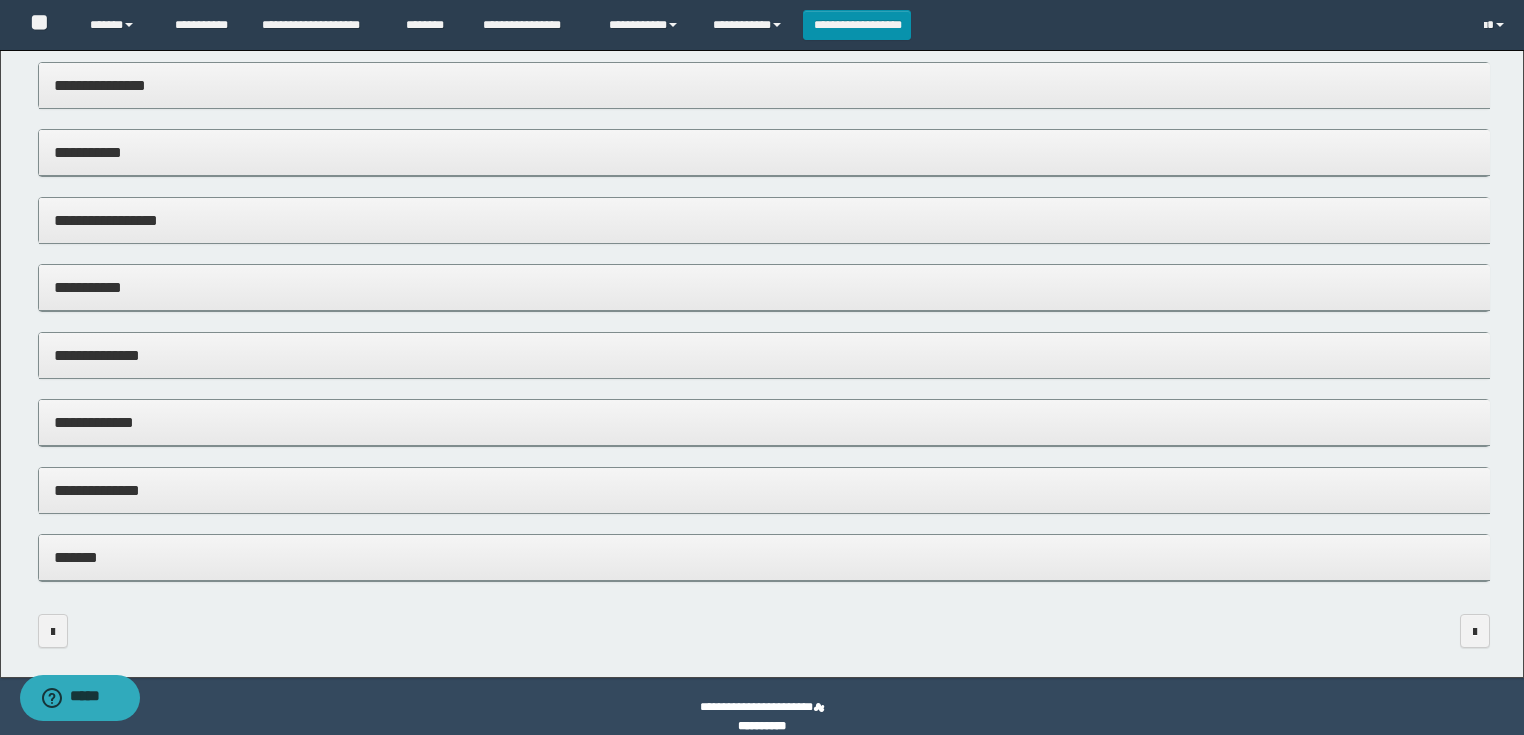 click on "**********" at bounding box center (764, 152) 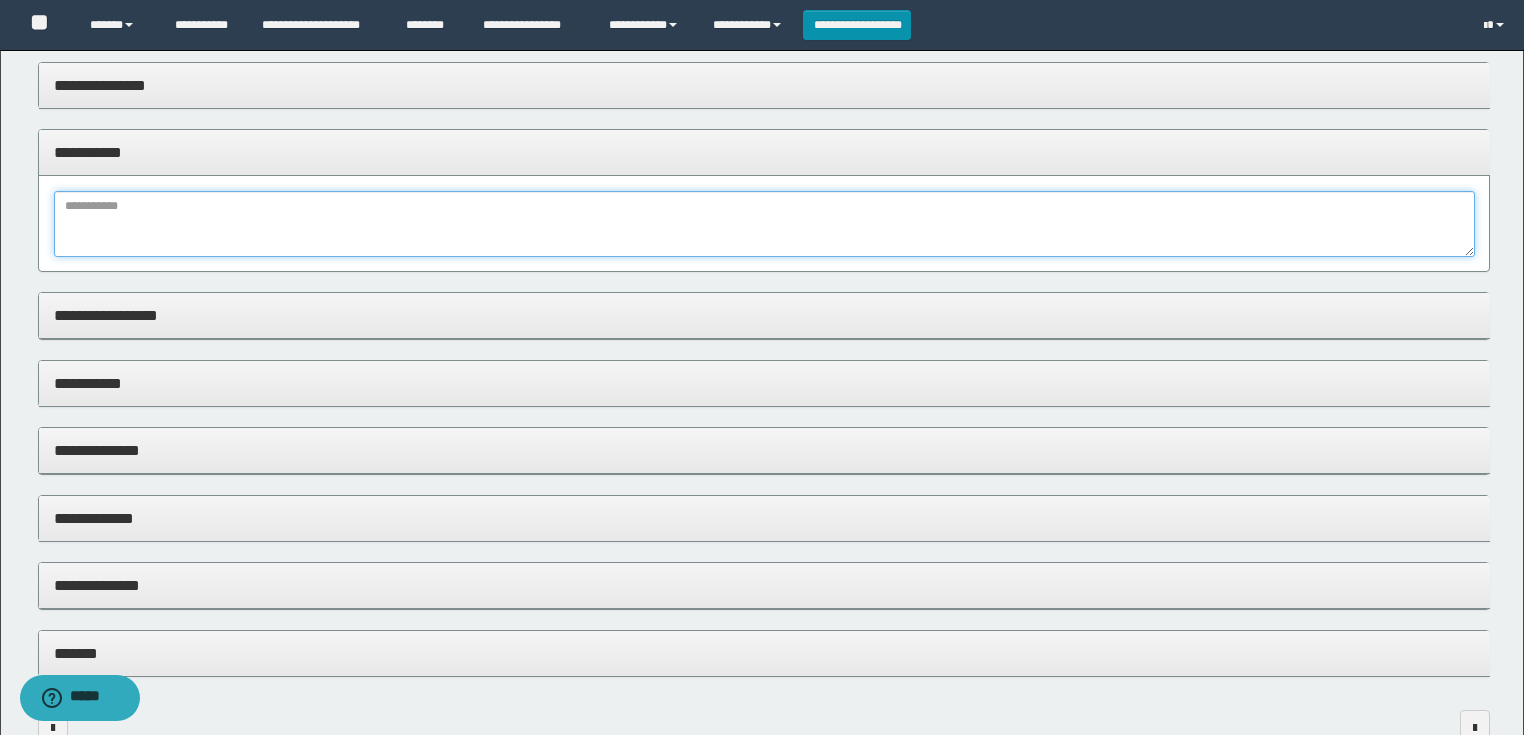 click at bounding box center [764, 224] 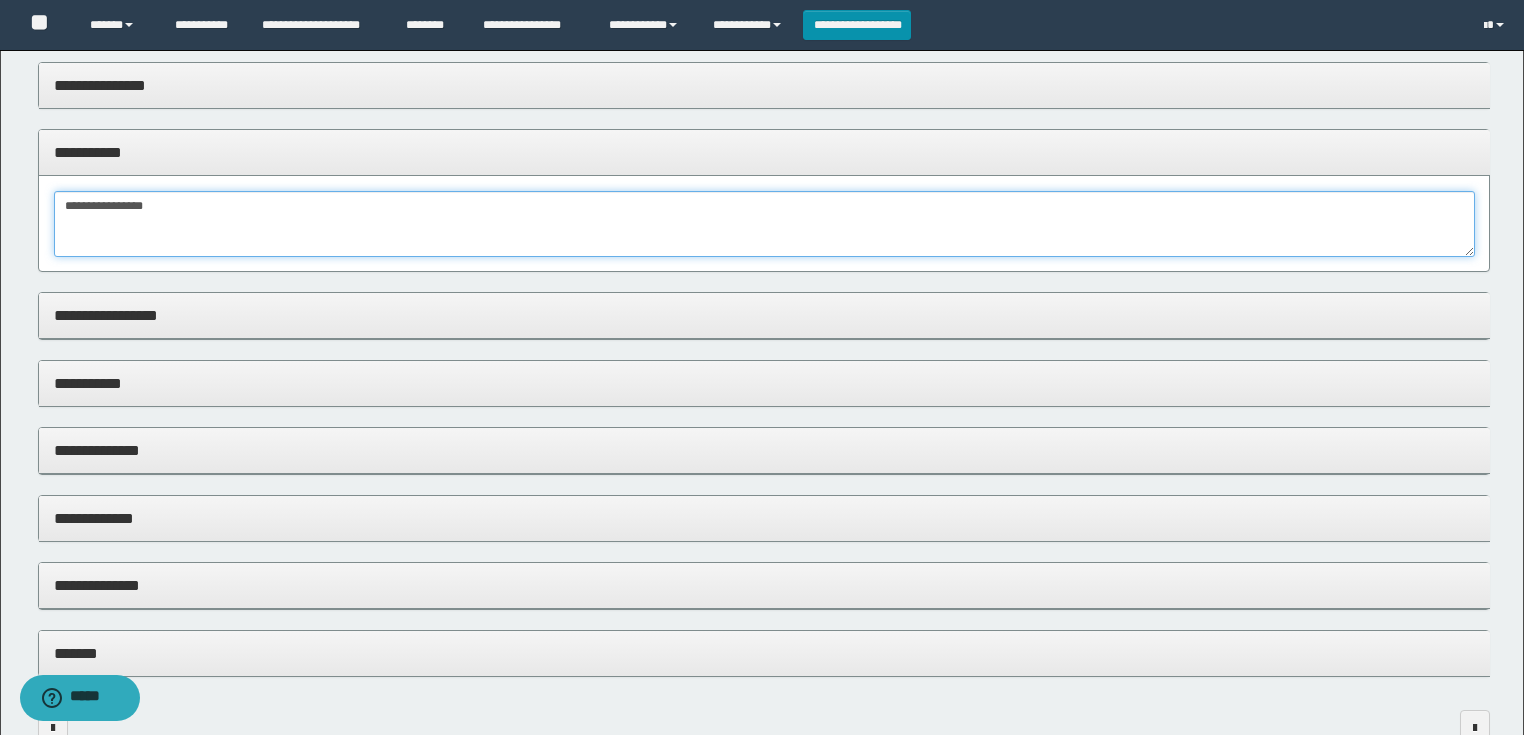 click on "**********" at bounding box center (764, 224) 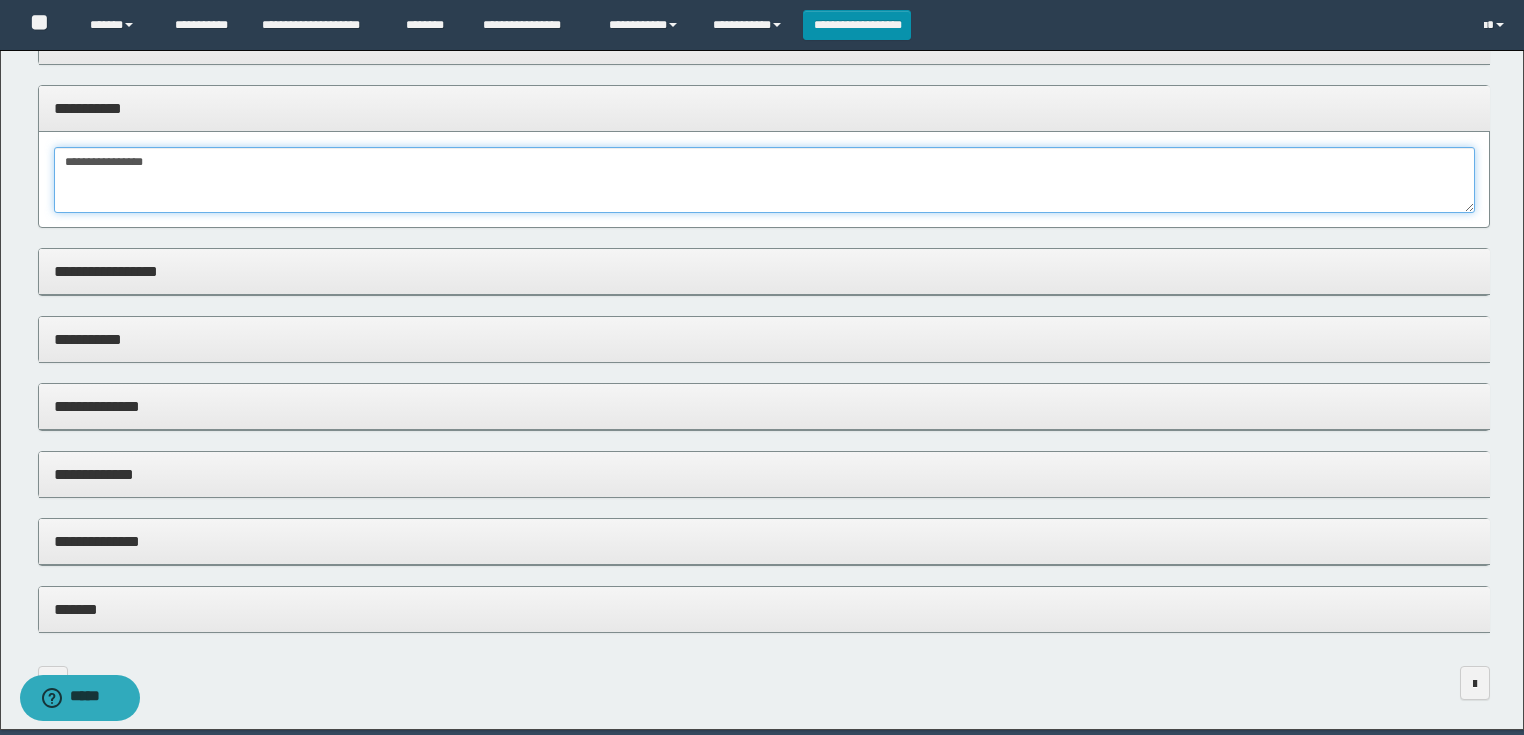 scroll, scrollTop: 320, scrollLeft: 0, axis: vertical 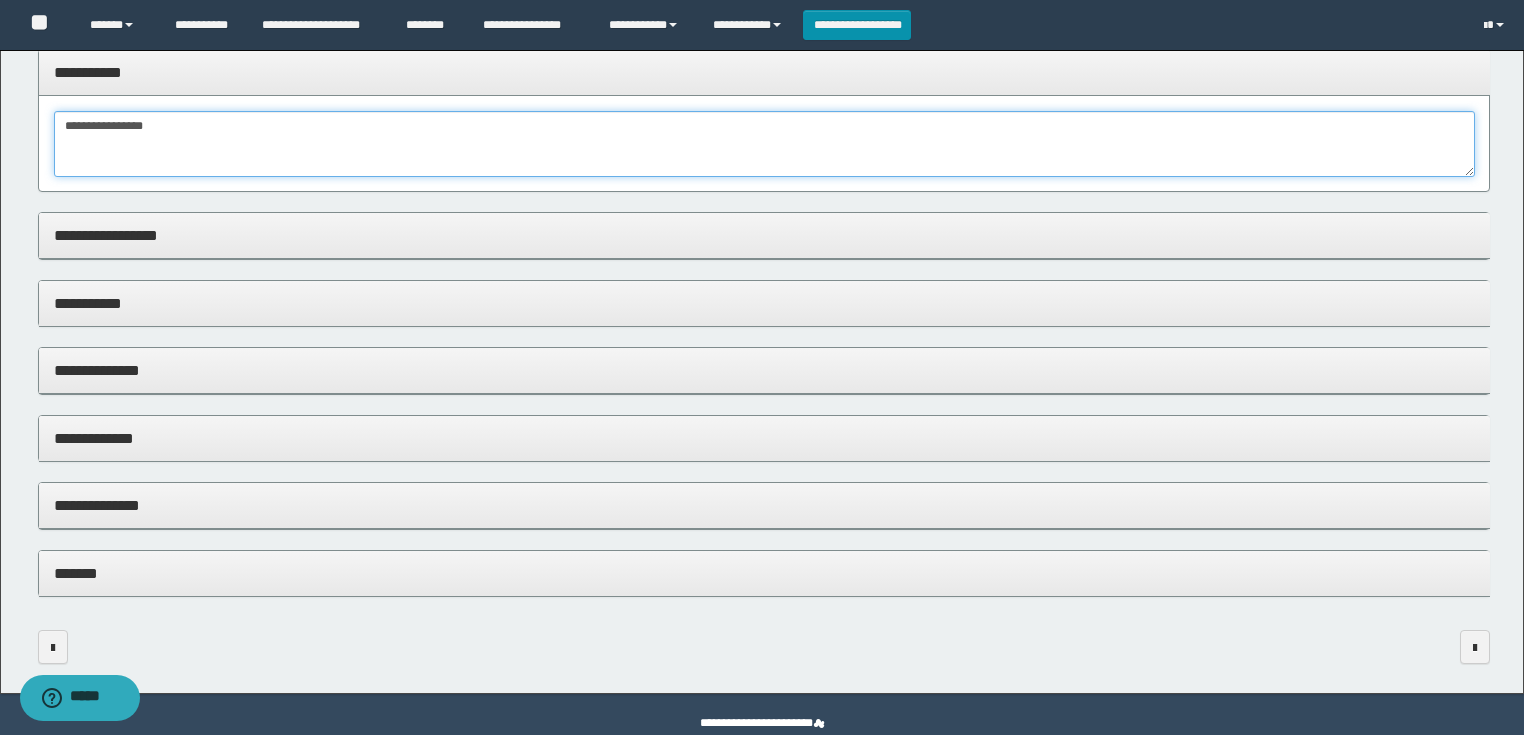 type on "**********" 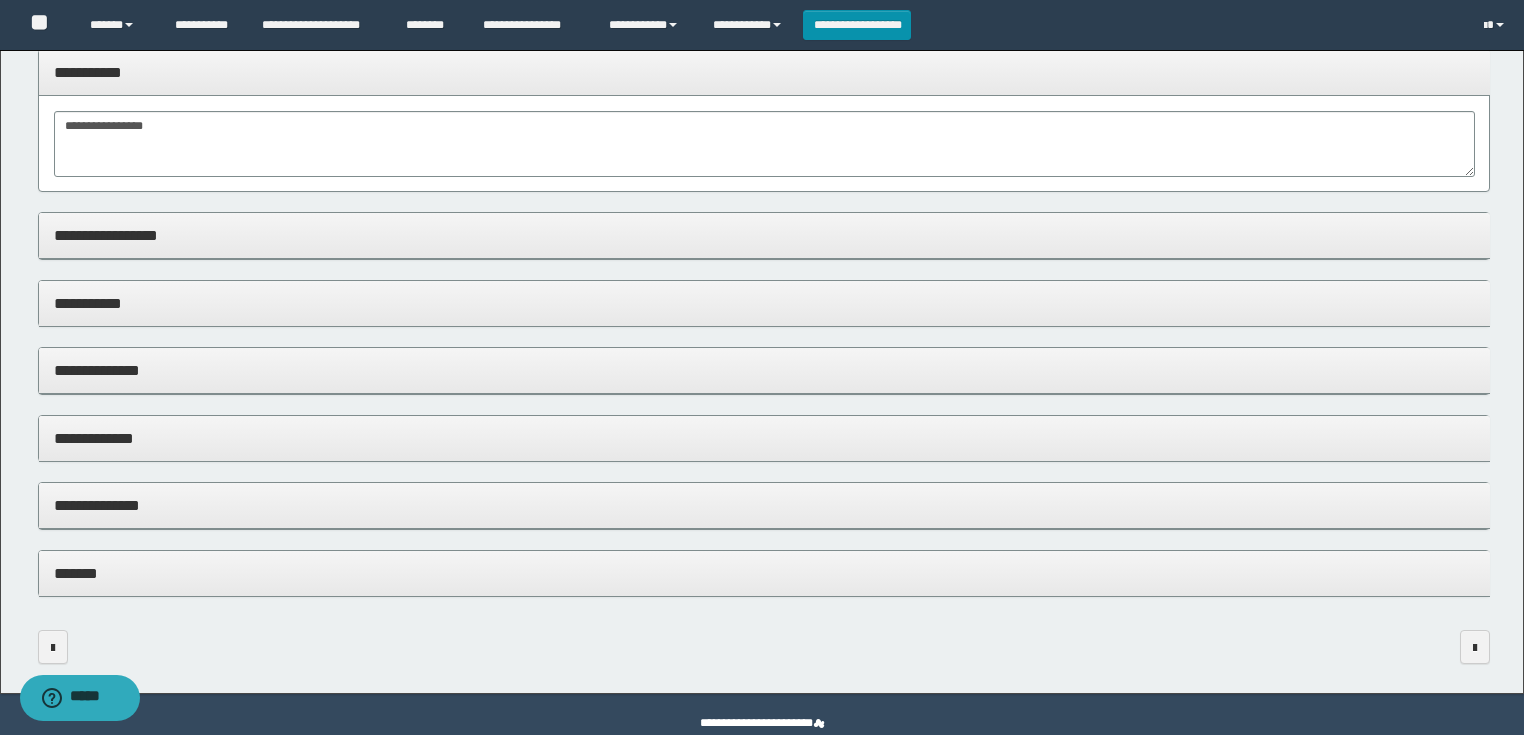click on "**********" at bounding box center [764, 438] 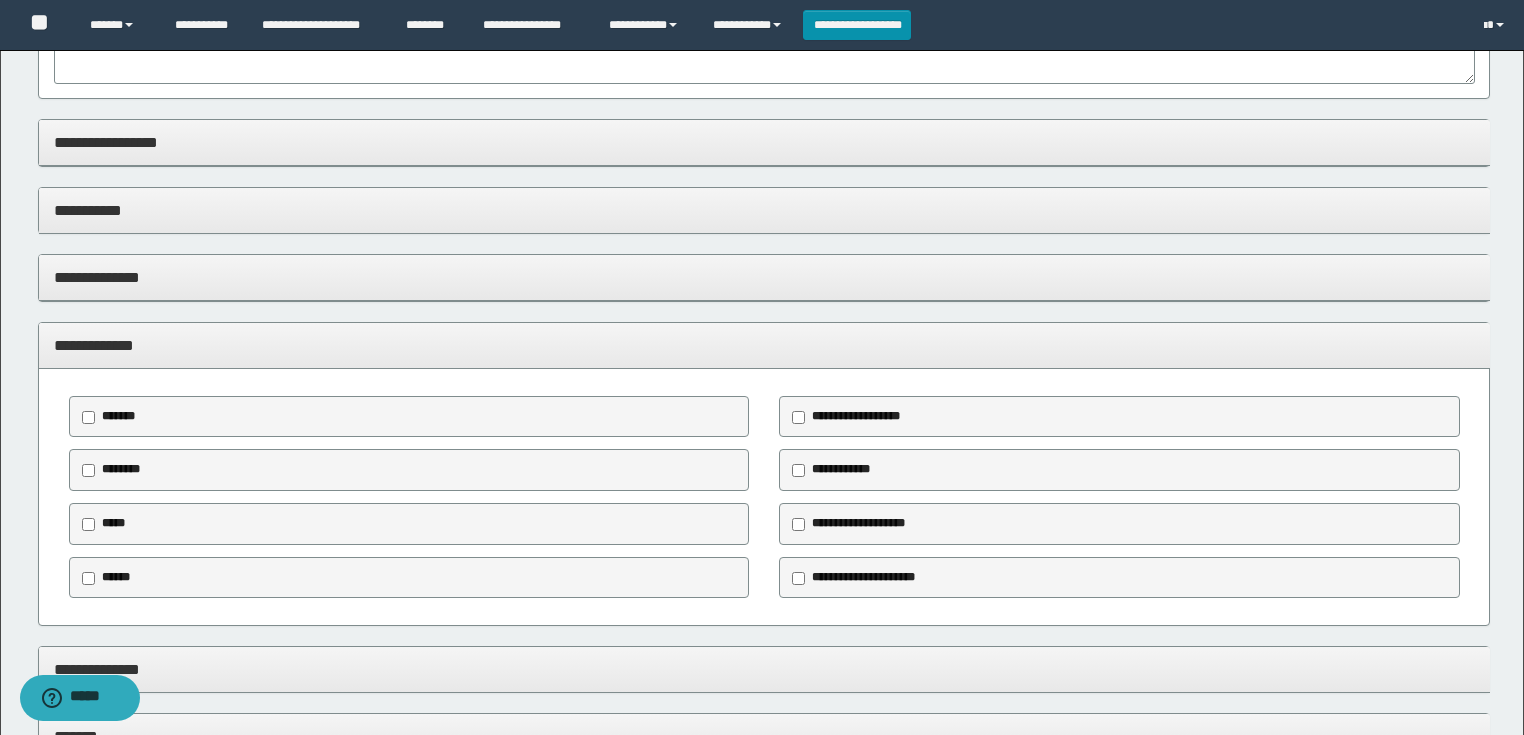 scroll, scrollTop: 560, scrollLeft: 0, axis: vertical 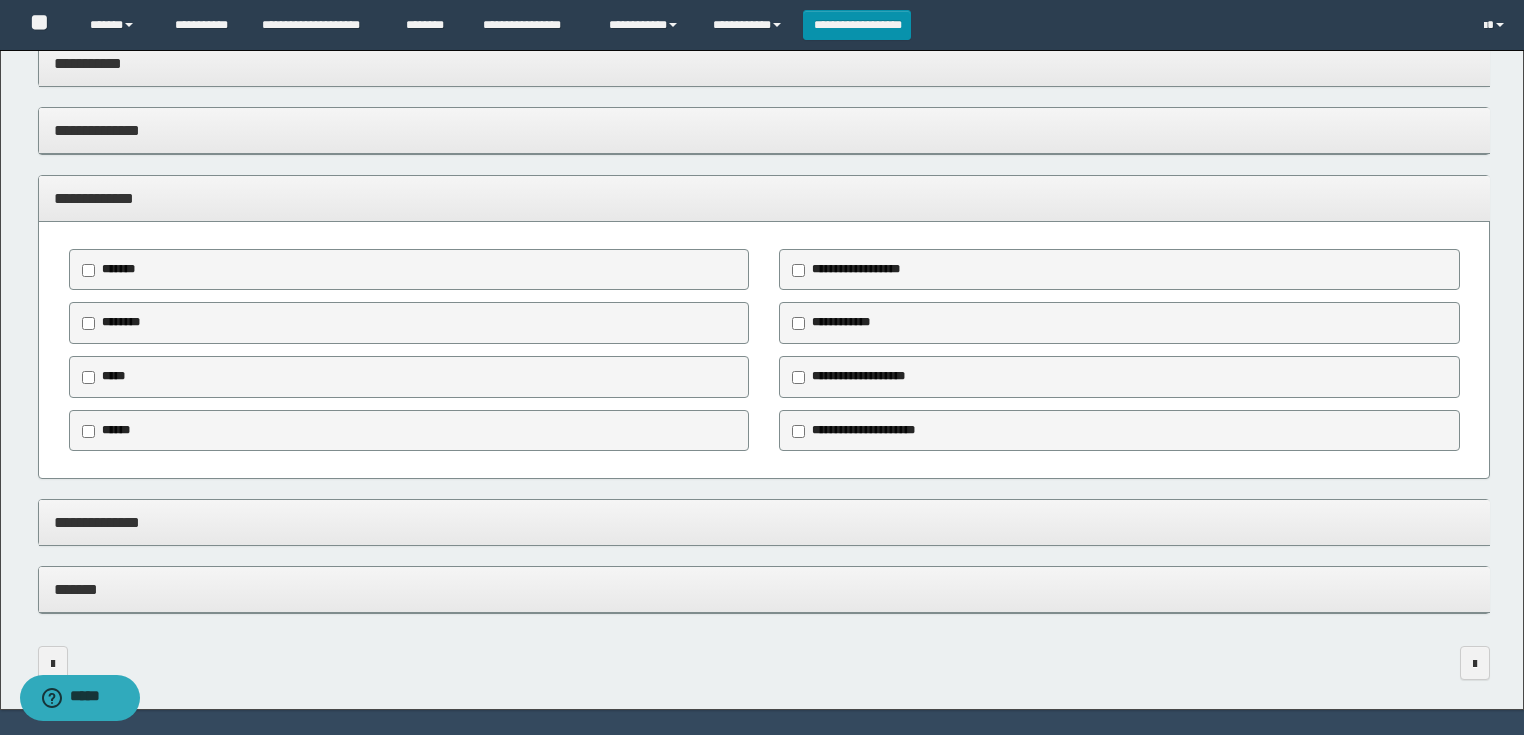 click on "**********" at bounding box center [764, 198] 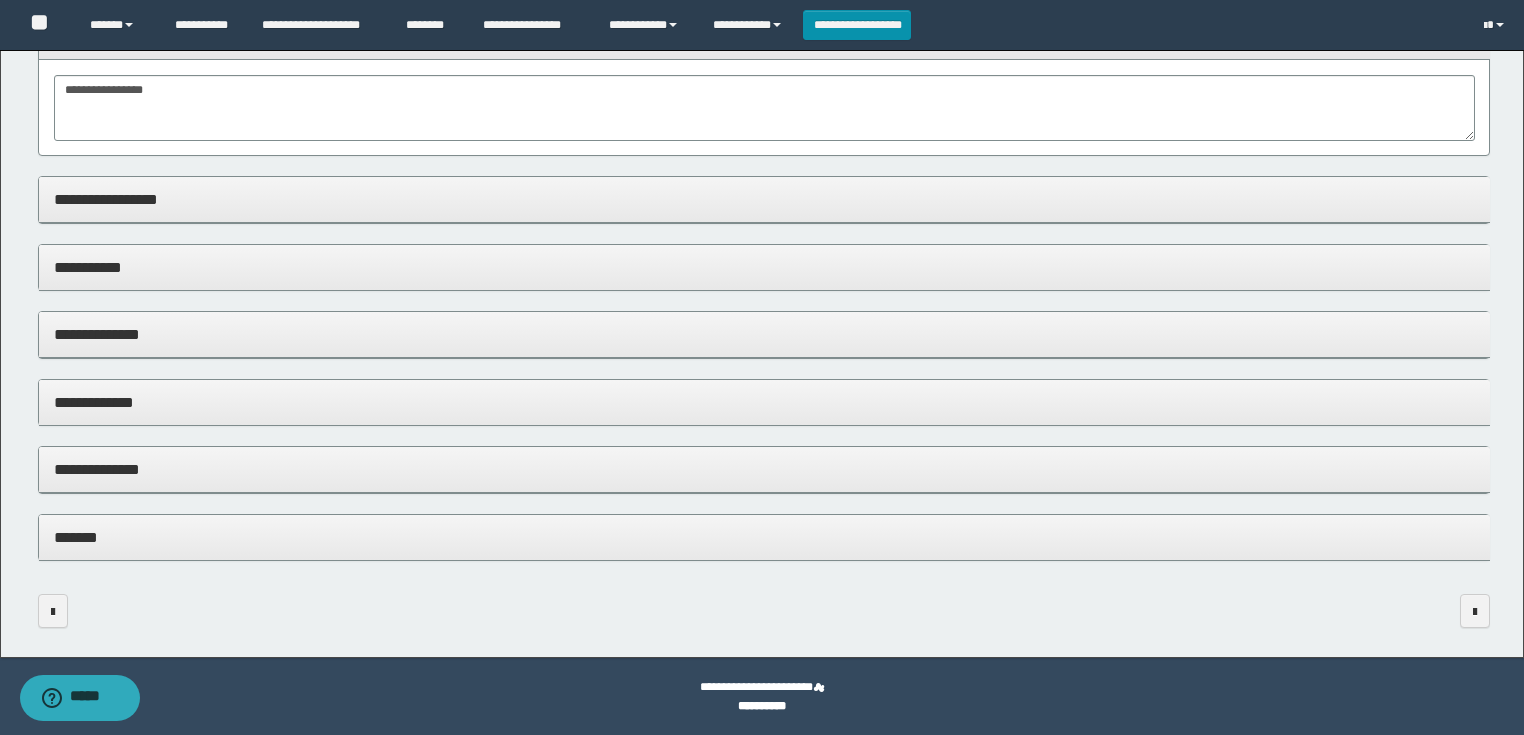 click on "**********" at bounding box center [764, 469] 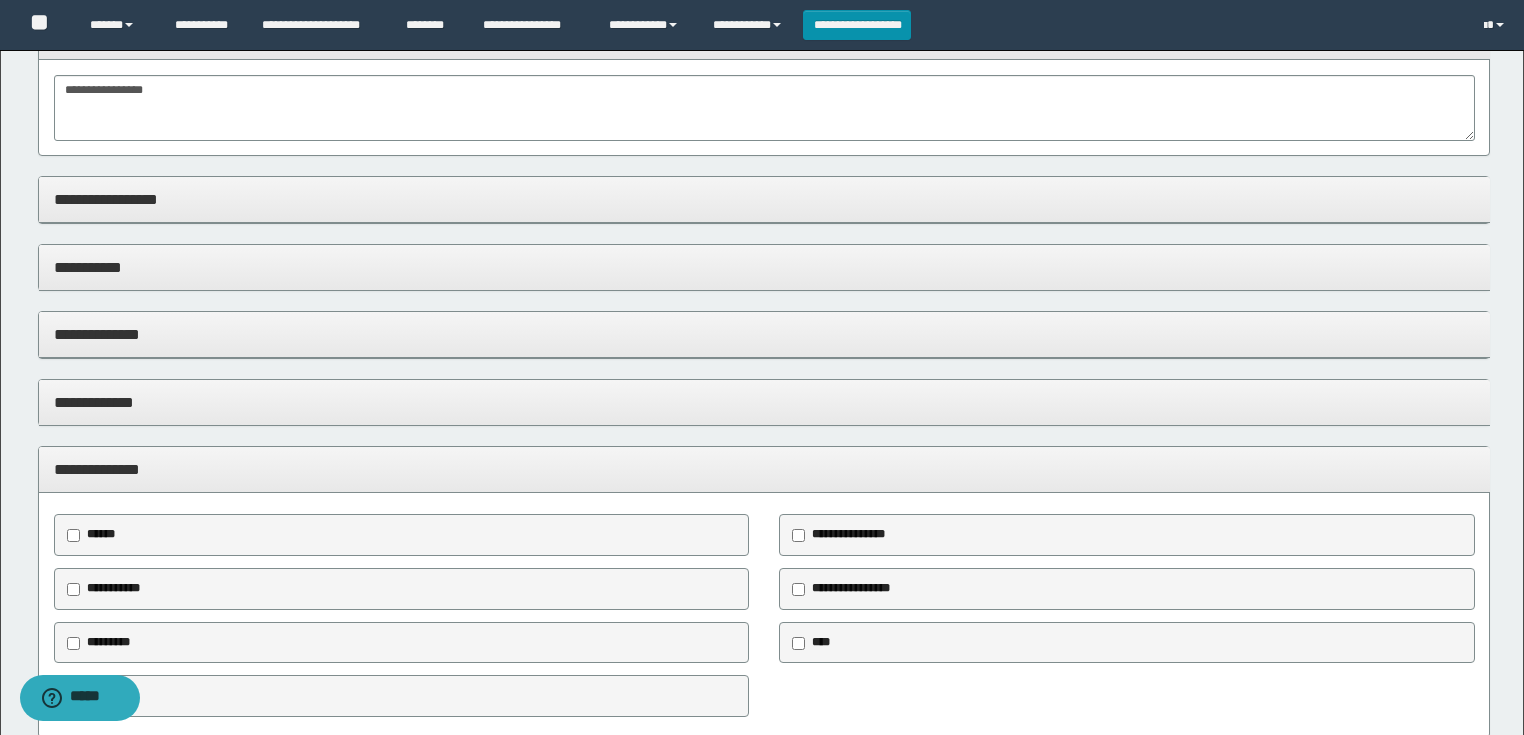 scroll, scrollTop: 560, scrollLeft: 0, axis: vertical 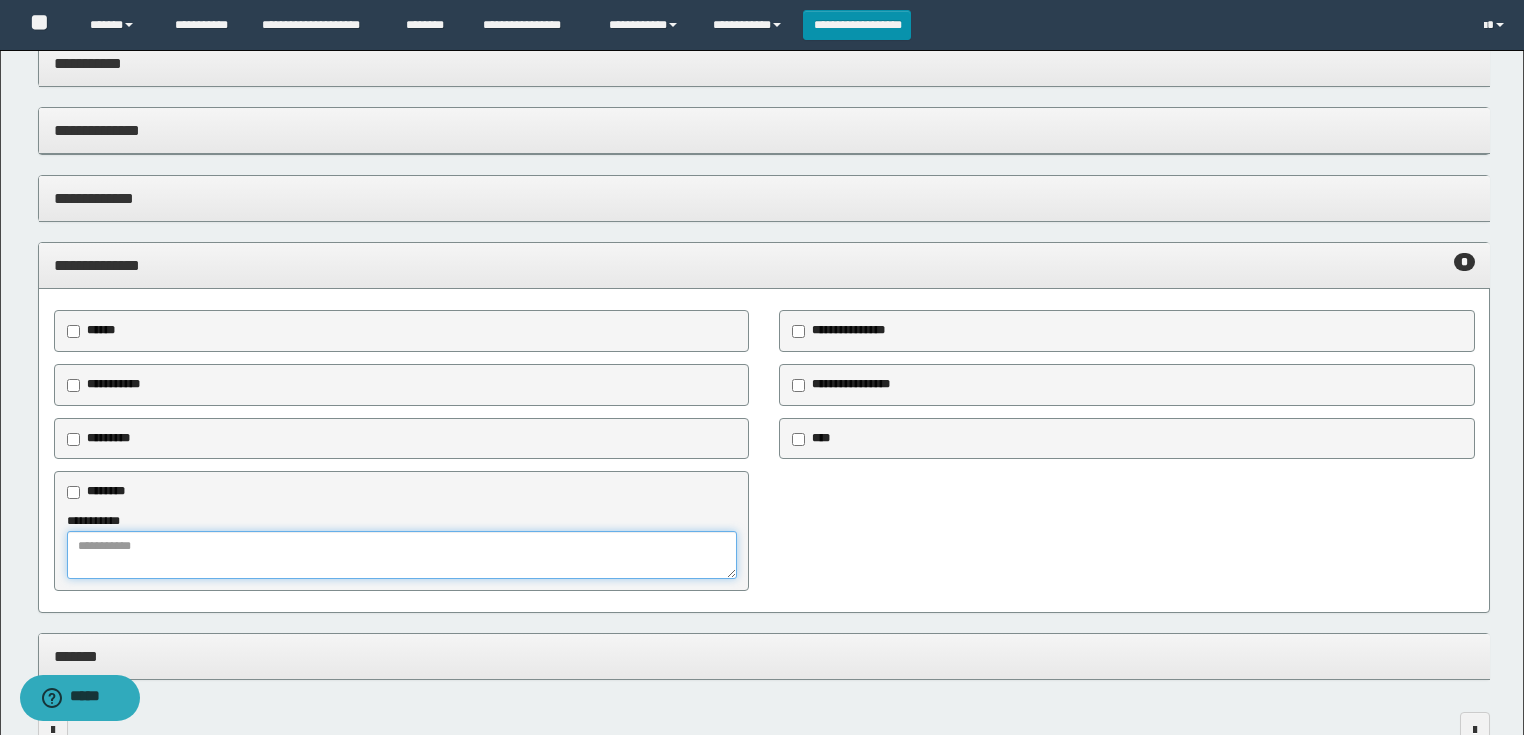 drag, startPoint x: 127, startPoint y: 544, endPoint x: 110, endPoint y: 560, distance: 23.345236 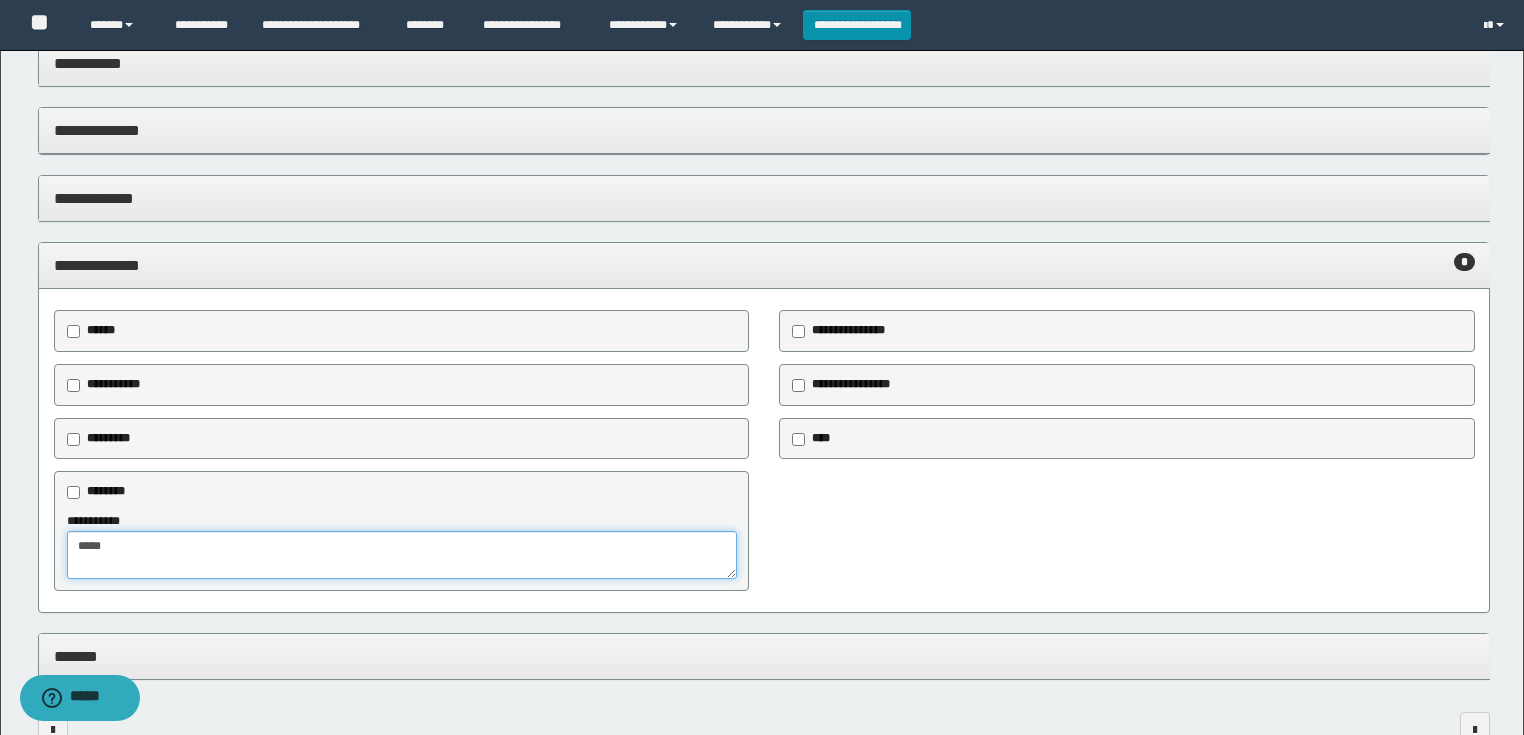 type on "*****" 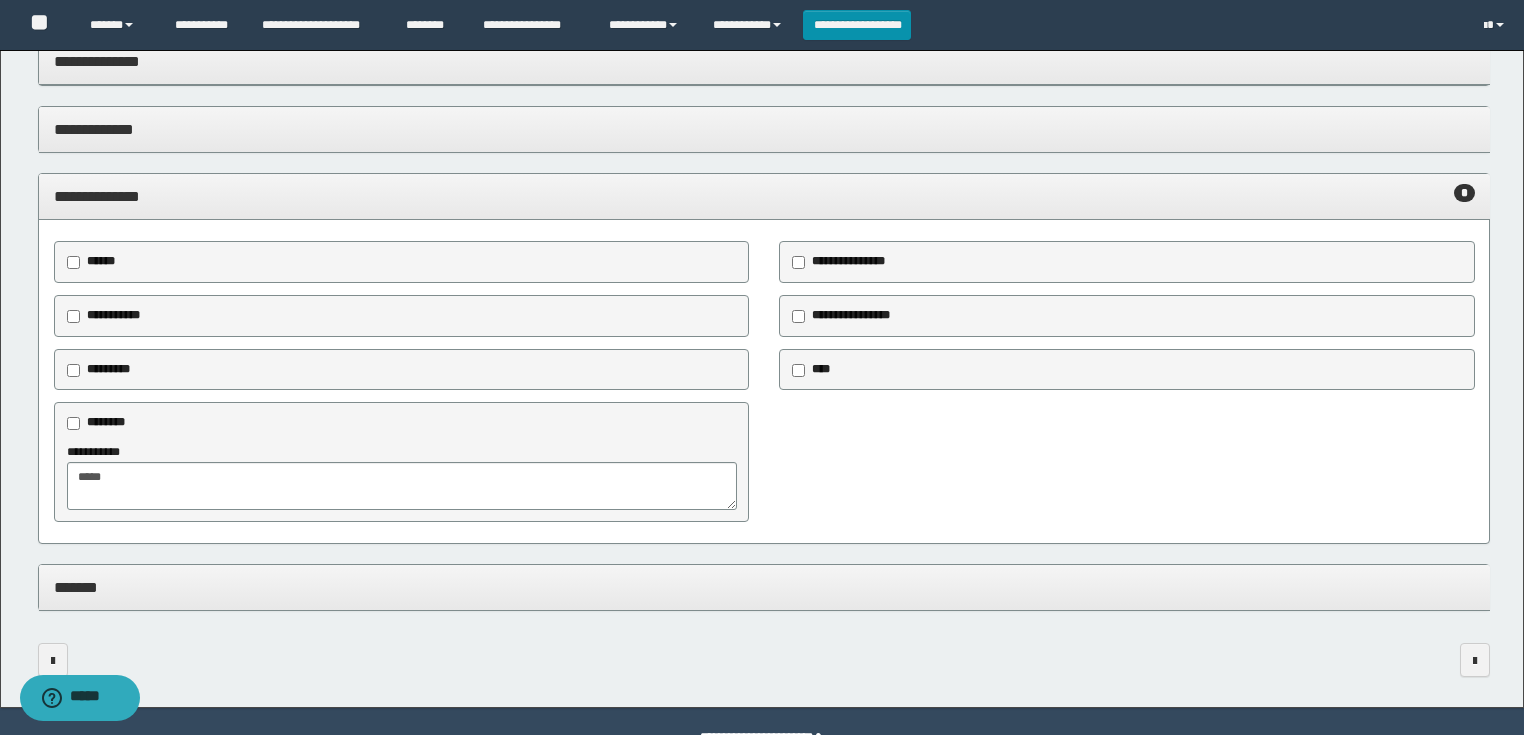 scroll, scrollTop: 679, scrollLeft: 0, axis: vertical 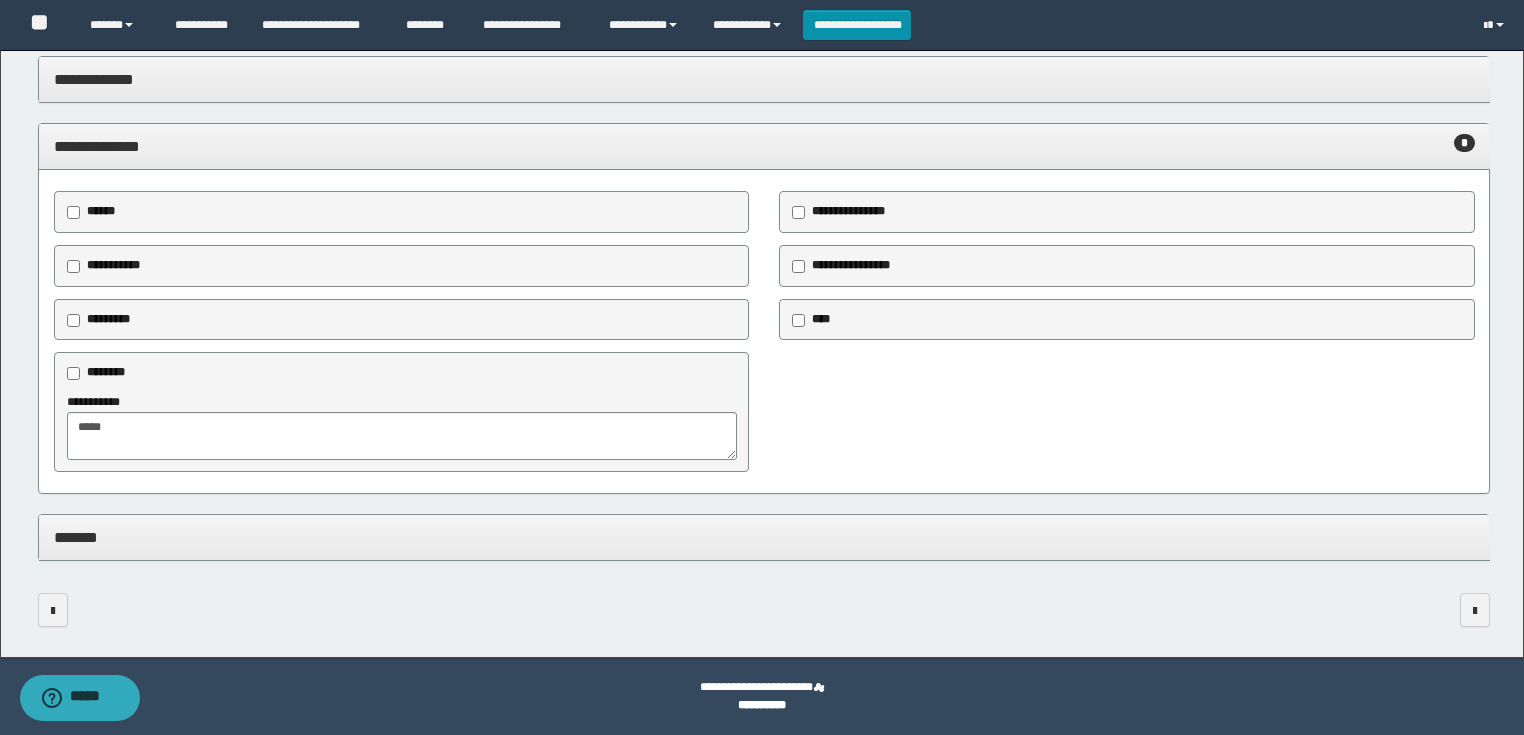 click on "*******" at bounding box center [764, 538] 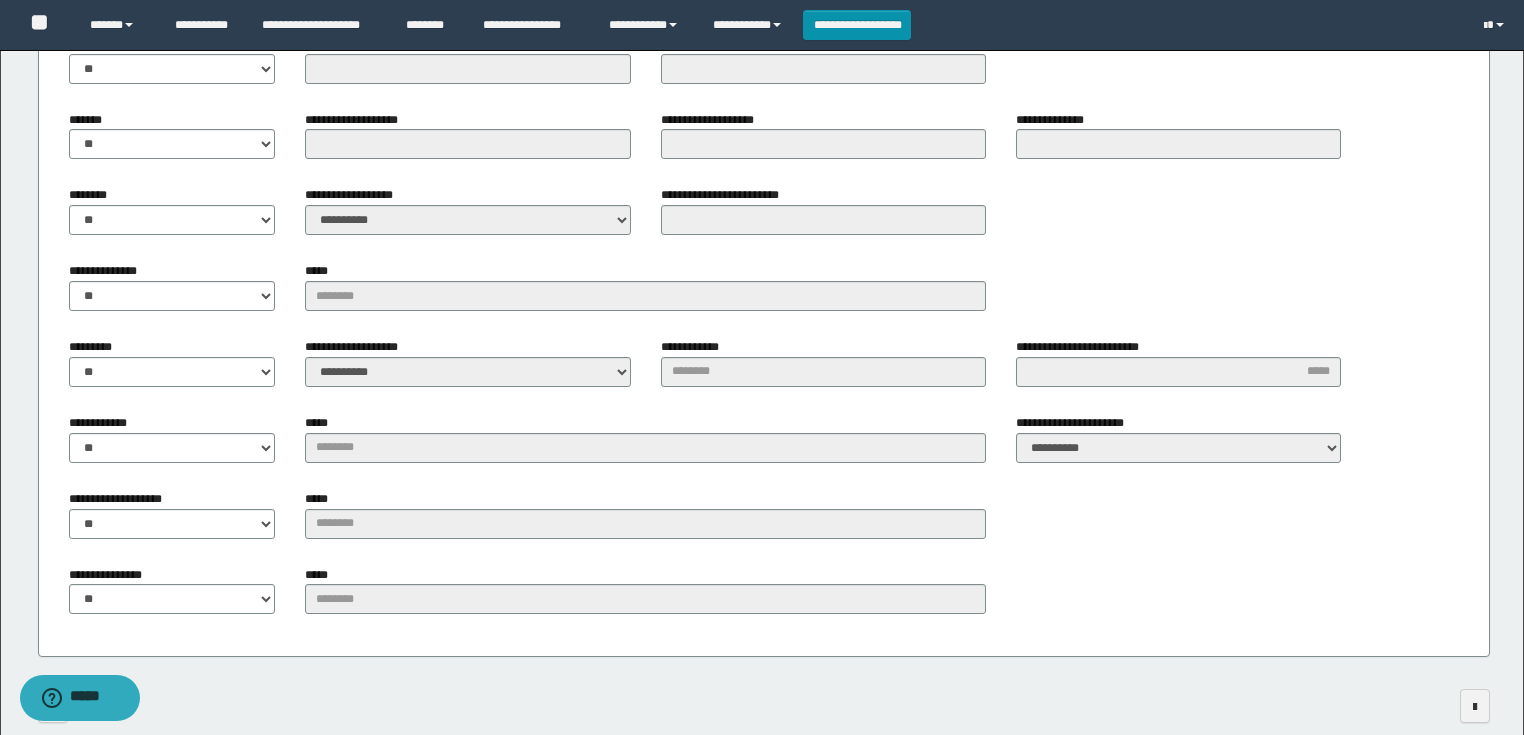 scroll, scrollTop: 1239, scrollLeft: 0, axis: vertical 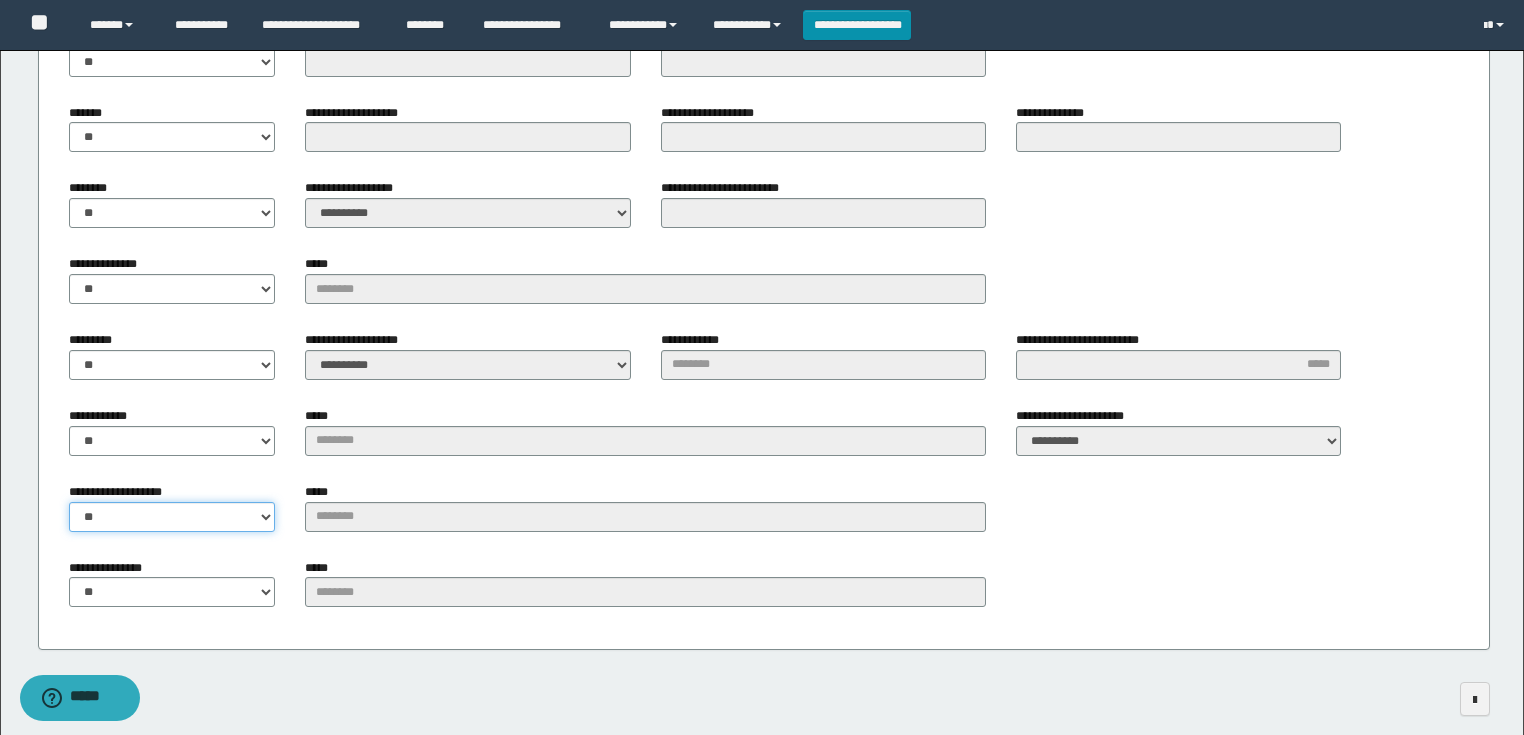 click on "**
**" at bounding box center [172, 517] 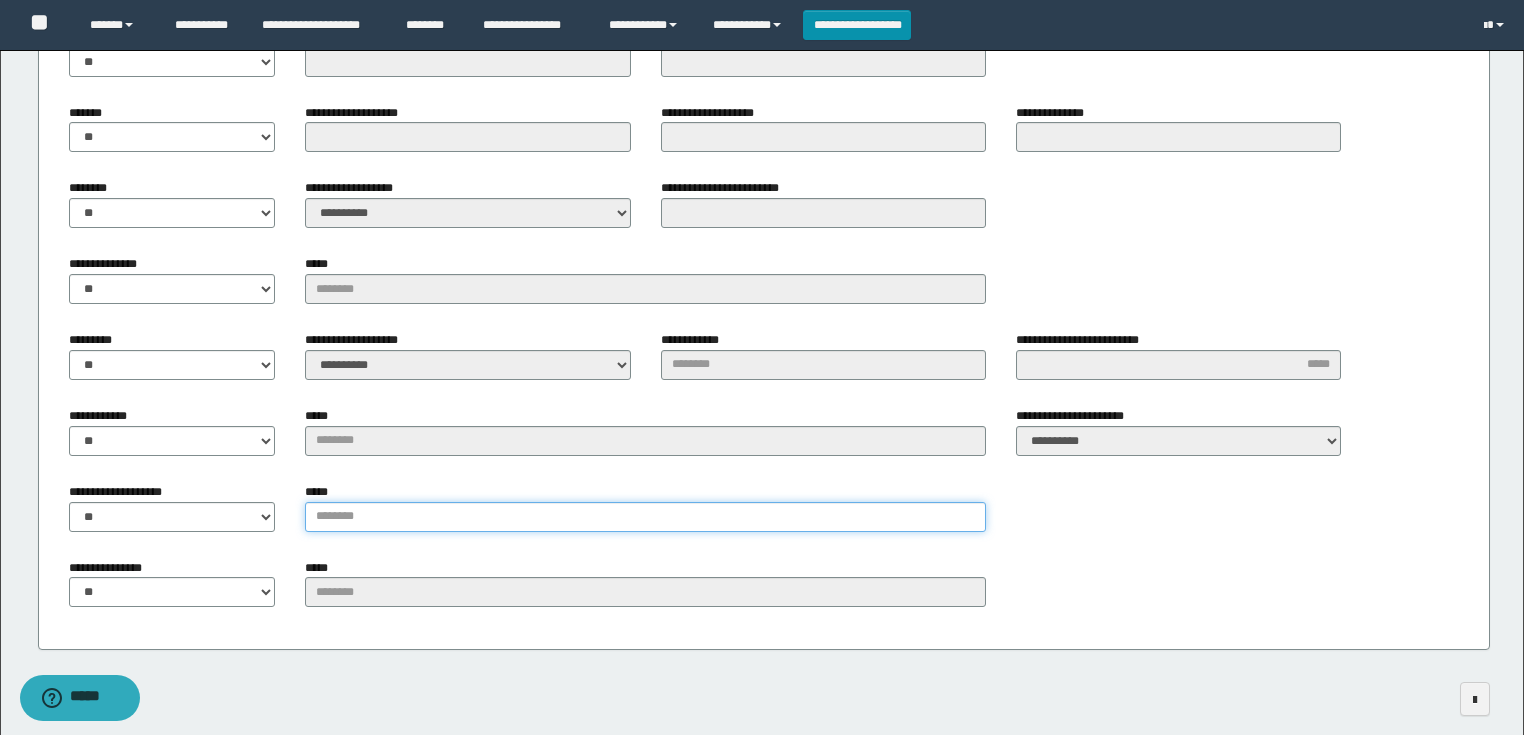 click on "*****" at bounding box center [645, 517] 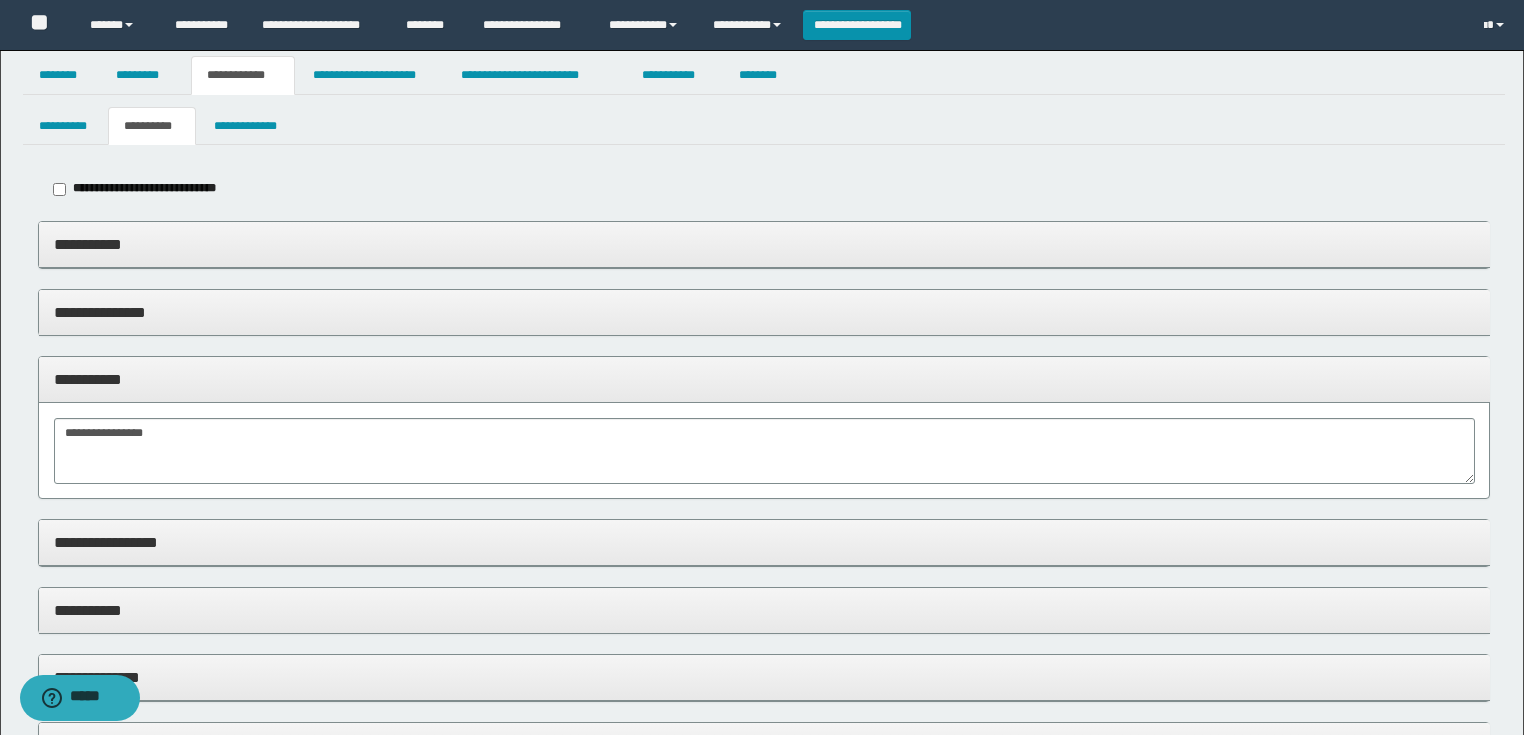 scroll, scrollTop: 0, scrollLeft: 0, axis: both 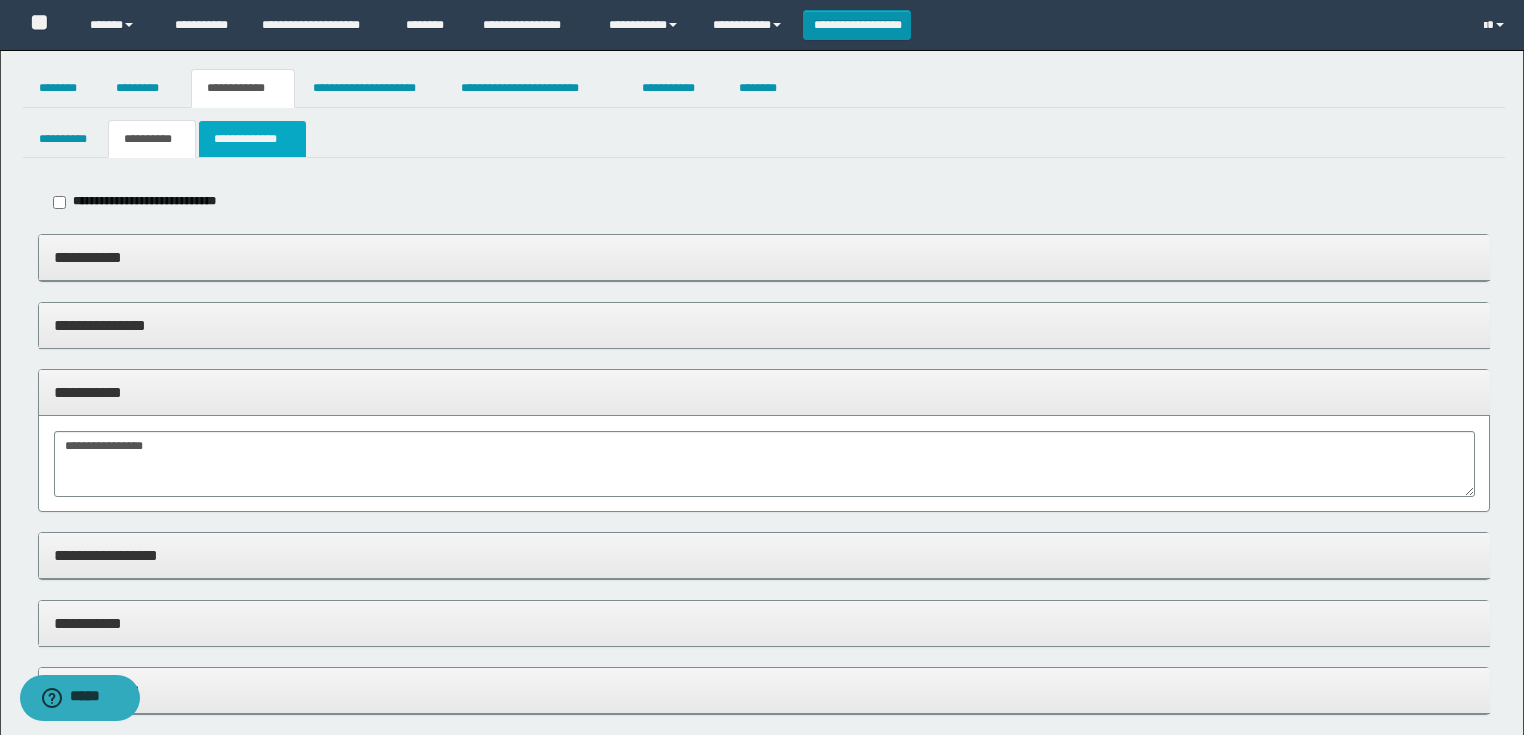 type on "**********" 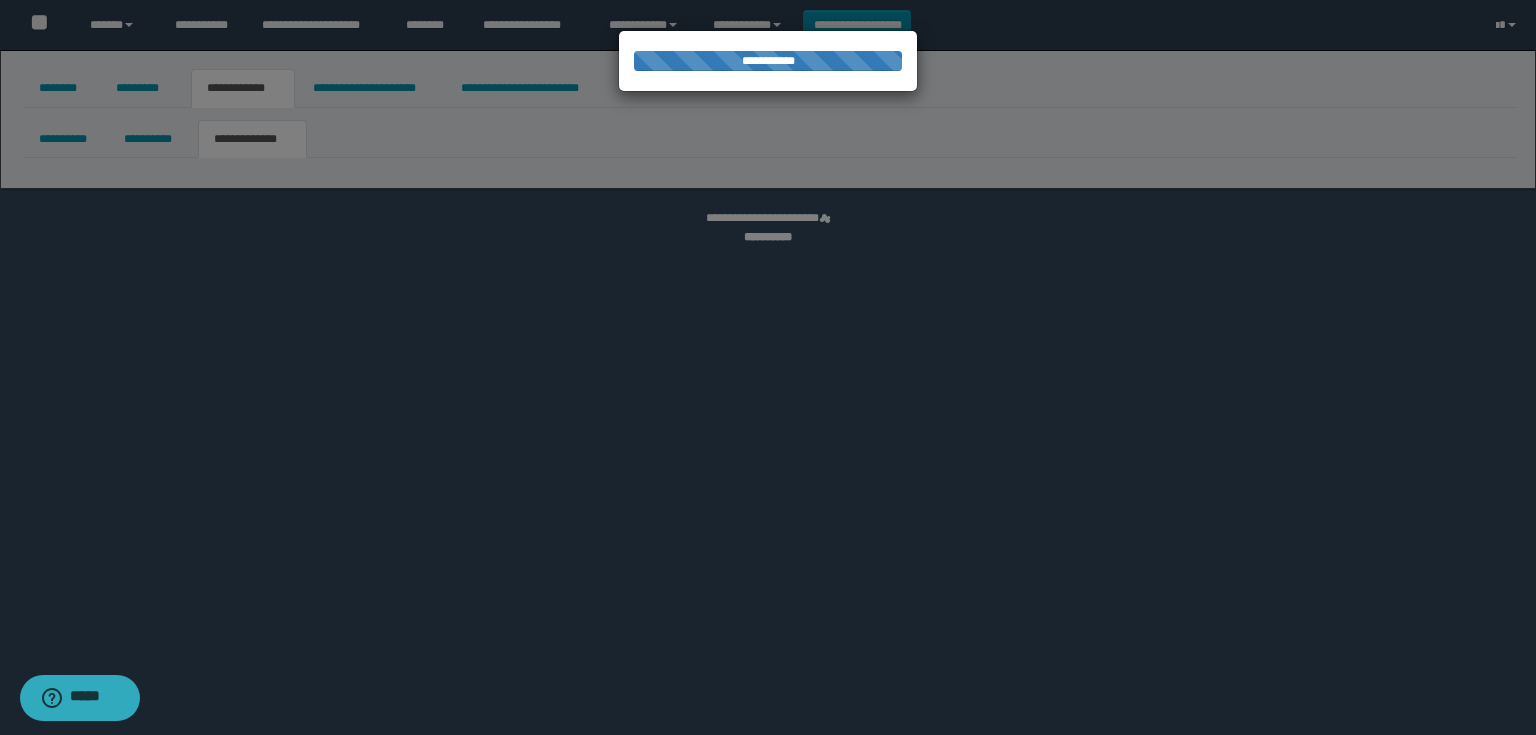 select on "*" 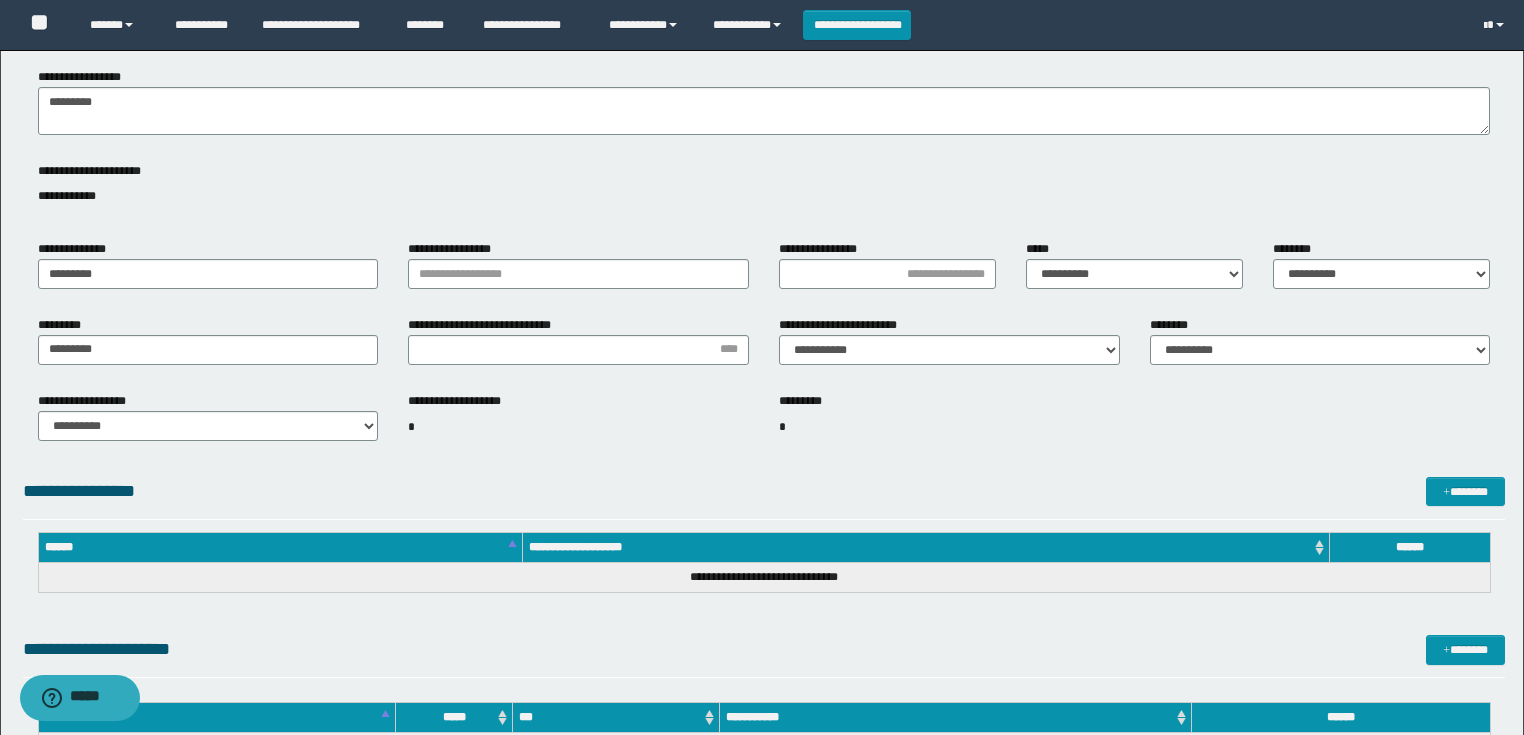 scroll, scrollTop: 400, scrollLeft: 0, axis: vertical 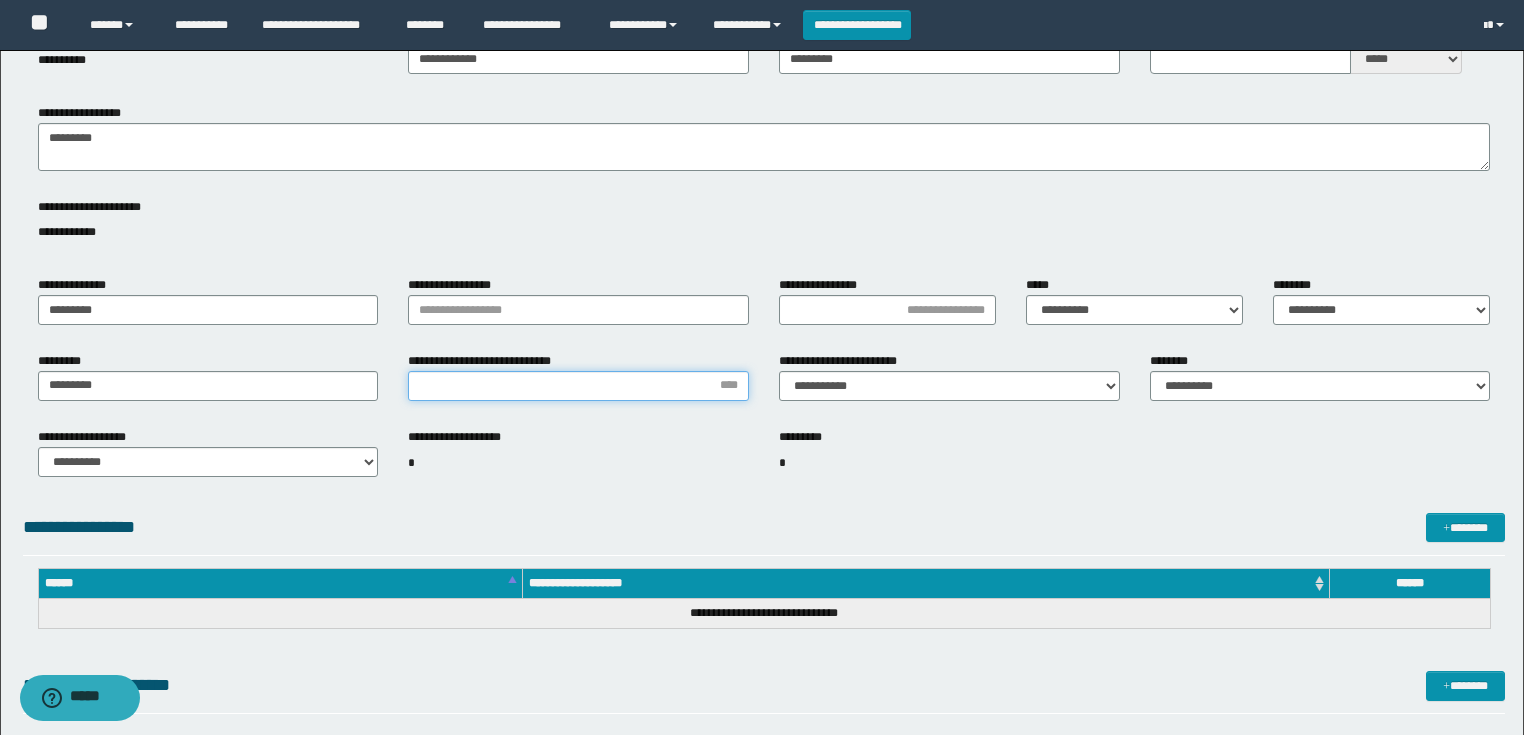 click on "**********" at bounding box center (578, 386) 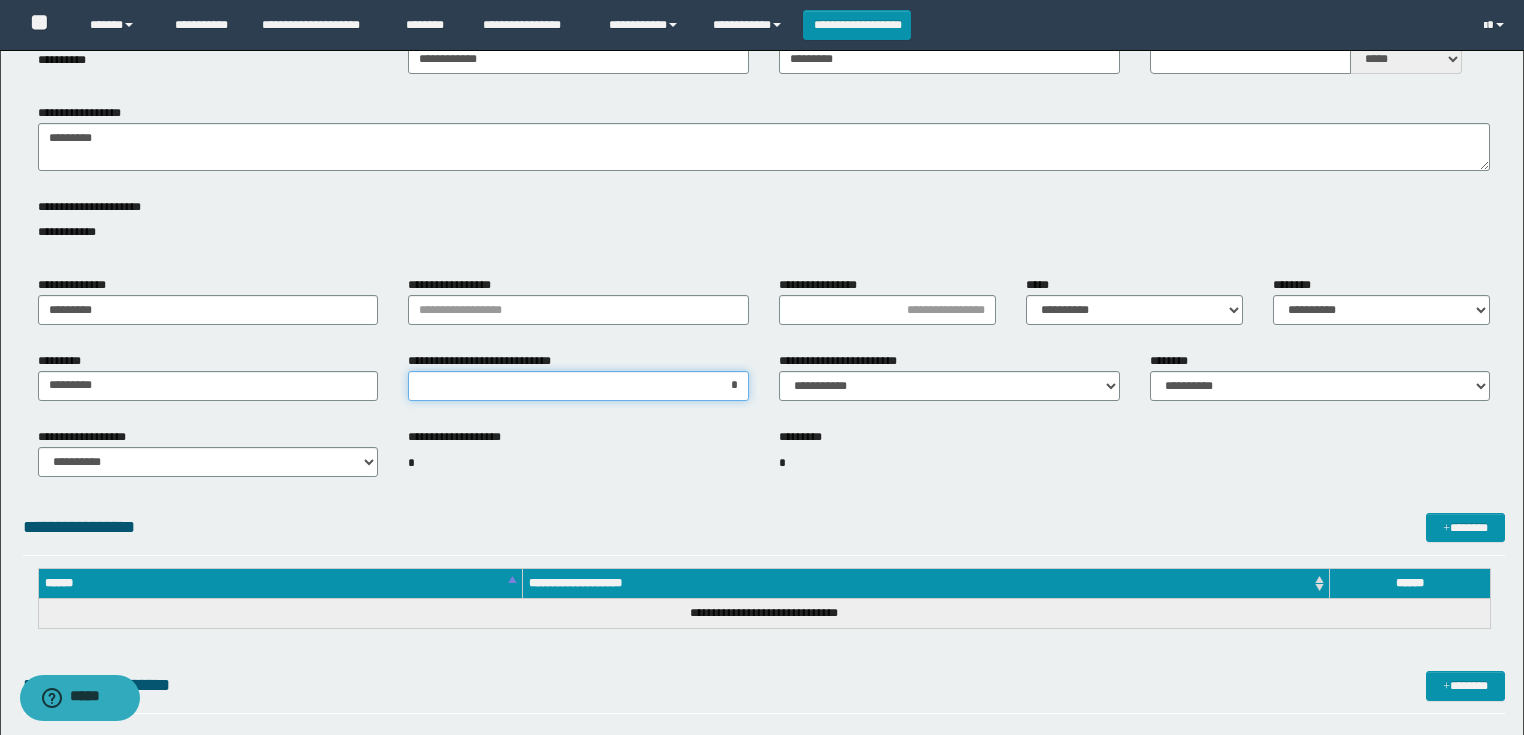 type on "**" 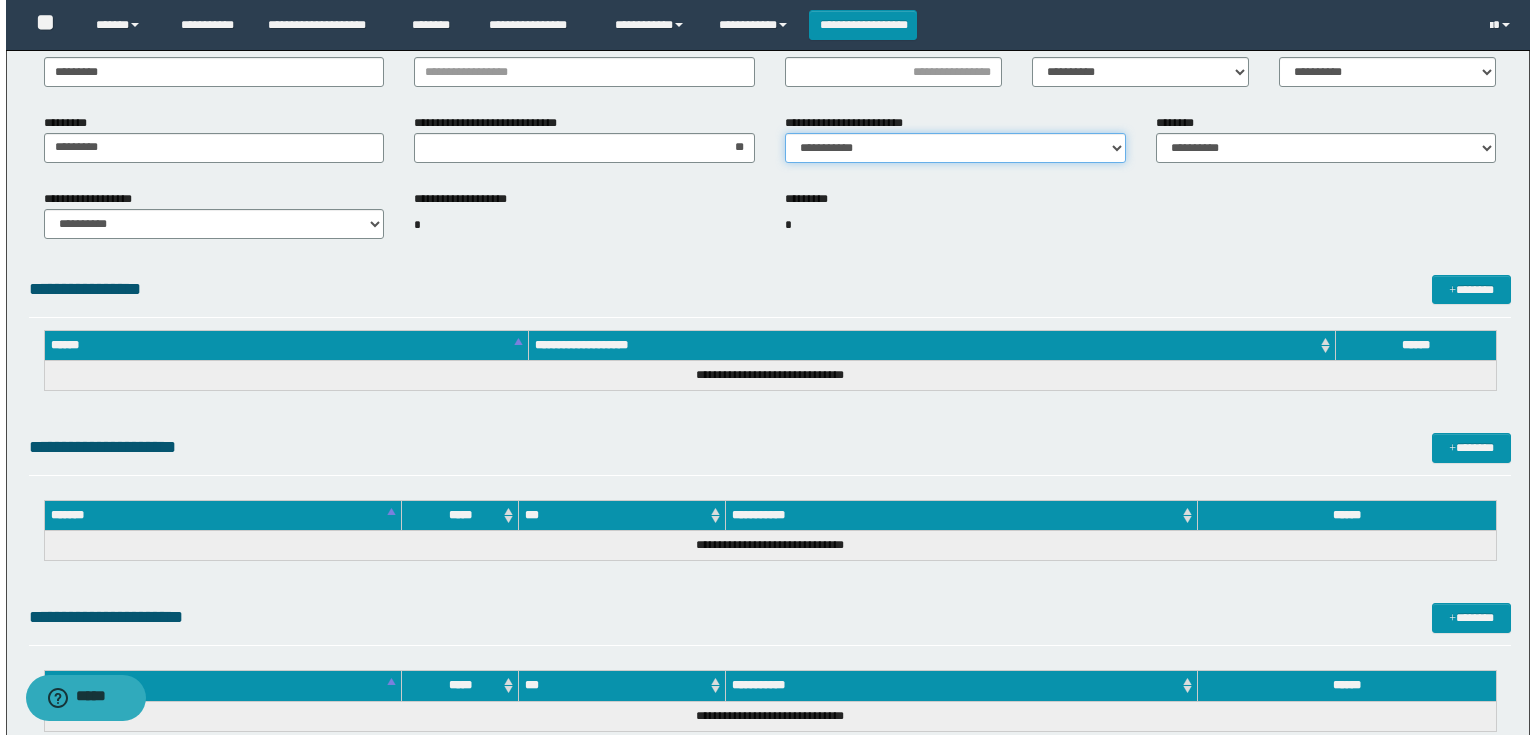 scroll, scrollTop: 640, scrollLeft: 0, axis: vertical 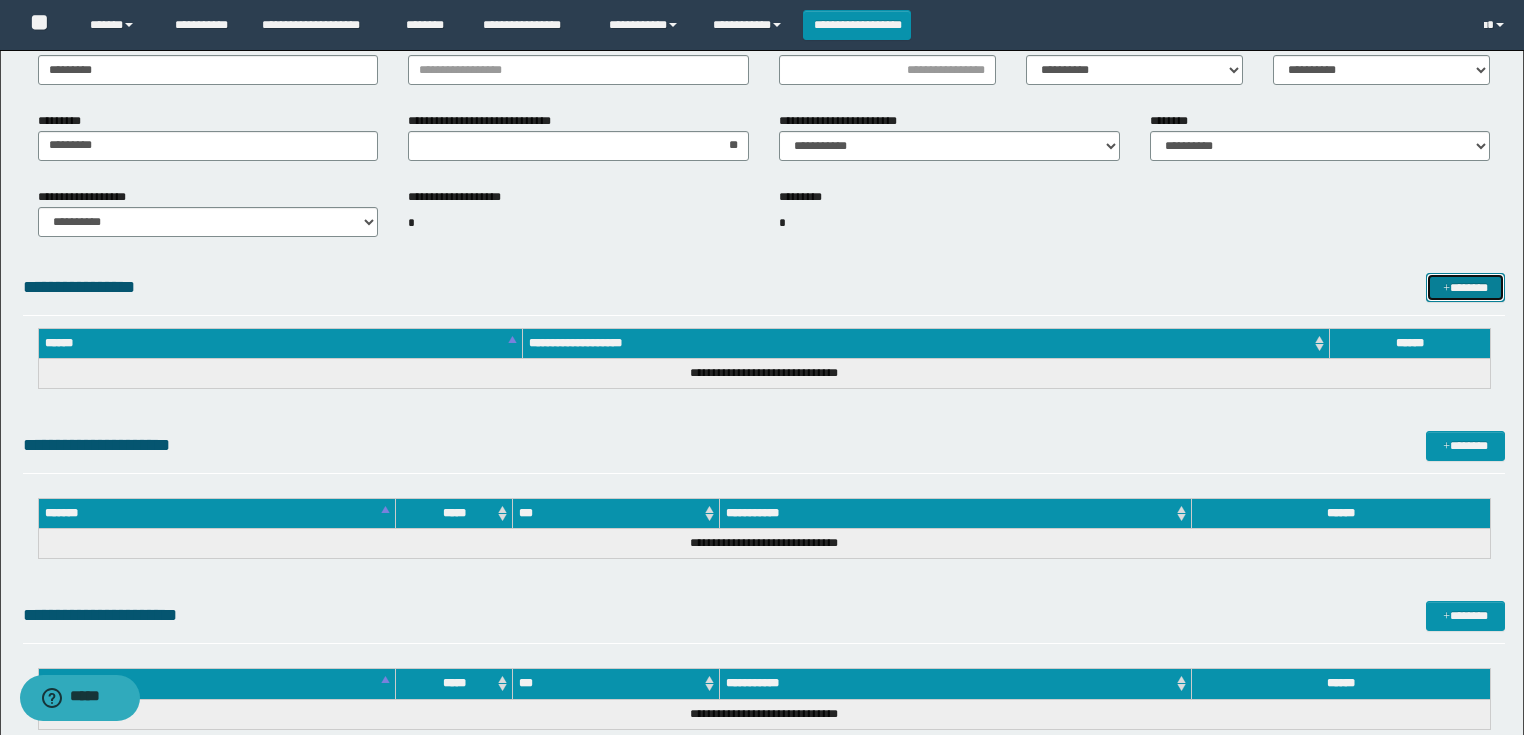 click on "*******" at bounding box center [1465, 288] 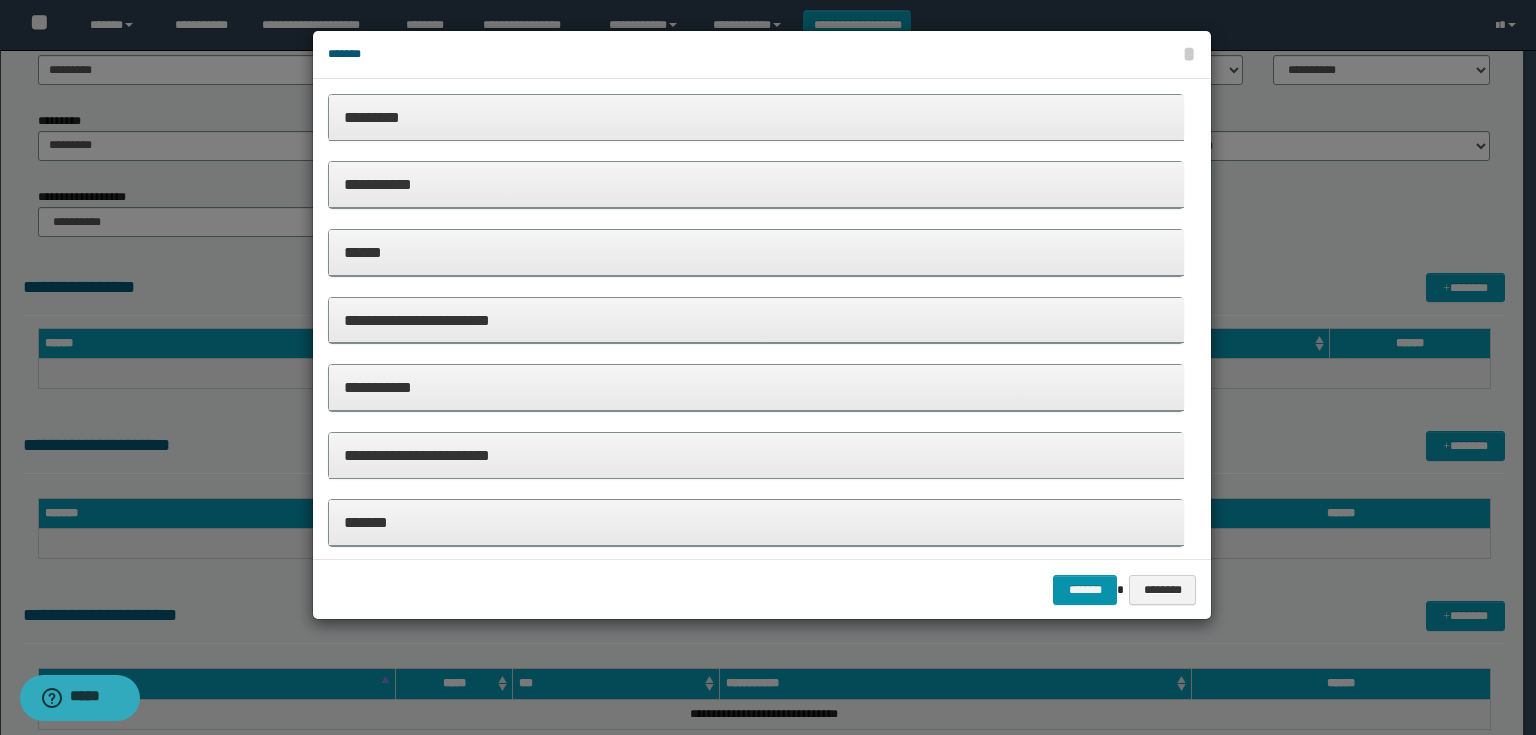 click on "*********" at bounding box center [756, 117] 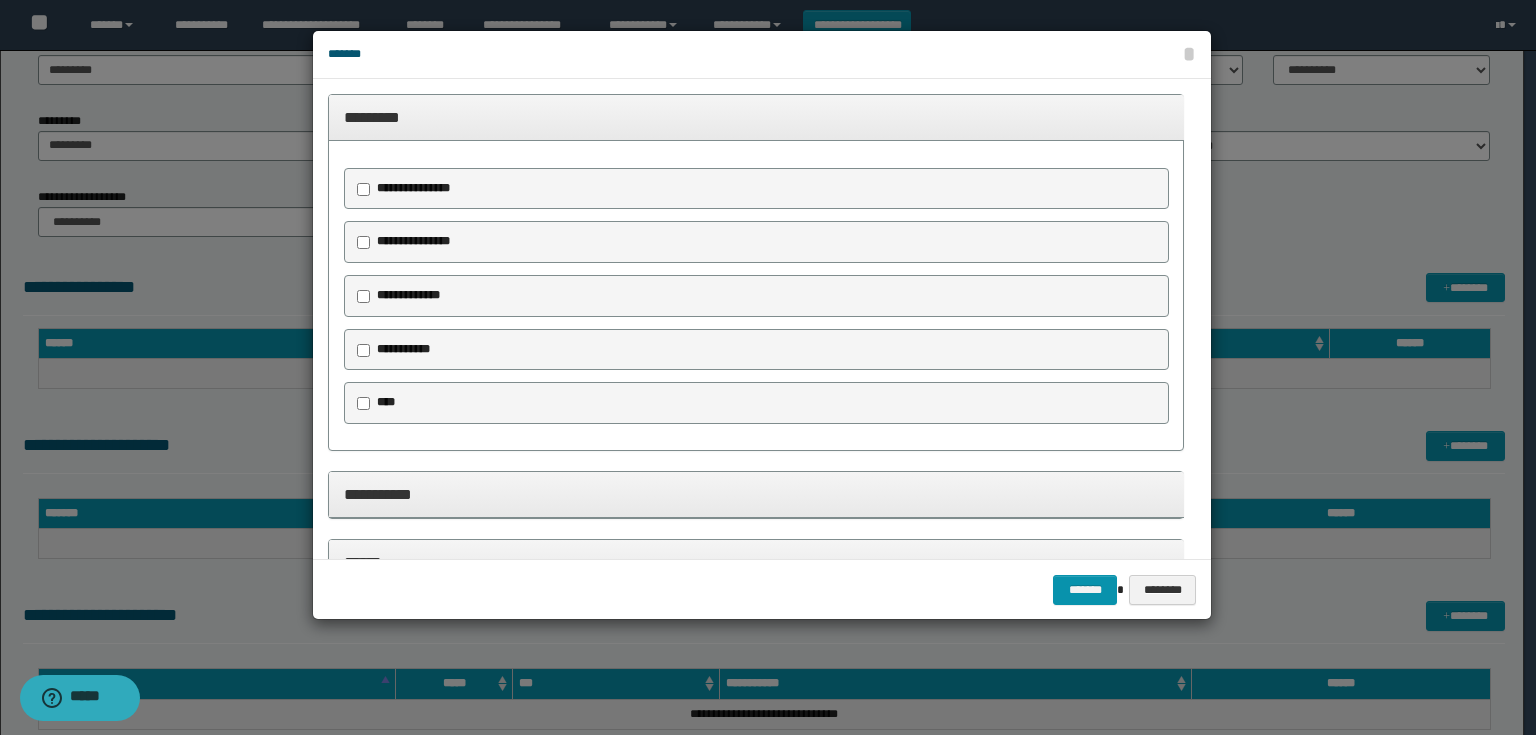 click on "*********" at bounding box center [756, 117] 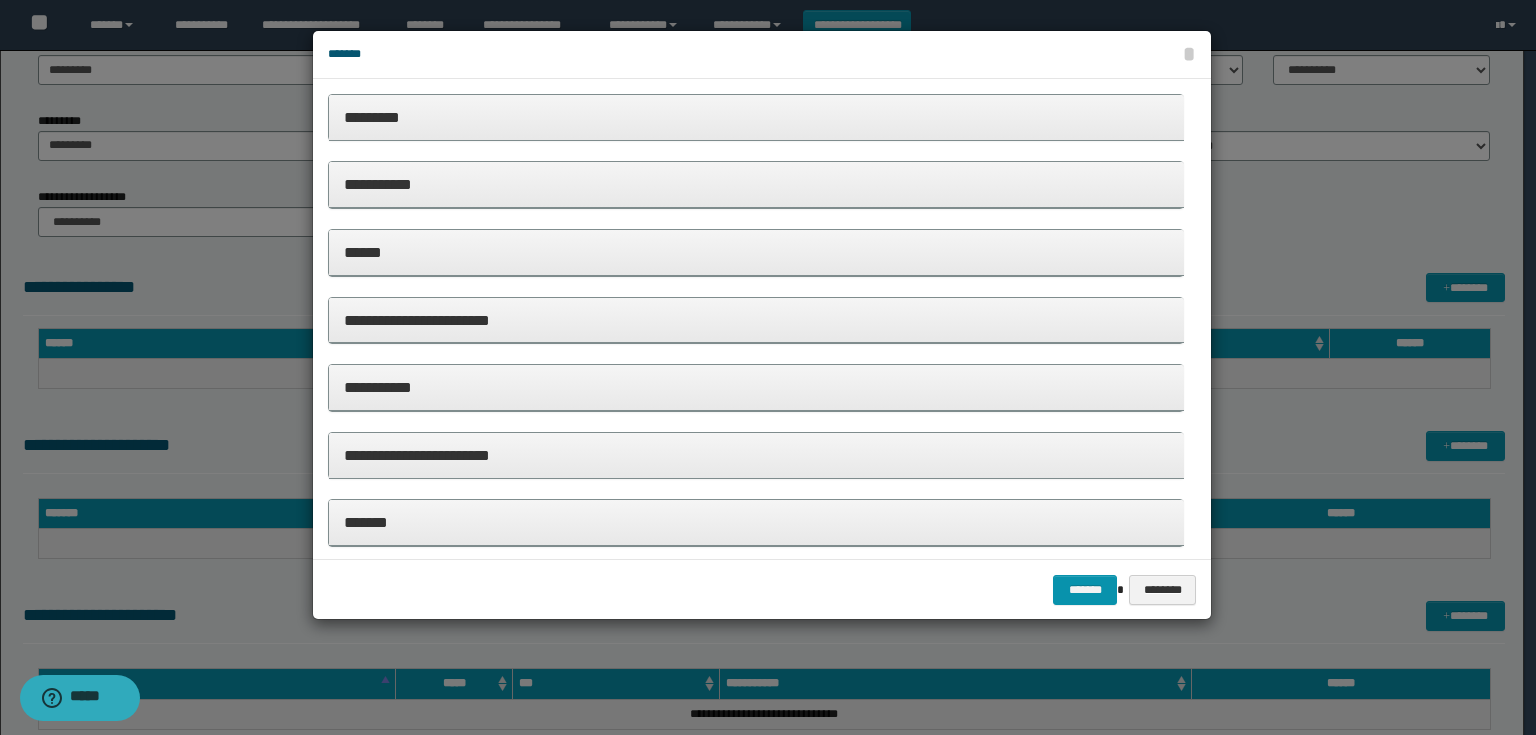click on "**********" at bounding box center [756, 185] 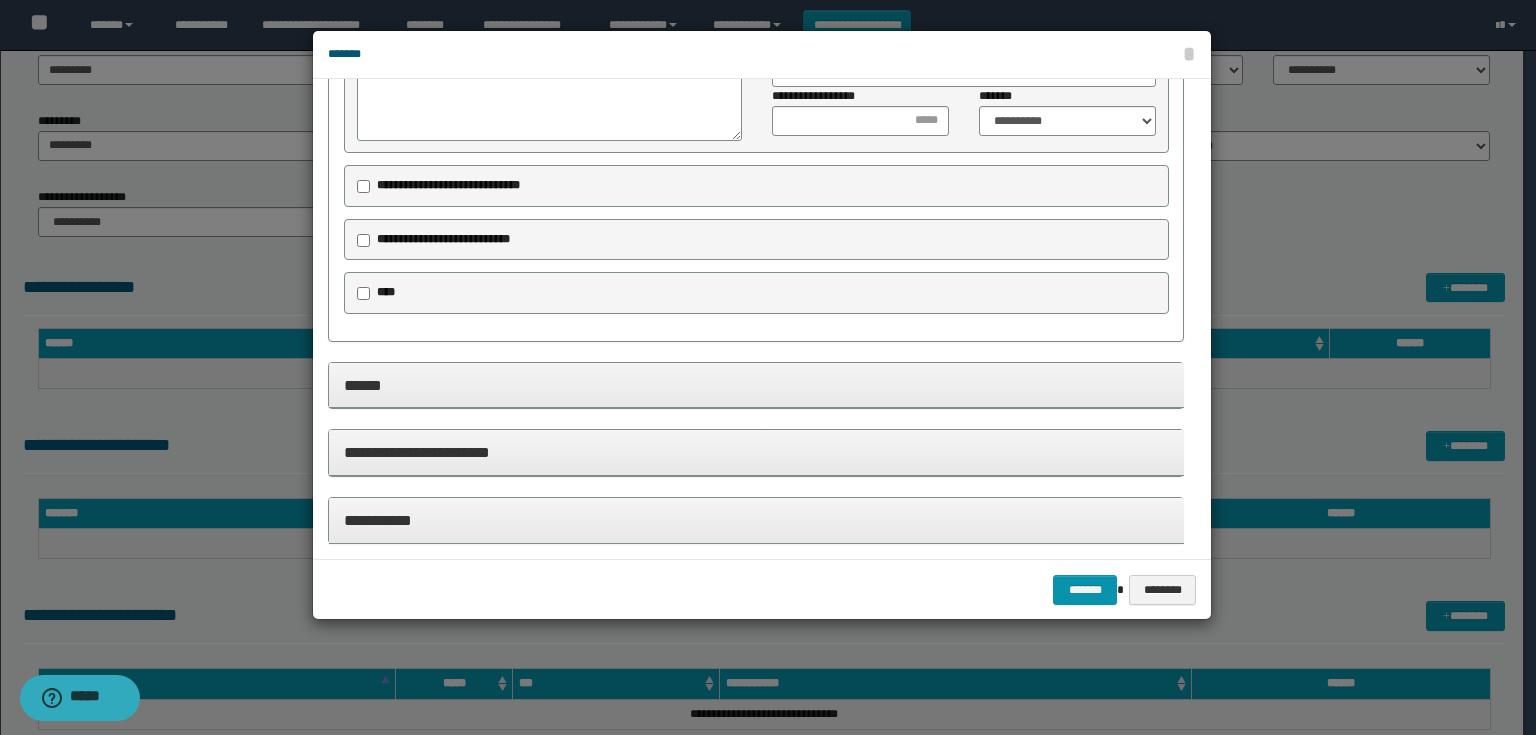 scroll, scrollTop: 560, scrollLeft: 0, axis: vertical 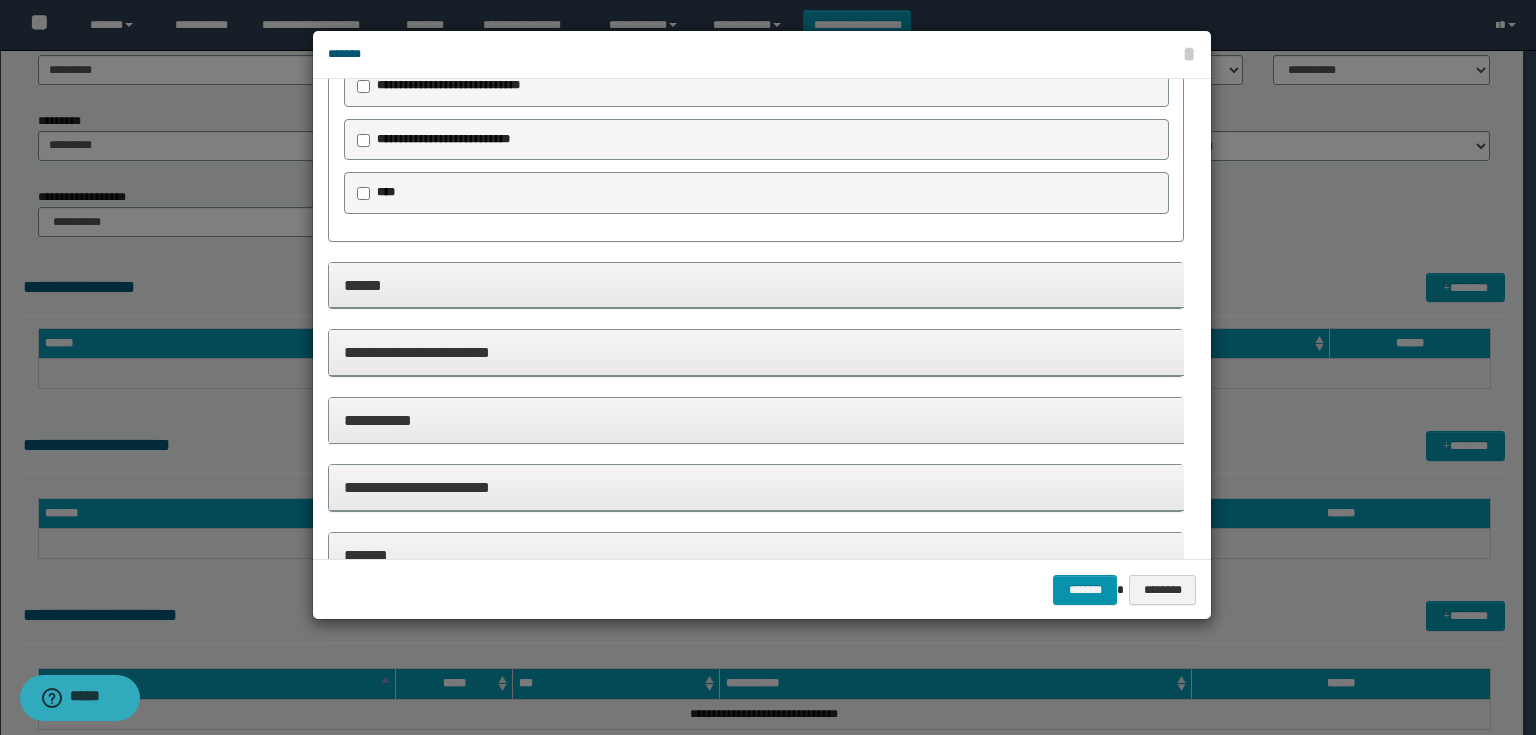 click on "**********" at bounding box center (756, 352) 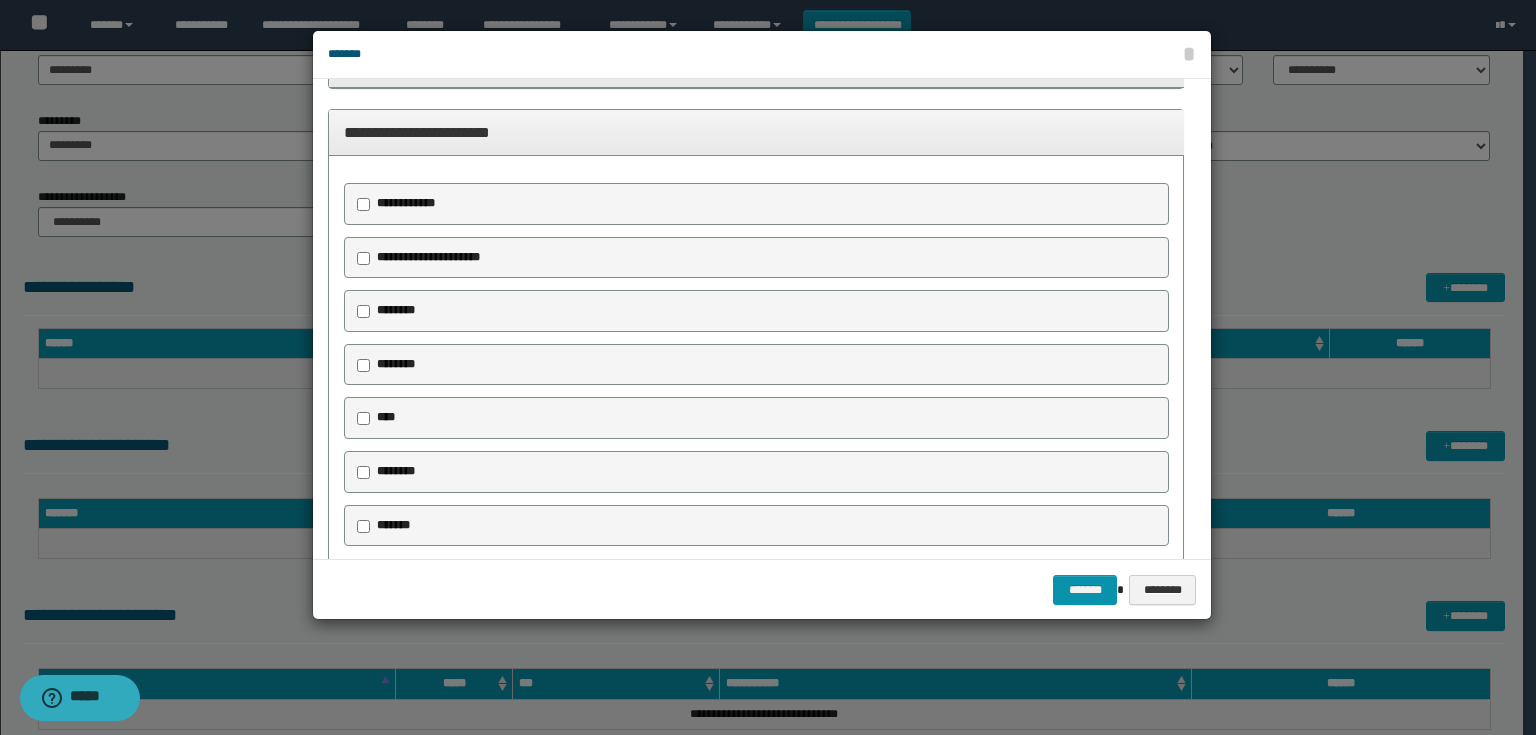 scroll, scrollTop: 800, scrollLeft: 0, axis: vertical 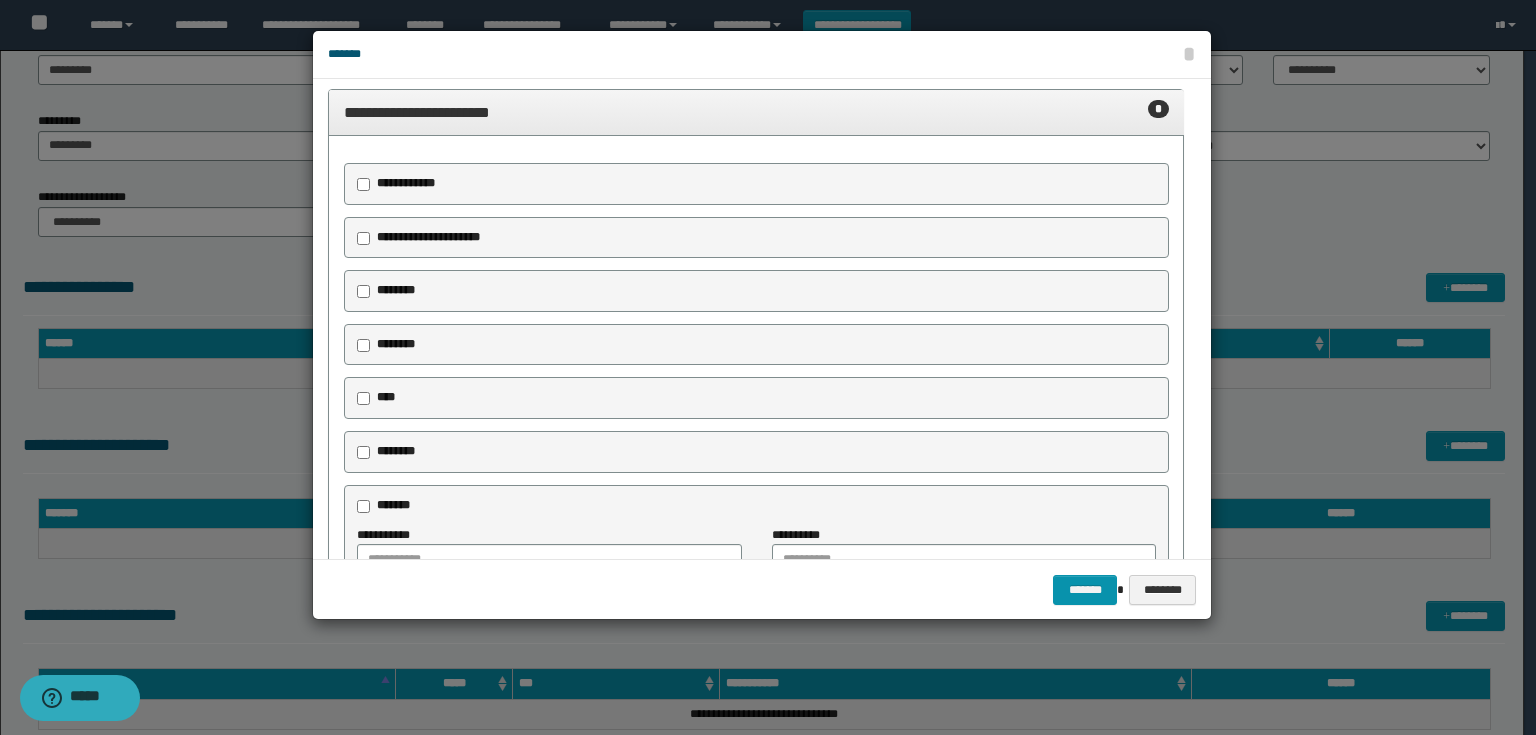 click on "********" at bounding box center (389, 452) 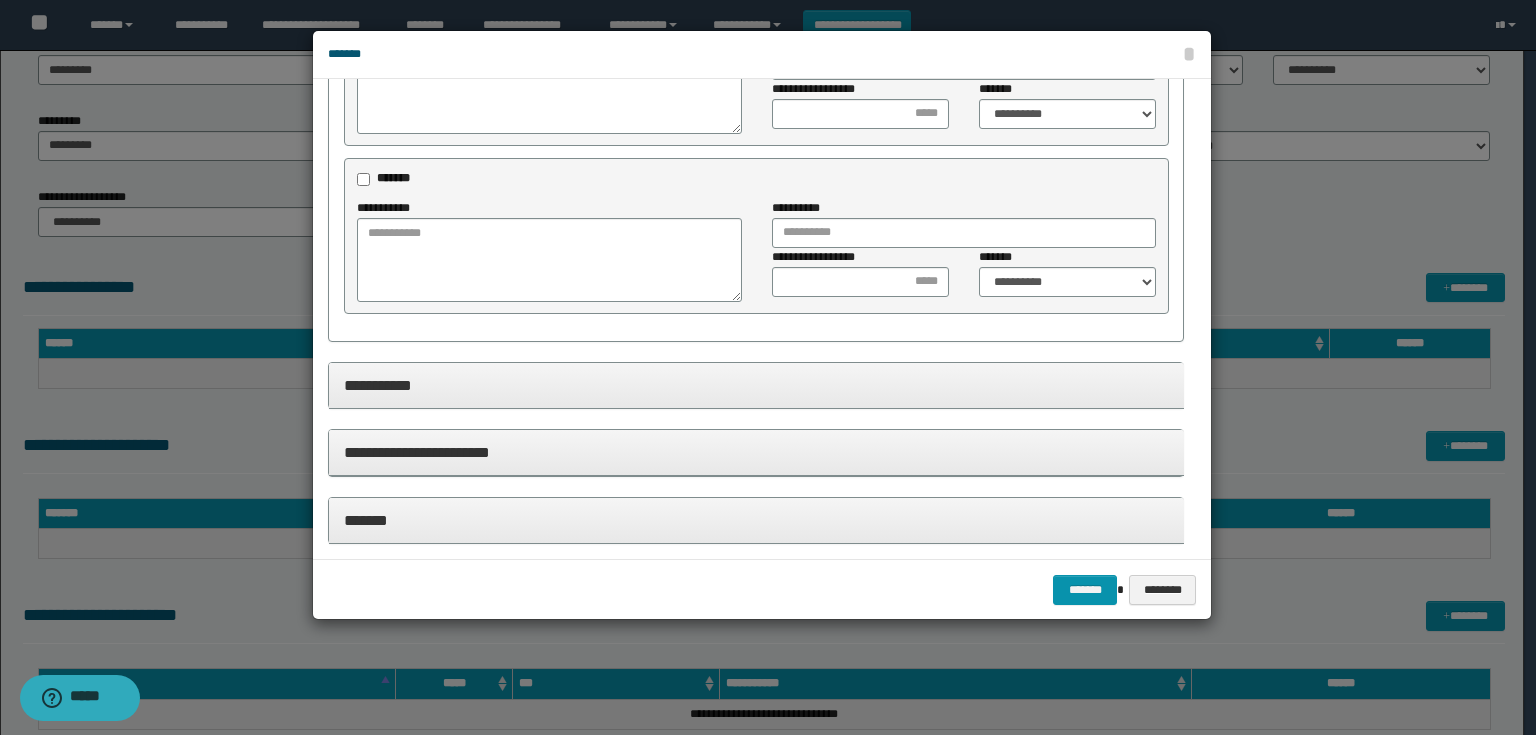 scroll, scrollTop: 1261, scrollLeft: 0, axis: vertical 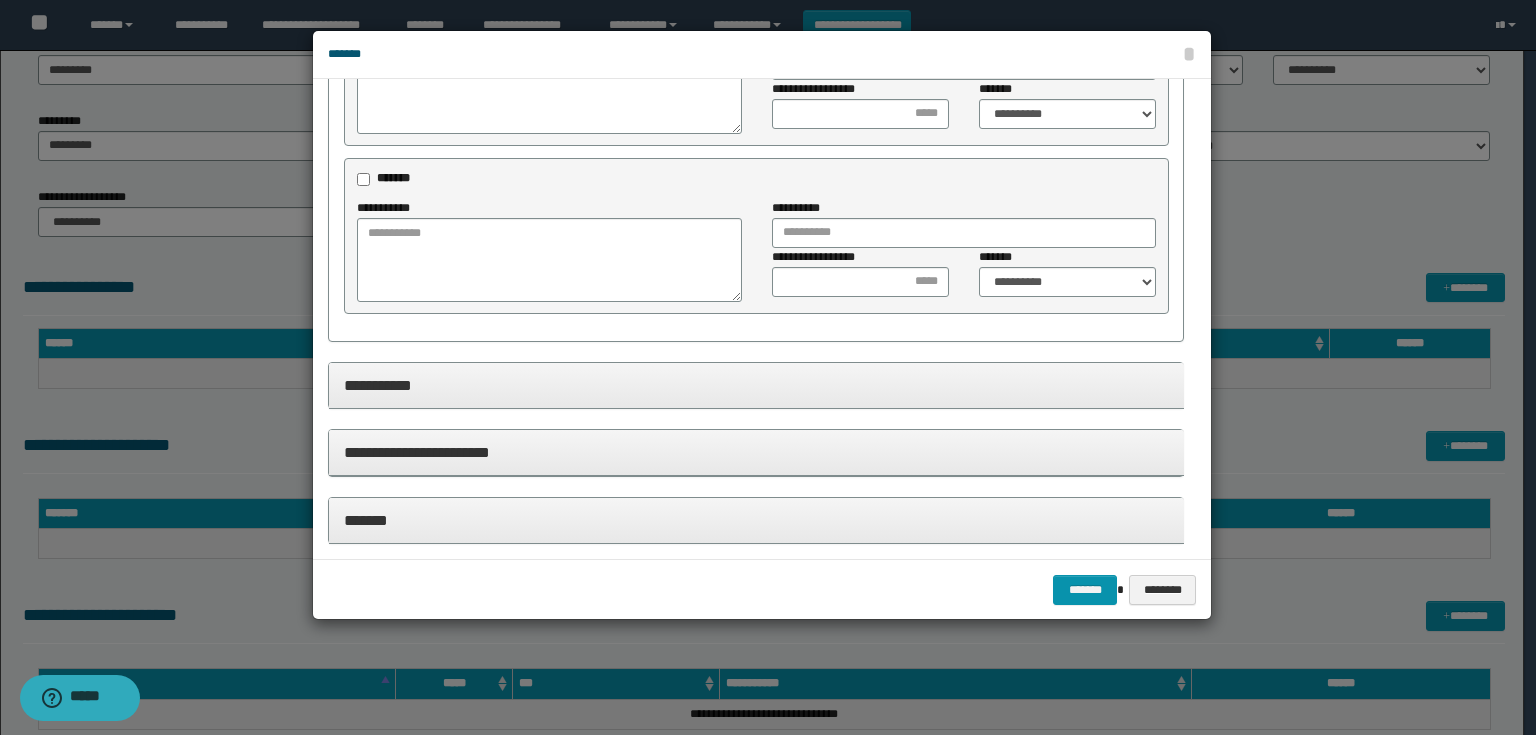 click on "**********" at bounding box center (756, 385) 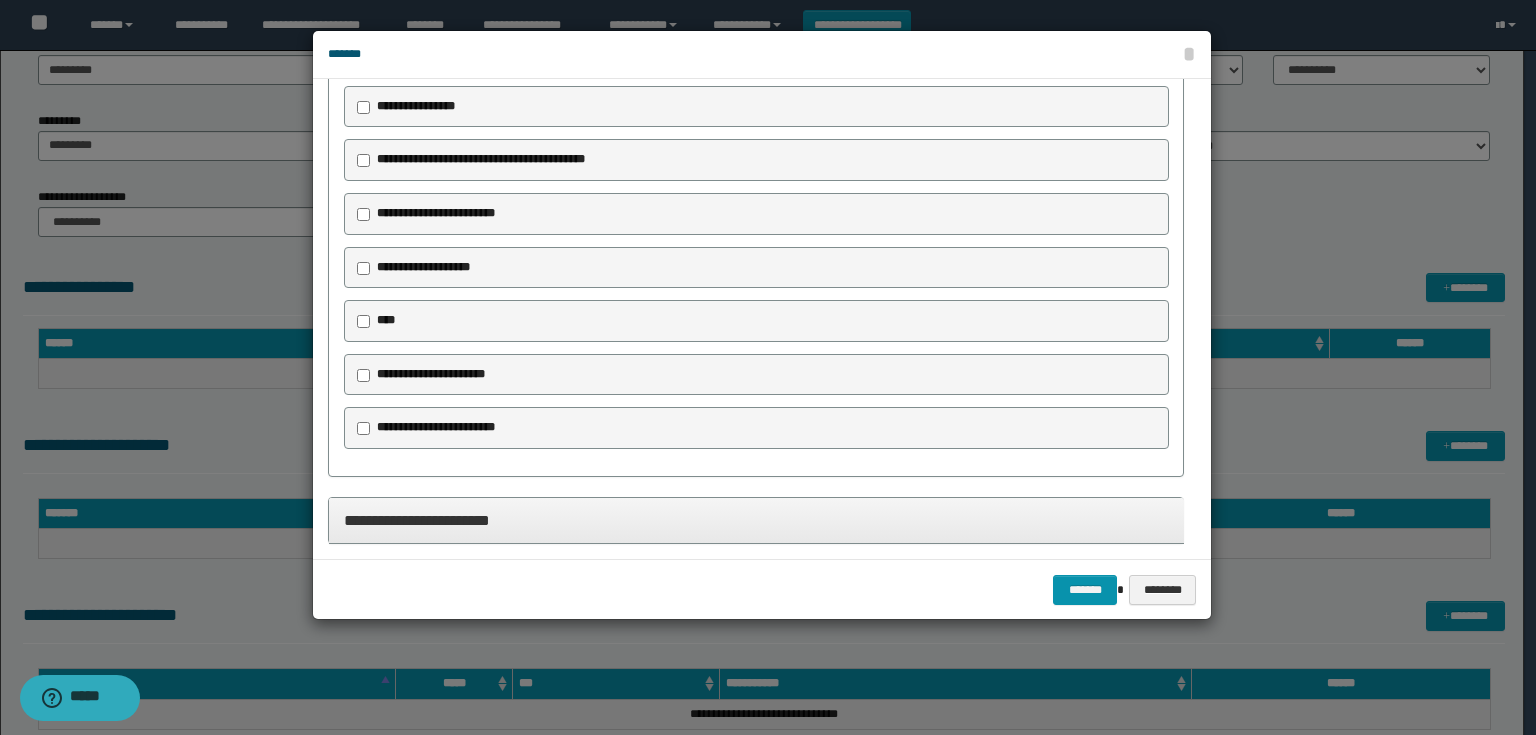 scroll, scrollTop: 1661, scrollLeft: 0, axis: vertical 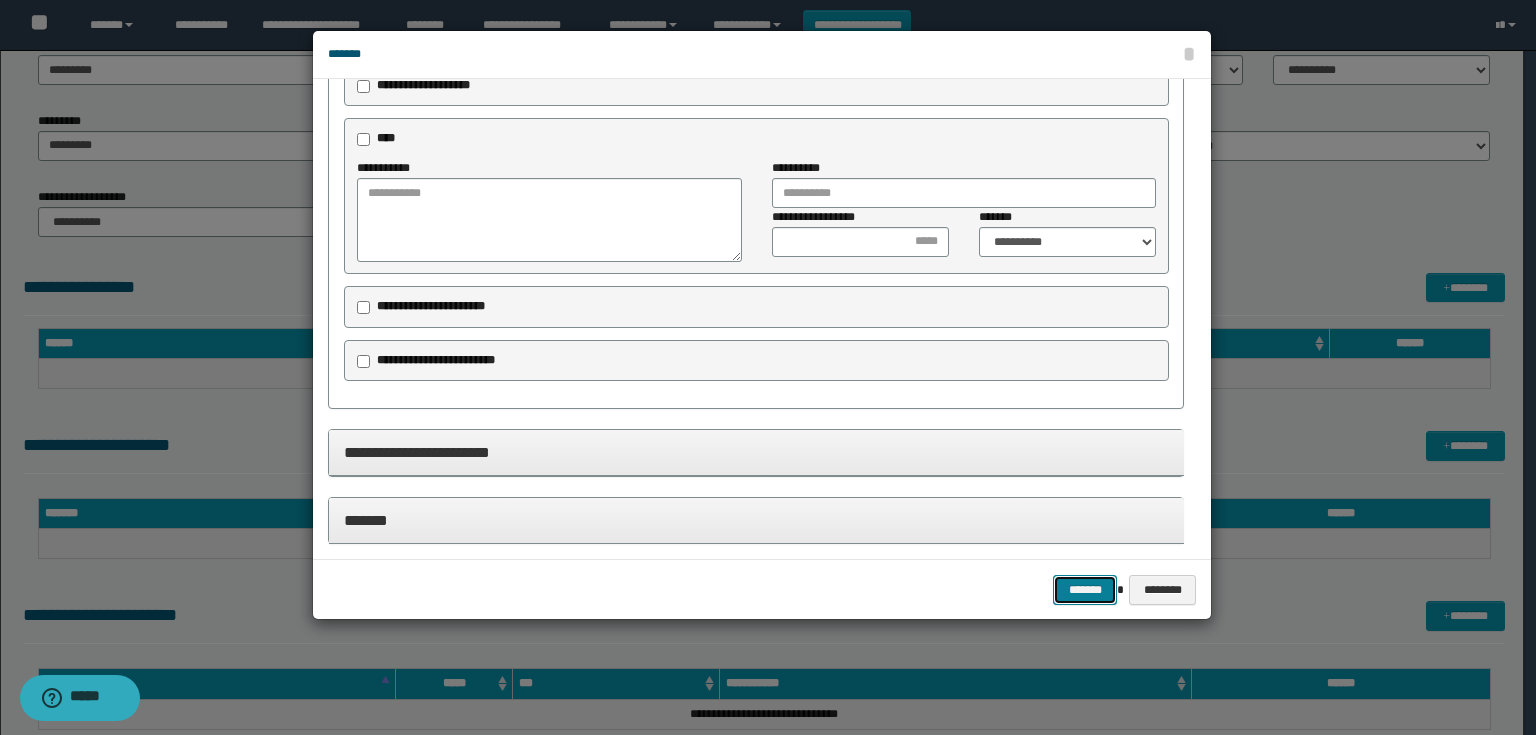 click on "*******" at bounding box center (1085, 590) 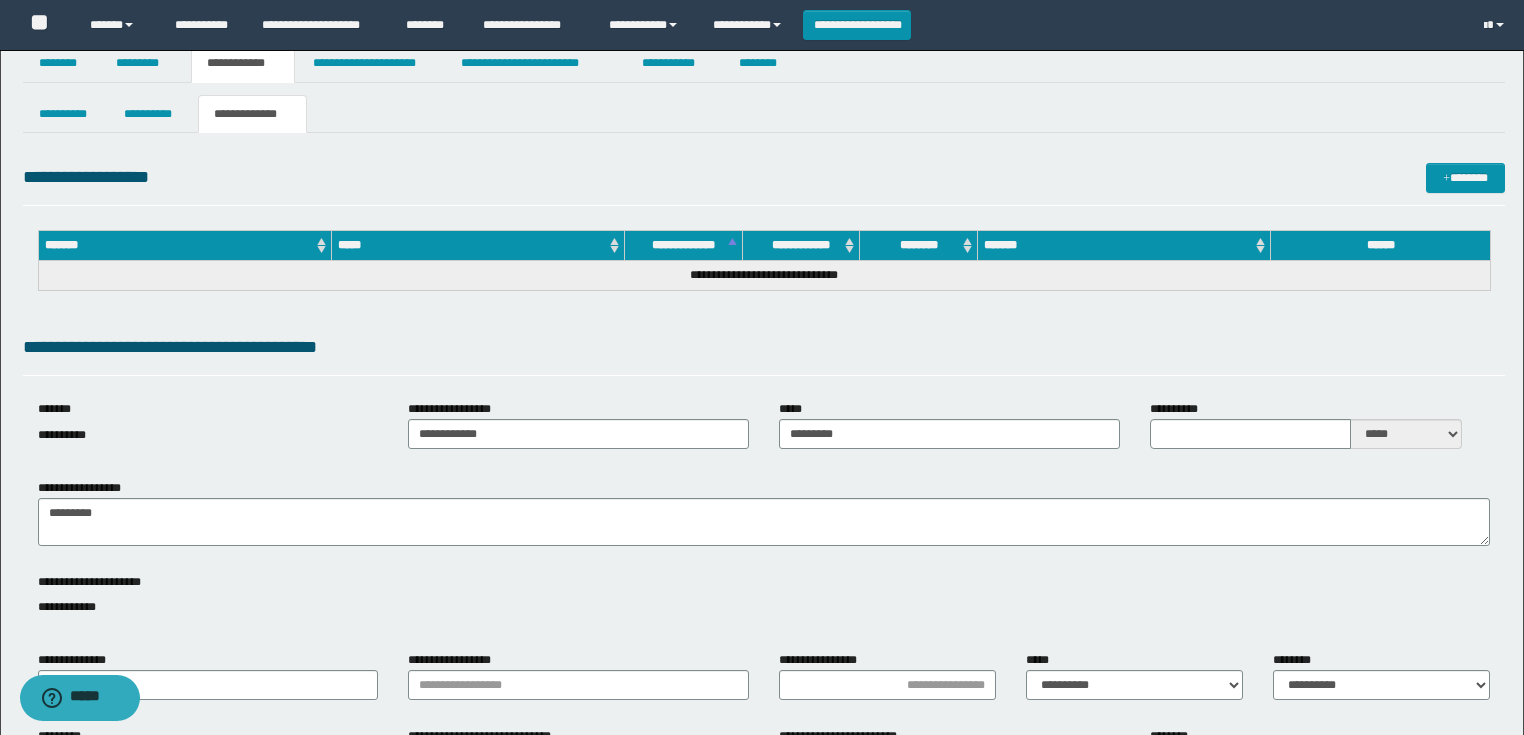 scroll, scrollTop: 0, scrollLeft: 0, axis: both 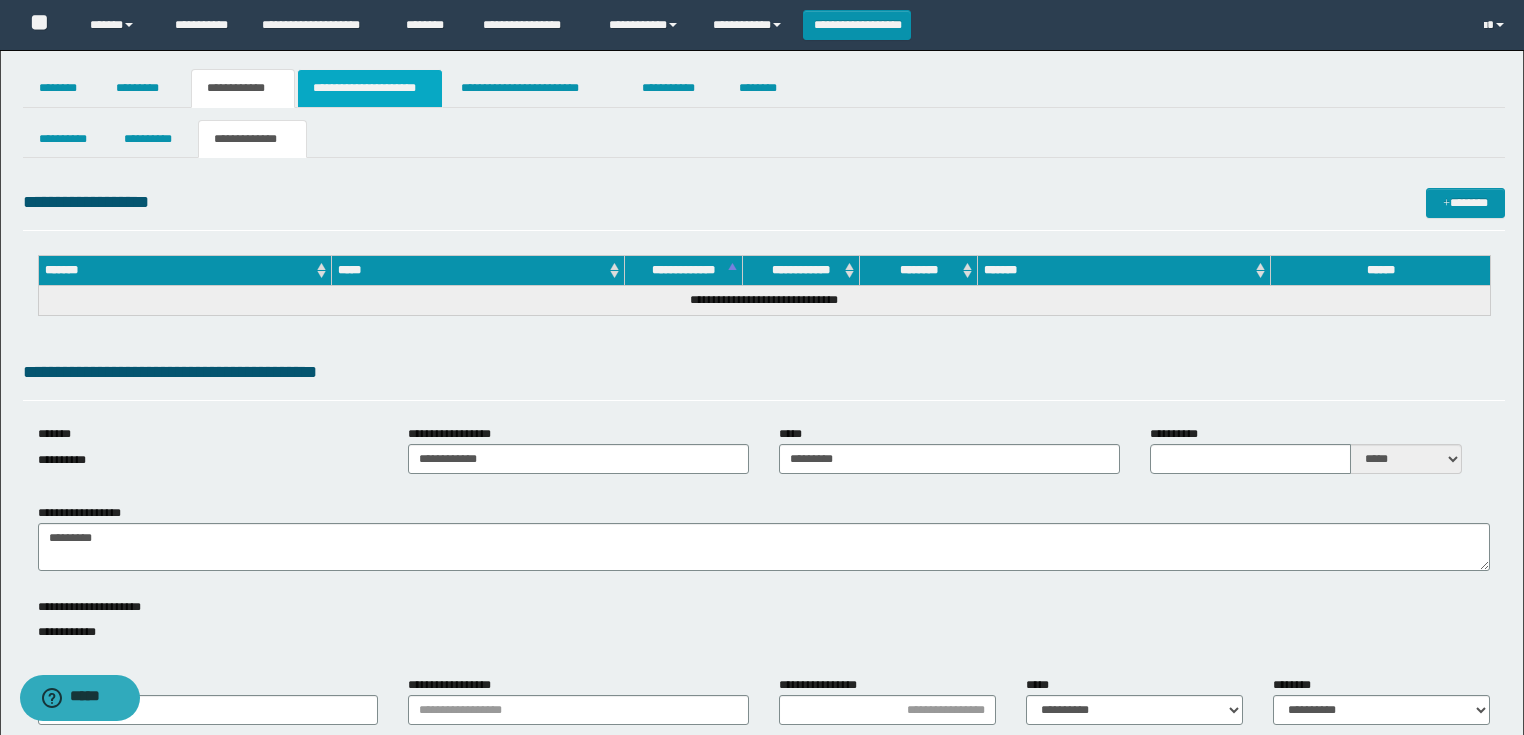 click on "**********" at bounding box center (370, 88) 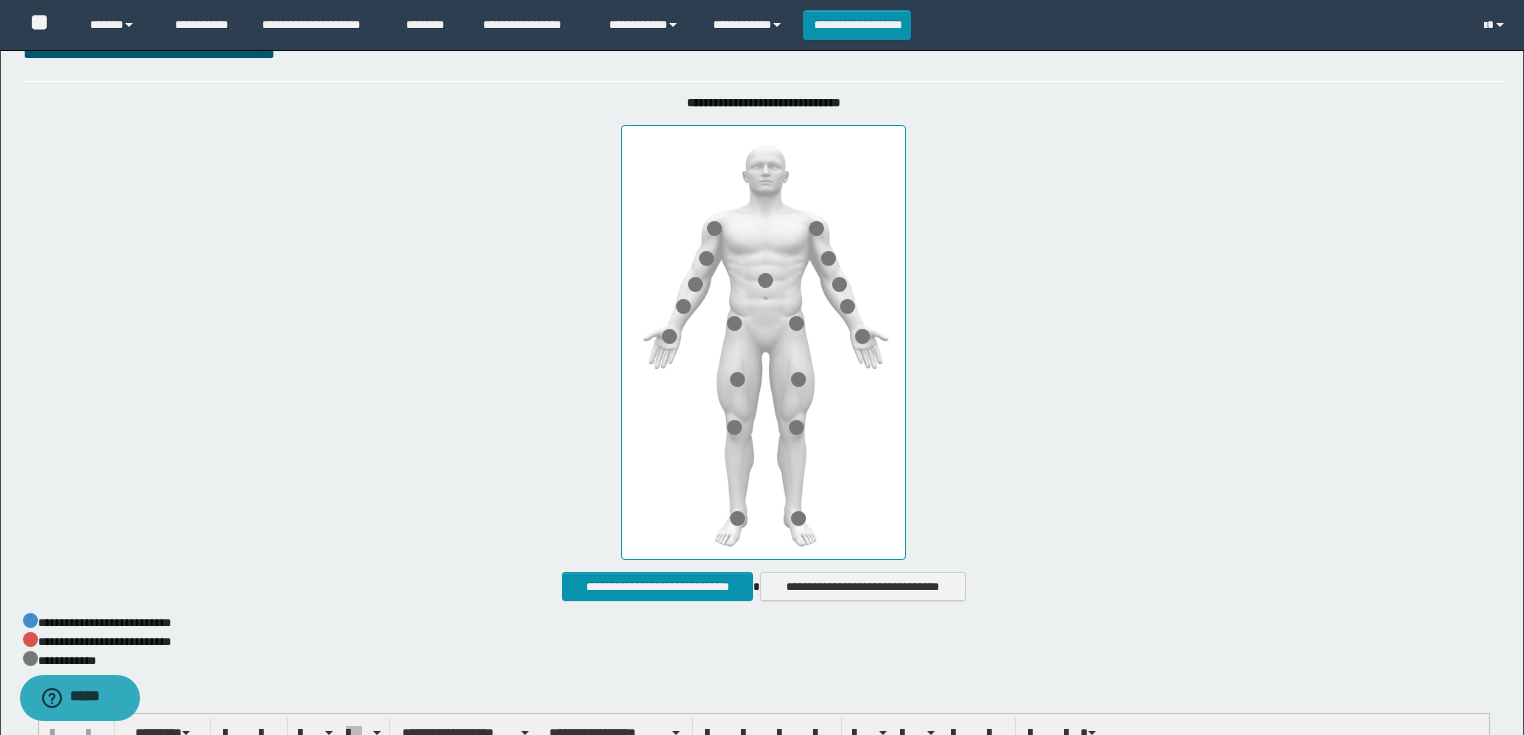 scroll, scrollTop: 720, scrollLeft: 0, axis: vertical 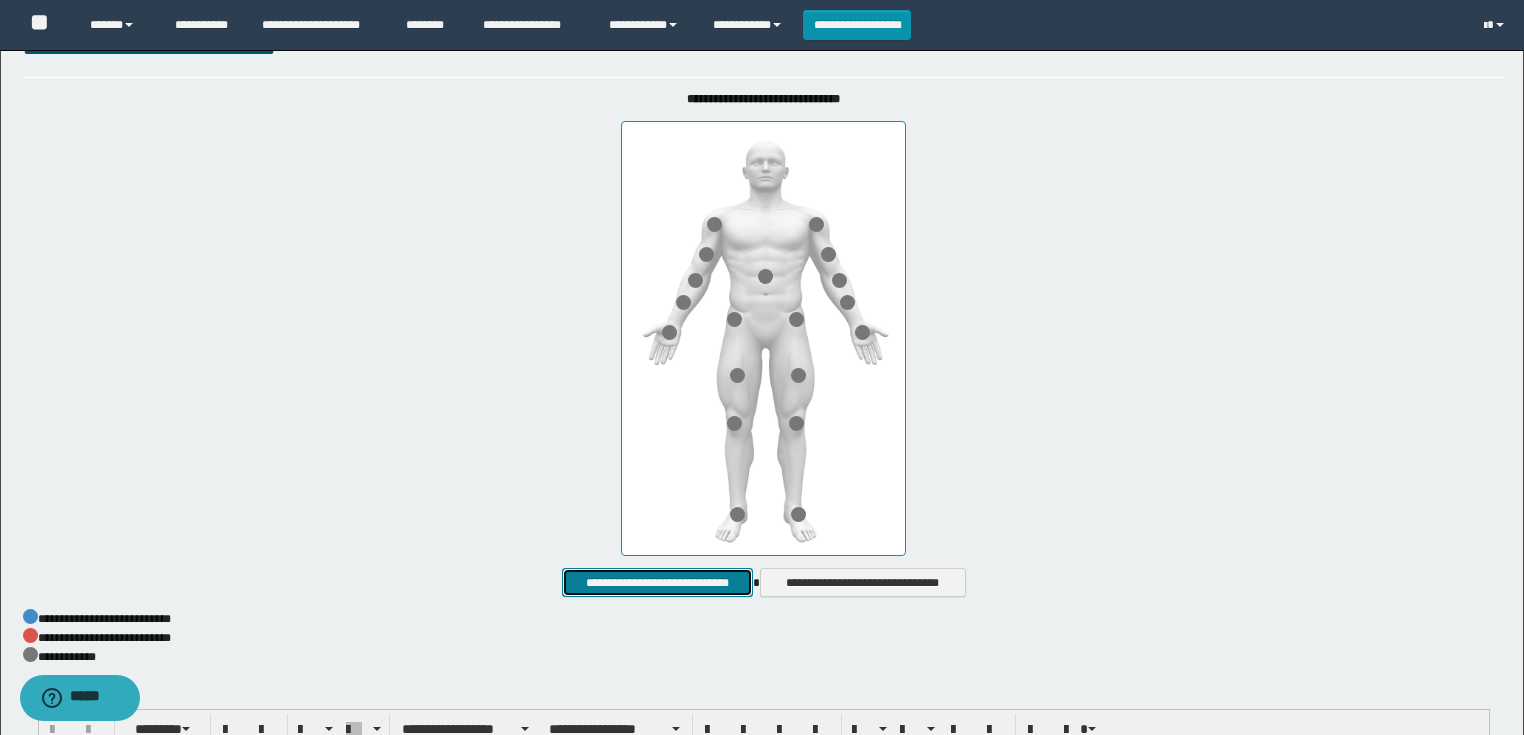 click on "**********" at bounding box center [657, 583] 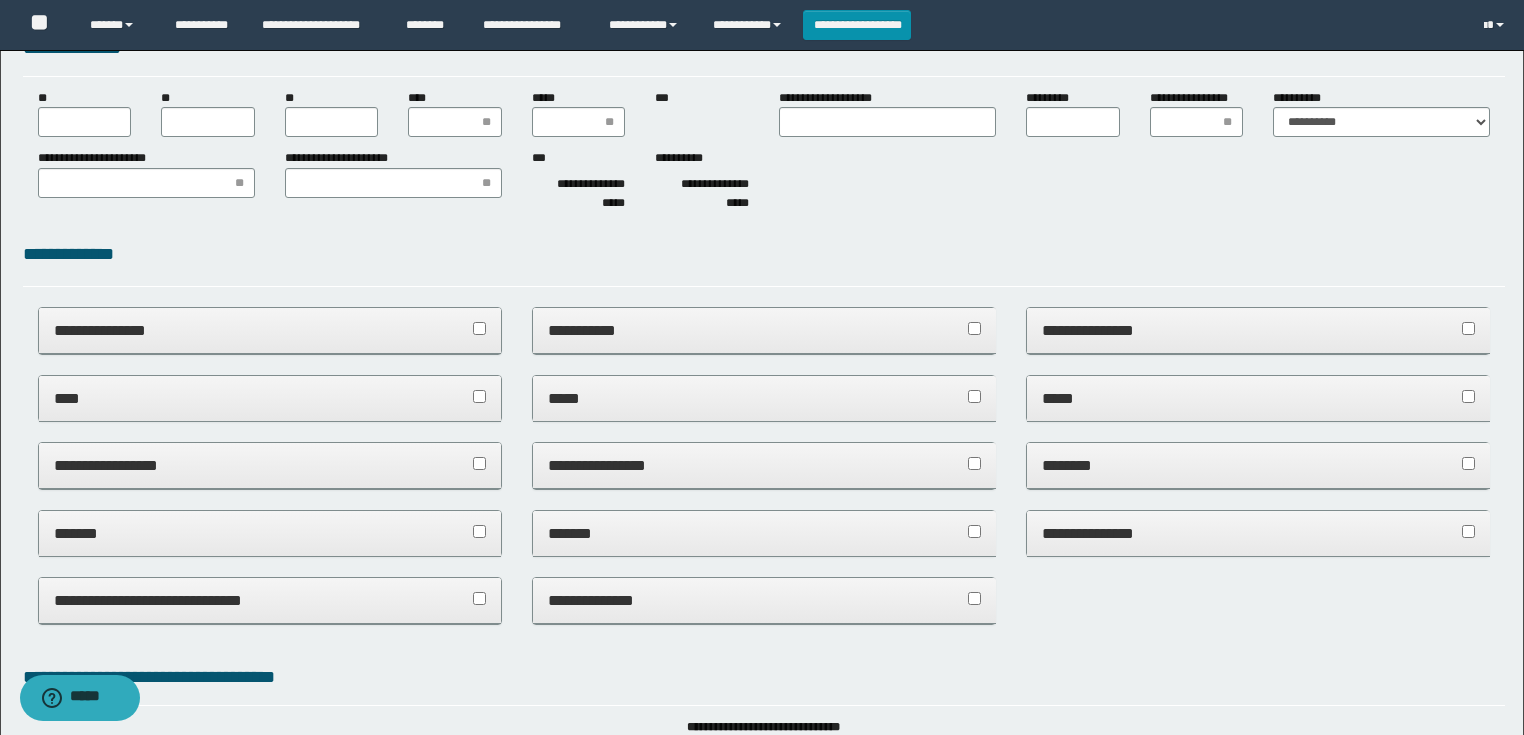scroll, scrollTop: 240, scrollLeft: 0, axis: vertical 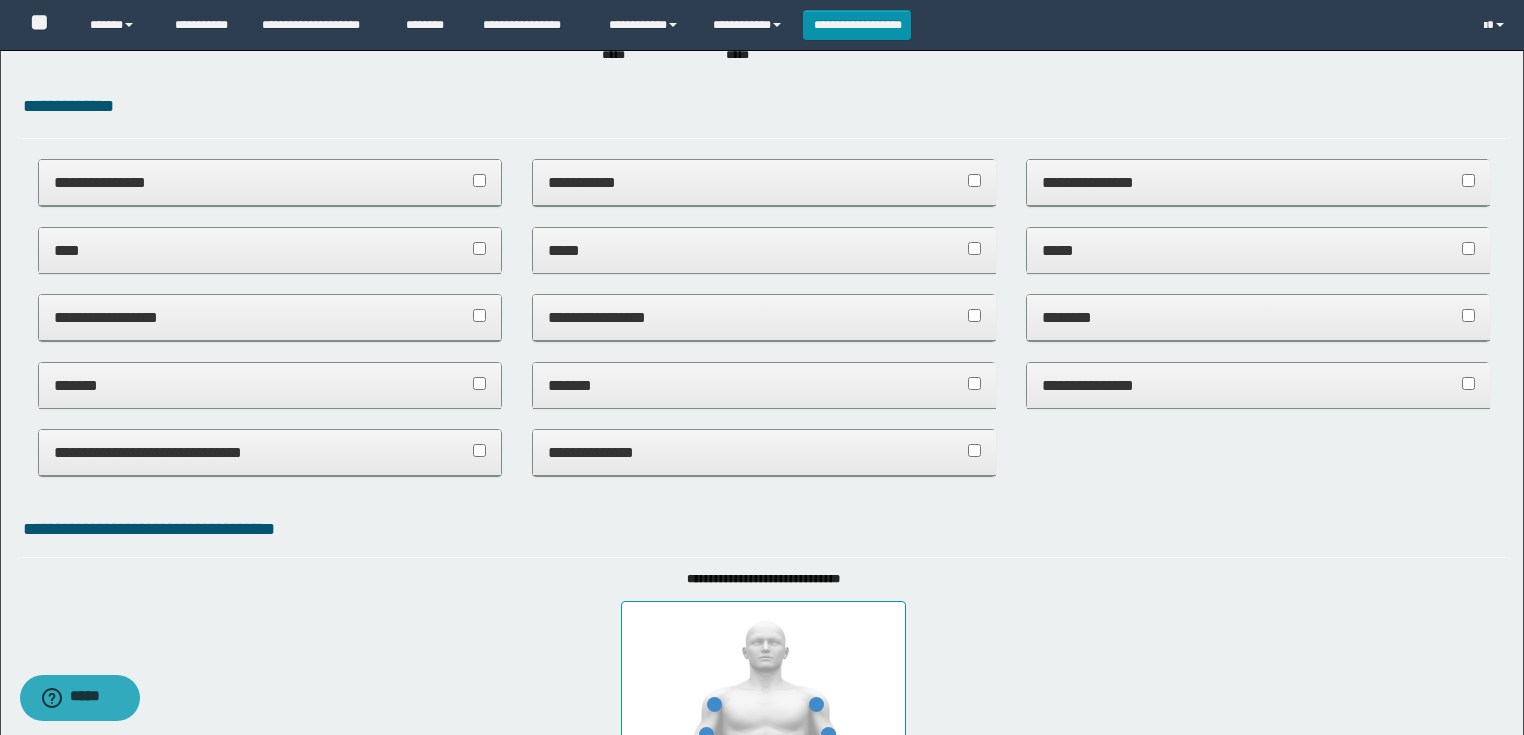 click on "**********" at bounding box center [764, 452] 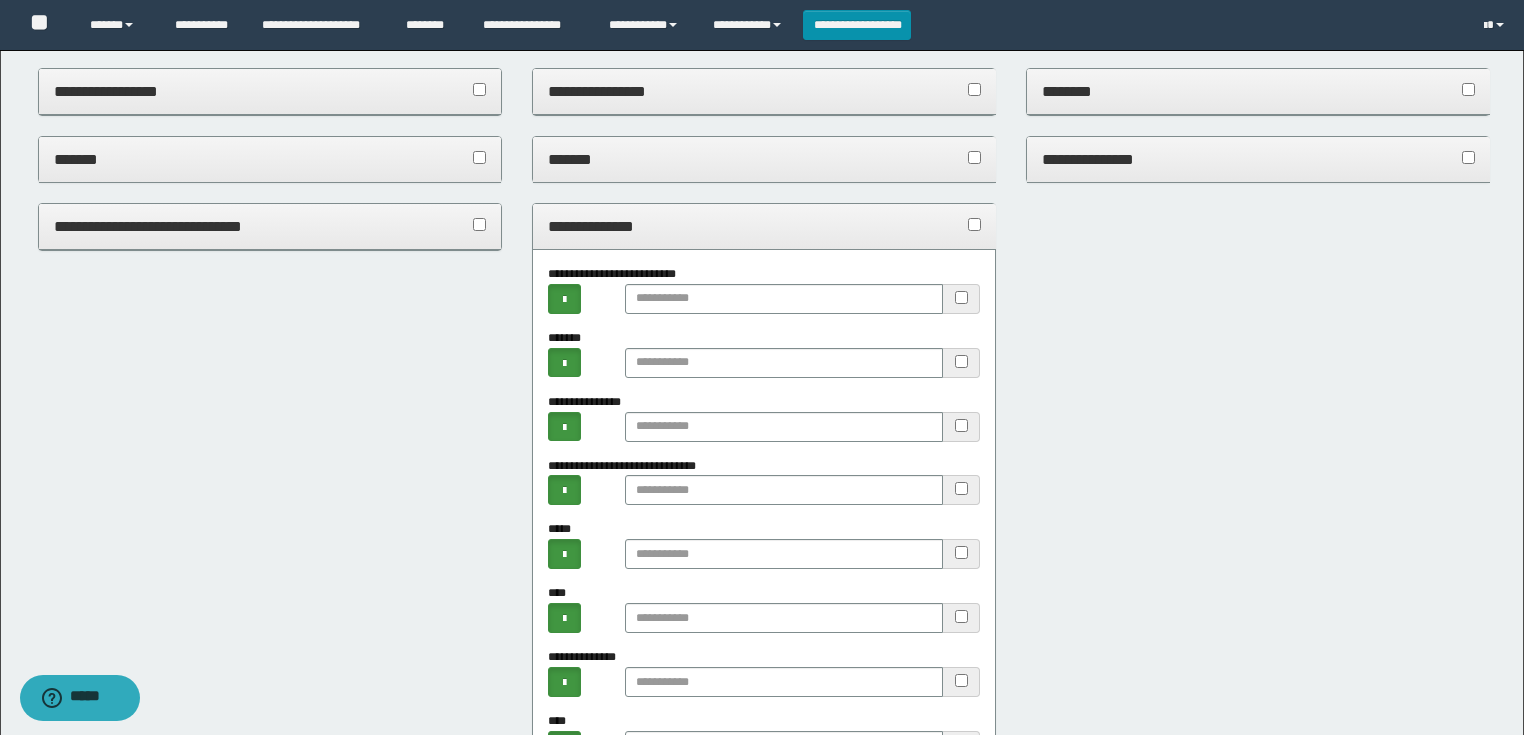 scroll, scrollTop: 480, scrollLeft: 0, axis: vertical 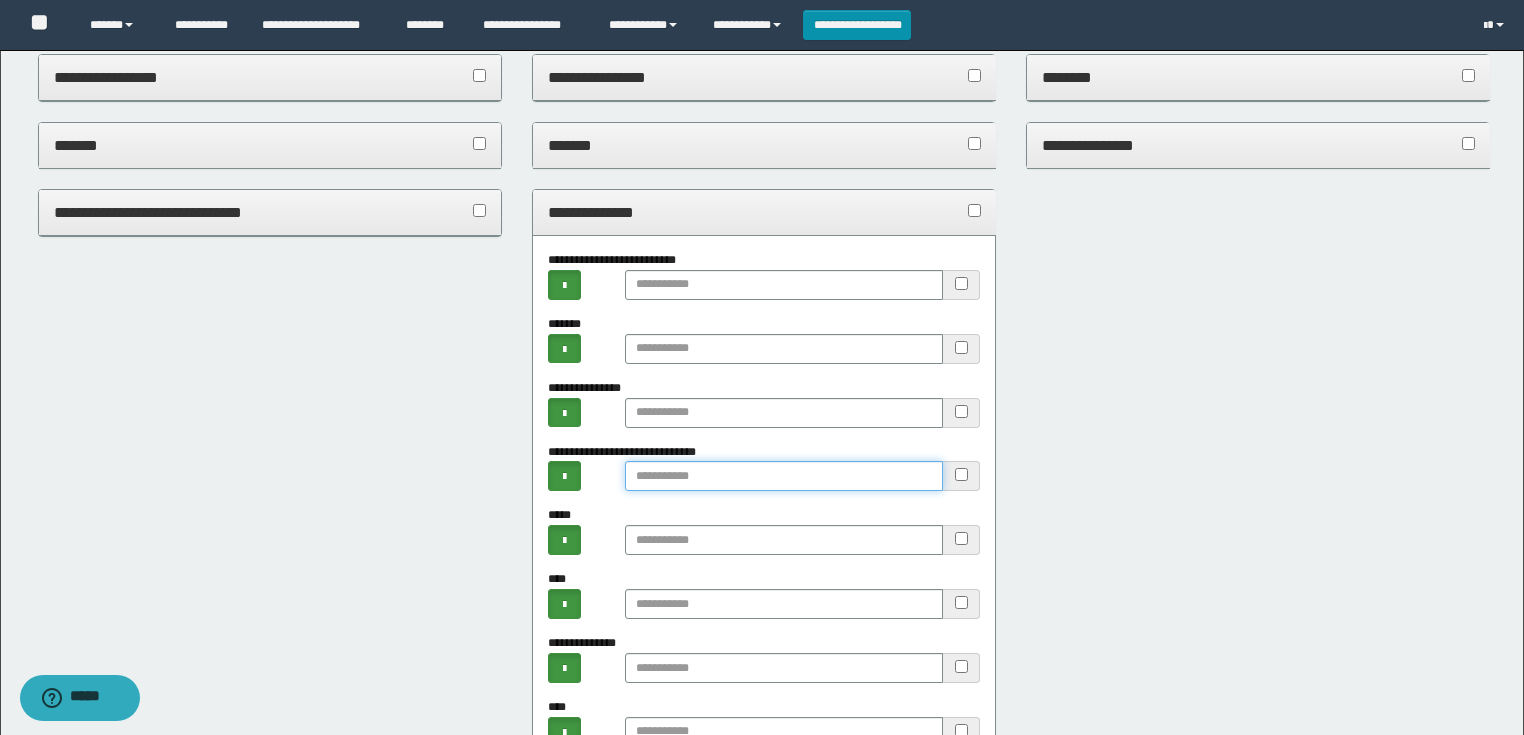 click at bounding box center [784, 476] 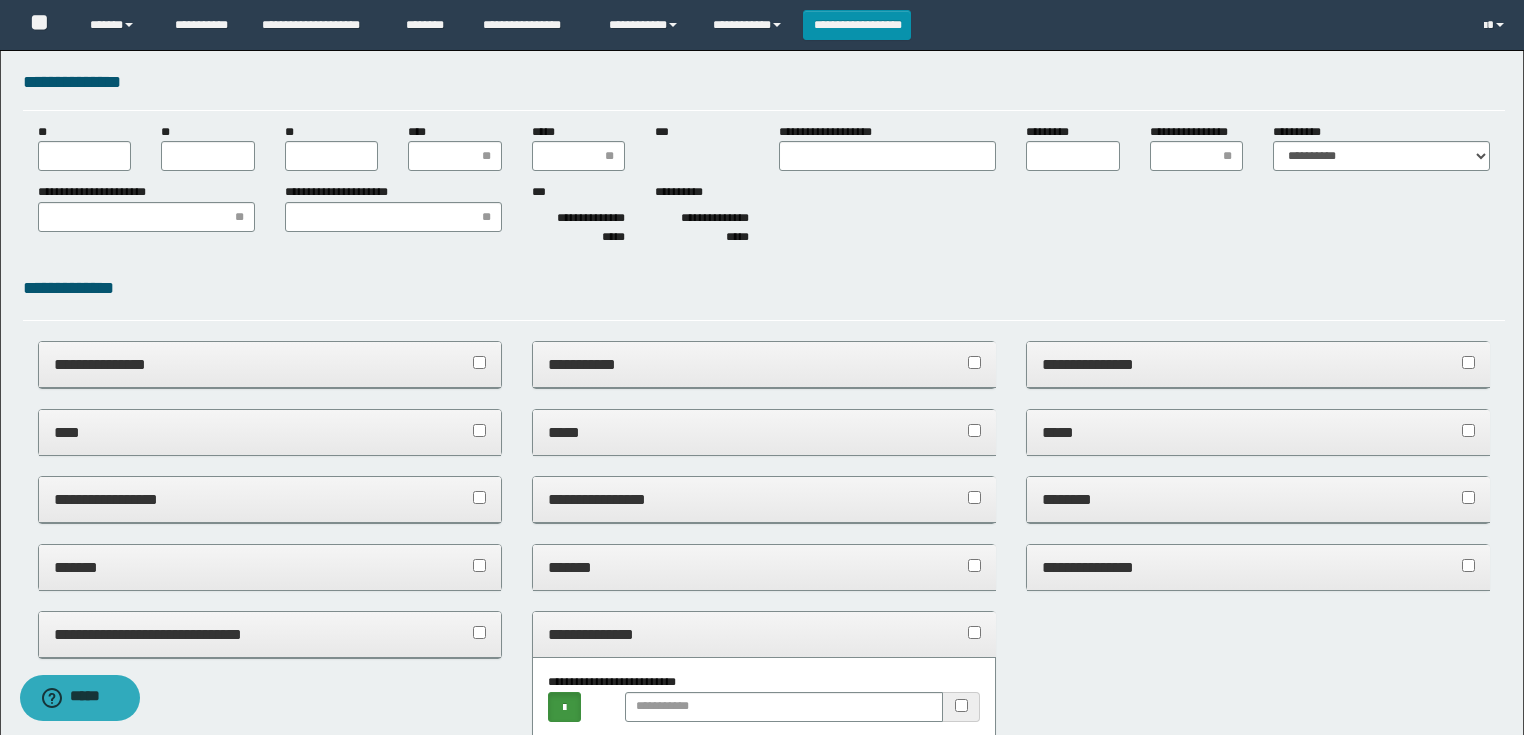 scroll, scrollTop: 0, scrollLeft: 0, axis: both 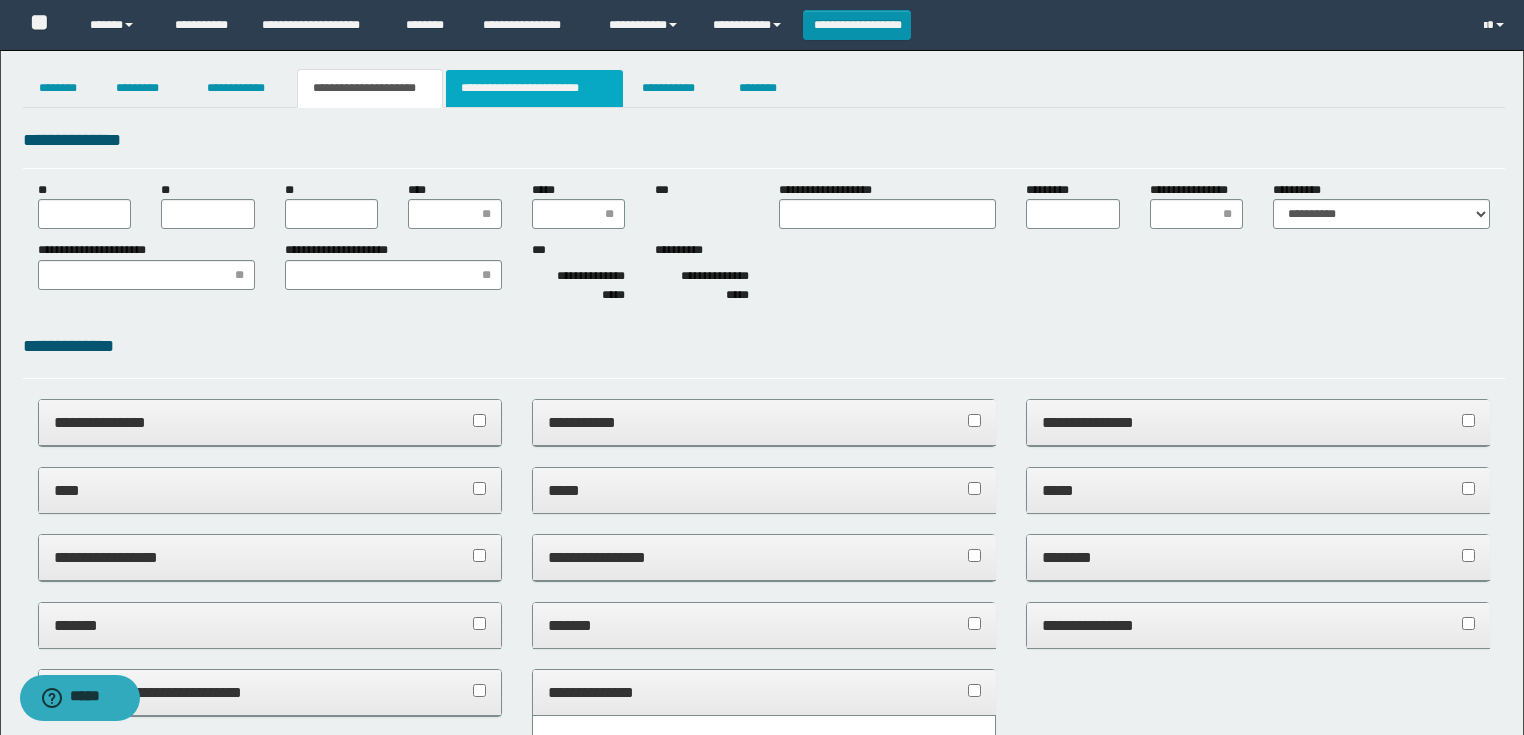 type on "**********" 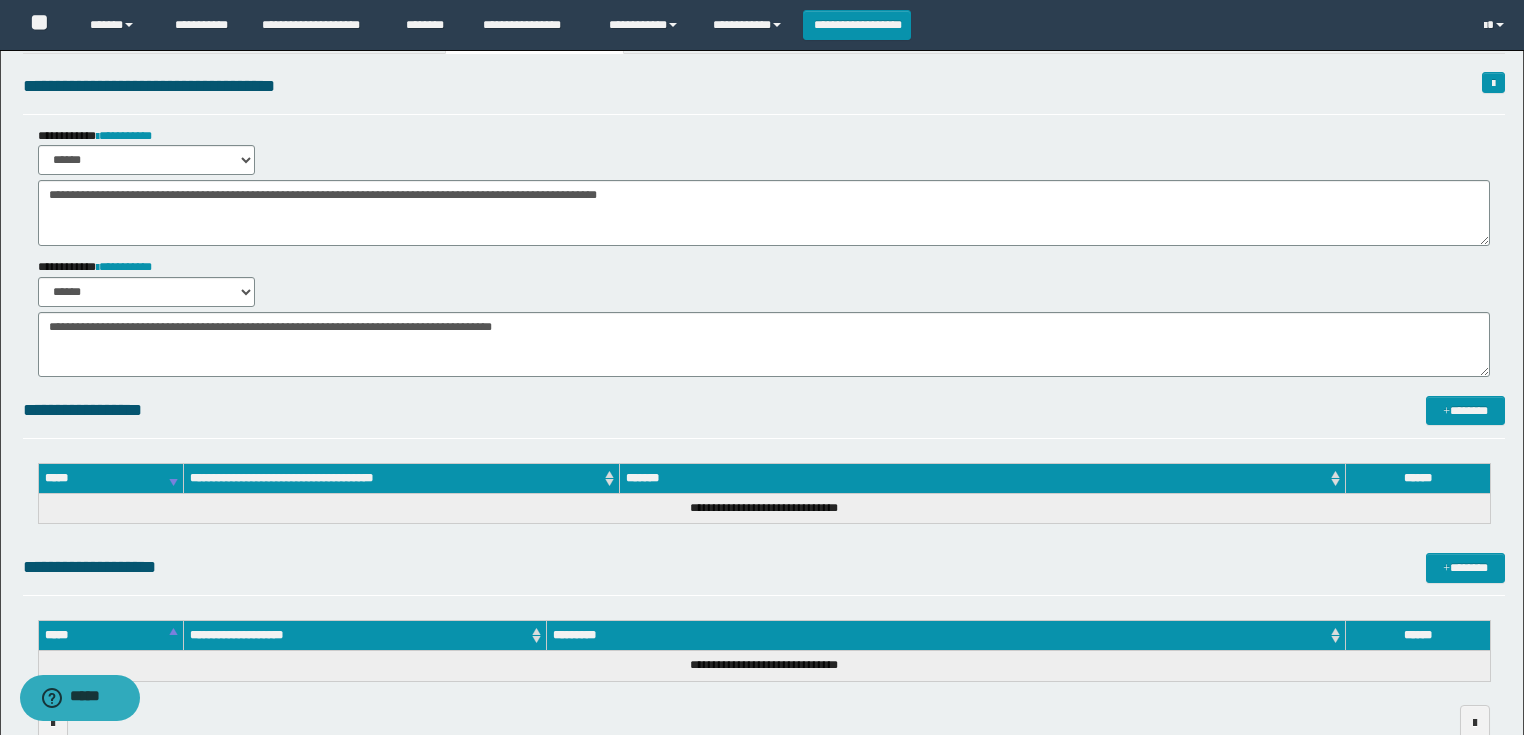 scroll, scrollTop: 165, scrollLeft: 0, axis: vertical 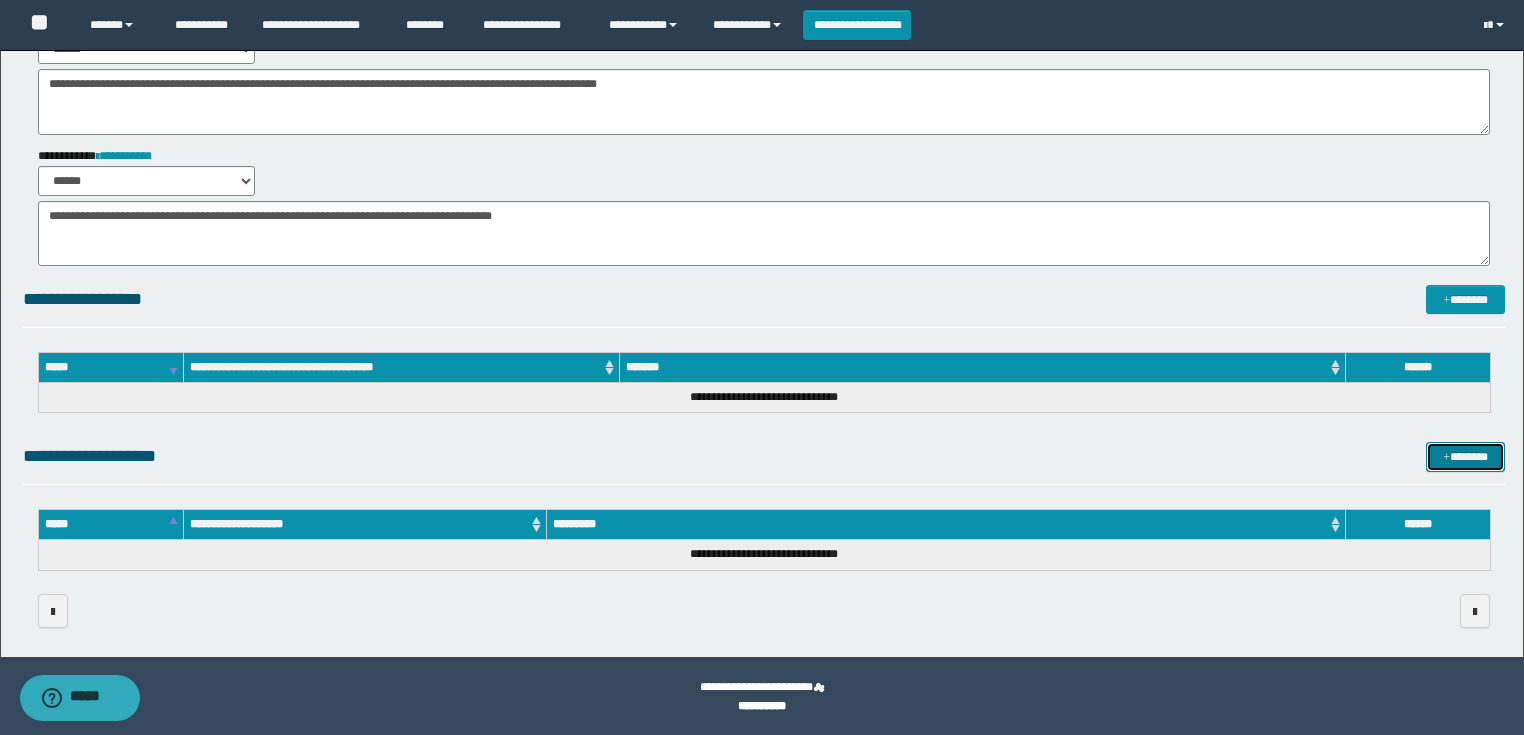 click on "*******" at bounding box center [1465, 457] 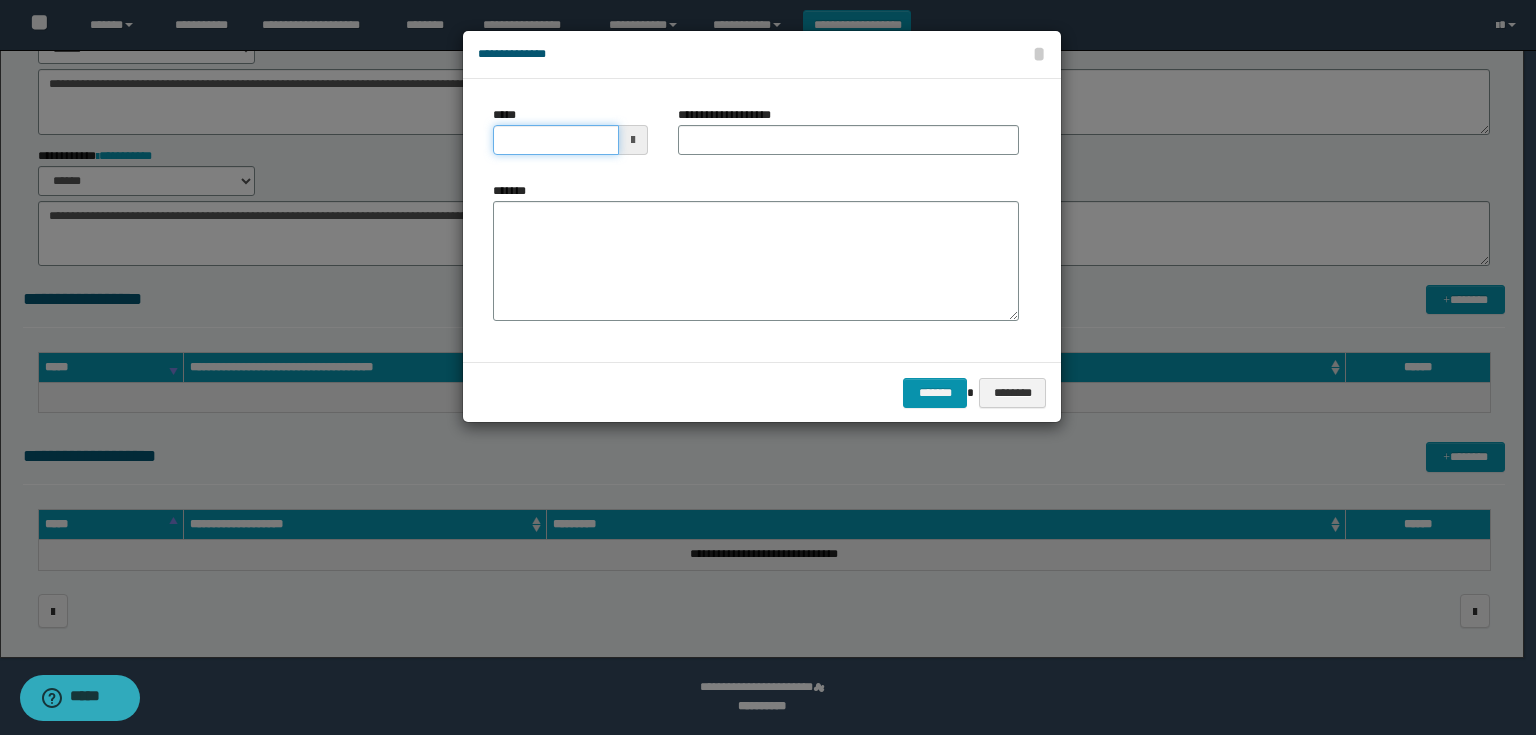 click on "*****" at bounding box center [556, 140] 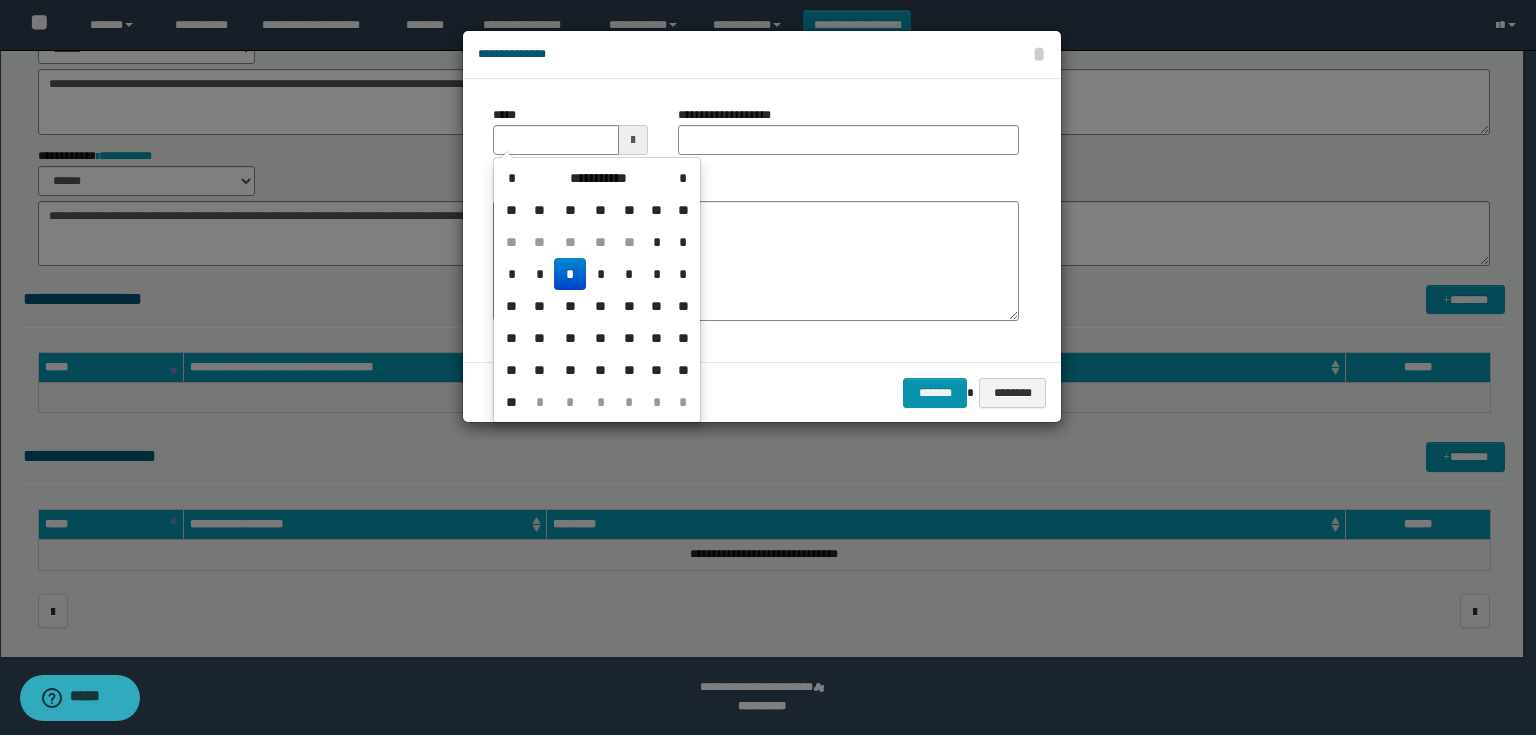 click on "*" at bounding box center (570, 274) 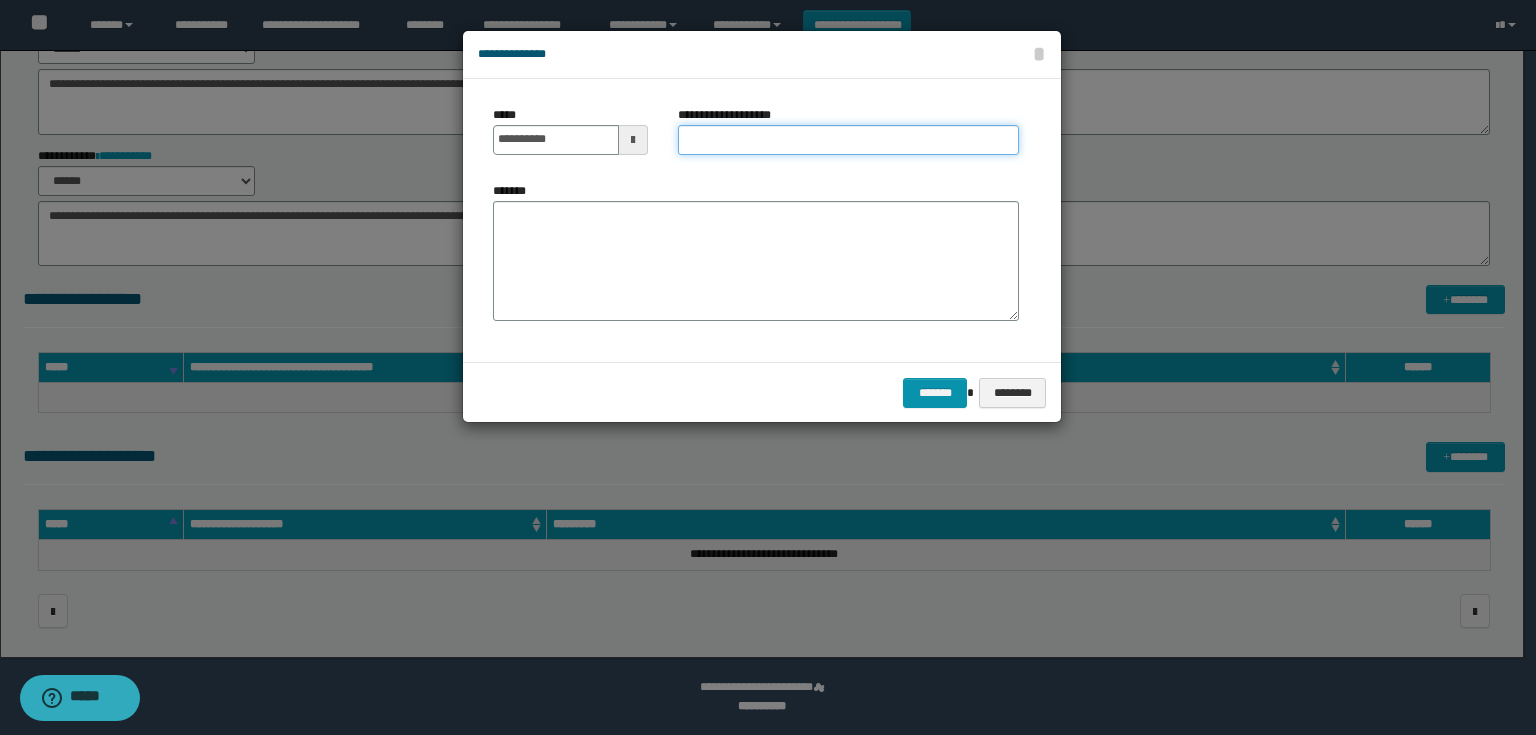 click on "**********" at bounding box center (848, 140) 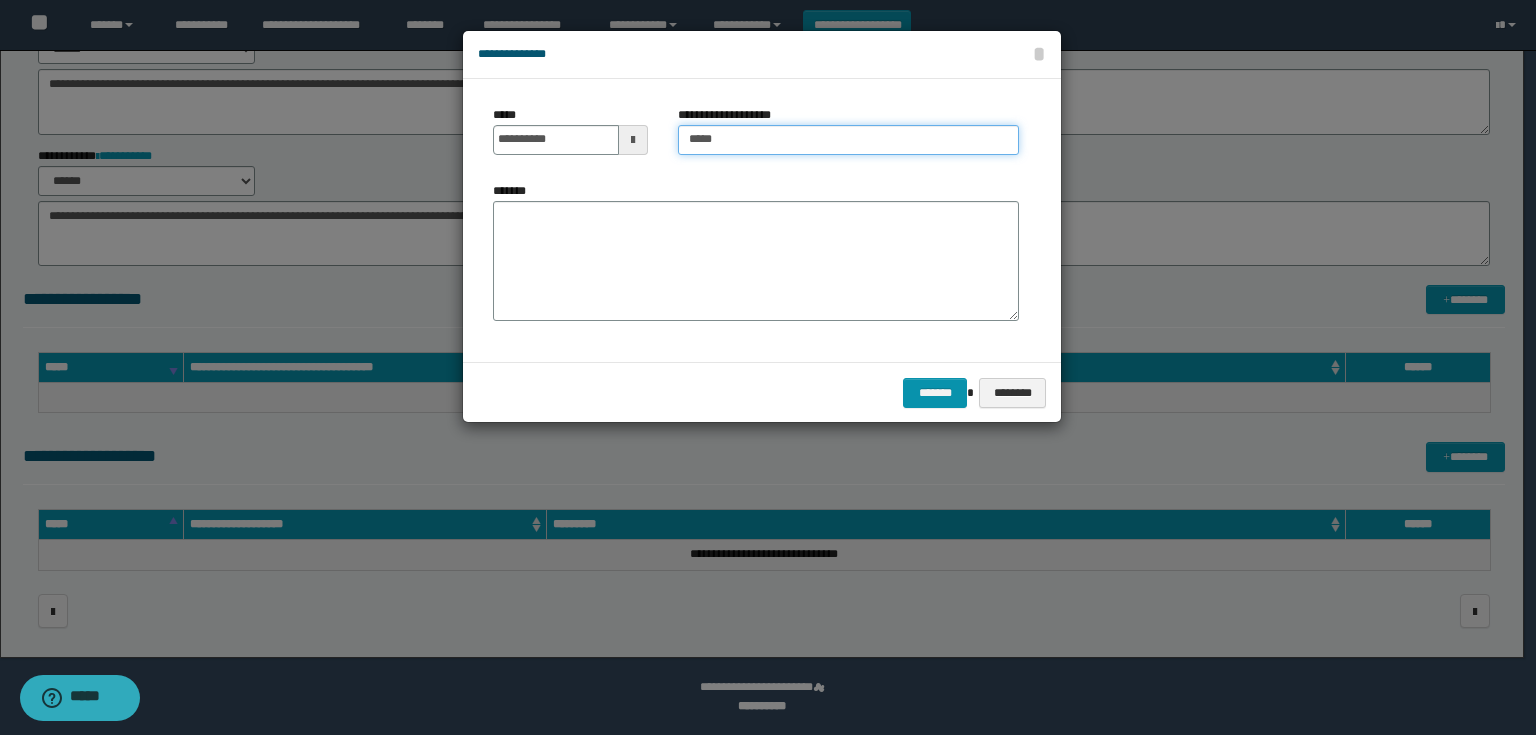 type on "**********" 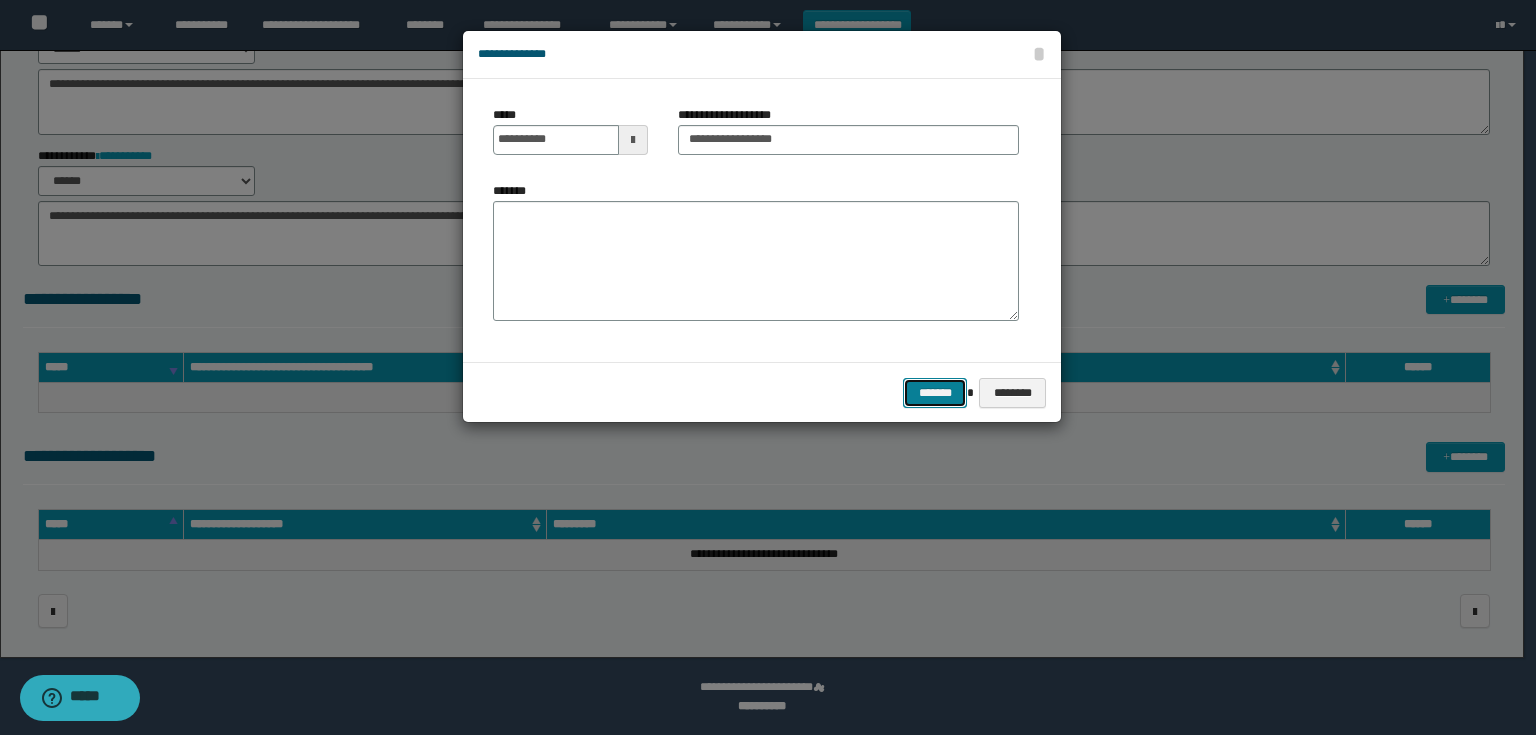 click on "*******" at bounding box center [935, 393] 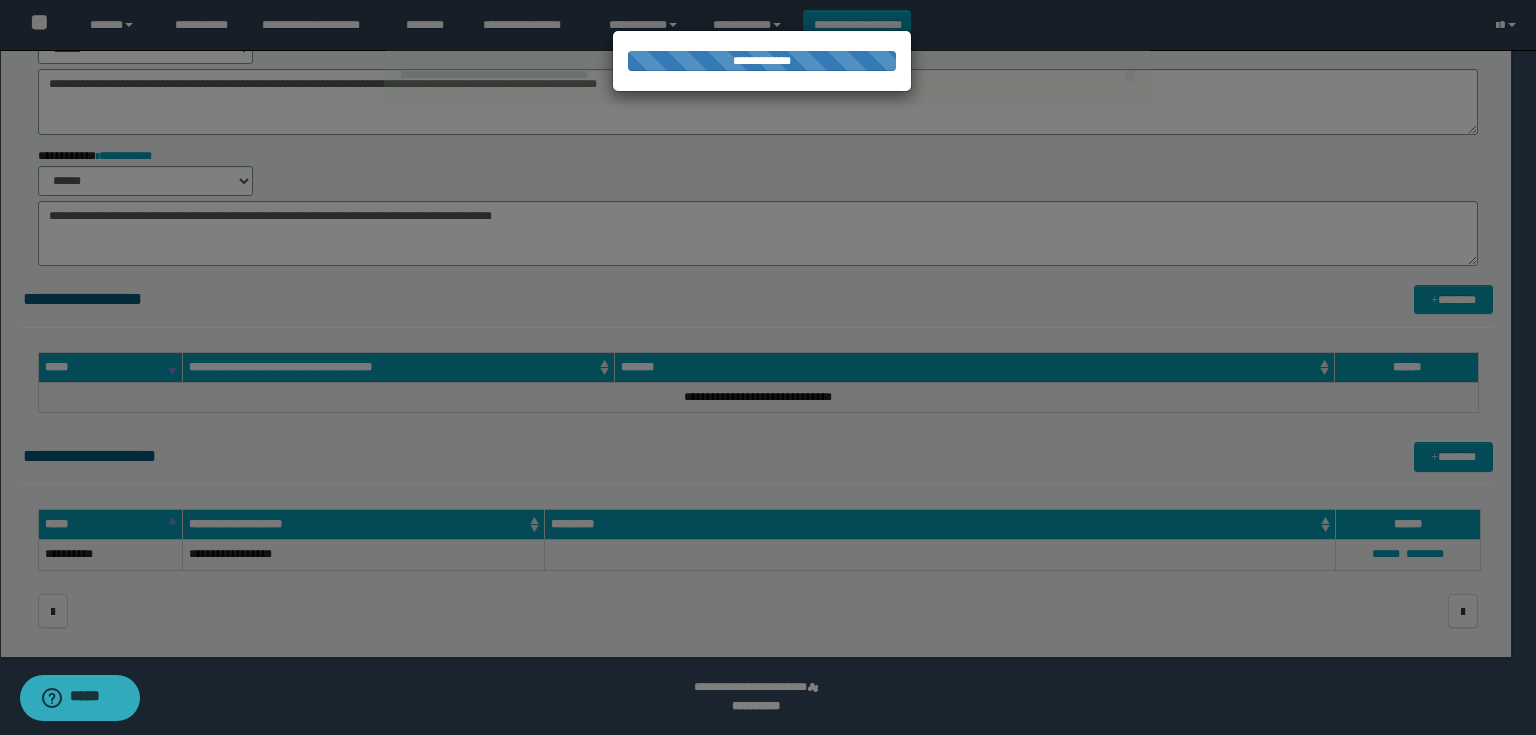 type 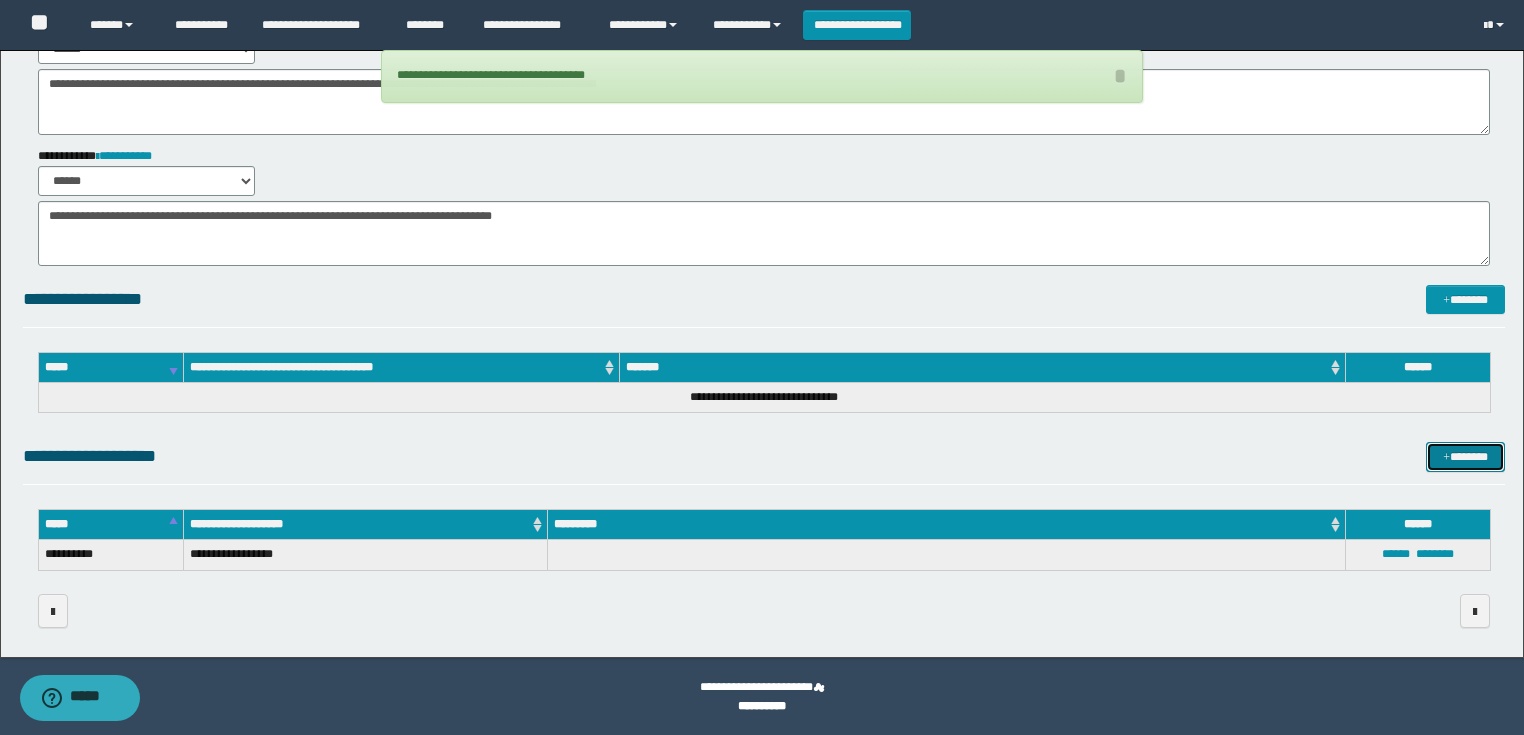 click on "*******" at bounding box center [1465, 457] 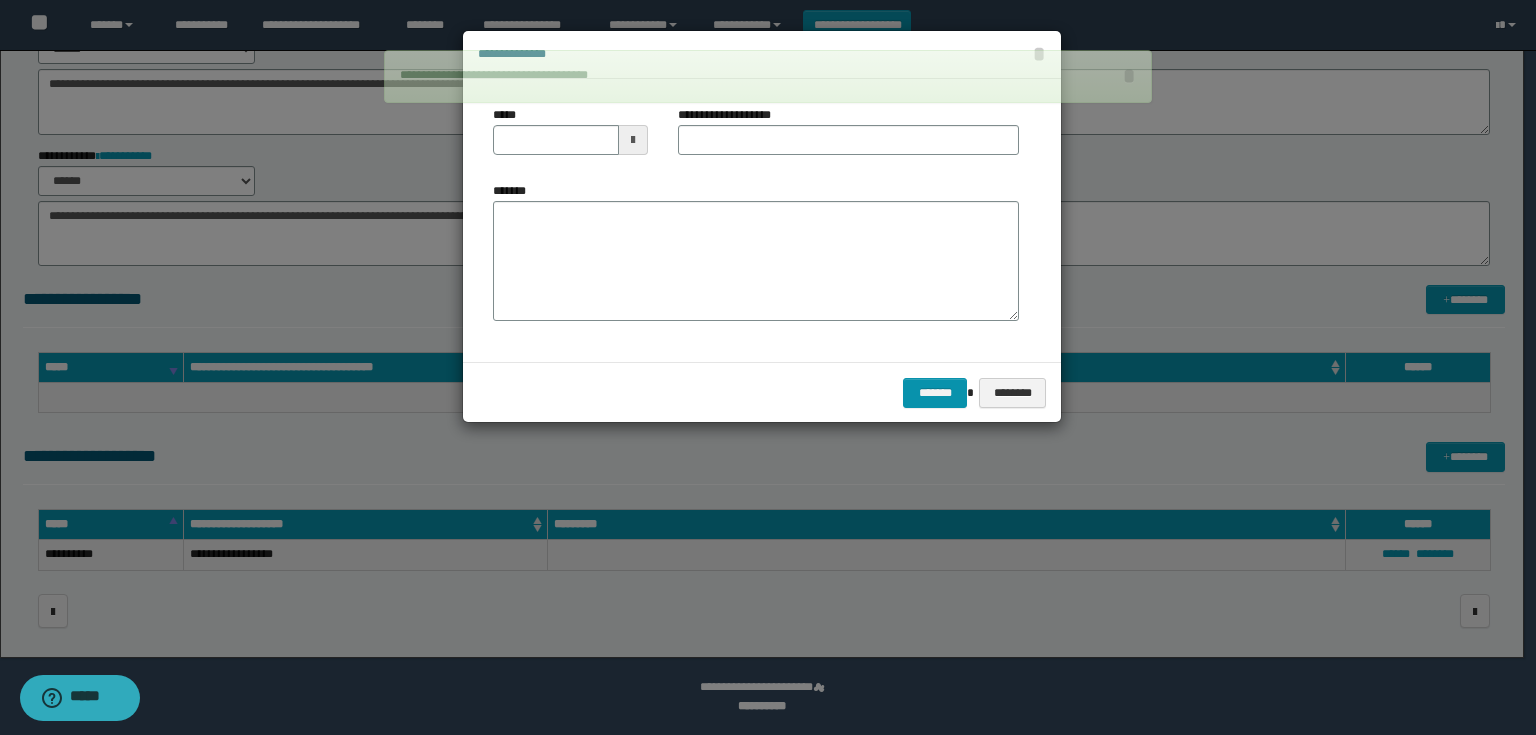 click at bounding box center (633, 140) 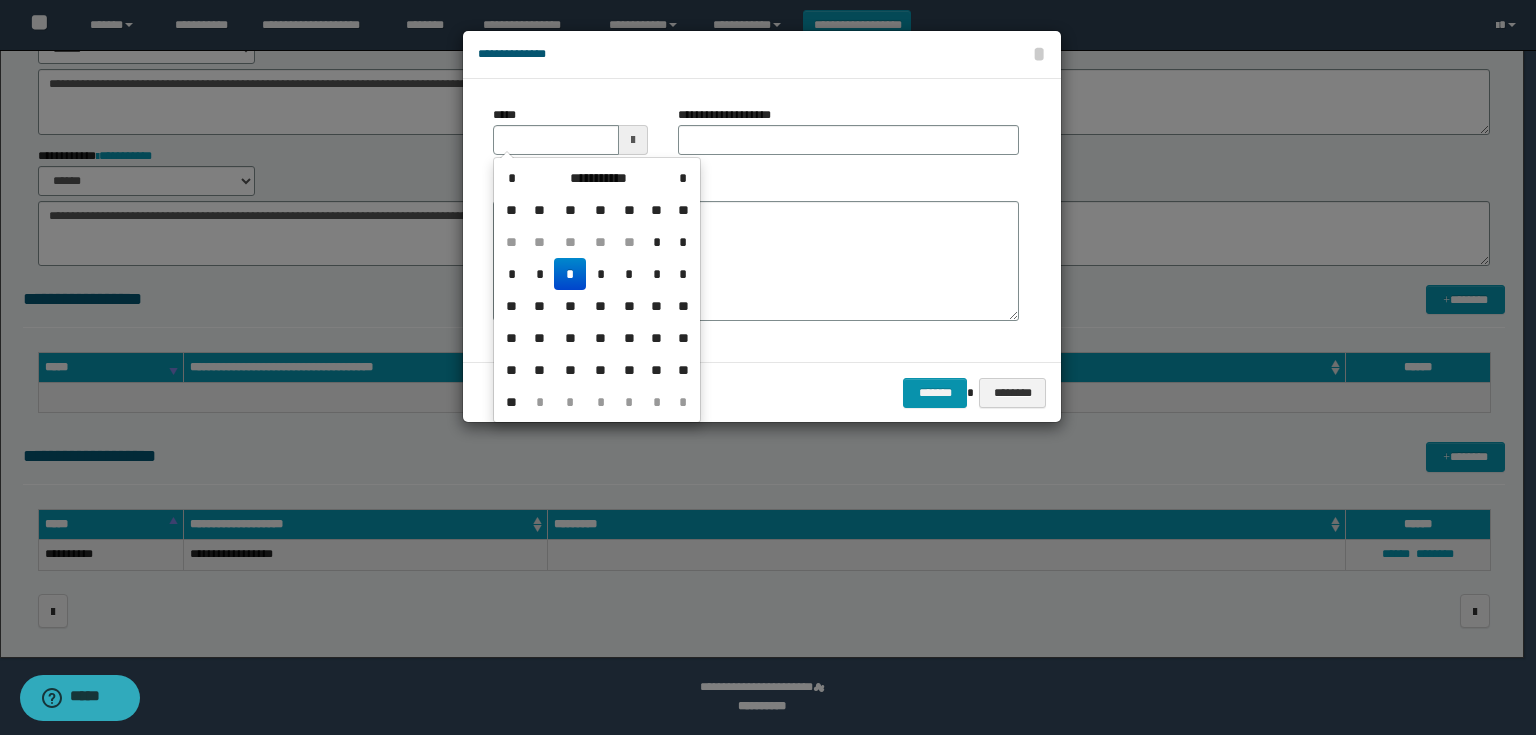 click on "*" at bounding box center (570, 274) 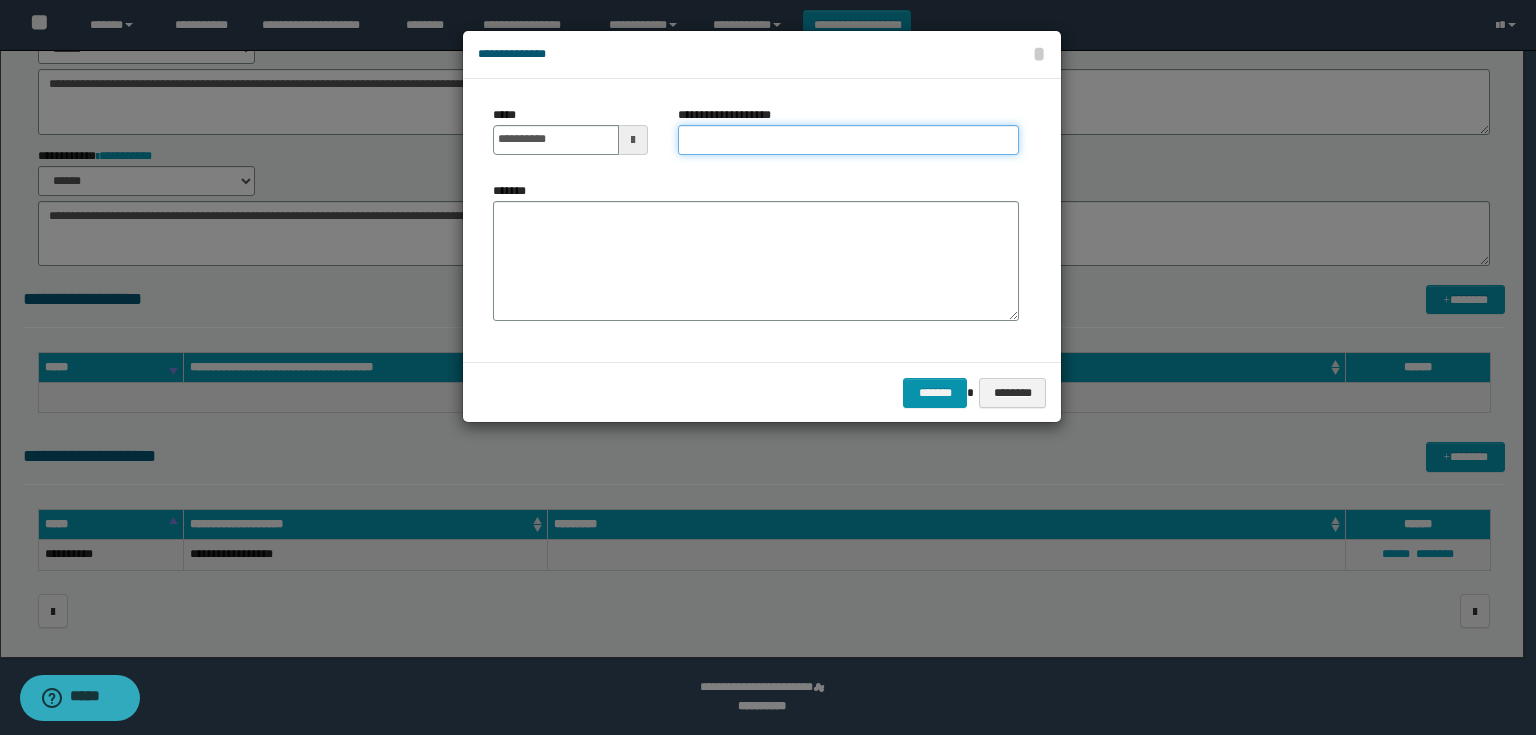 click on "**********" at bounding box center (848, 140) 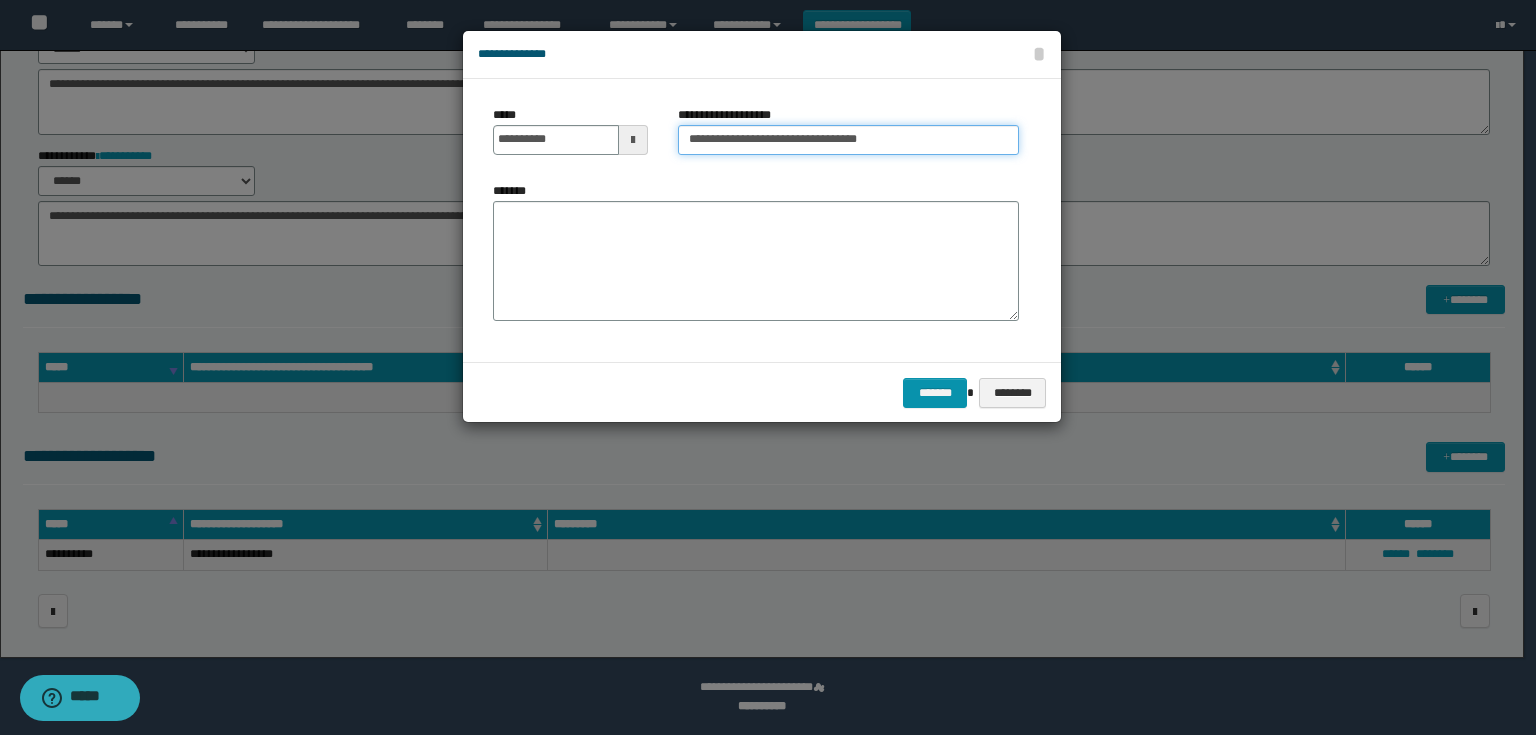 type on "**********" 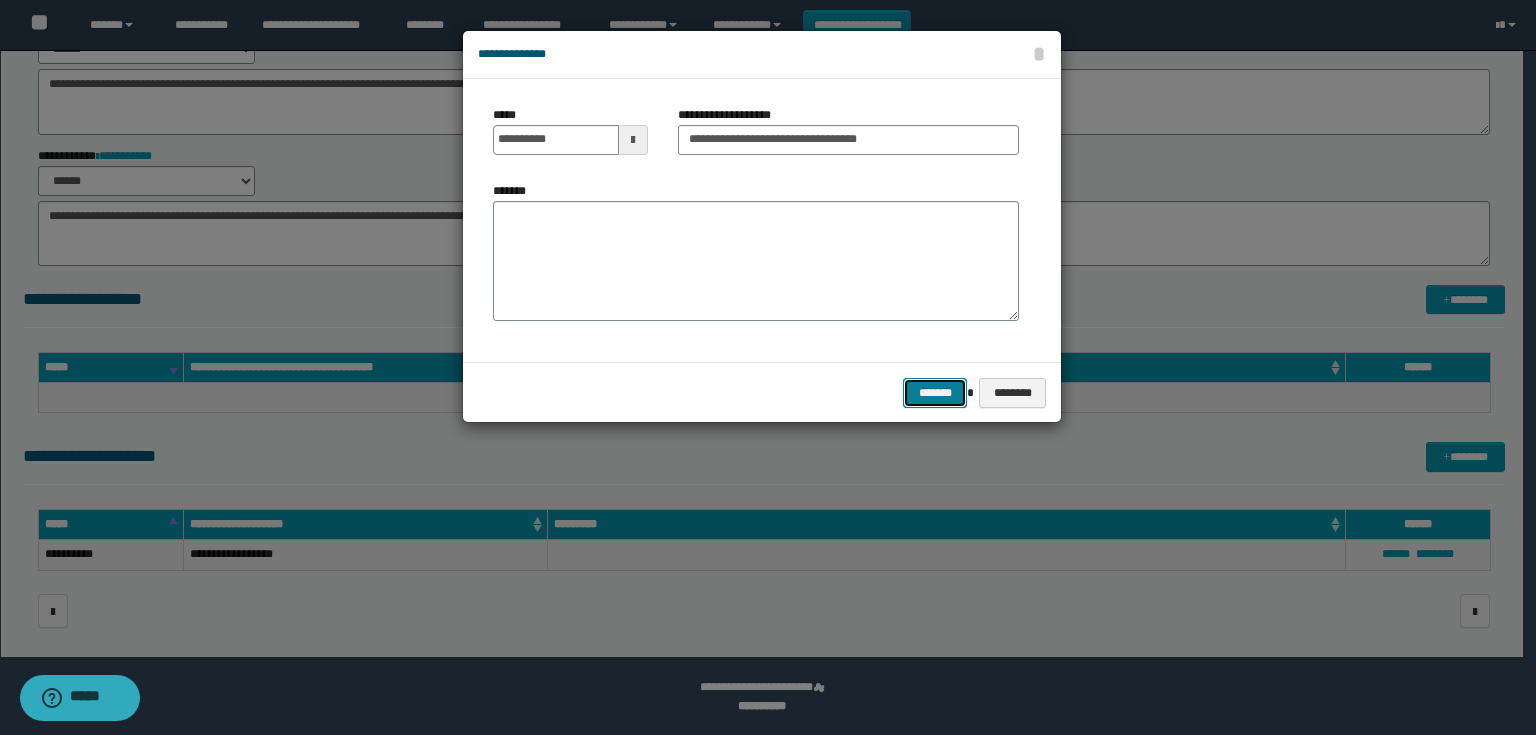 click on "*******" at bounding box center [935, 393] 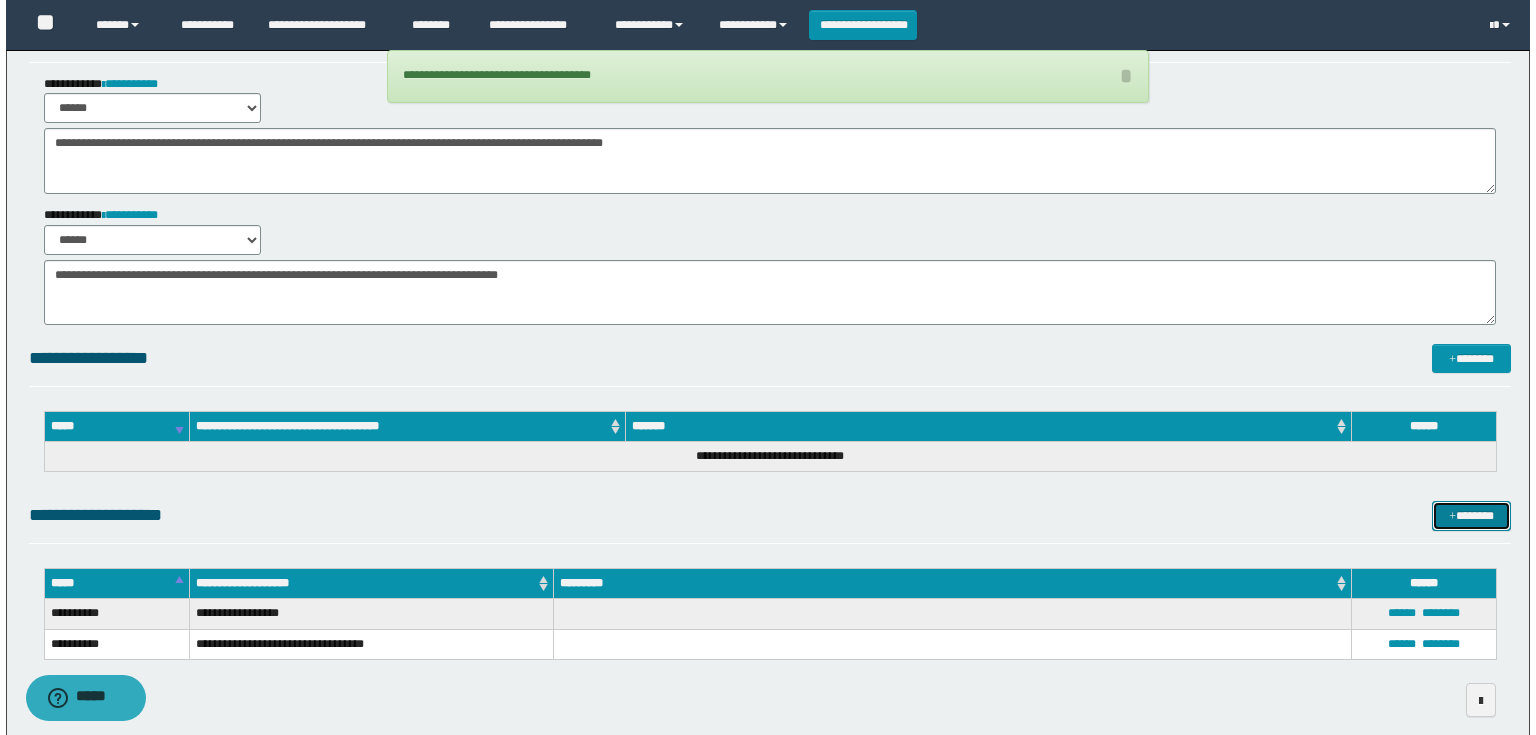 scroll, scrollTop: 0, scrollLeft: 0, axis: both 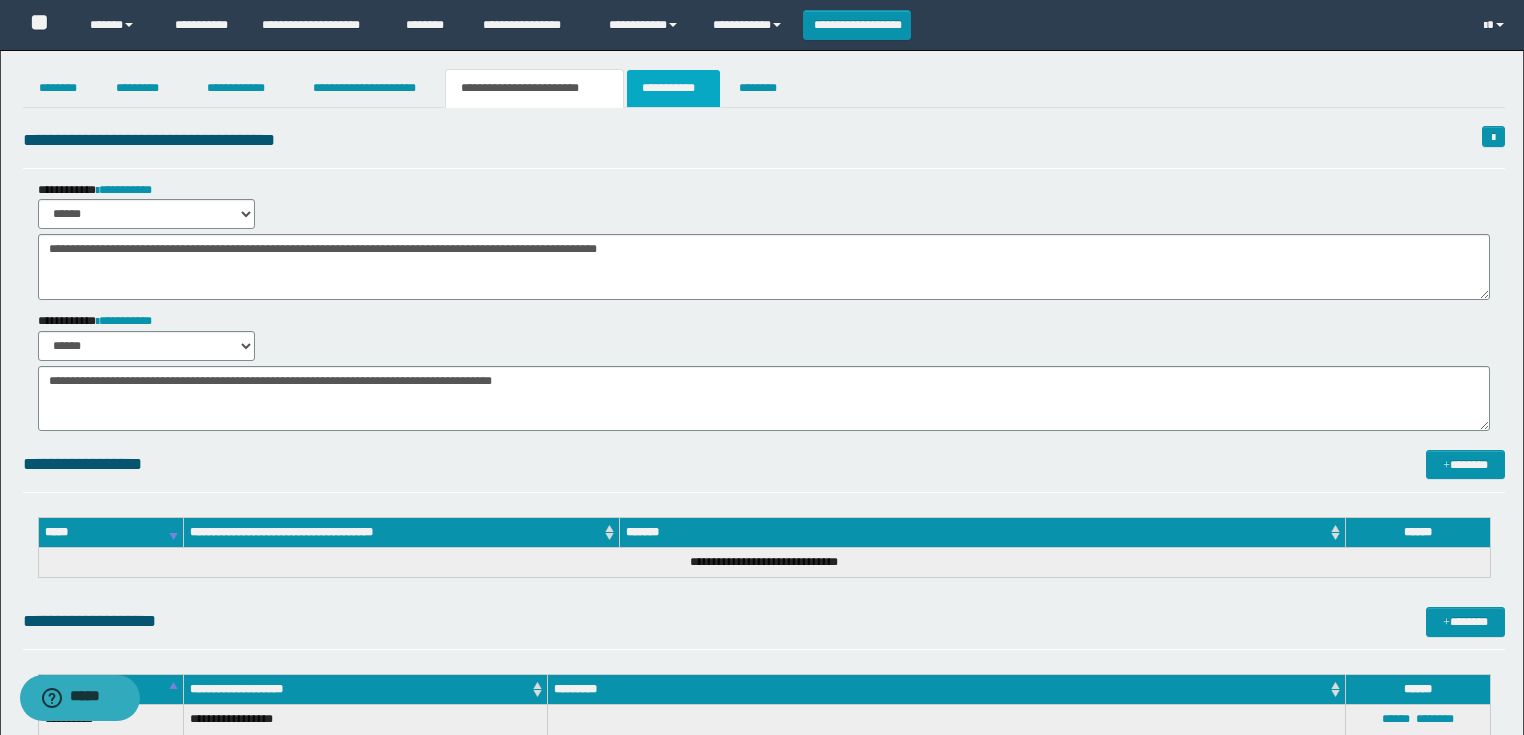 click on "**********" at bounding box center (673, 88) 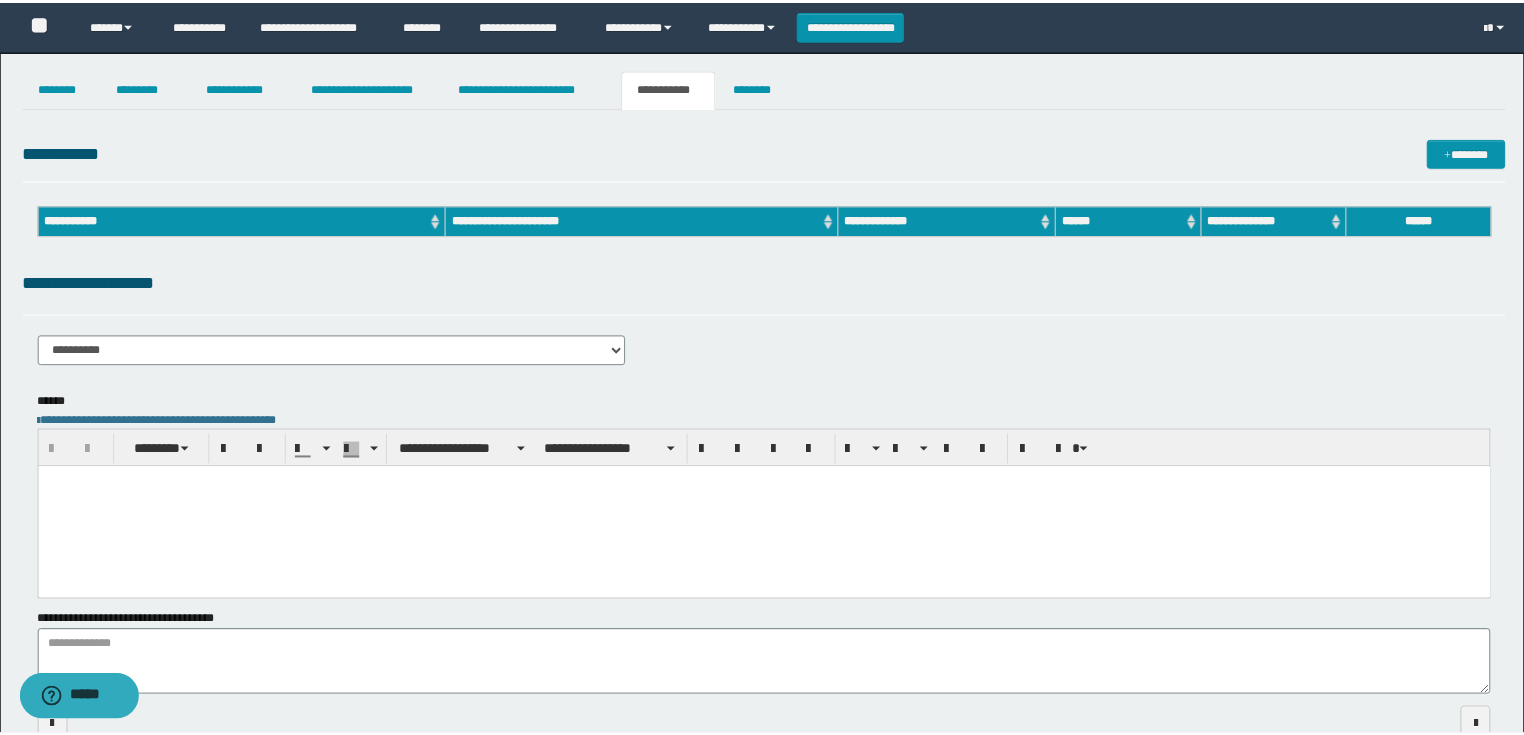 scroll, scrollTop: 0, scrollLeft: 0, axis: both 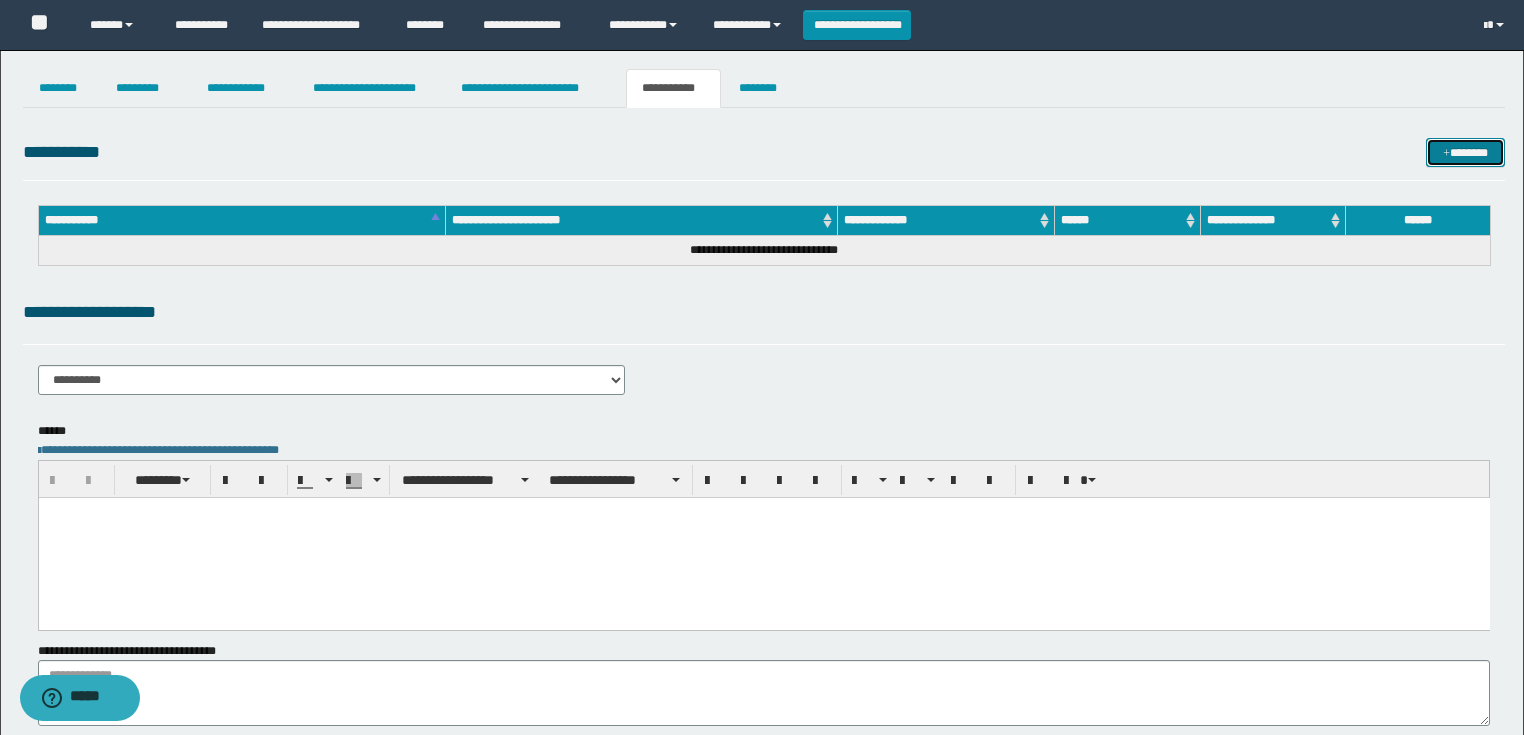 click on "*******" at bounding box center [1465, 153] 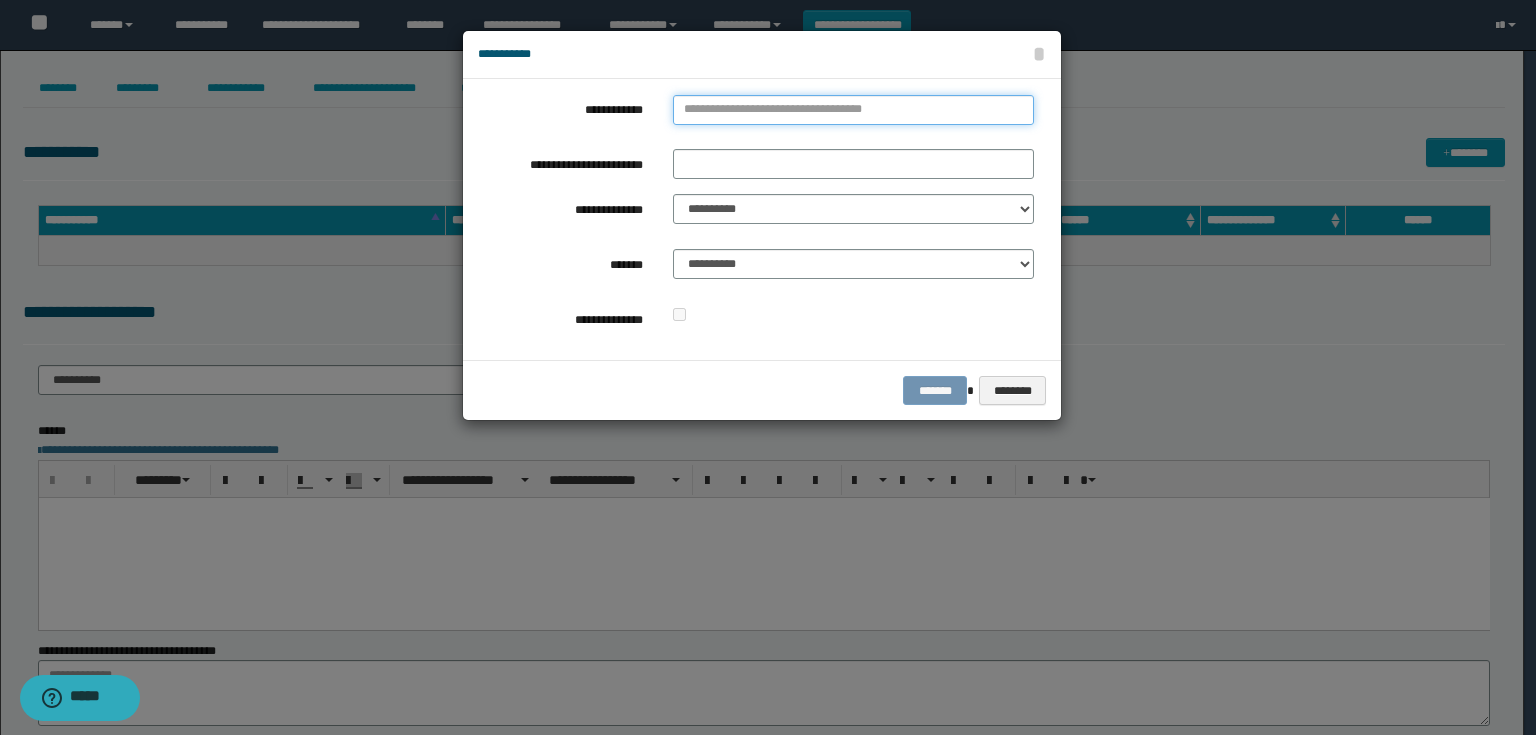 click on "**********" at bounding box center (853, 110) 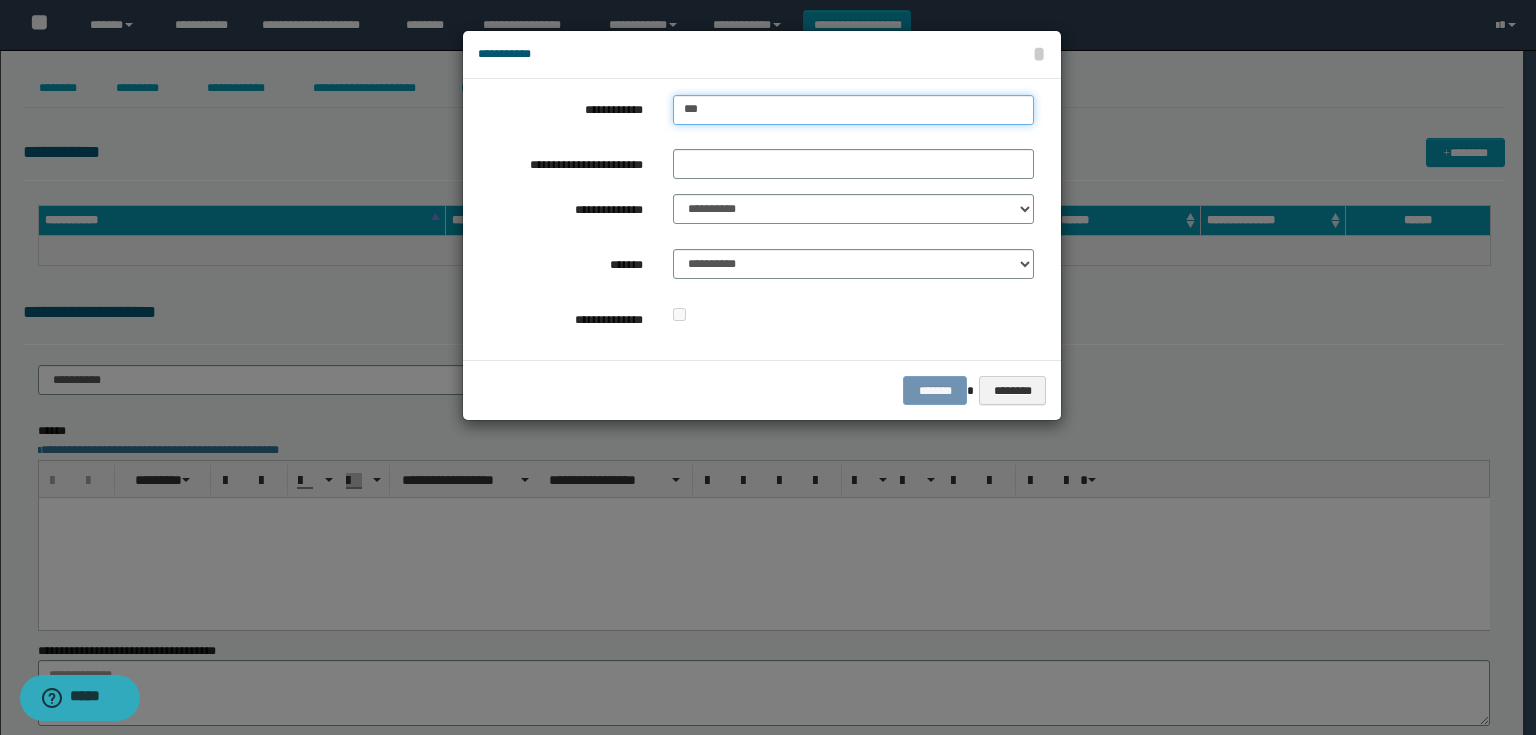 type on "****" 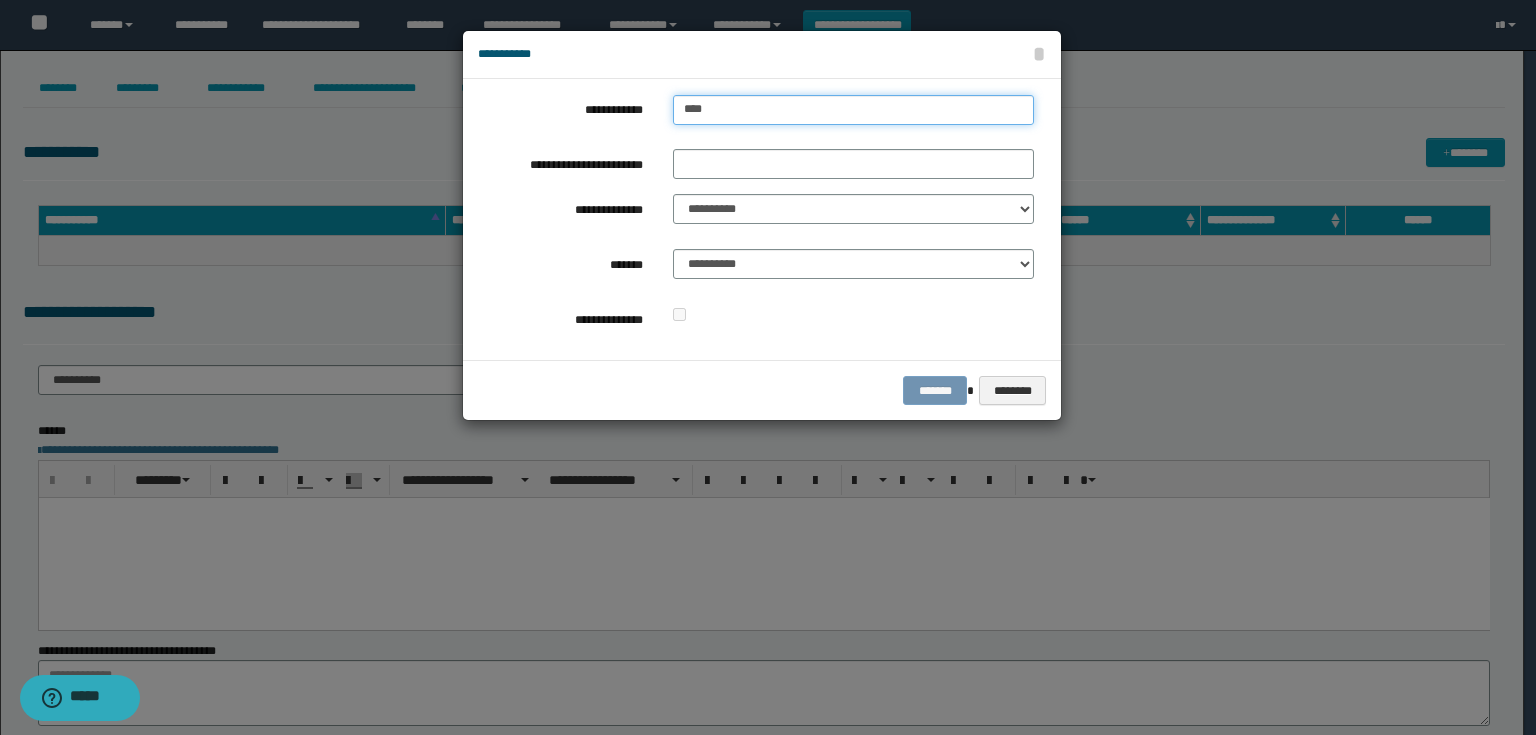 type on "****" 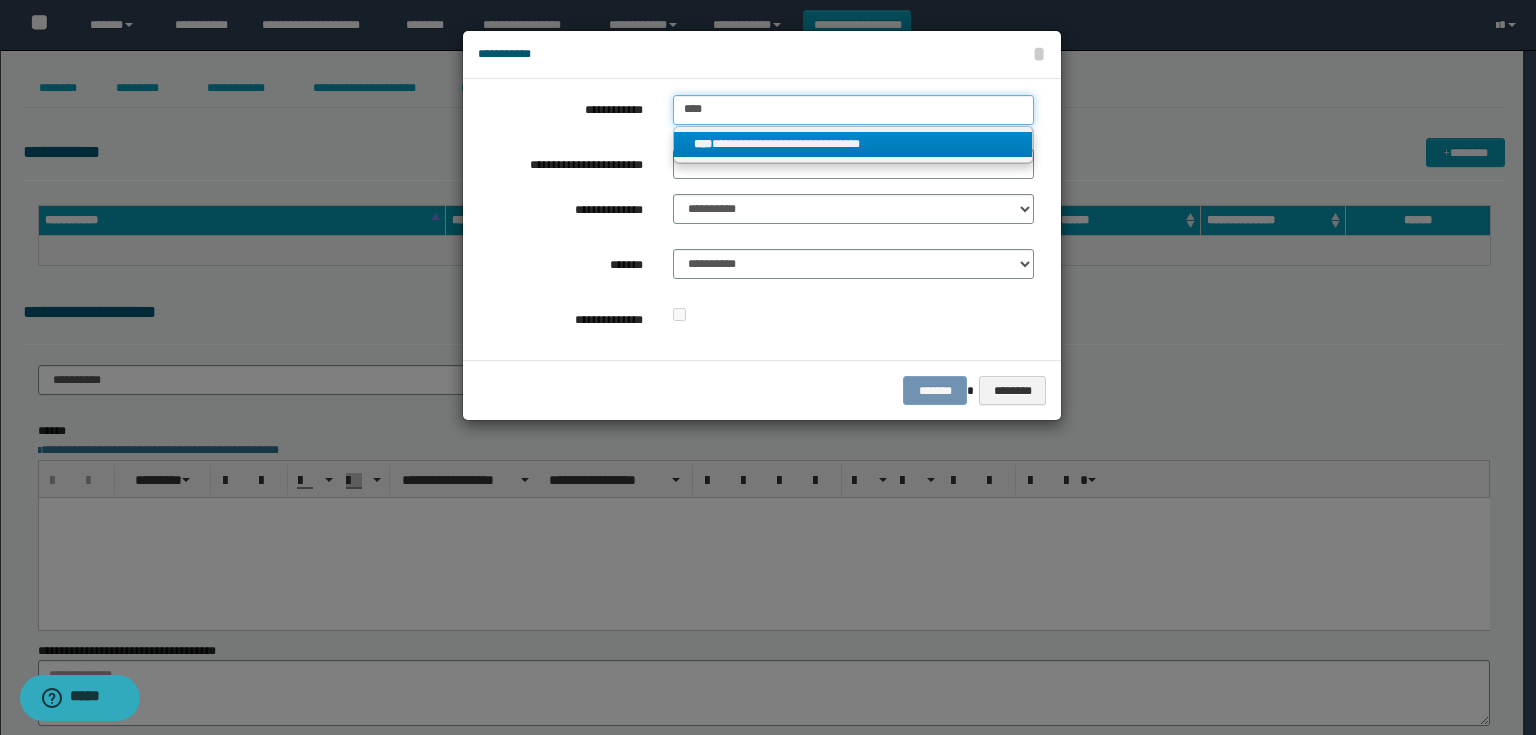 type on "****" 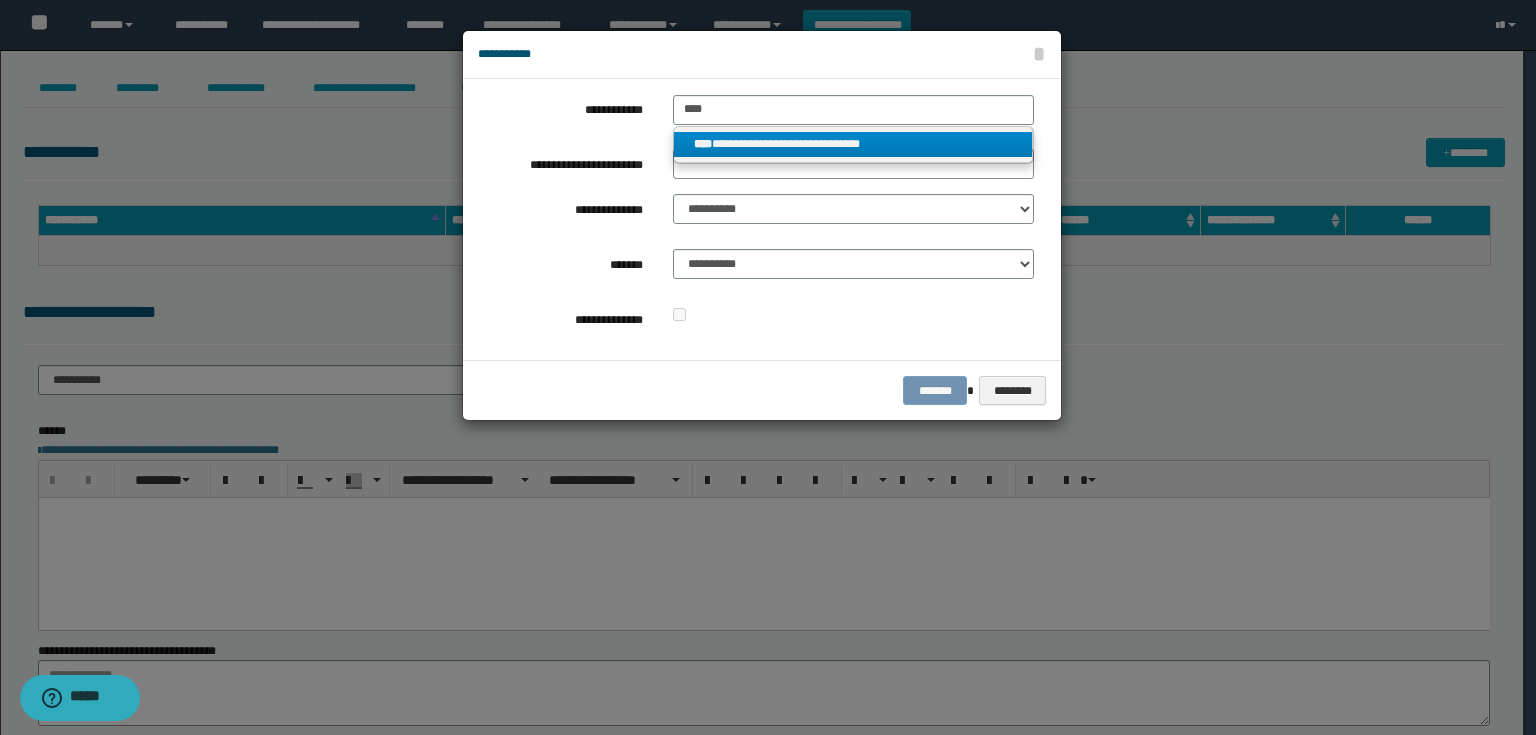 drag, startPoint x: 798, startPoint y: 136, endPoint x: 814, endPoint y: 148, distance: 20 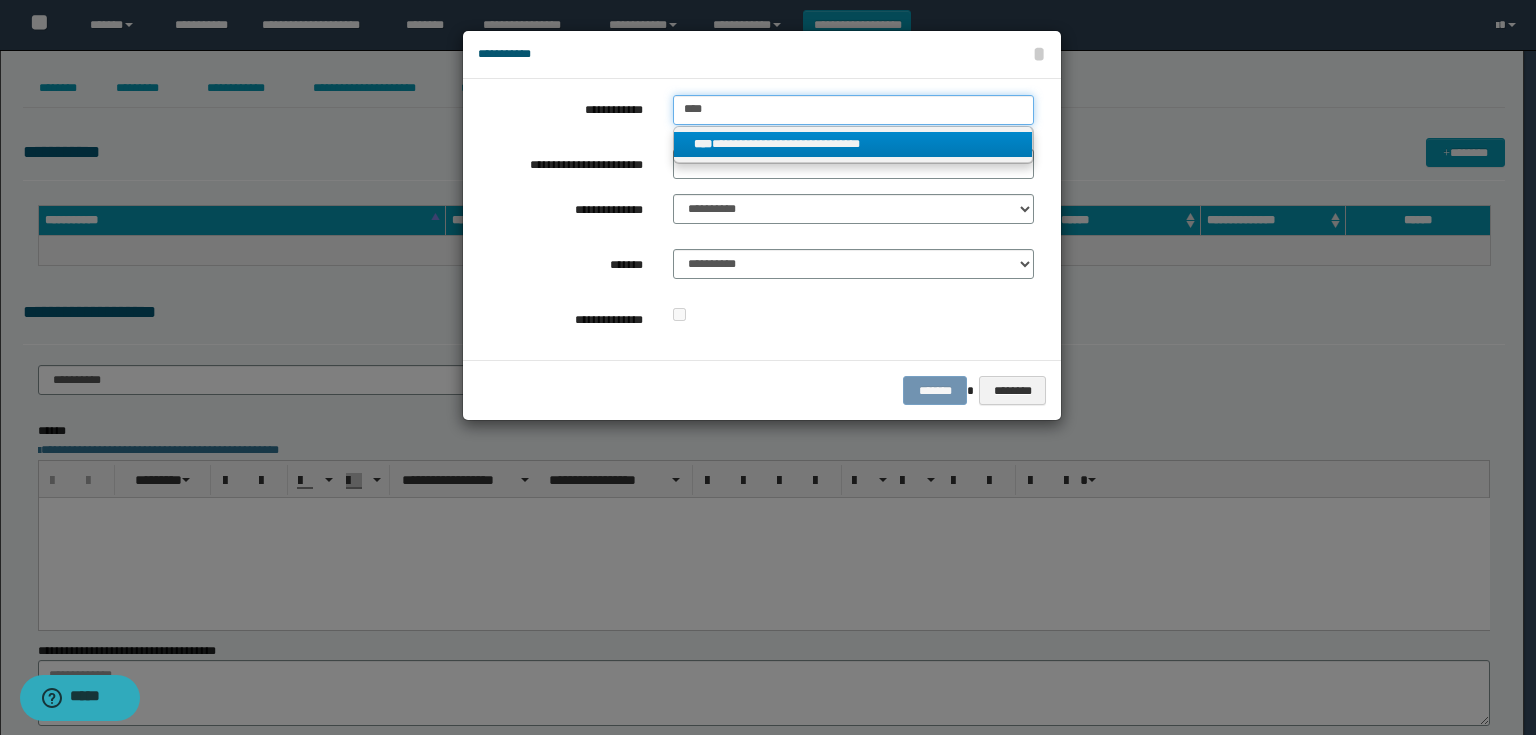 type 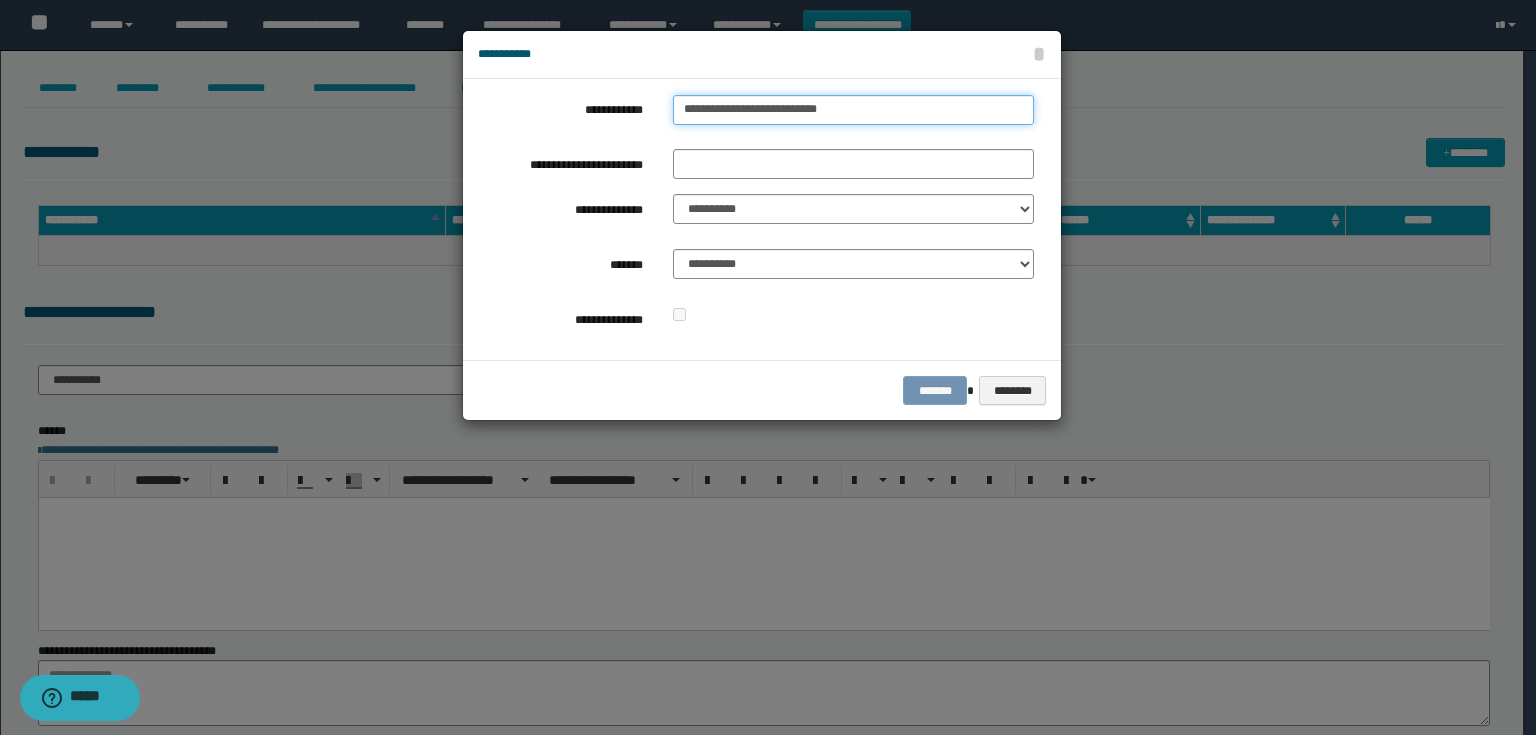 drag, startPoint x: 781, startPoint y: 107, endPoint x: 629, endPoint y: 107, distance: 152 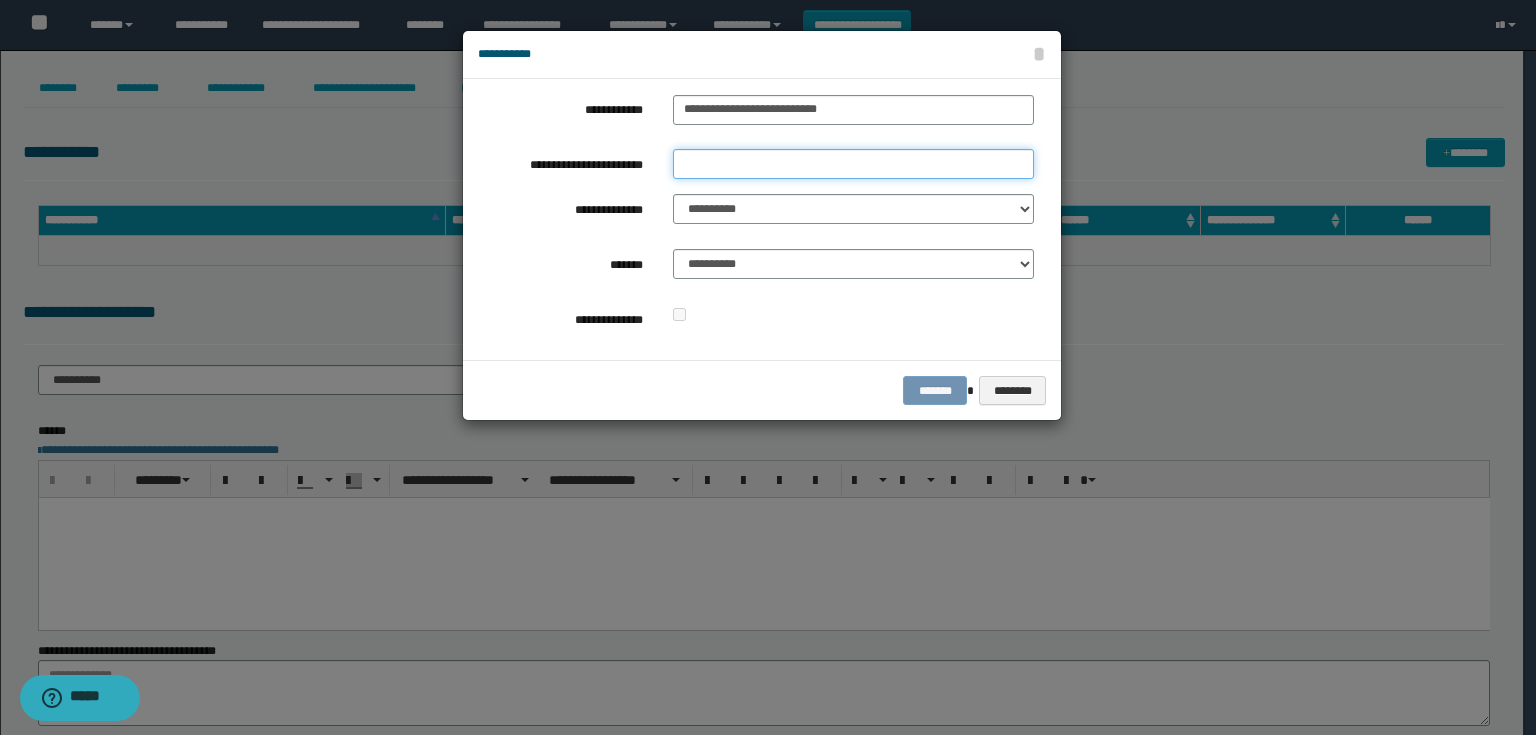 click on "**********" at bounding box center [853, 164] 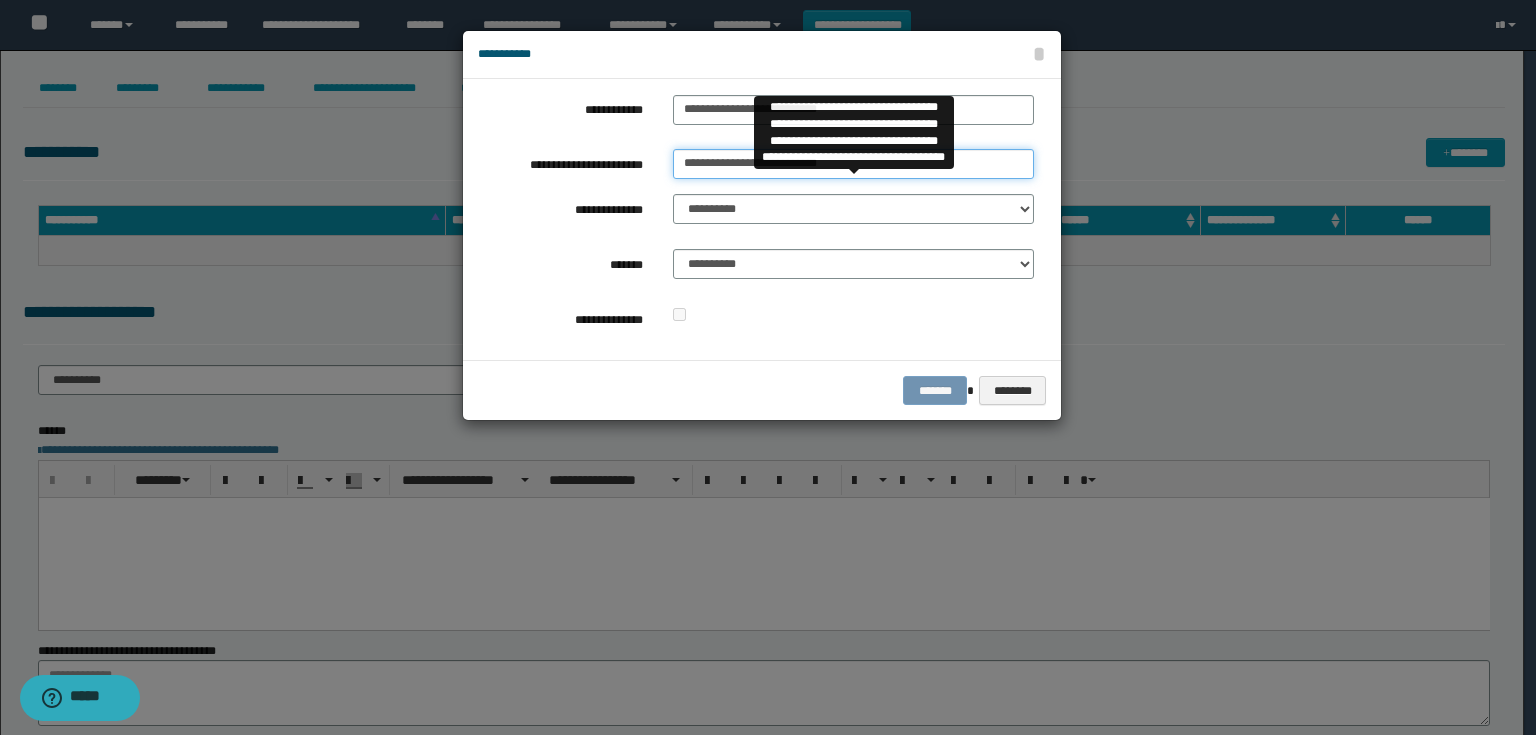 type on "**********" 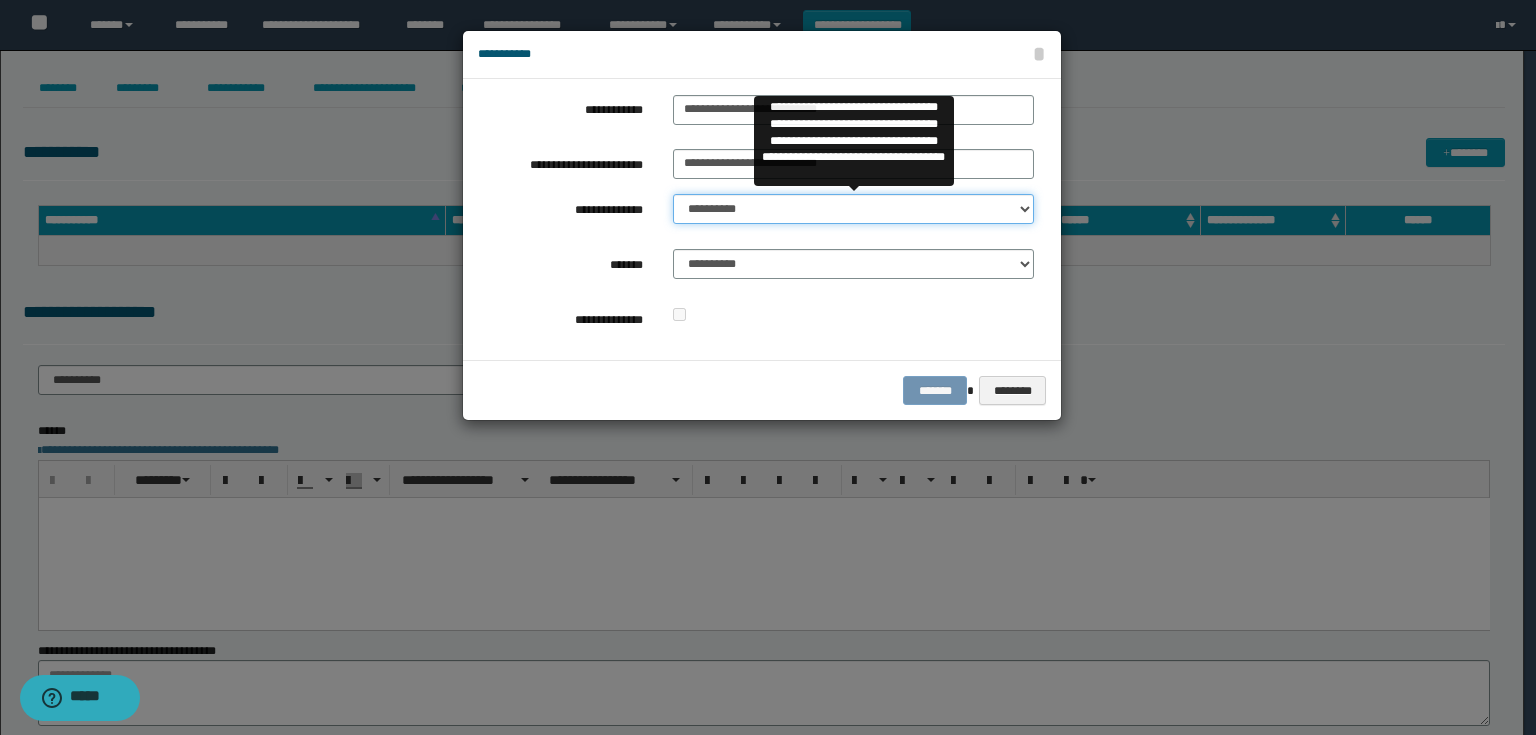 click on "**********" at bounding box center [853, 209] 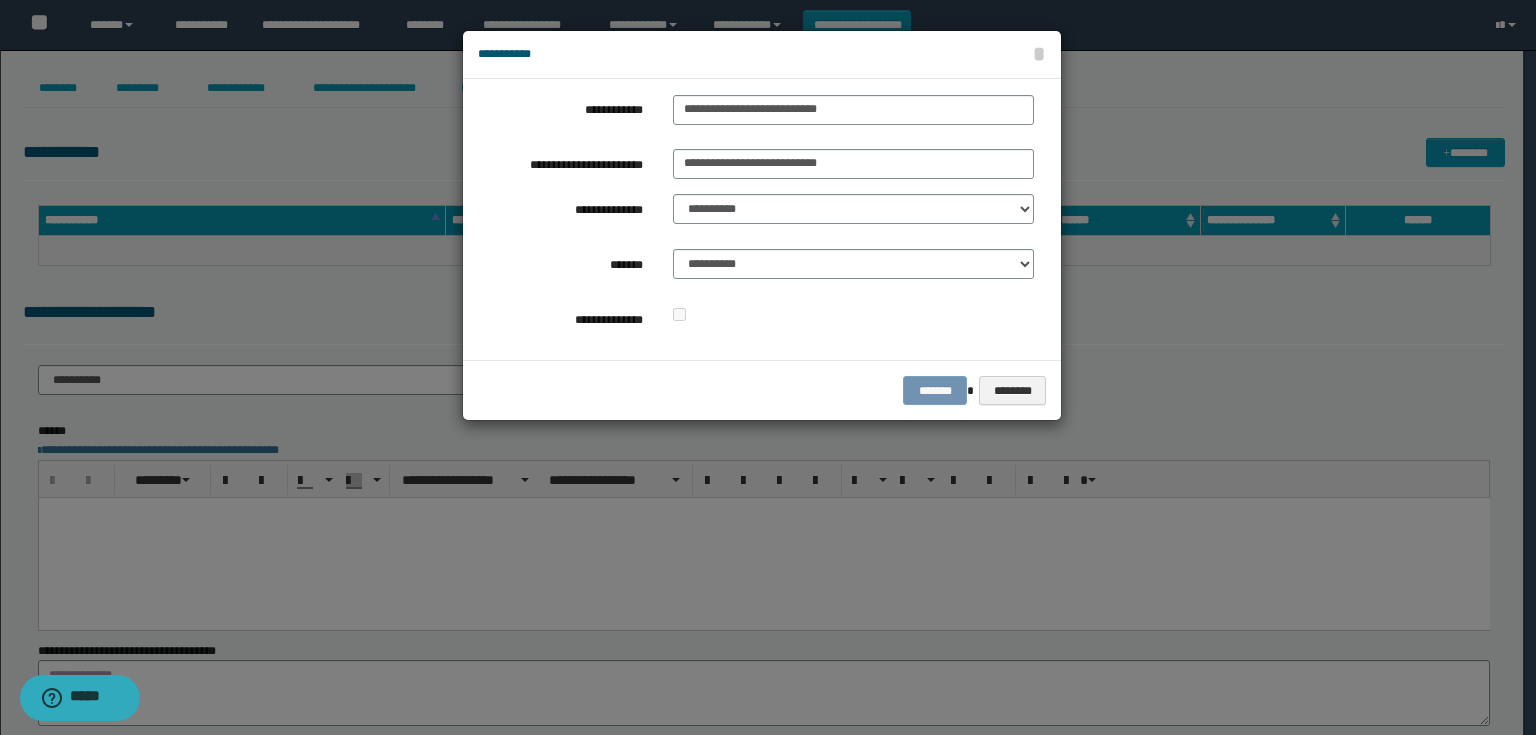 click on "**********" at bounding box center (756, 219) 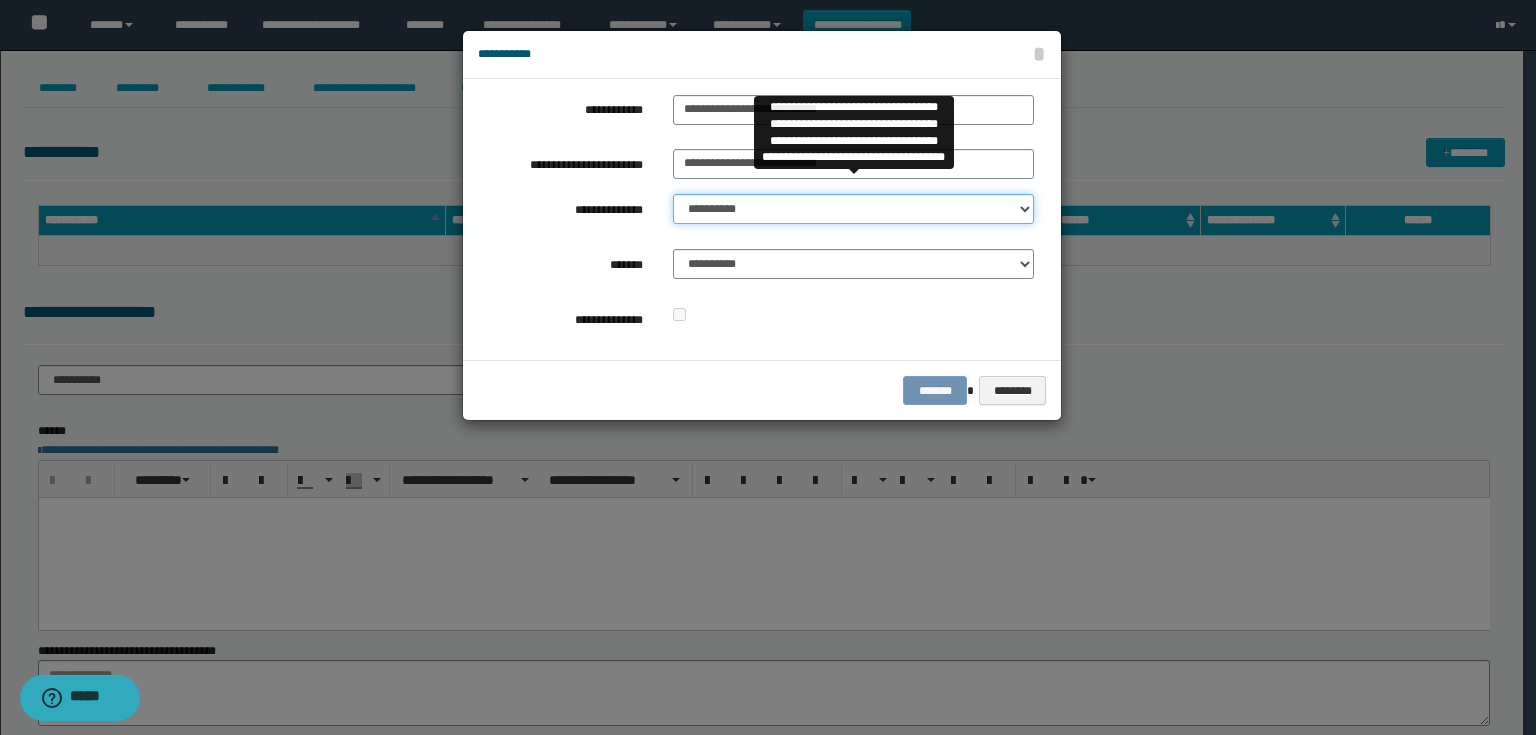 click on "**********" at bounding box center [853, 209] 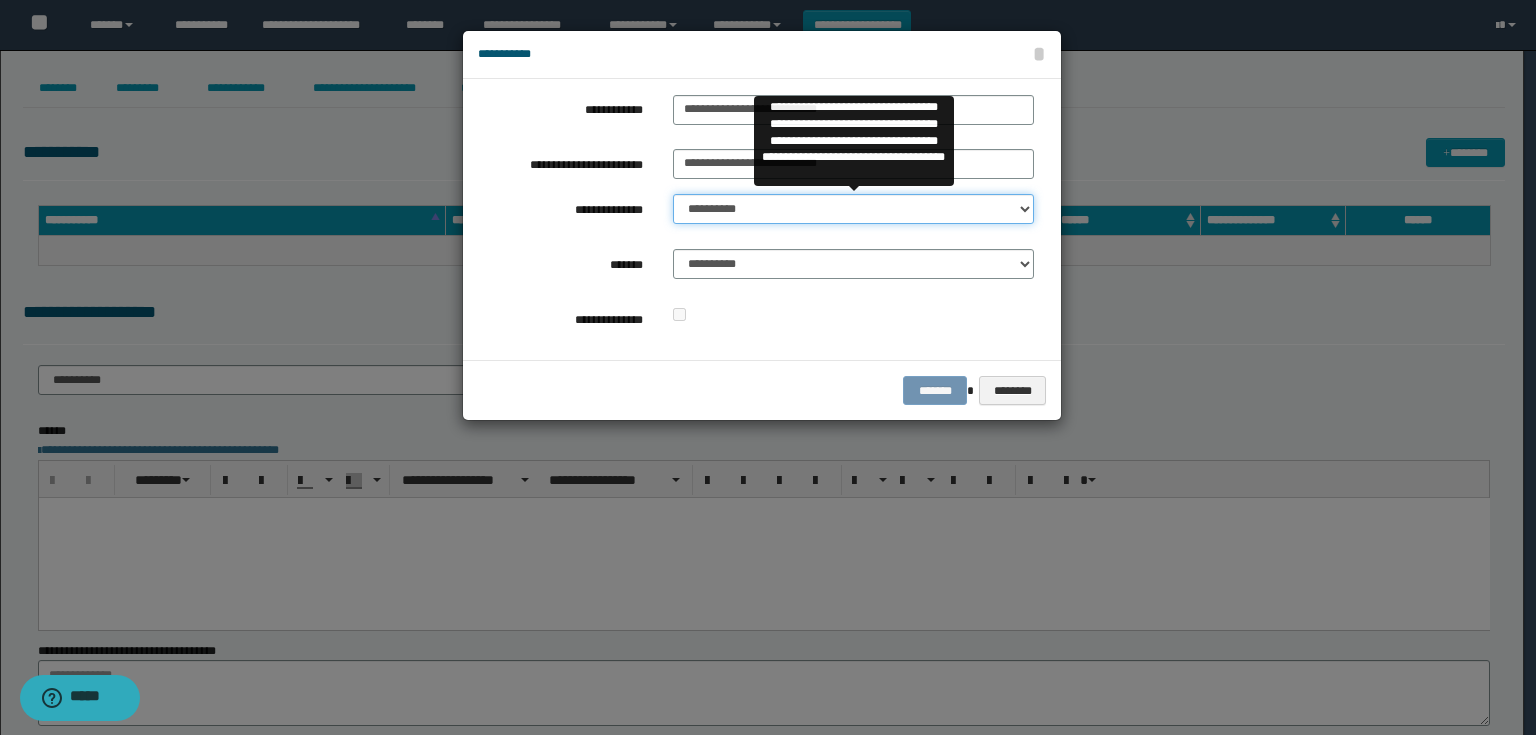 select on "**" 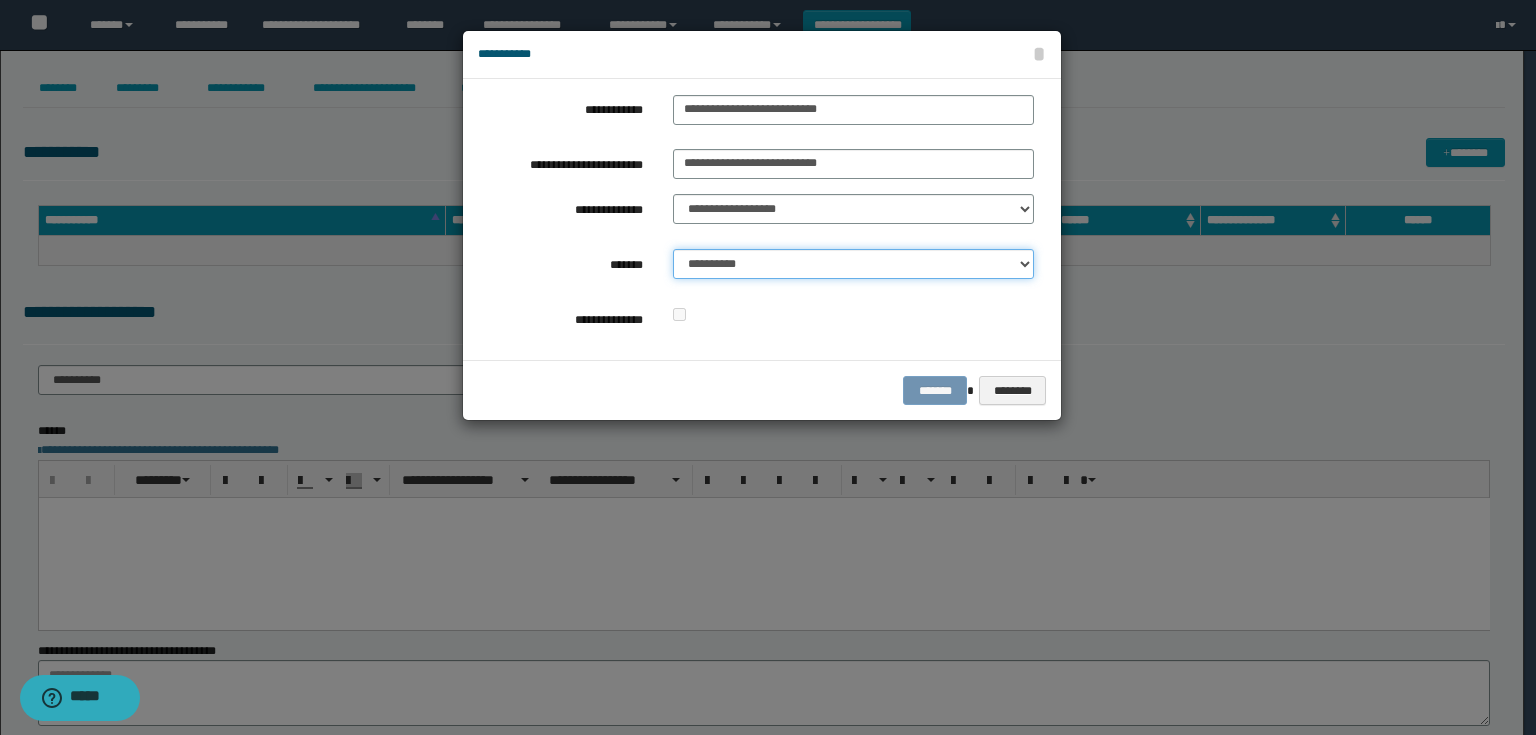 click on "**********" at bounding box center [853, 264] 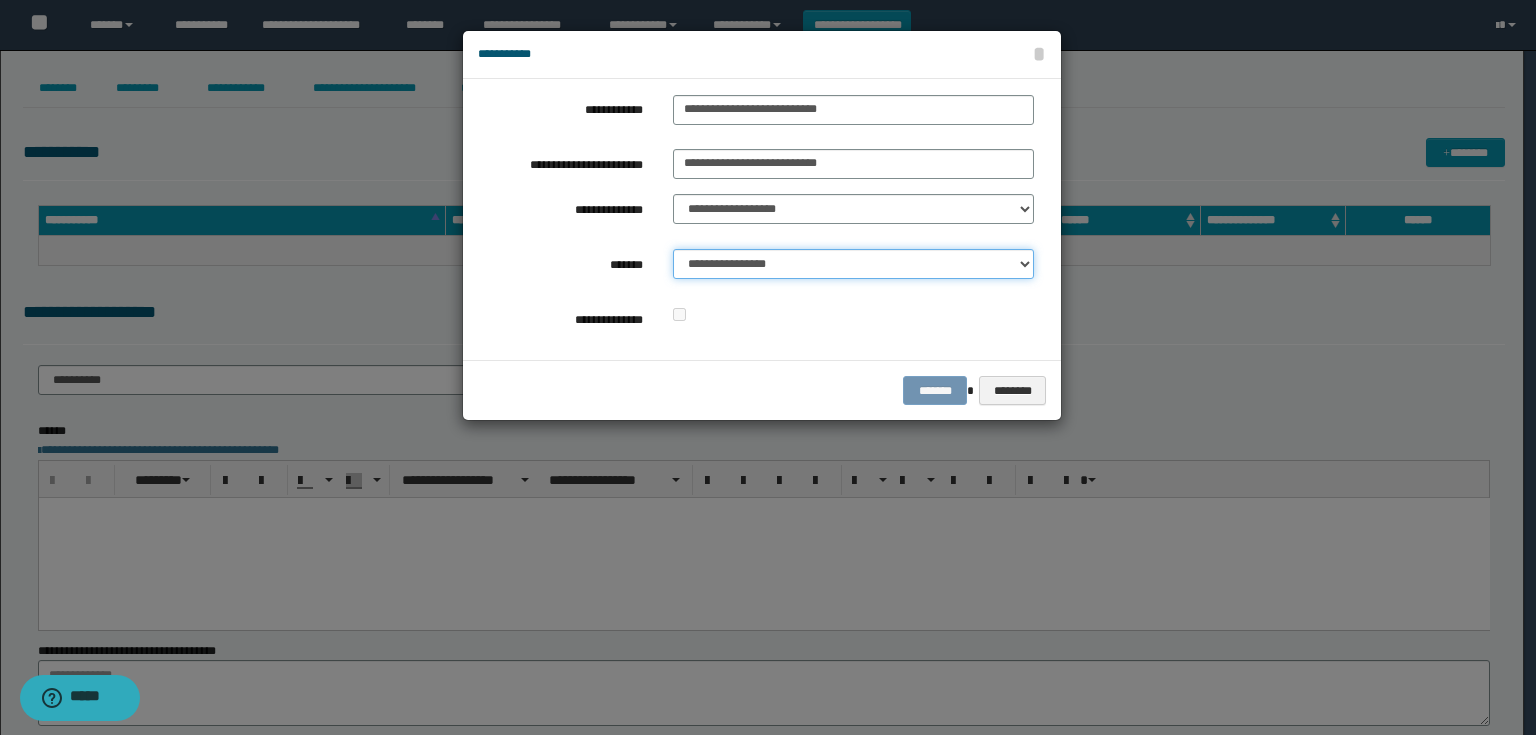 click on "**********" at bounding box center [853, 264] 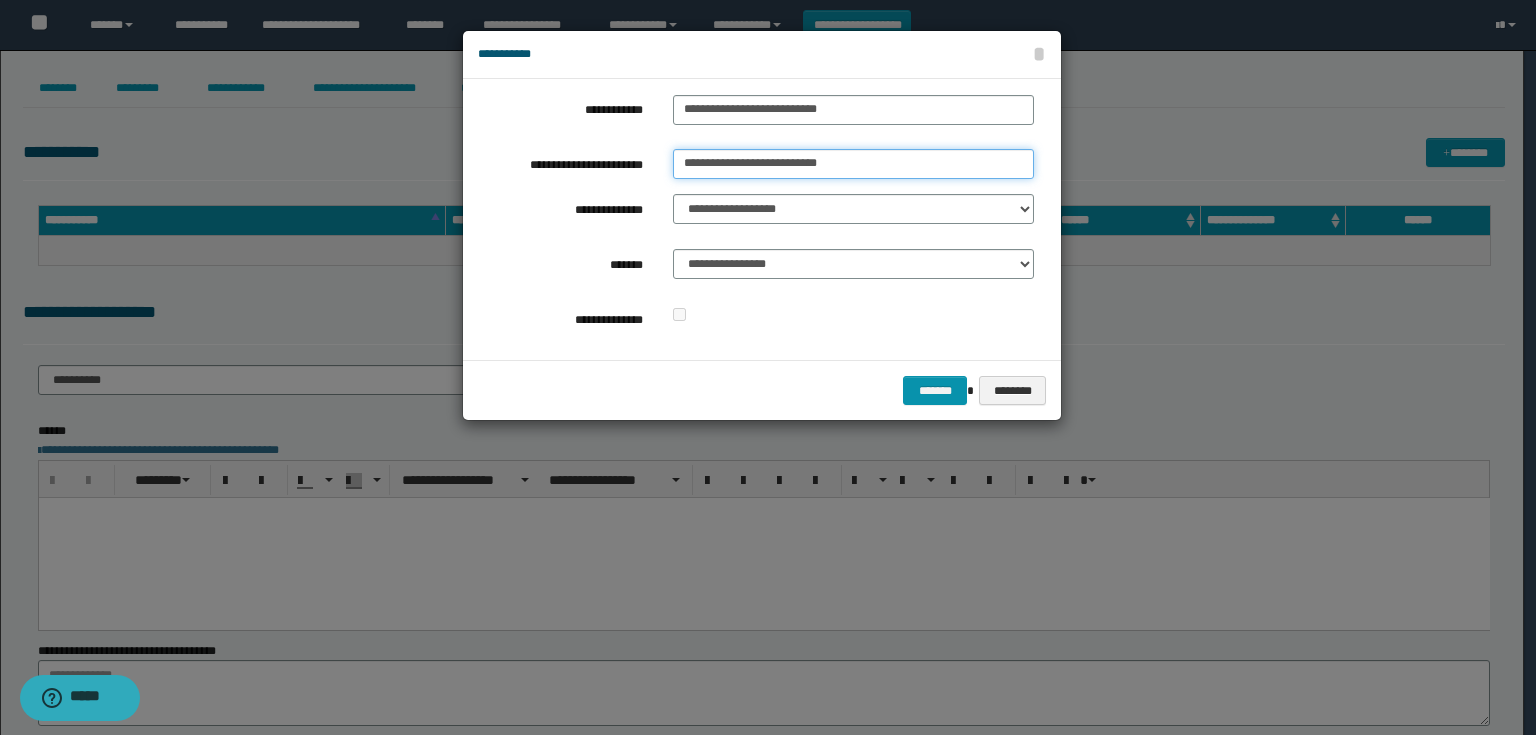 click on "**********" at bounding box center (853, 164) 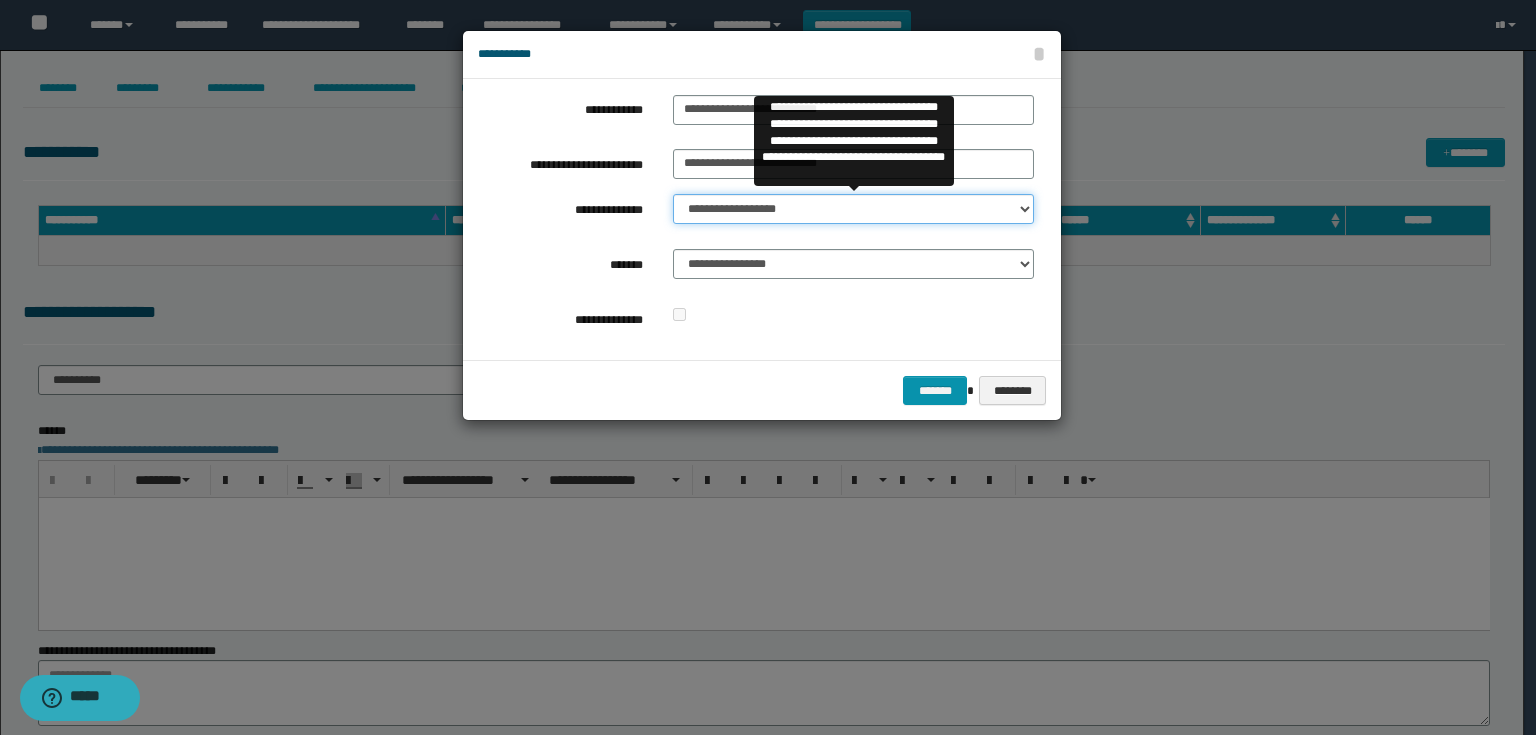 click on "**********" at bounding box center (853, 209) 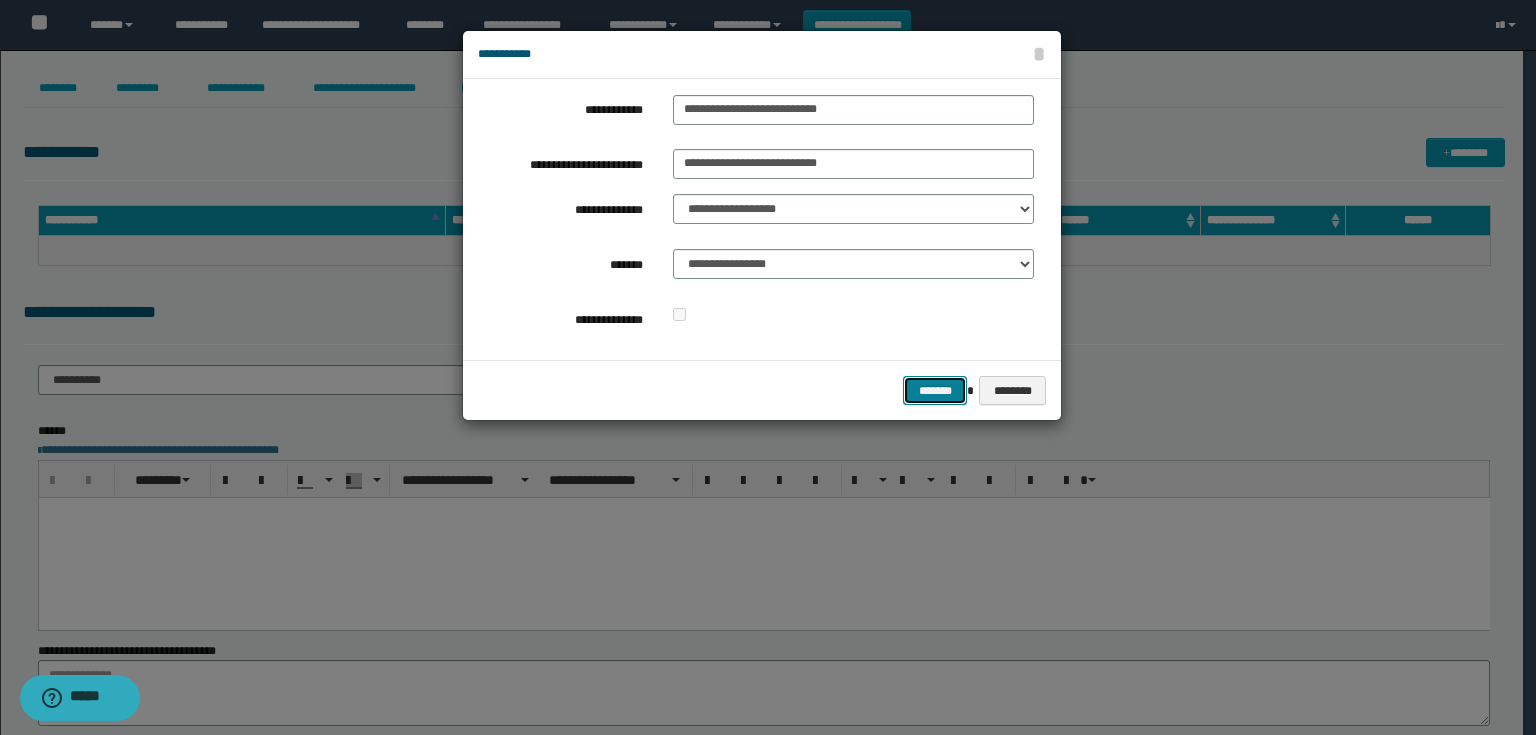 click on "*******" at bounding box center (935, 391) 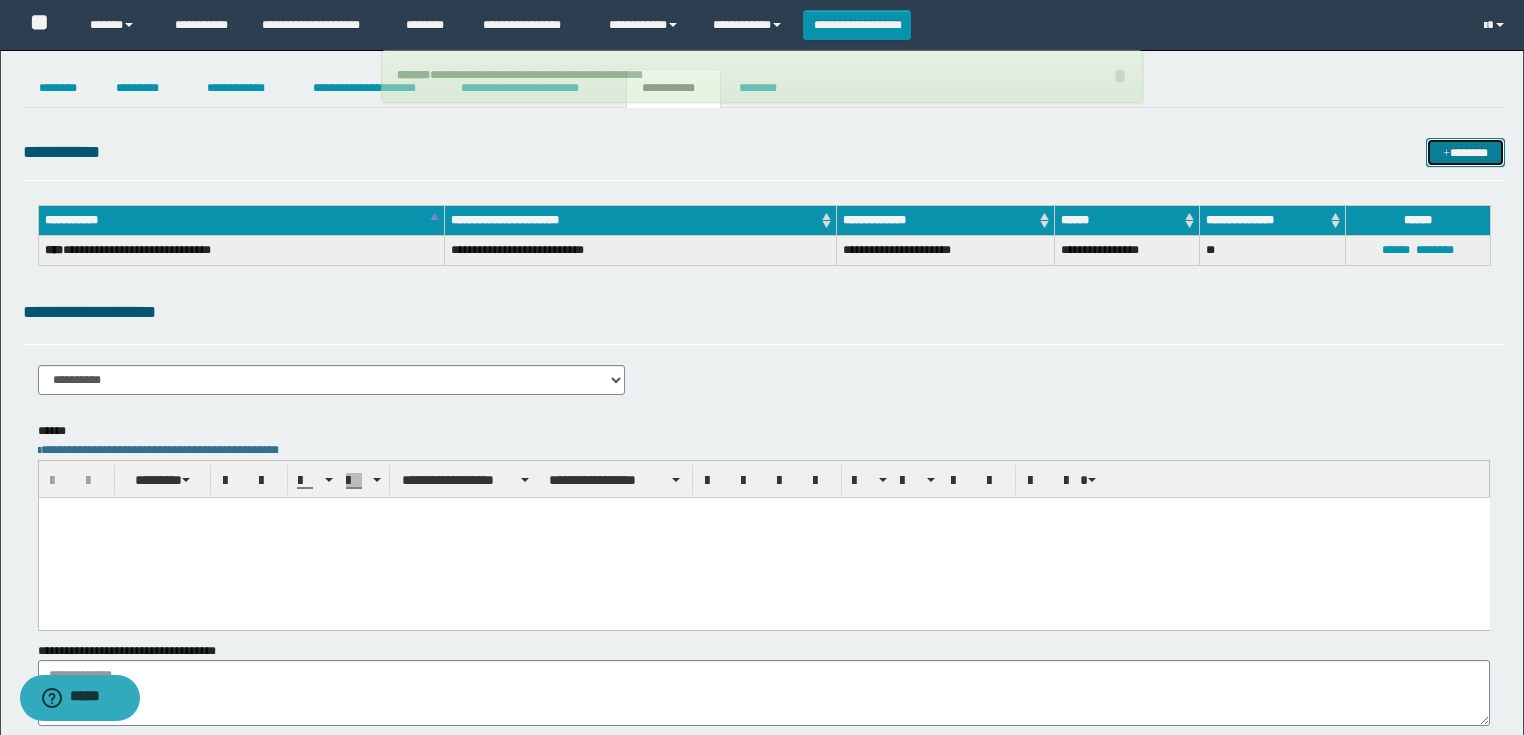 click on "*******" at bounding box center [1465, 153] 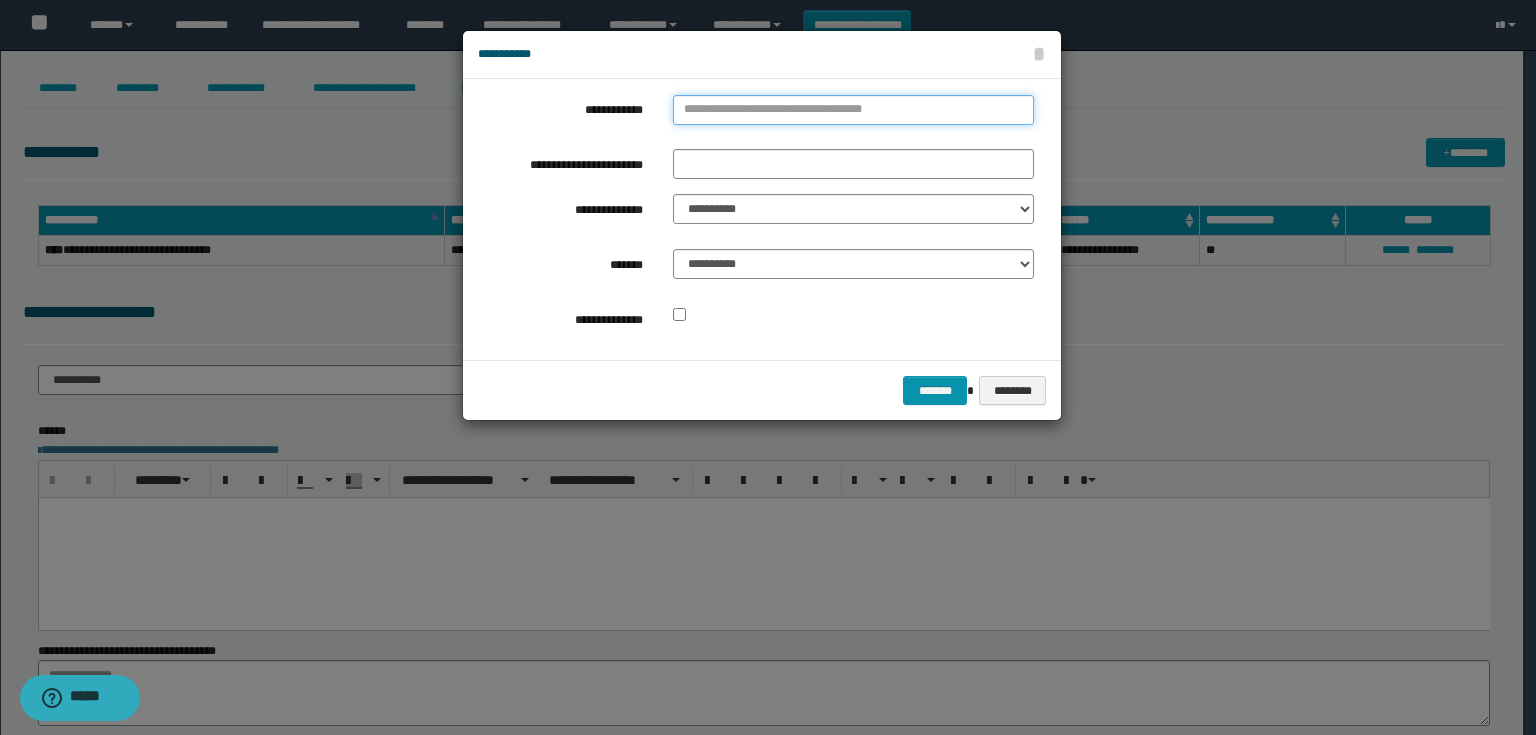 type on "**********" 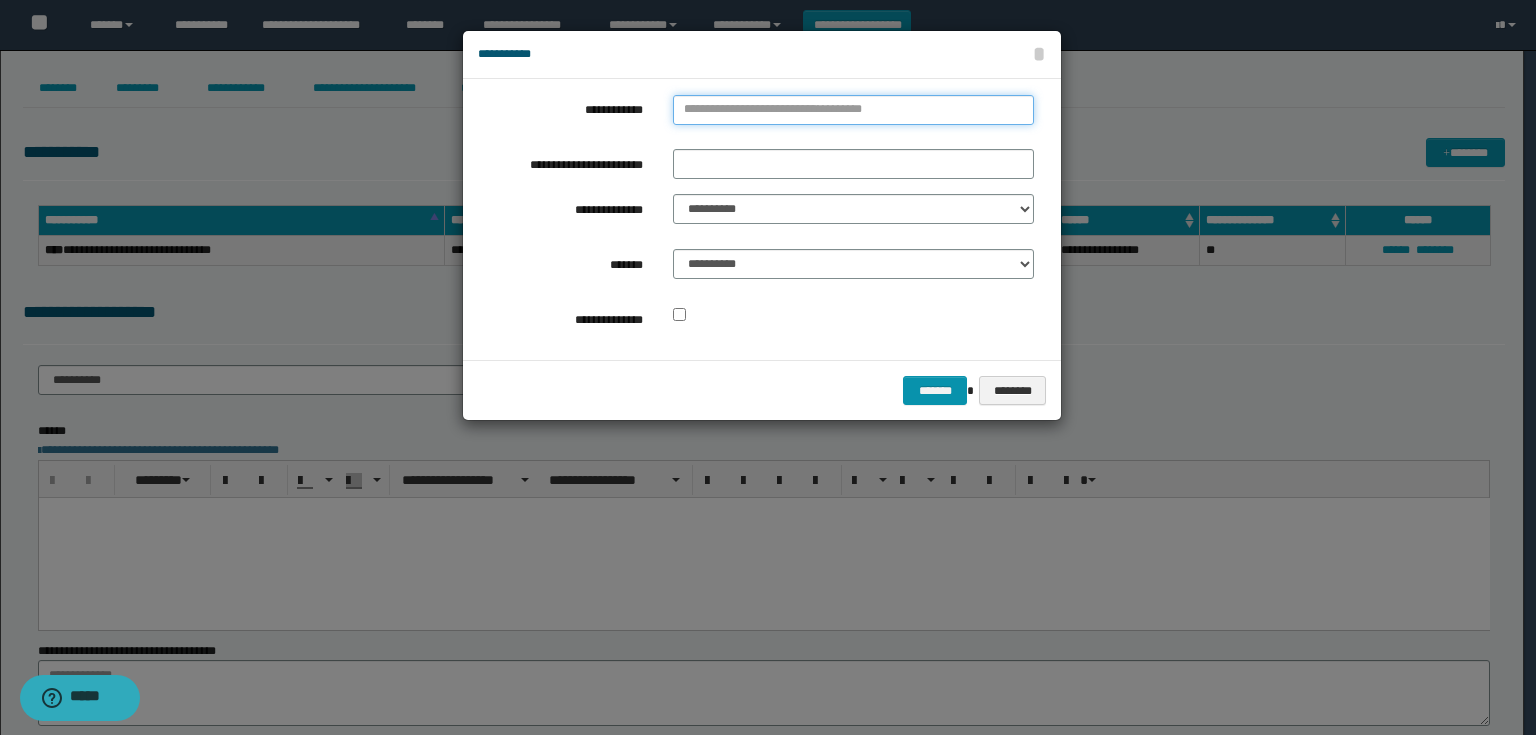 click on "**********" at bounding box center [853, 110] 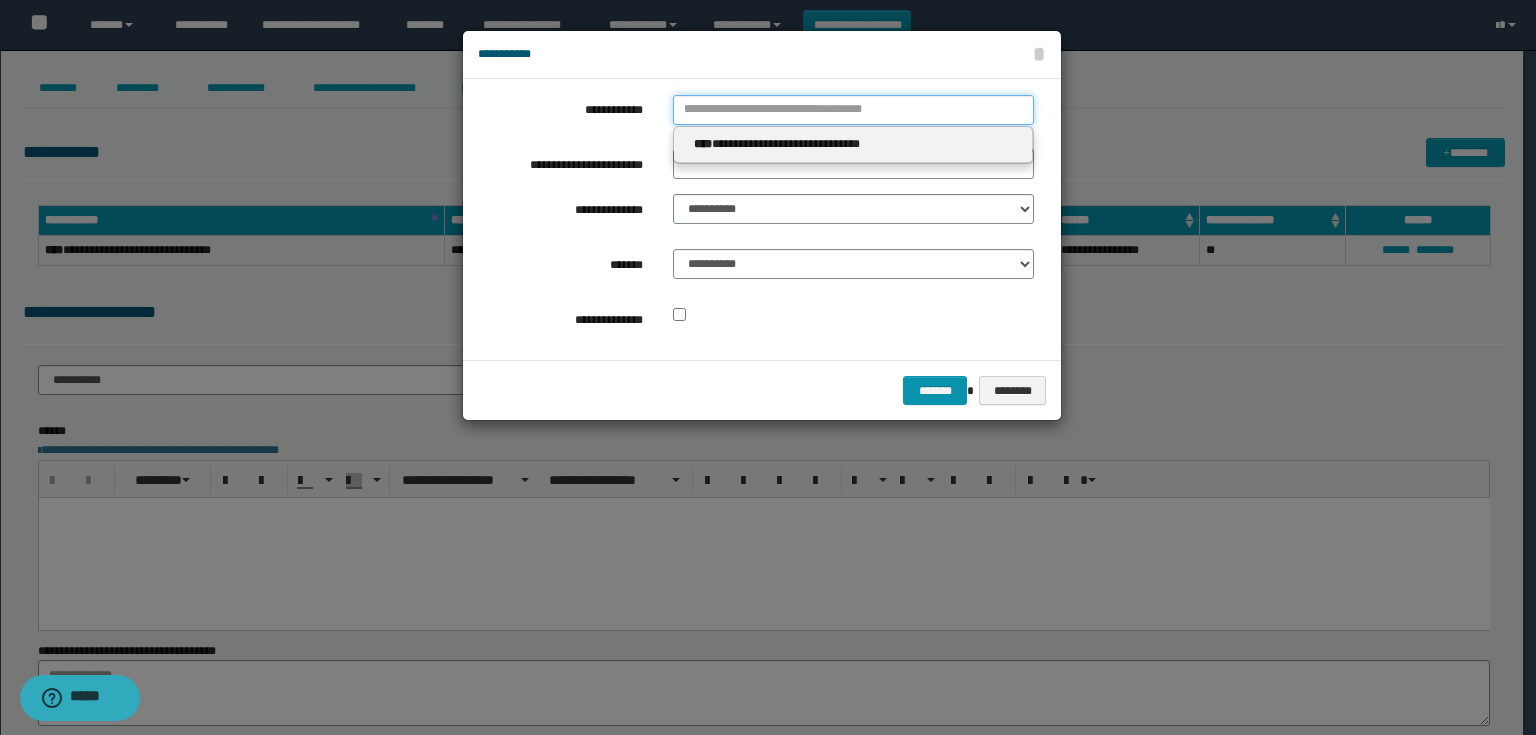 type 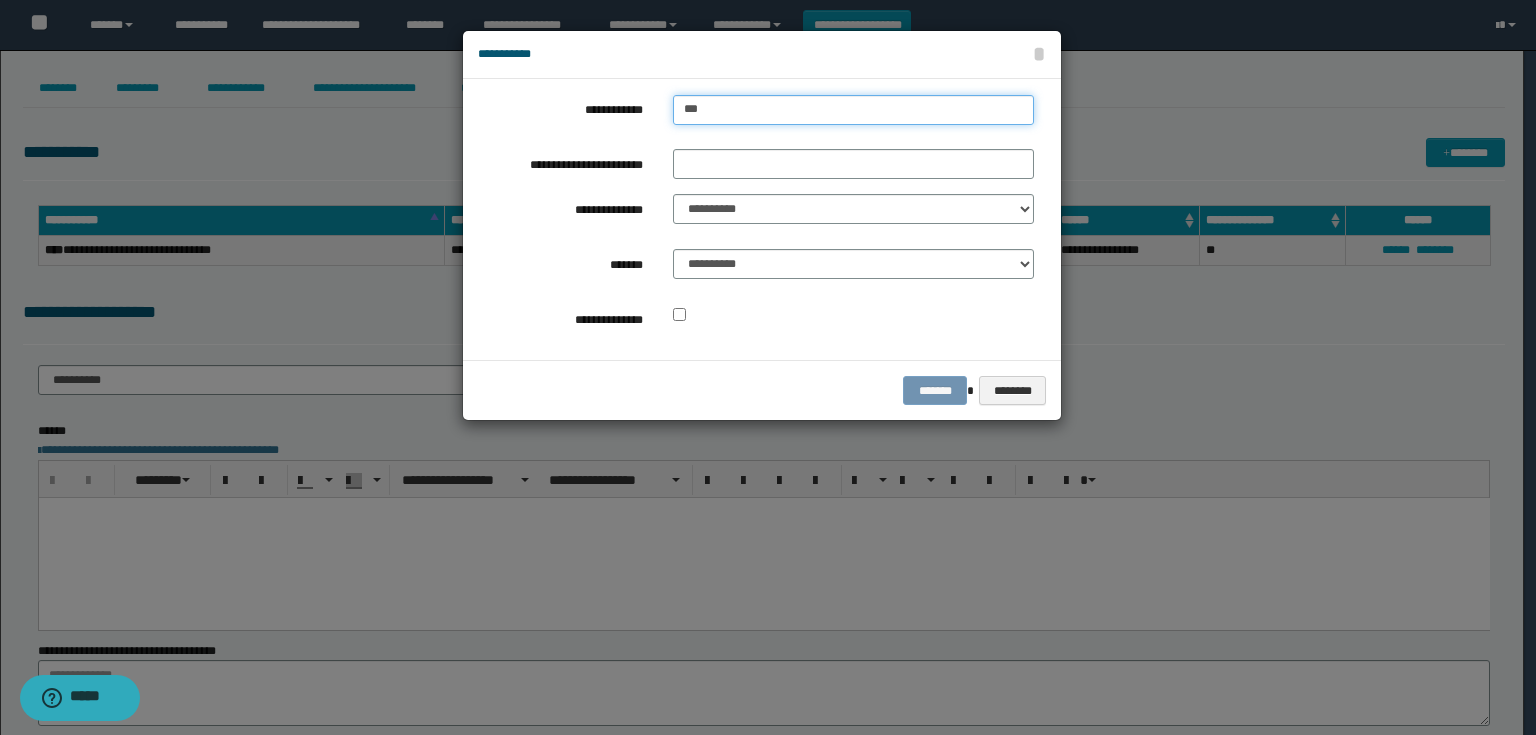 type on "****" 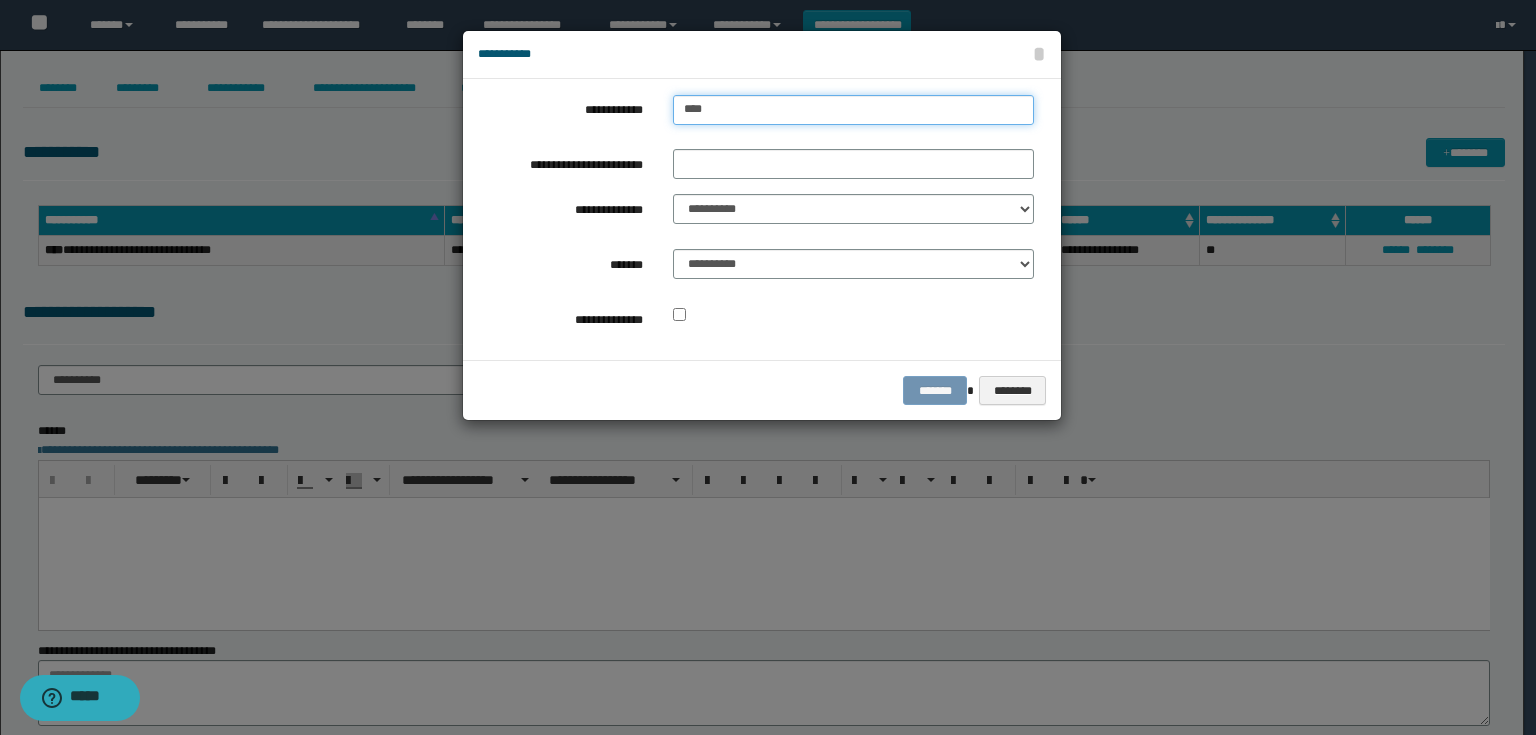 type on "****" 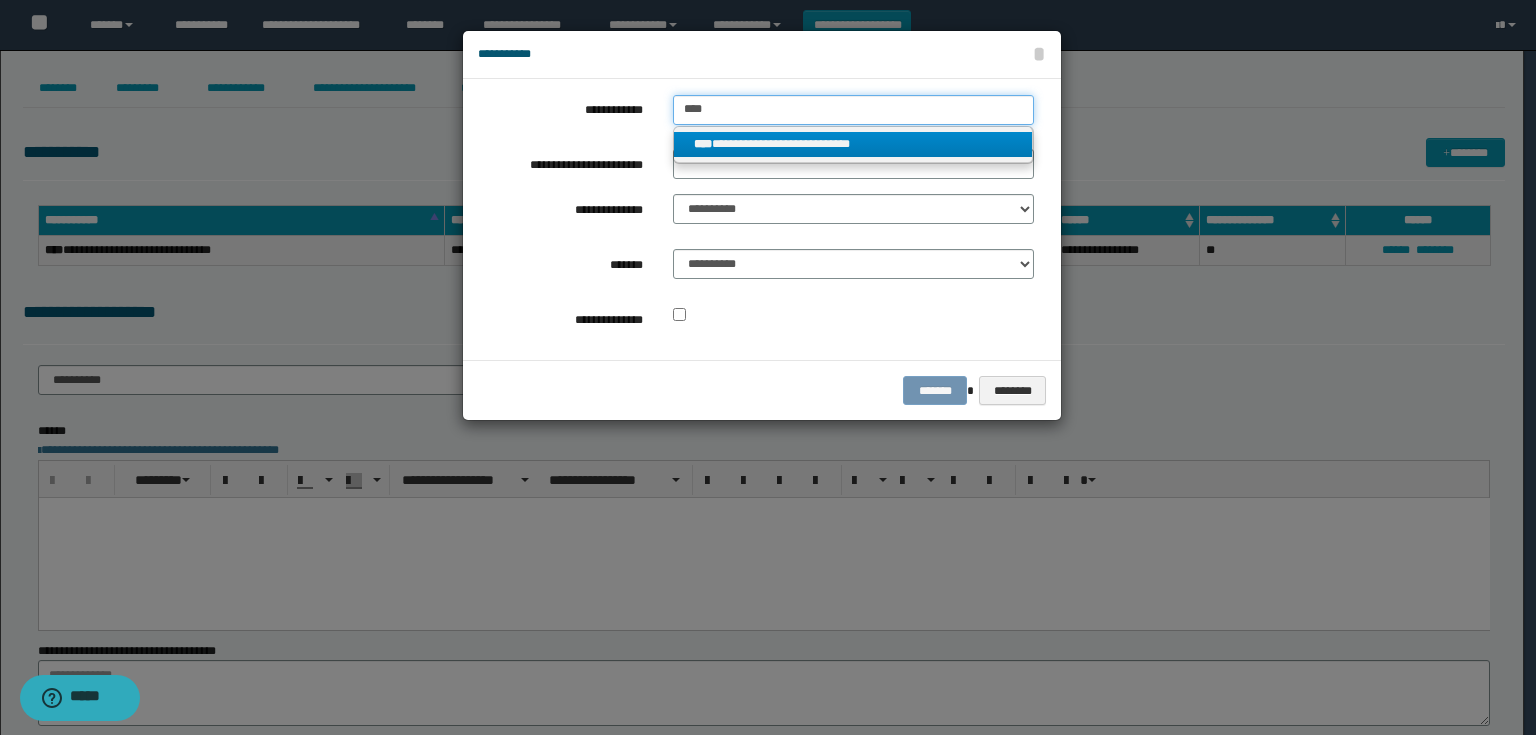 type on "****" 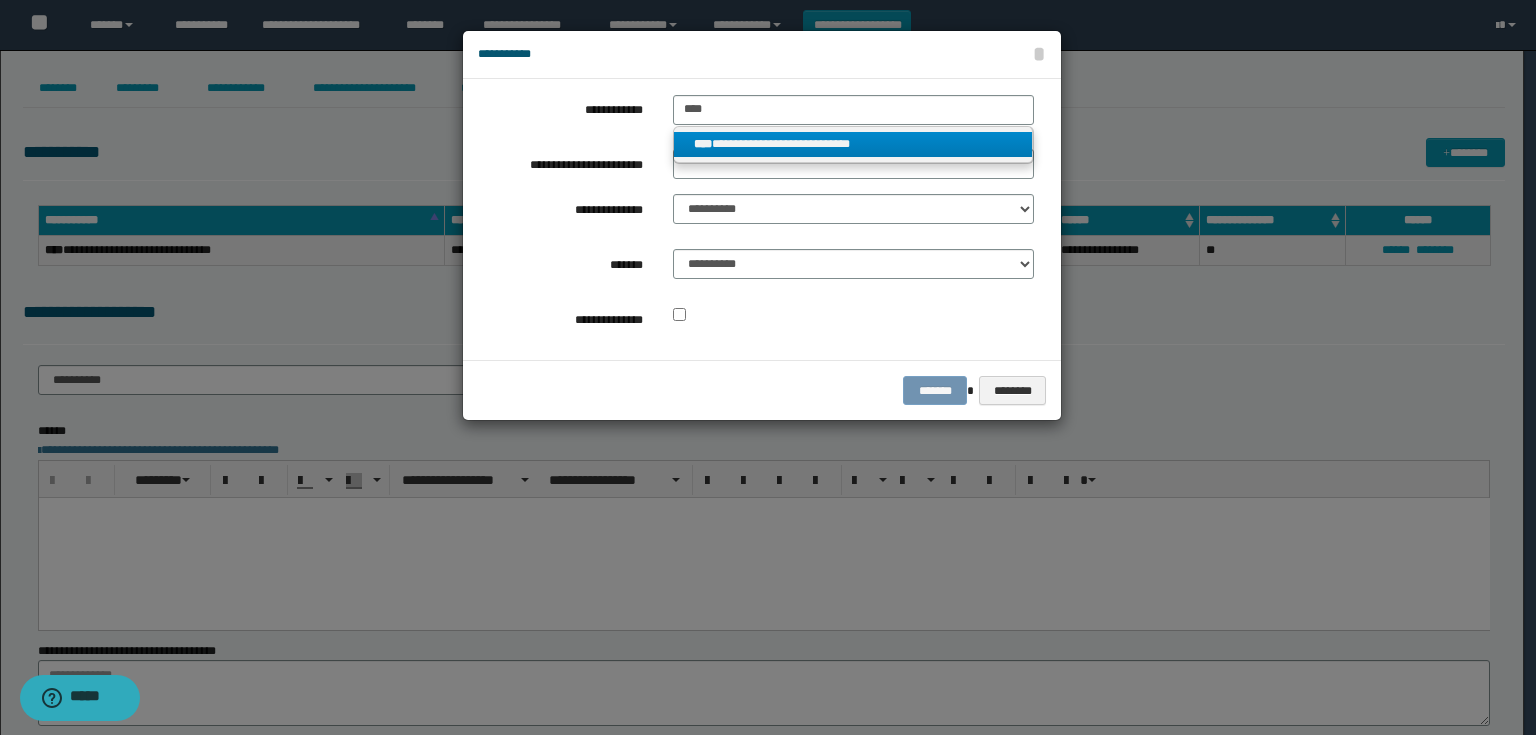click on "**********" at bounding box center [853, 144] 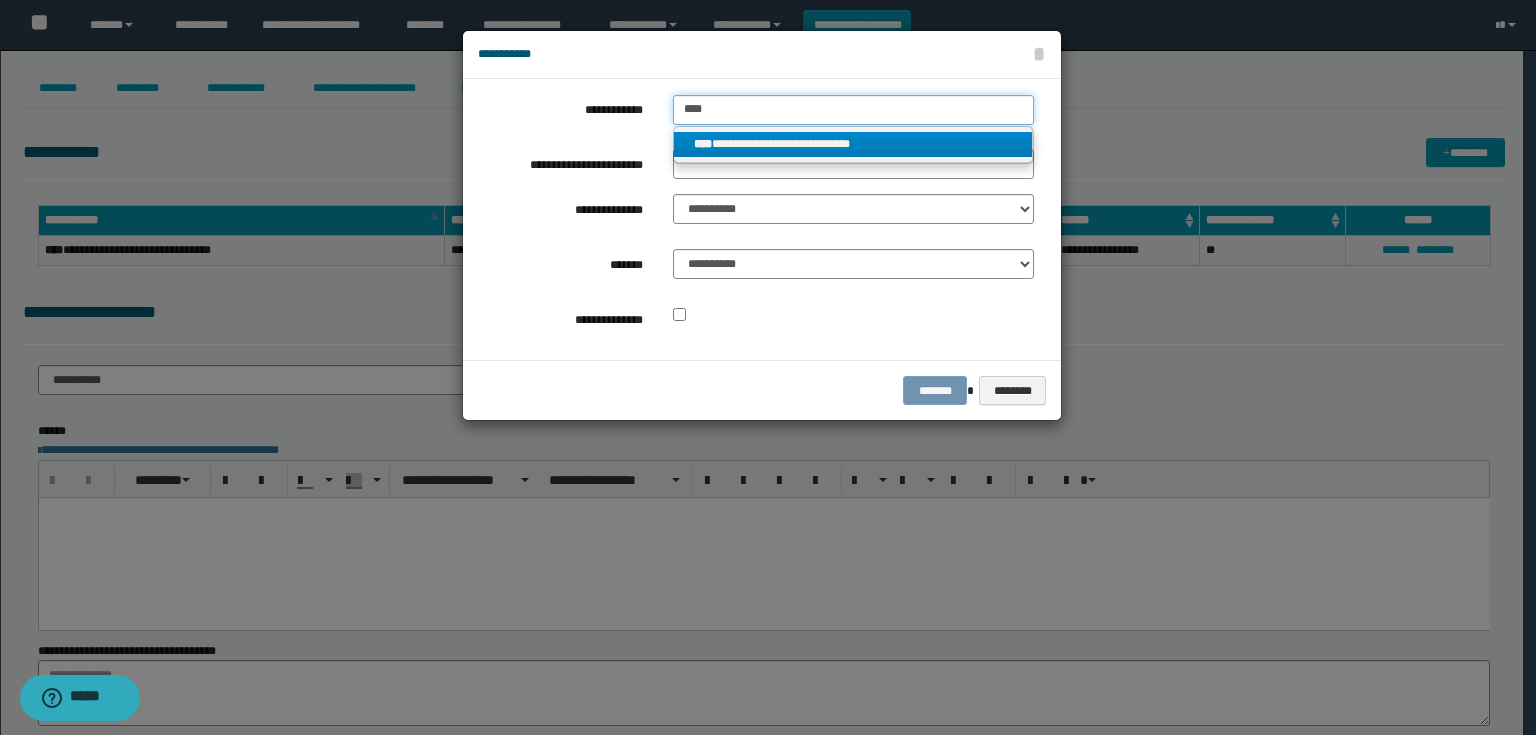 type 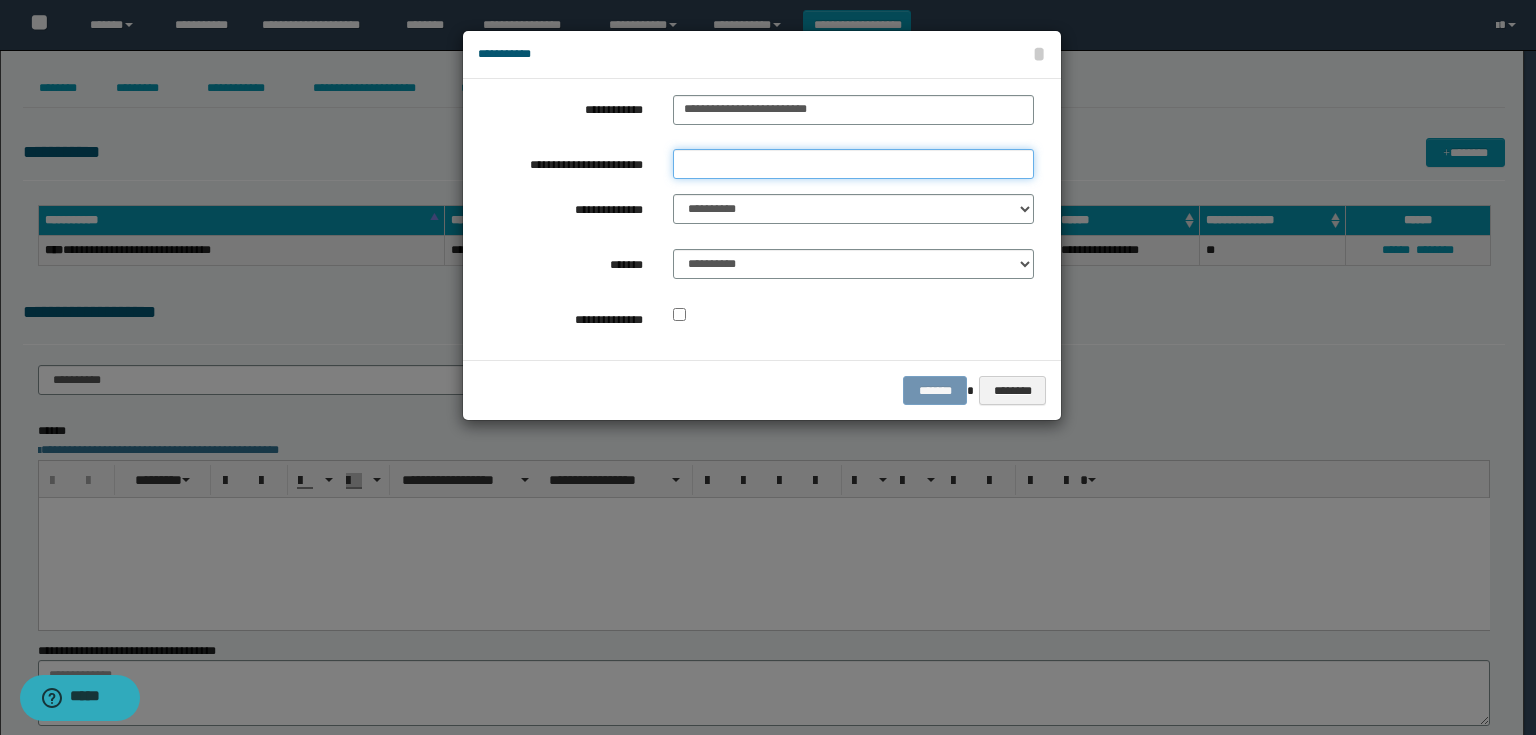 drag, startPoint x: 963, startPoint y: 163, endPoint x: 957, endPoint y: 178, distance: 16.155495 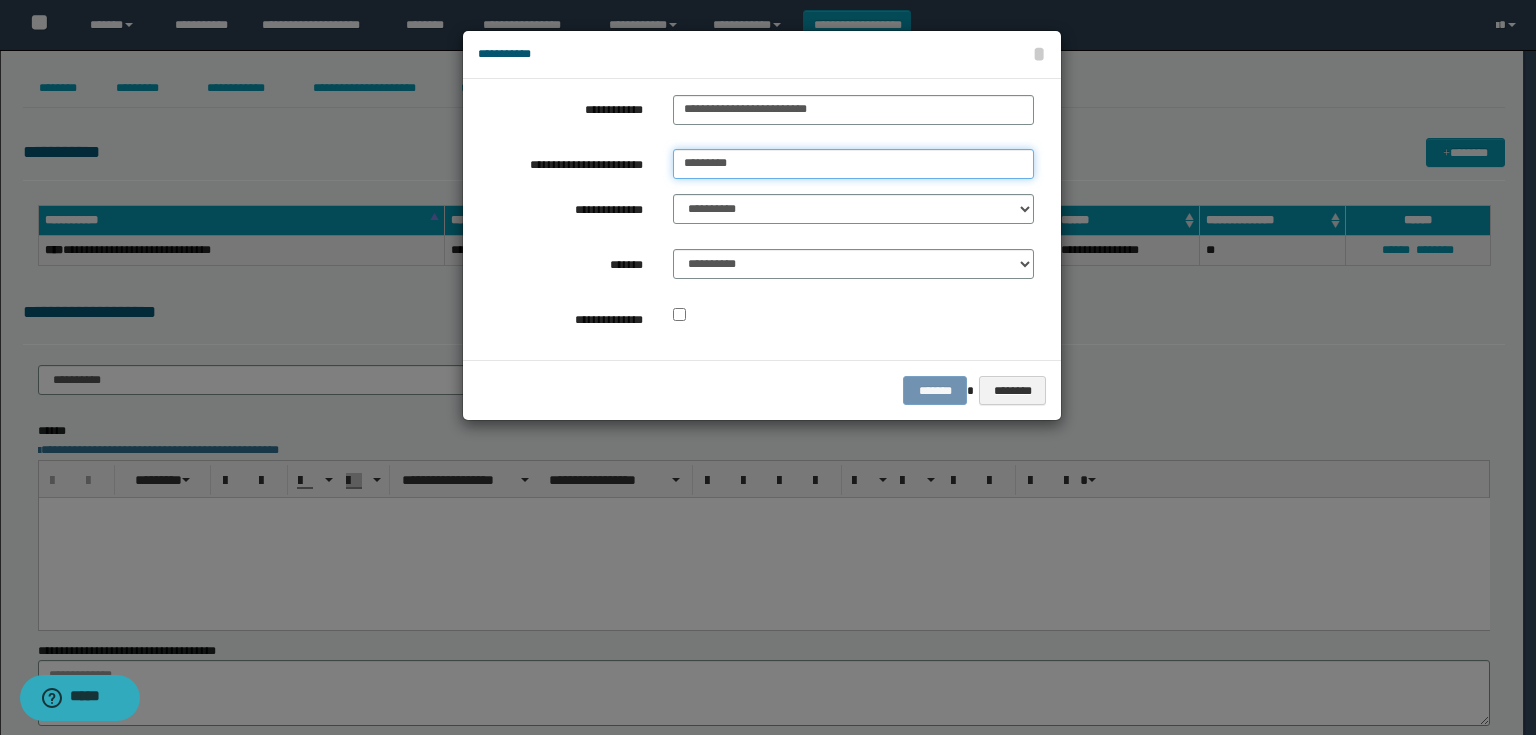 type on "********" 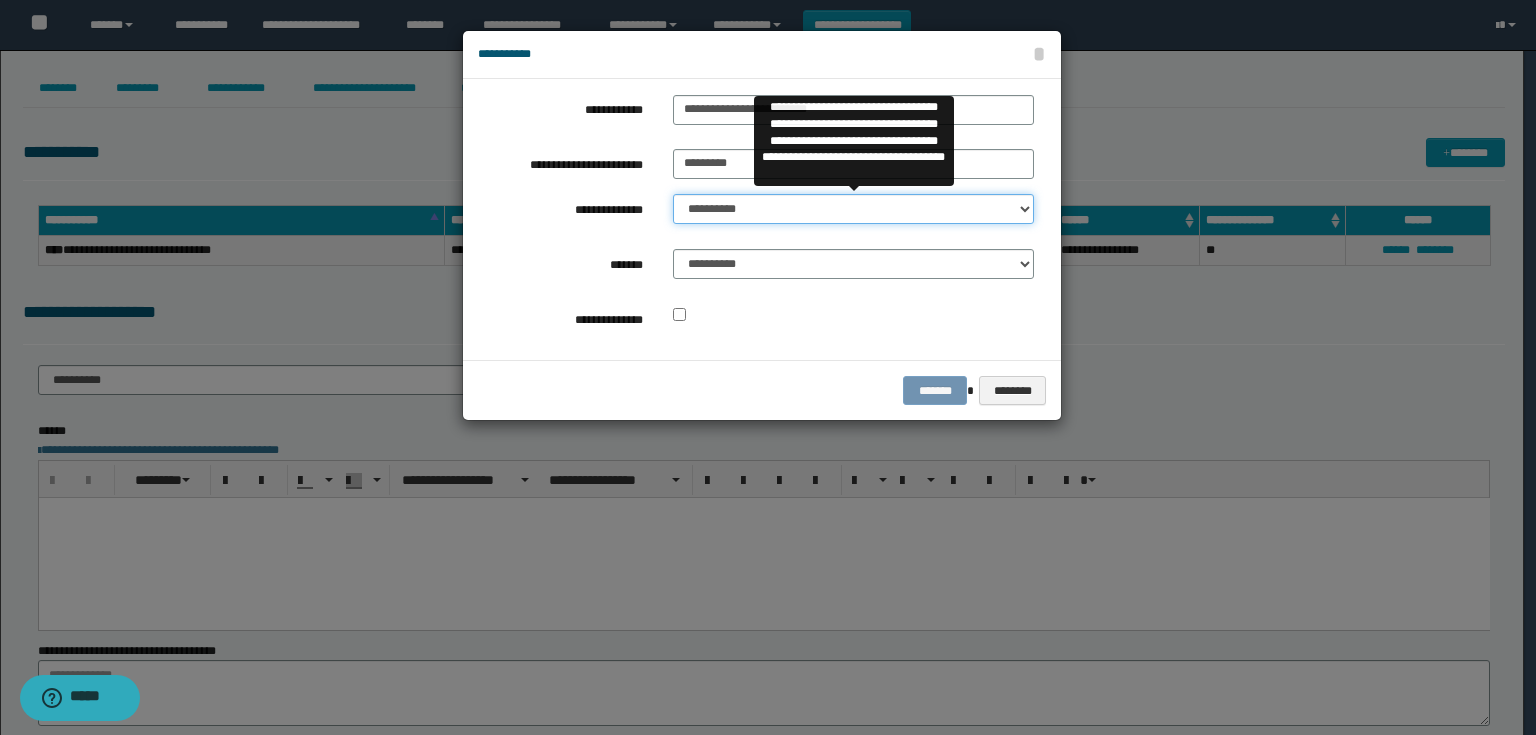 click on "**********" at bounding box center [853, 209] 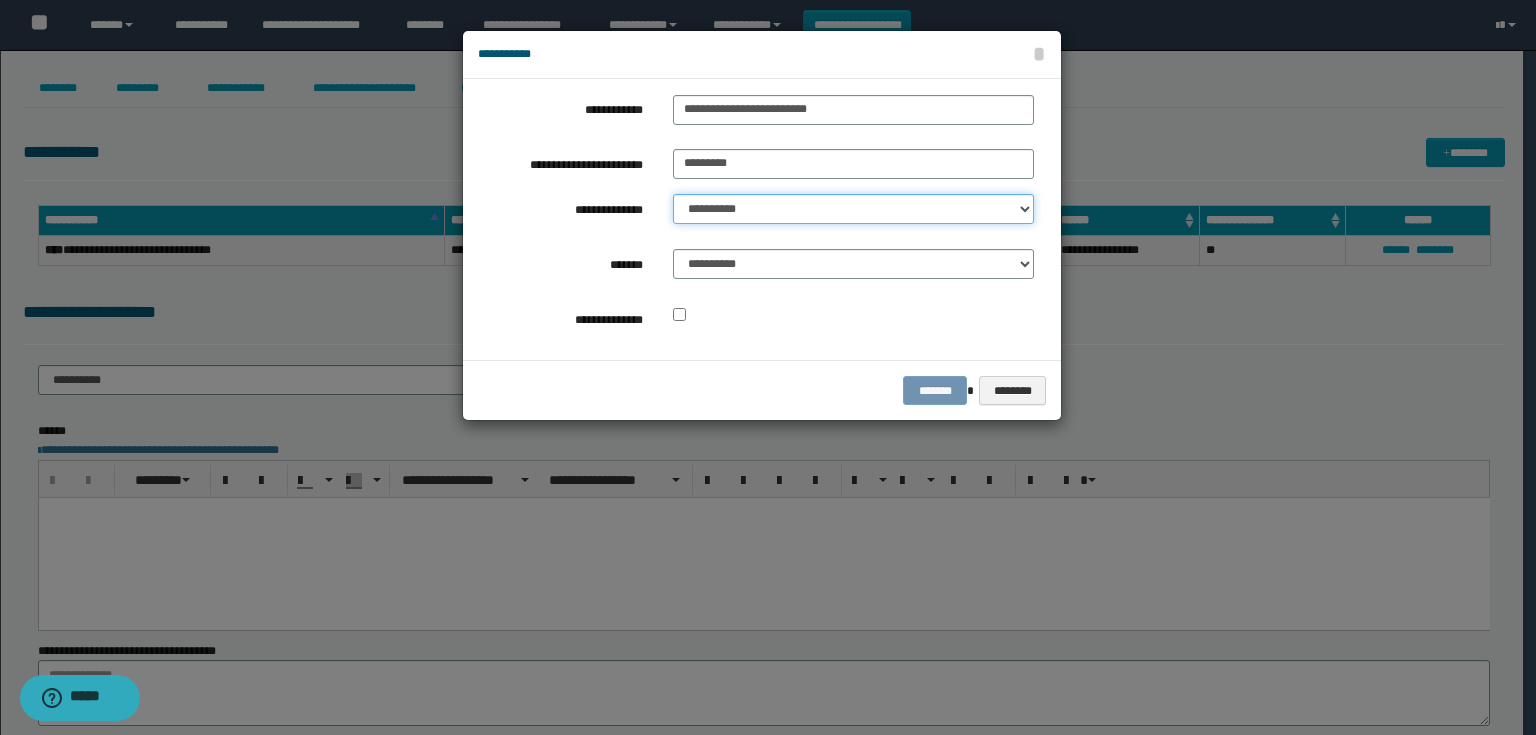 select on "**" 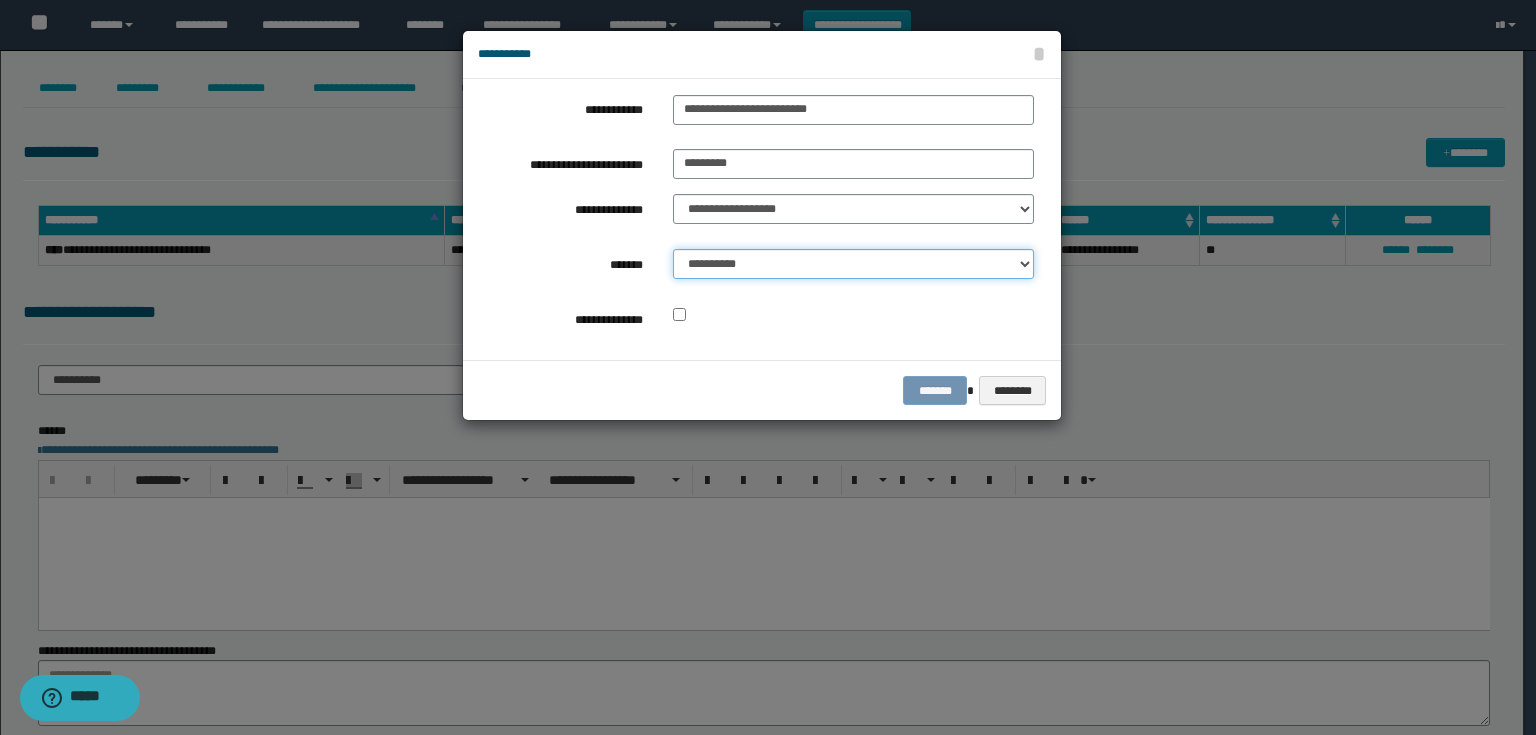 click on "**********" at bounding box center [853, 264] 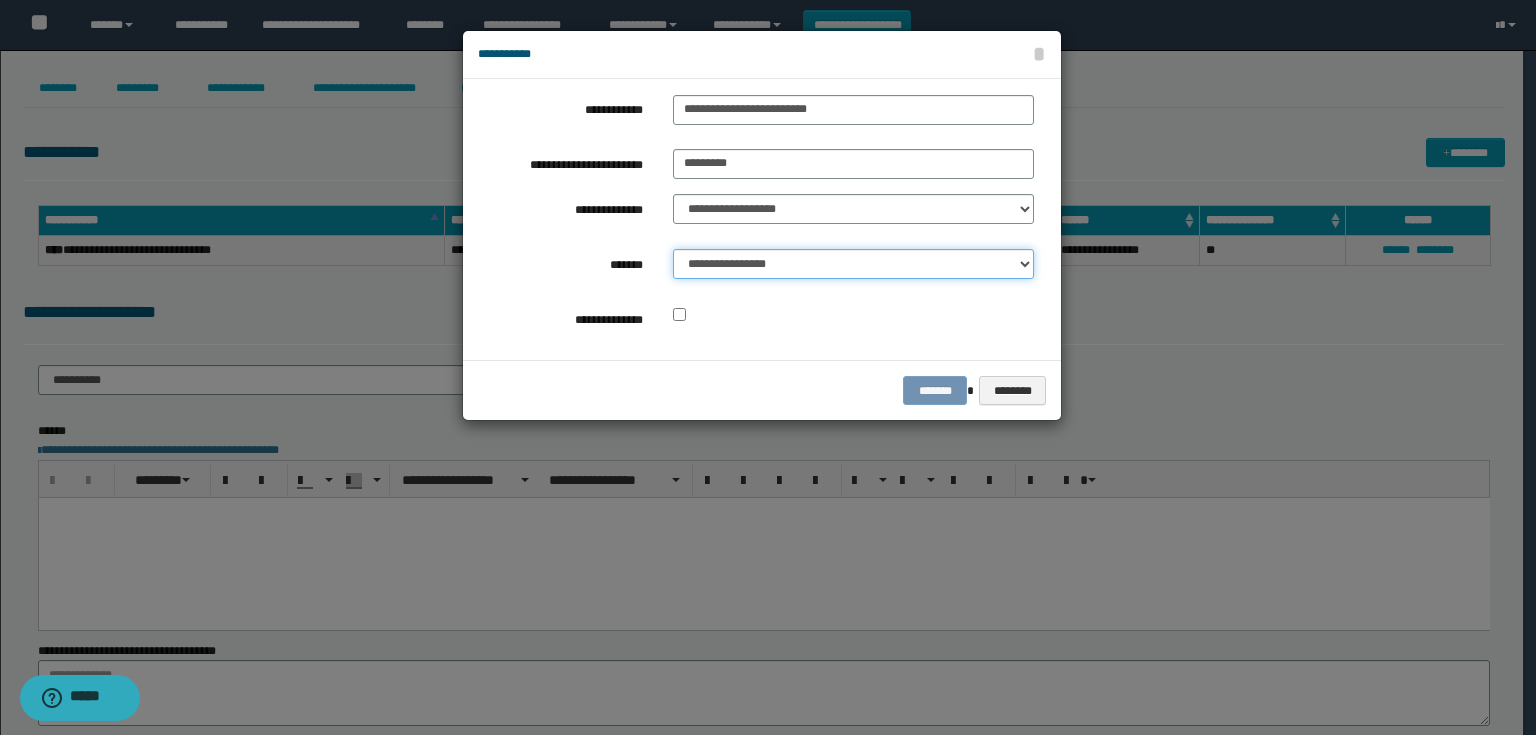 click on "**********" at bounding box center [853, 264] 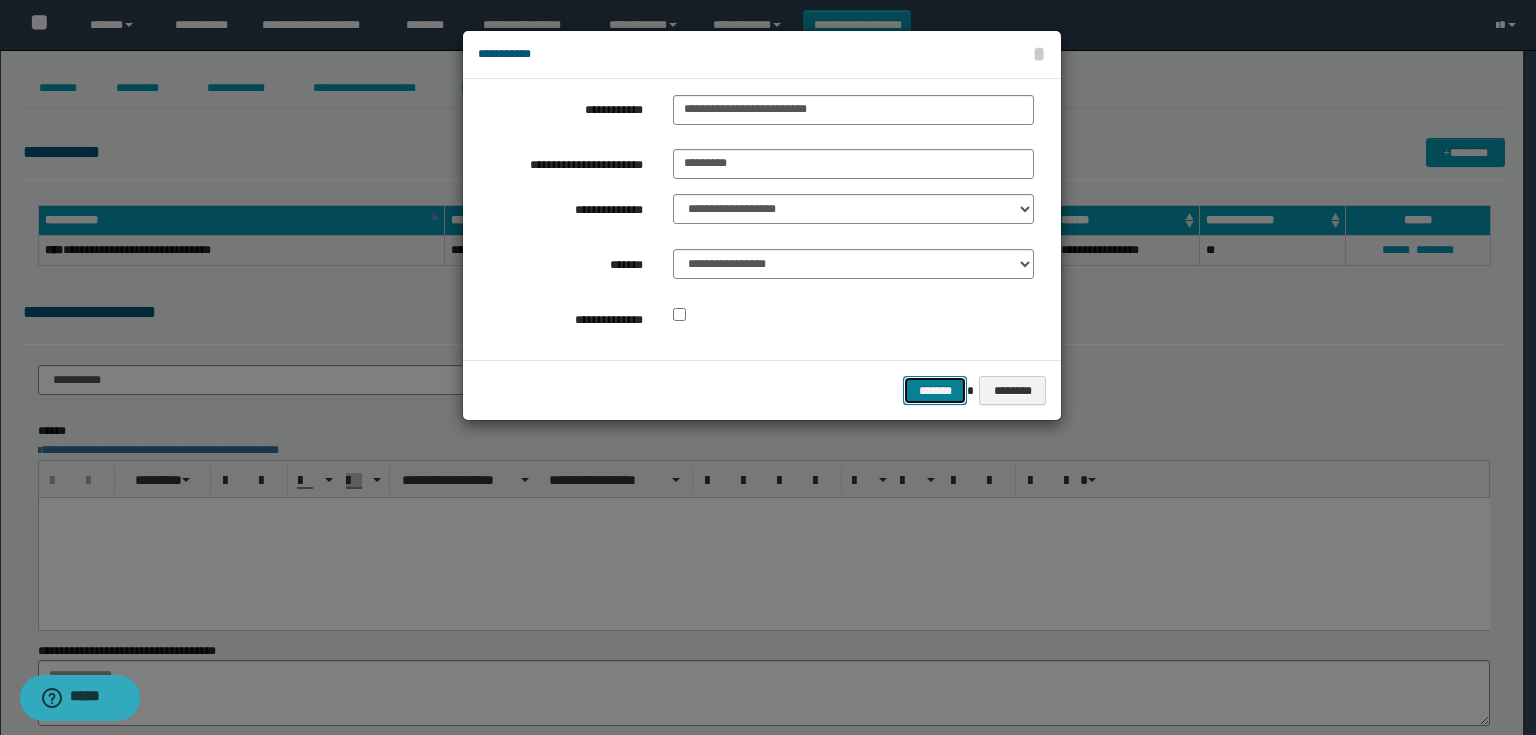 click on "*******" at bounding box center [935, 391] 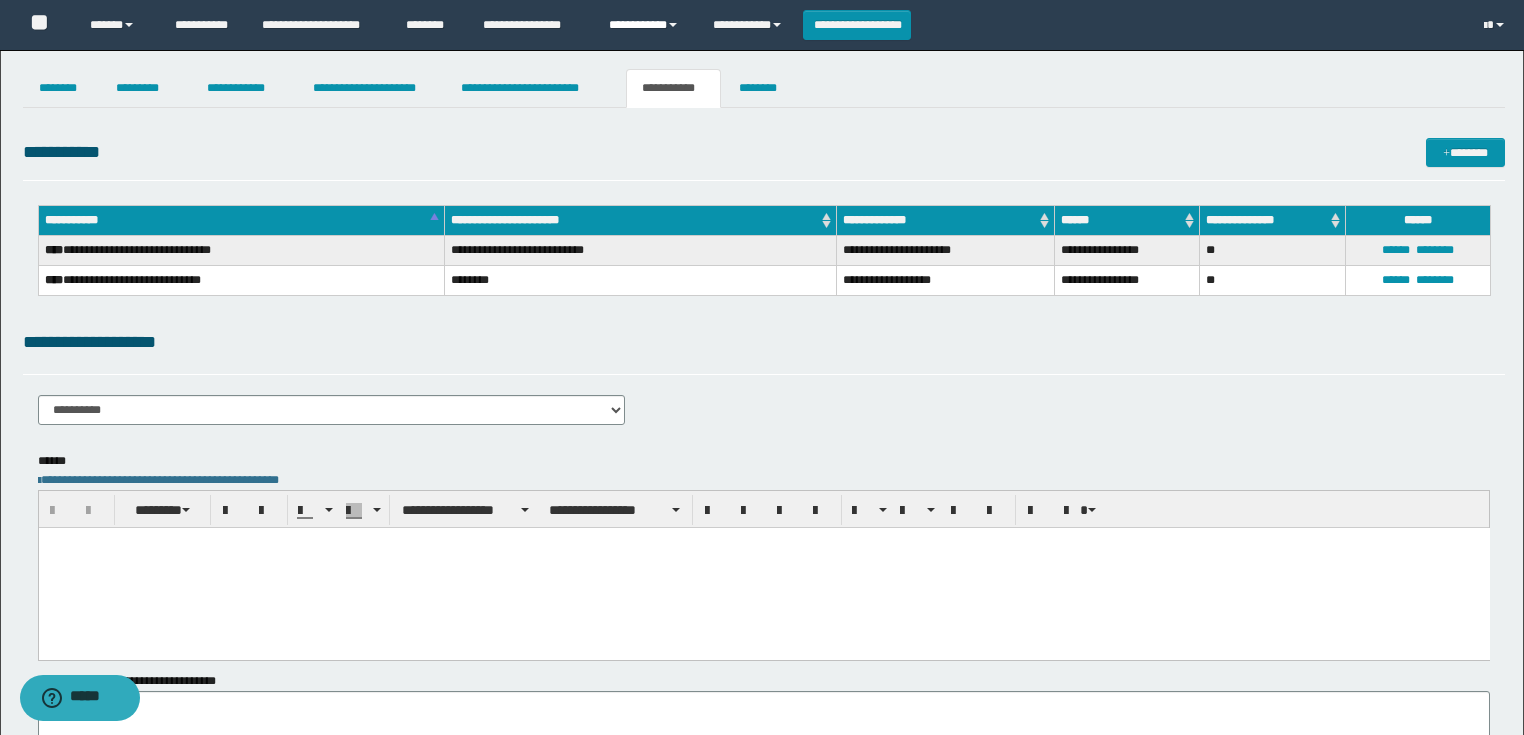 click on "**********" at bounding box center [646, 25] 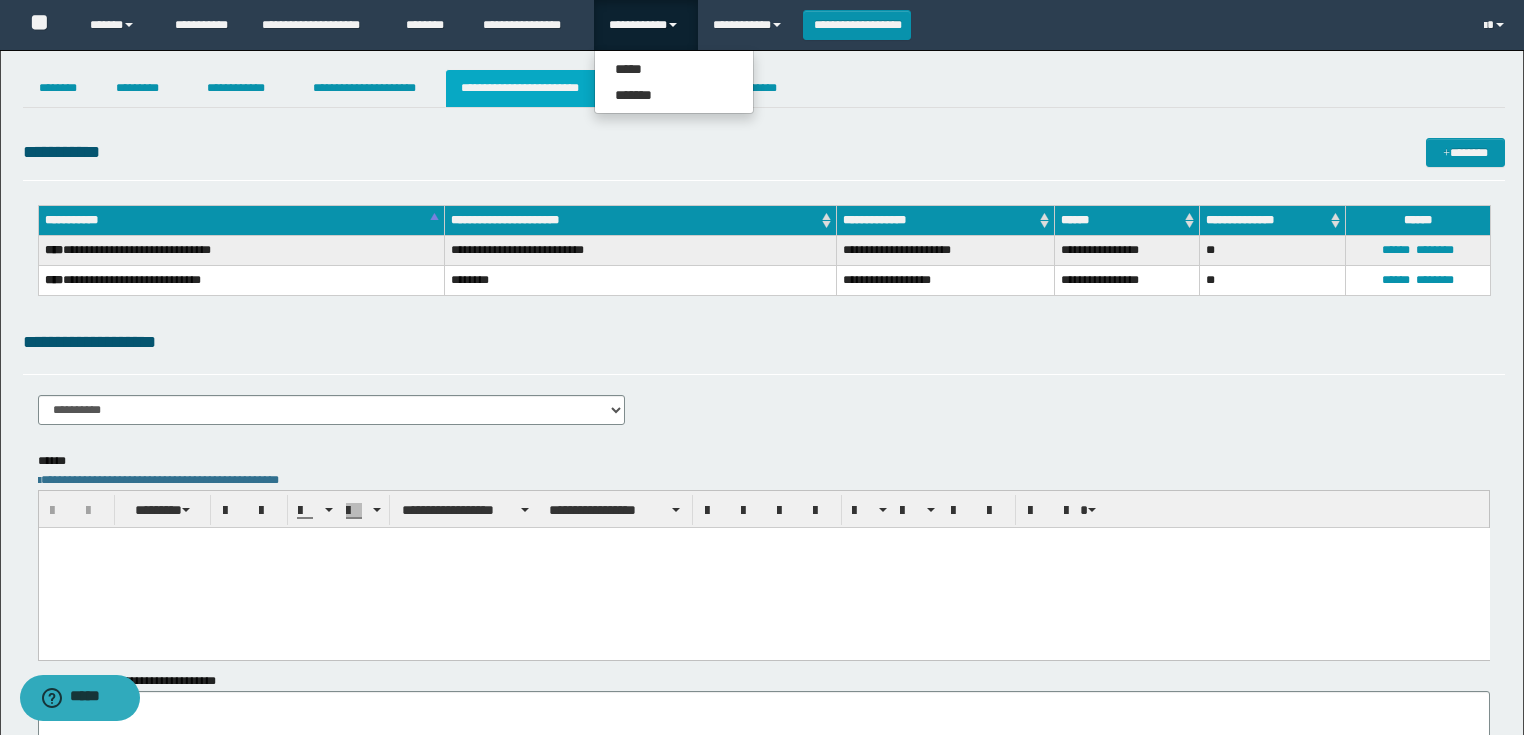 click on "**********" at bounding box center [534, 88] 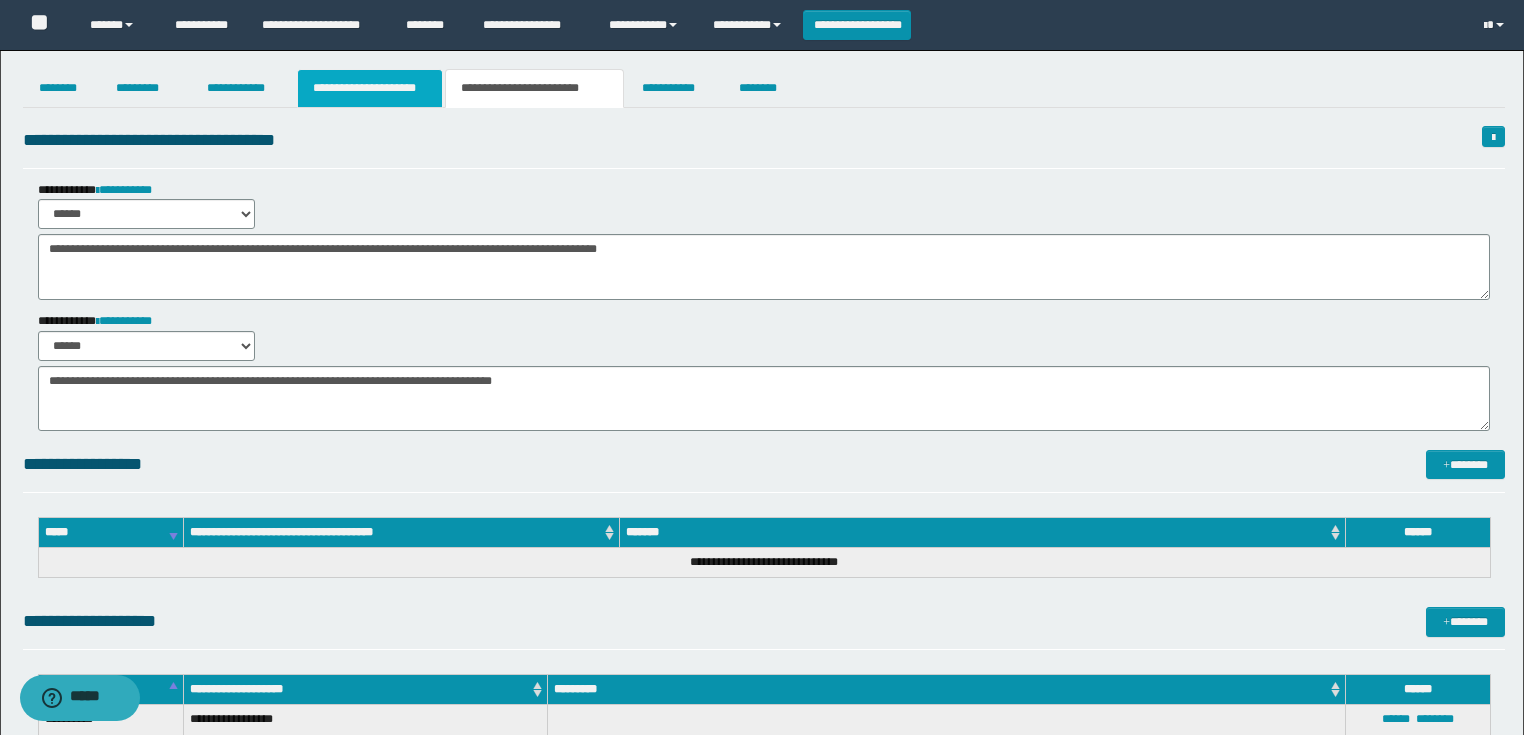 click on "**********" at bounding box center (370, 88) 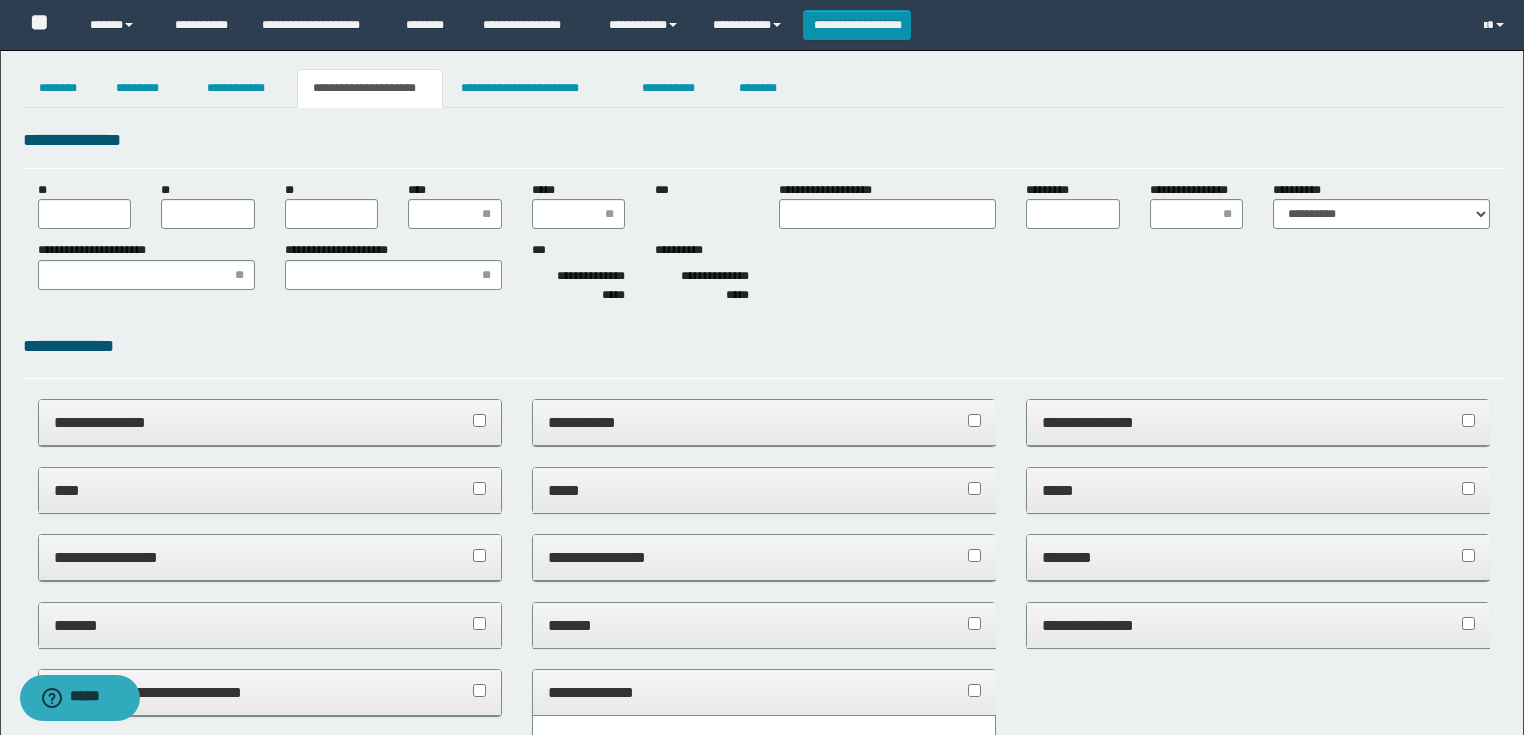 type 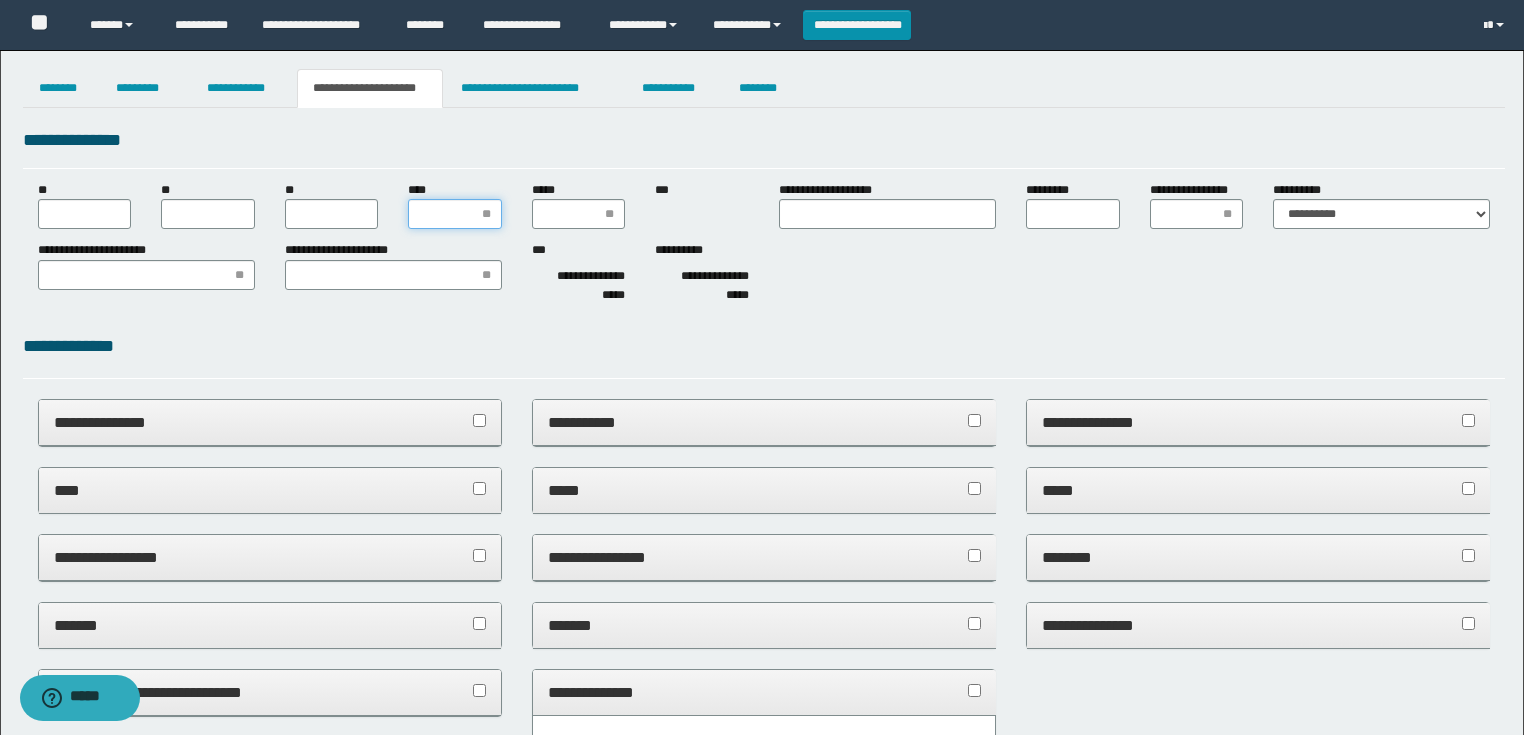 click on "****" at bounding box center [455, 214] 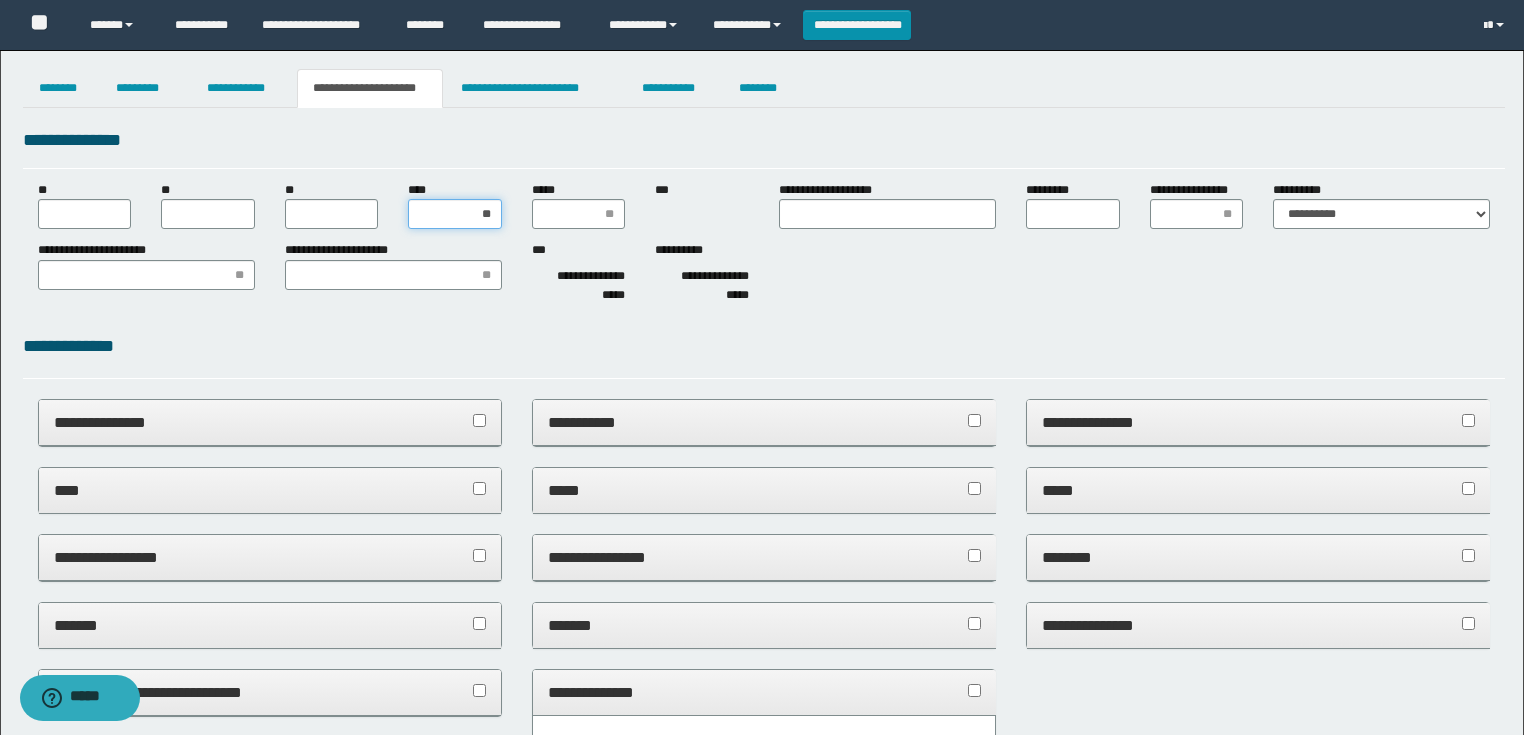 type on "***" 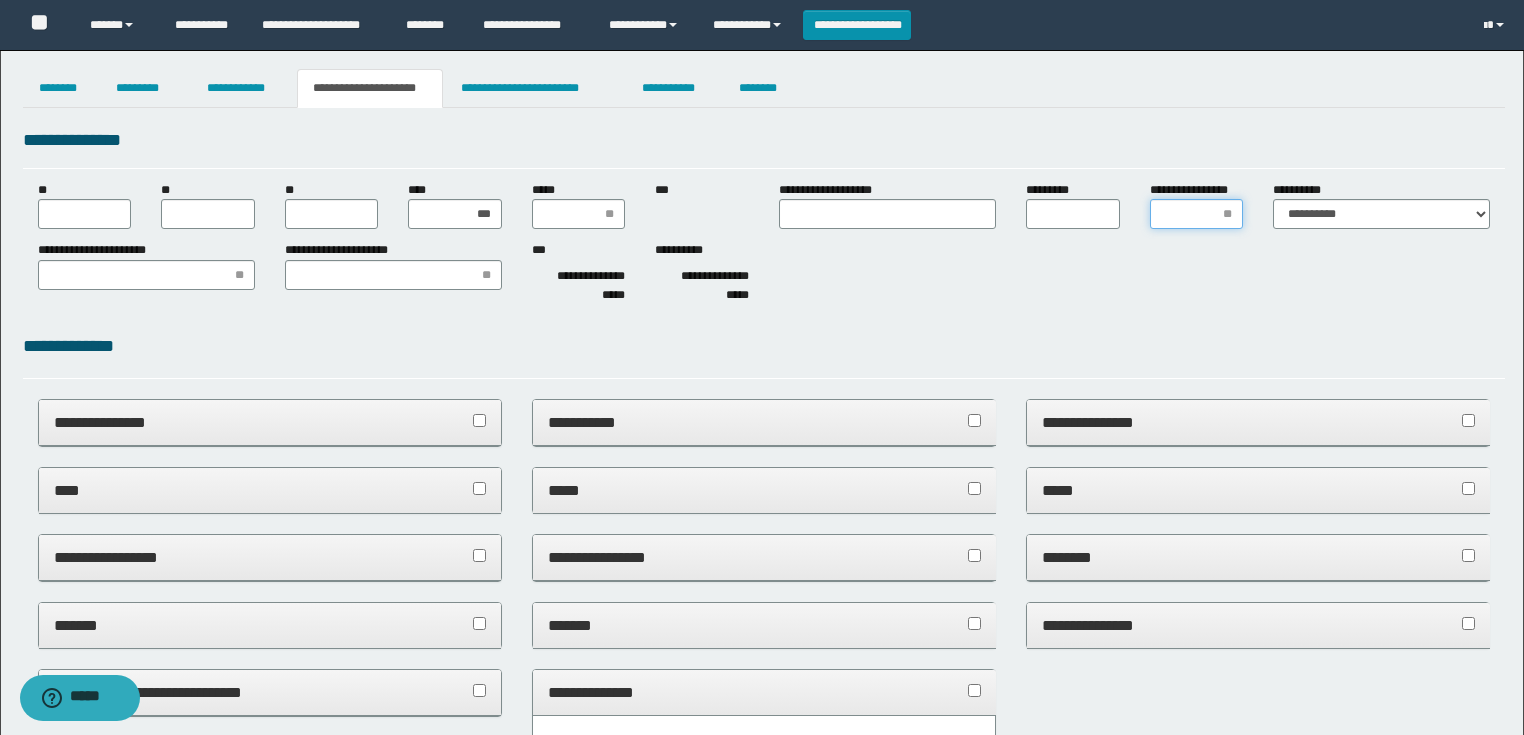 click on "**********" at bounding box center (1197, 214) 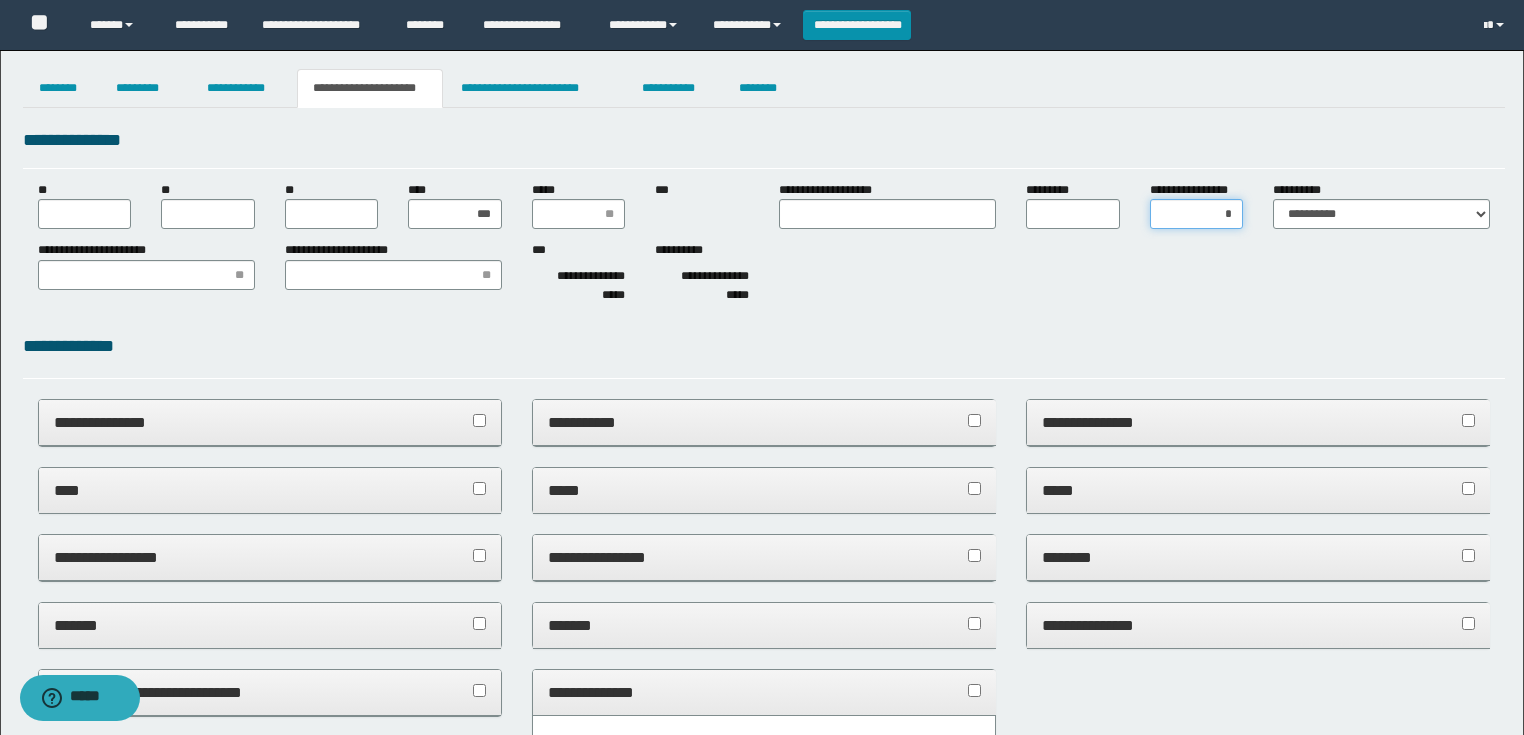 type on "**" 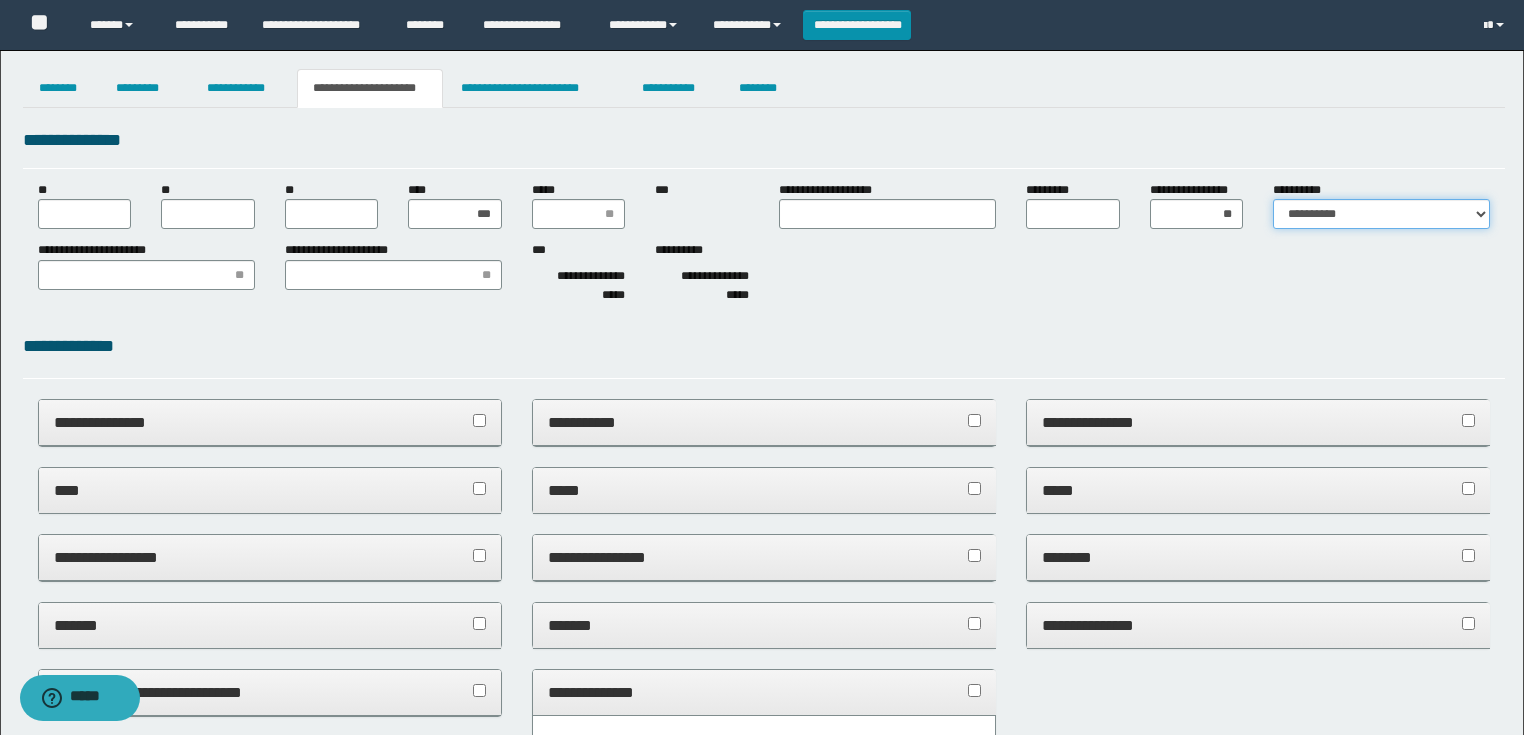select on "*" 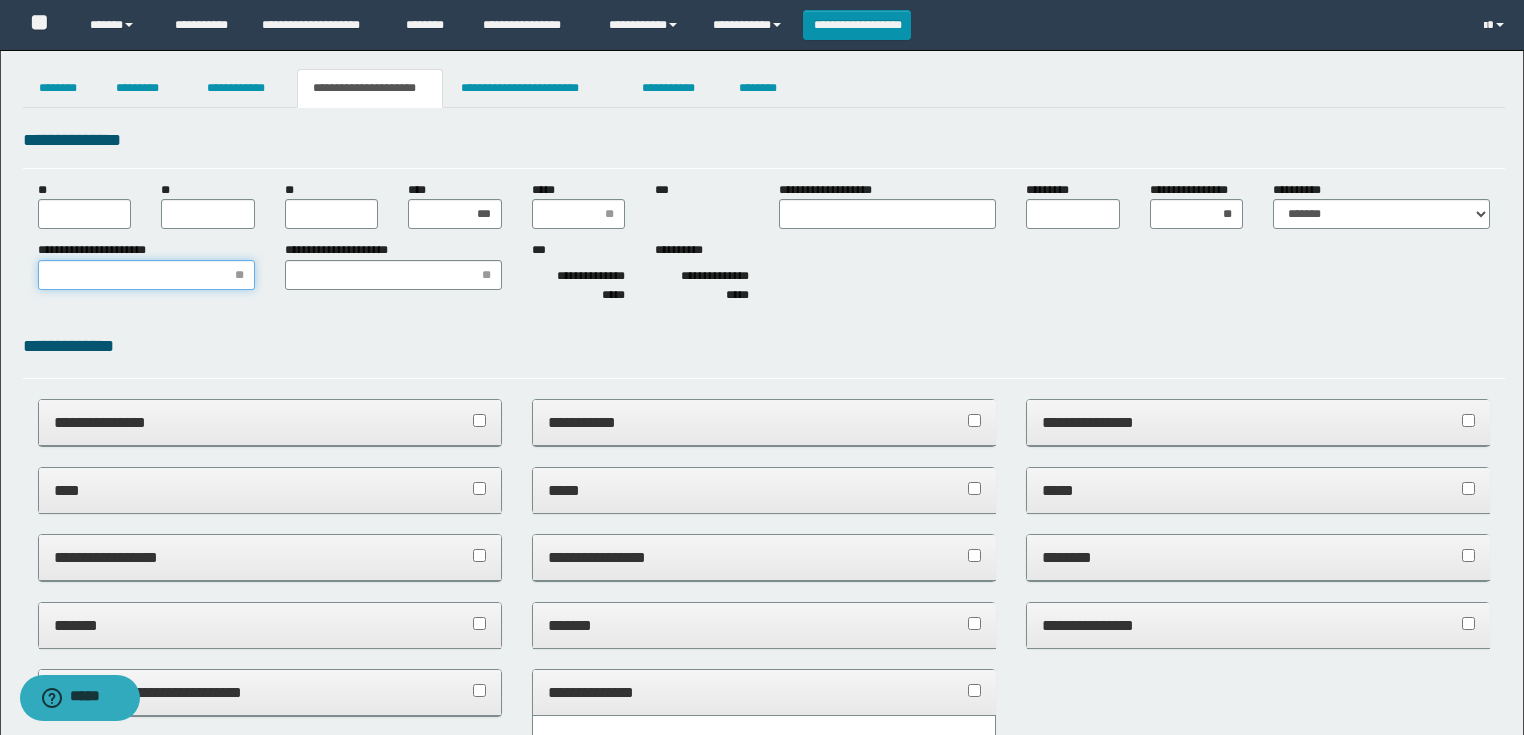 type 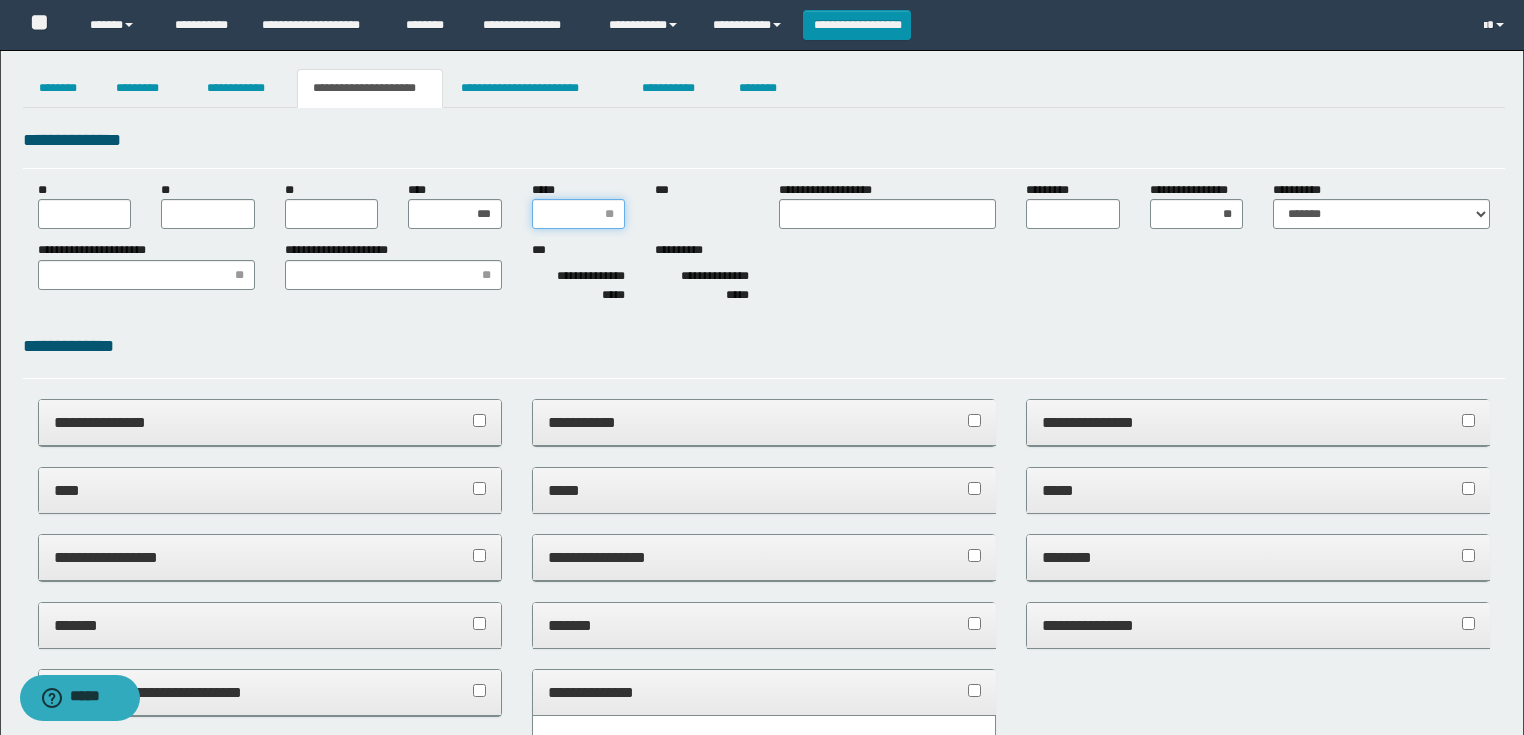 click on "*****" at bounding box center (579, 214) 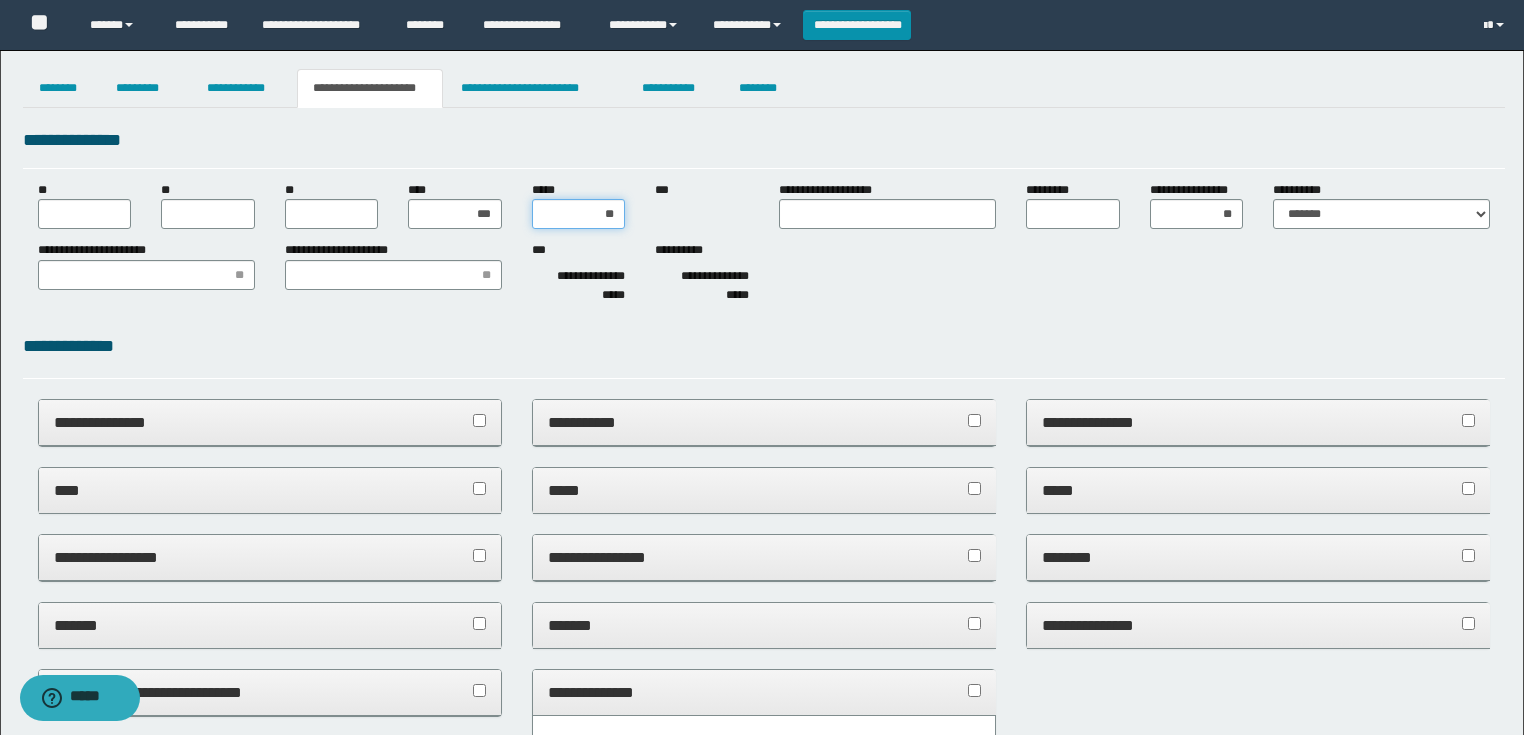 type on "***" 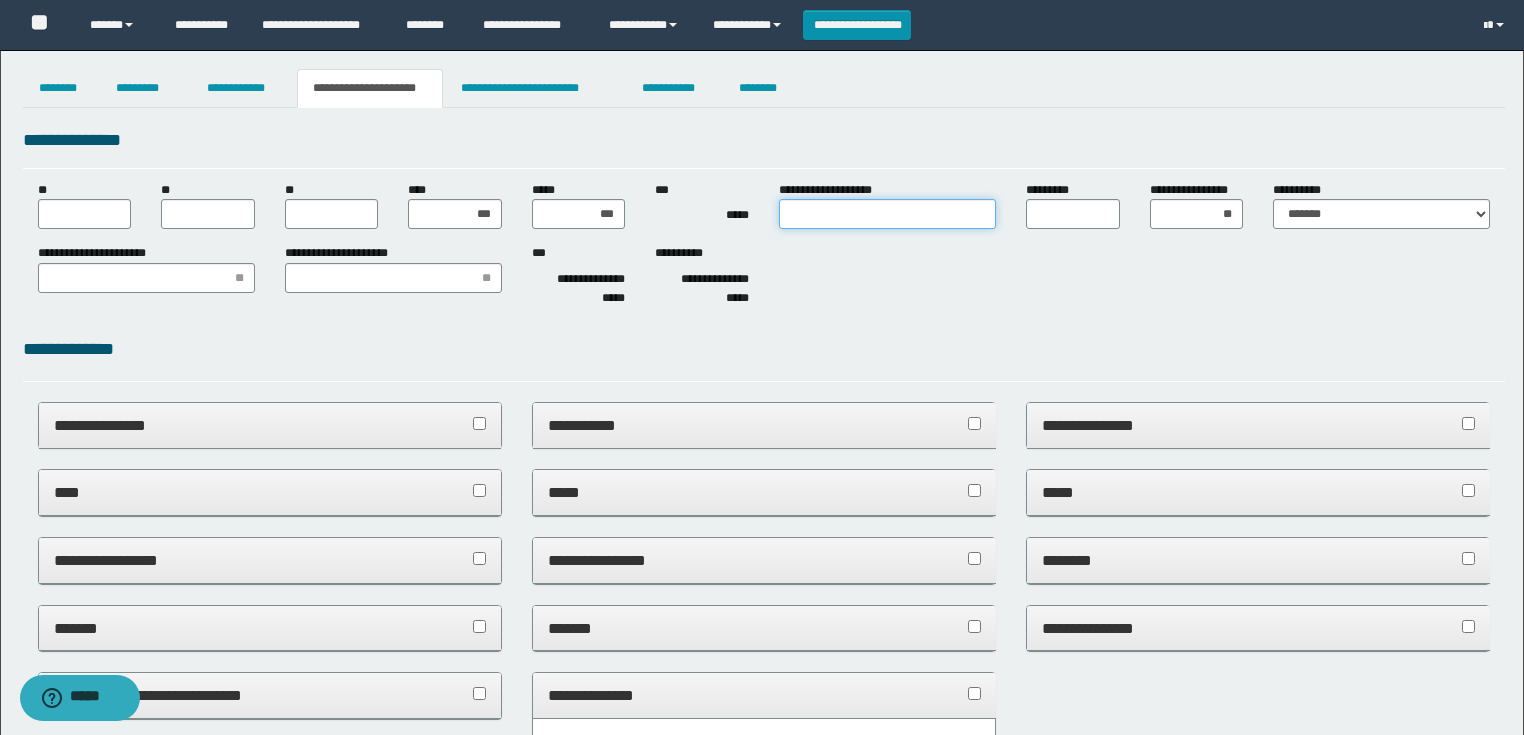 type 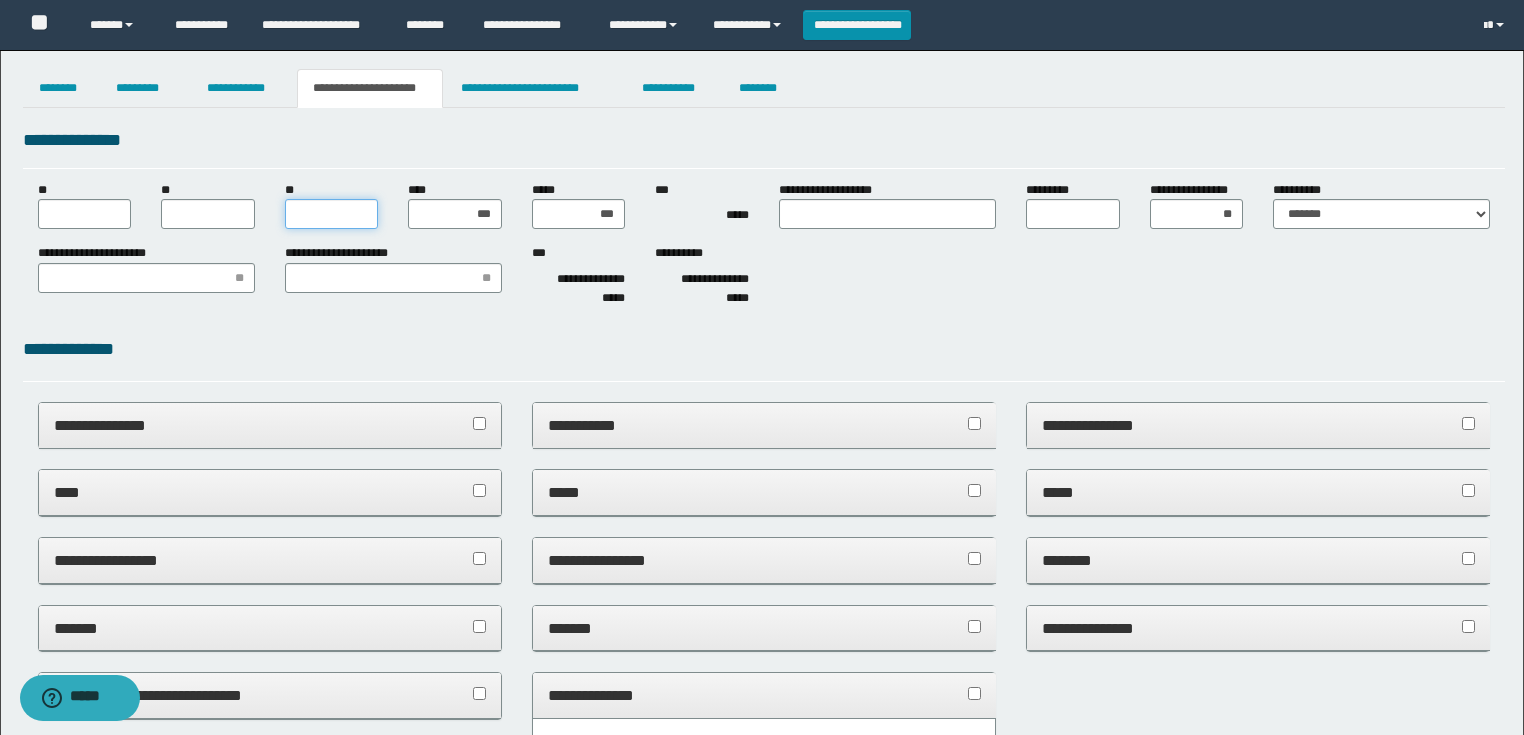 click on "**" at bounding box center [332, 214] 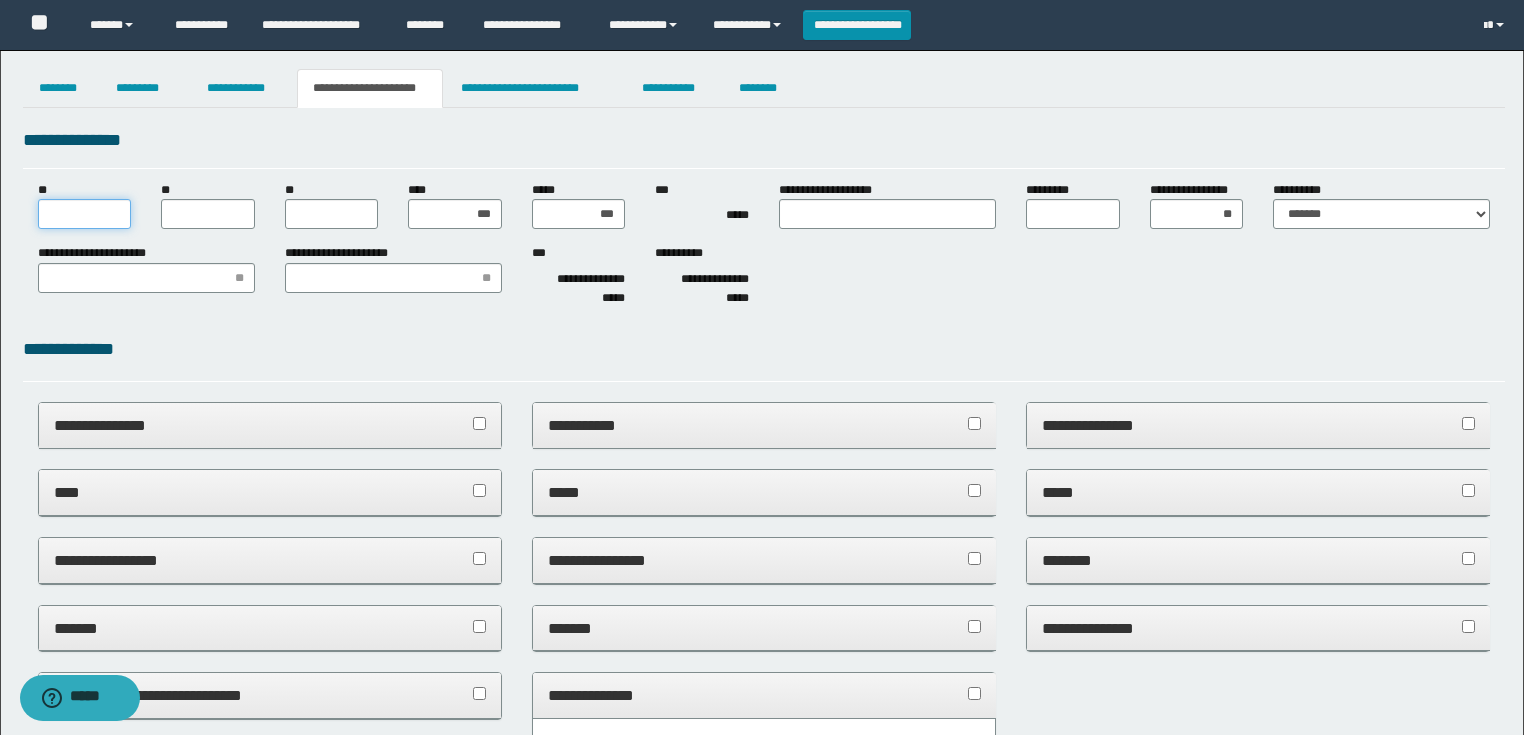 click on "**" at bounding box center (85, 214) 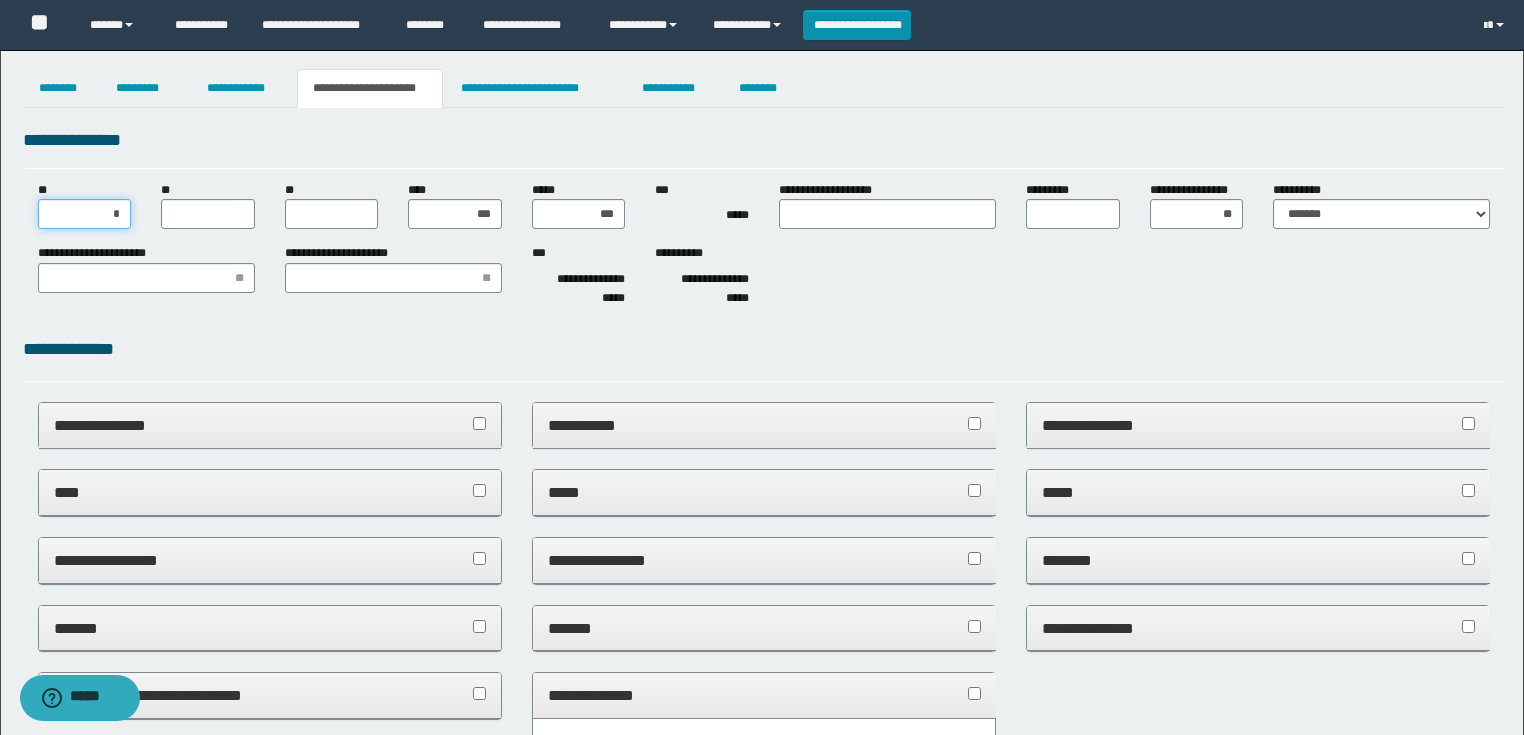 type on "**" 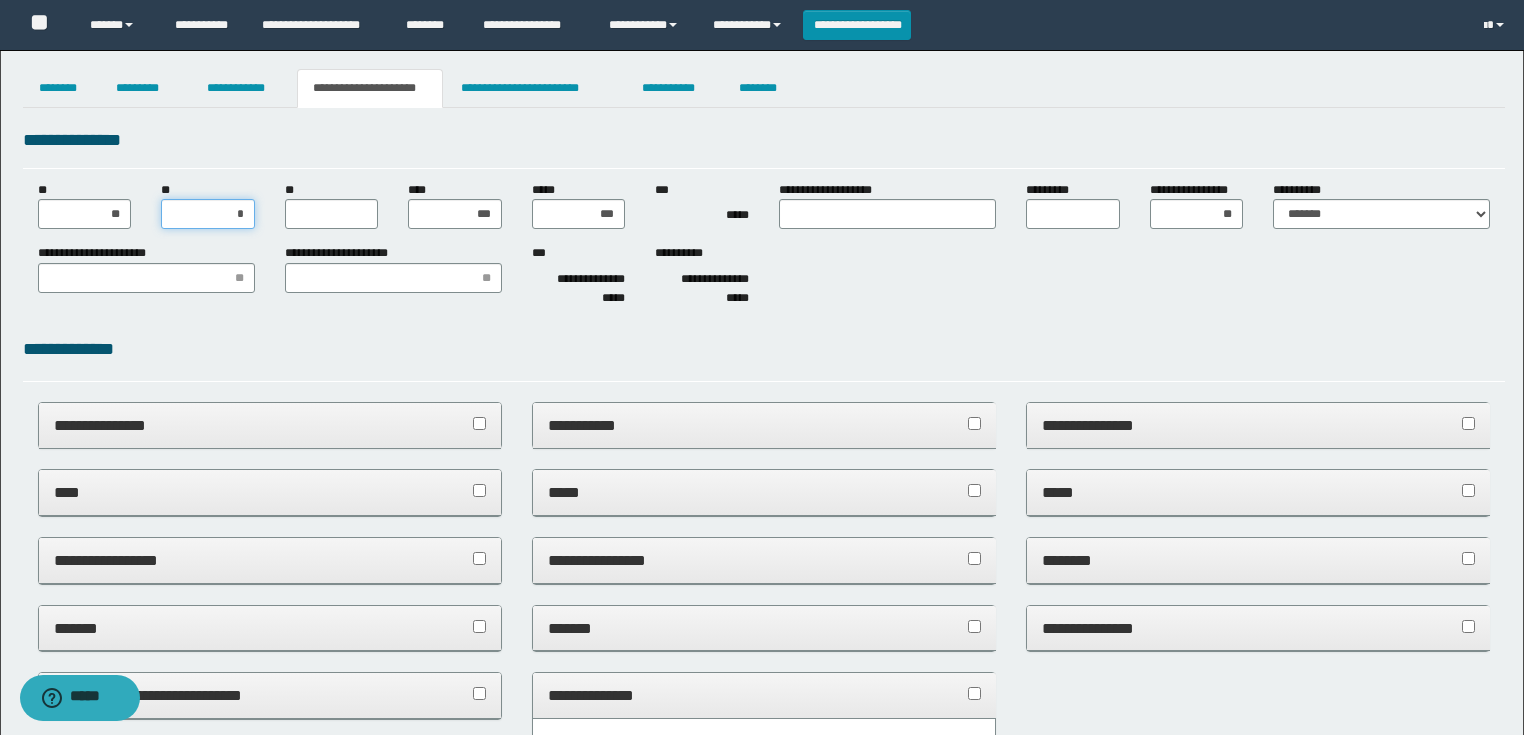 type on "**" 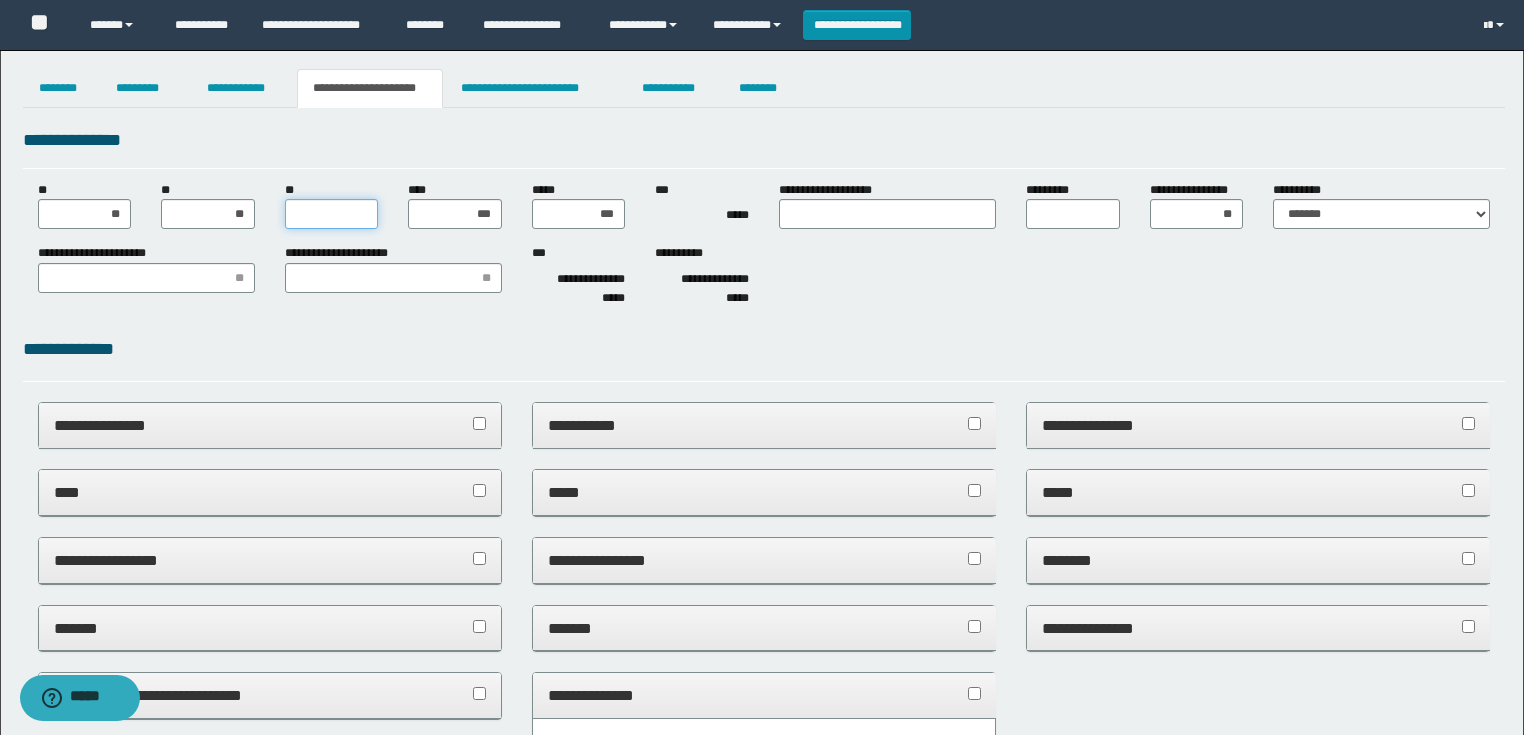 type 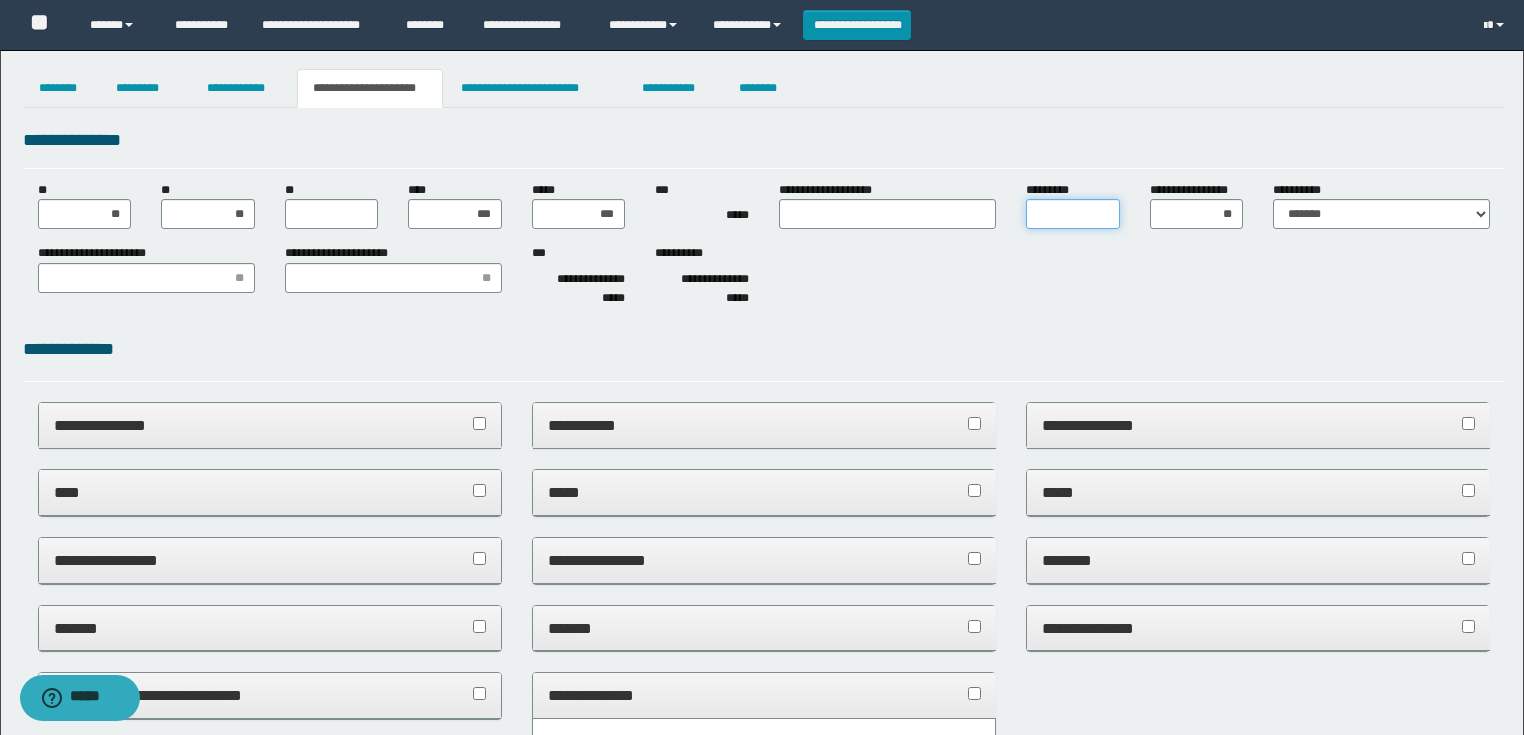 click on "*********" at bounding box center (1073, 214) 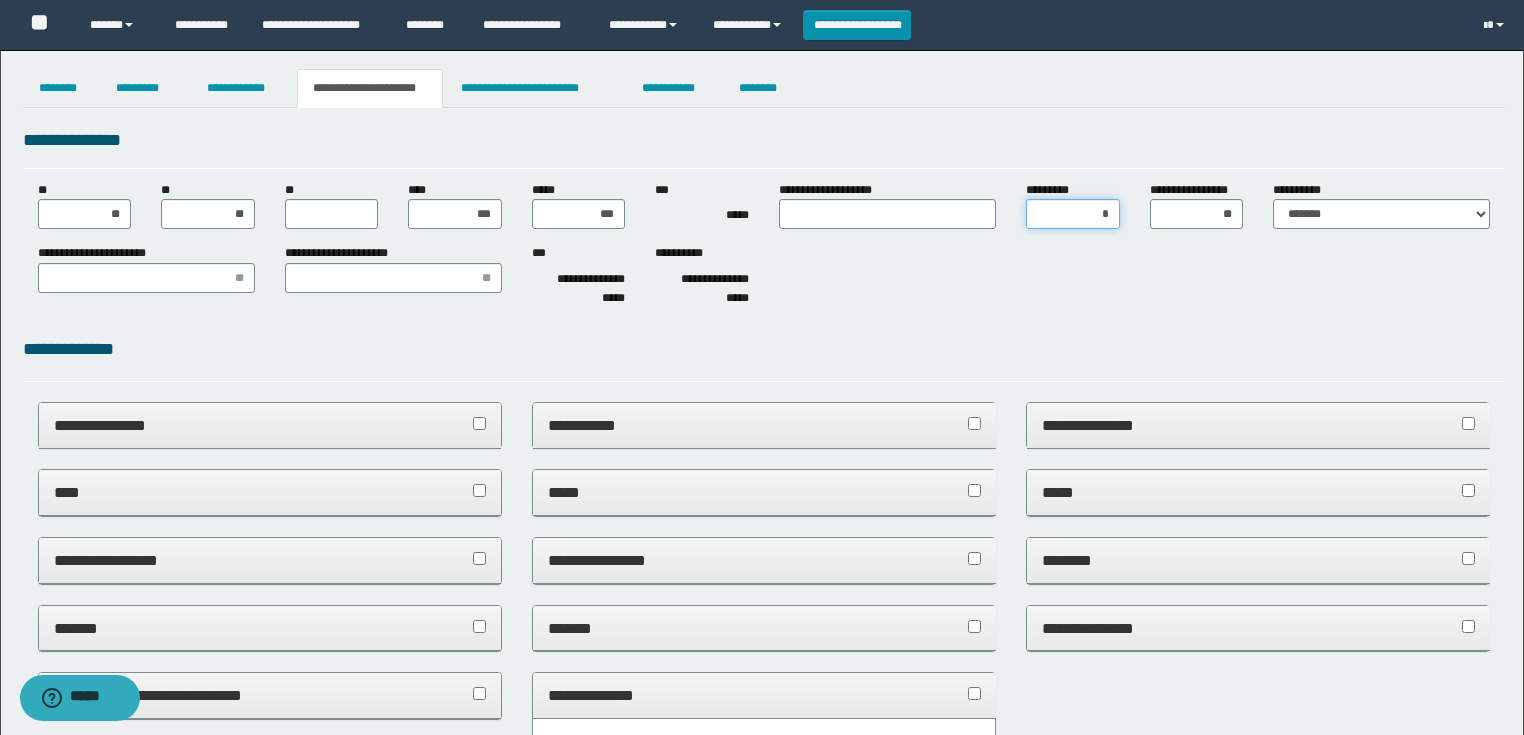 type on "**" 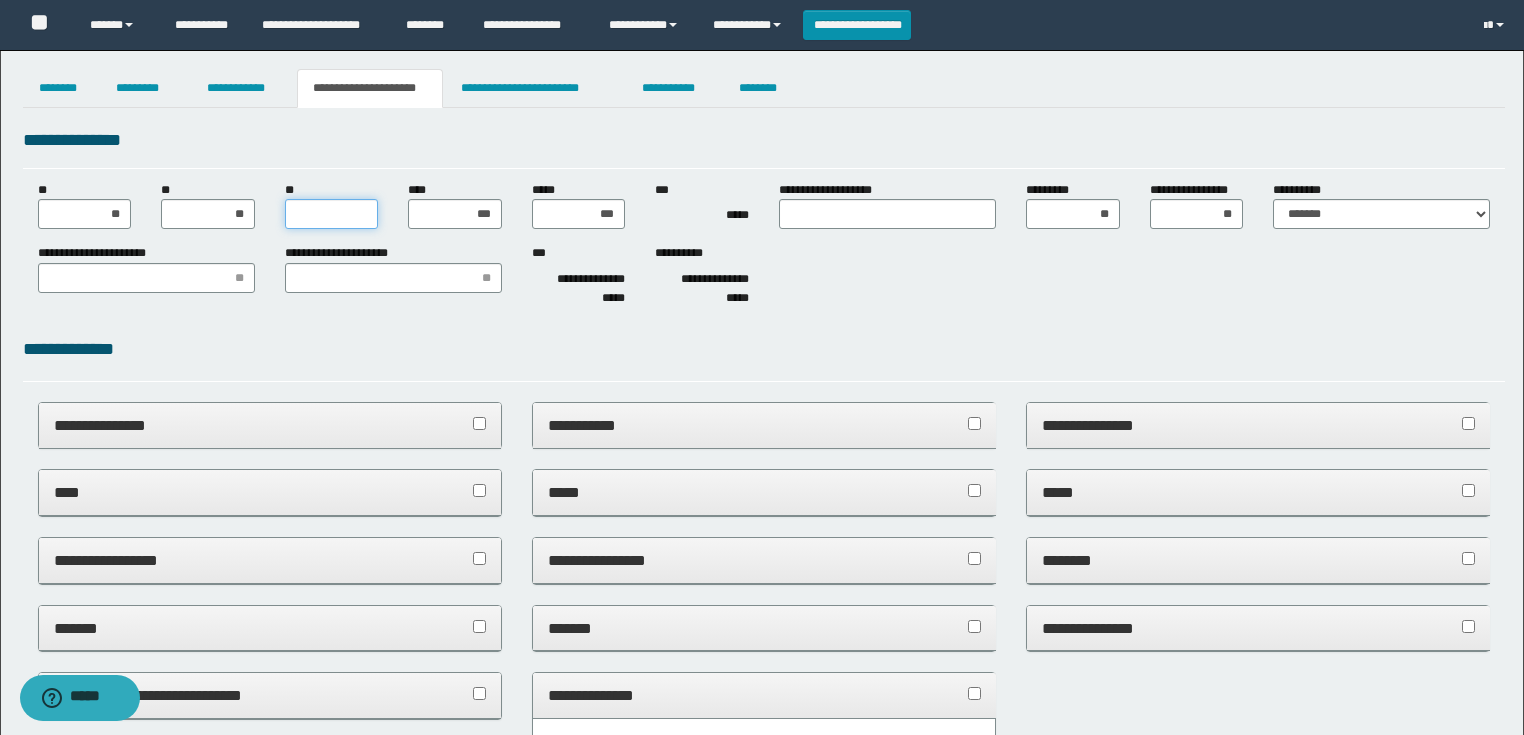 click on "**" at bounding box center [332, 214] 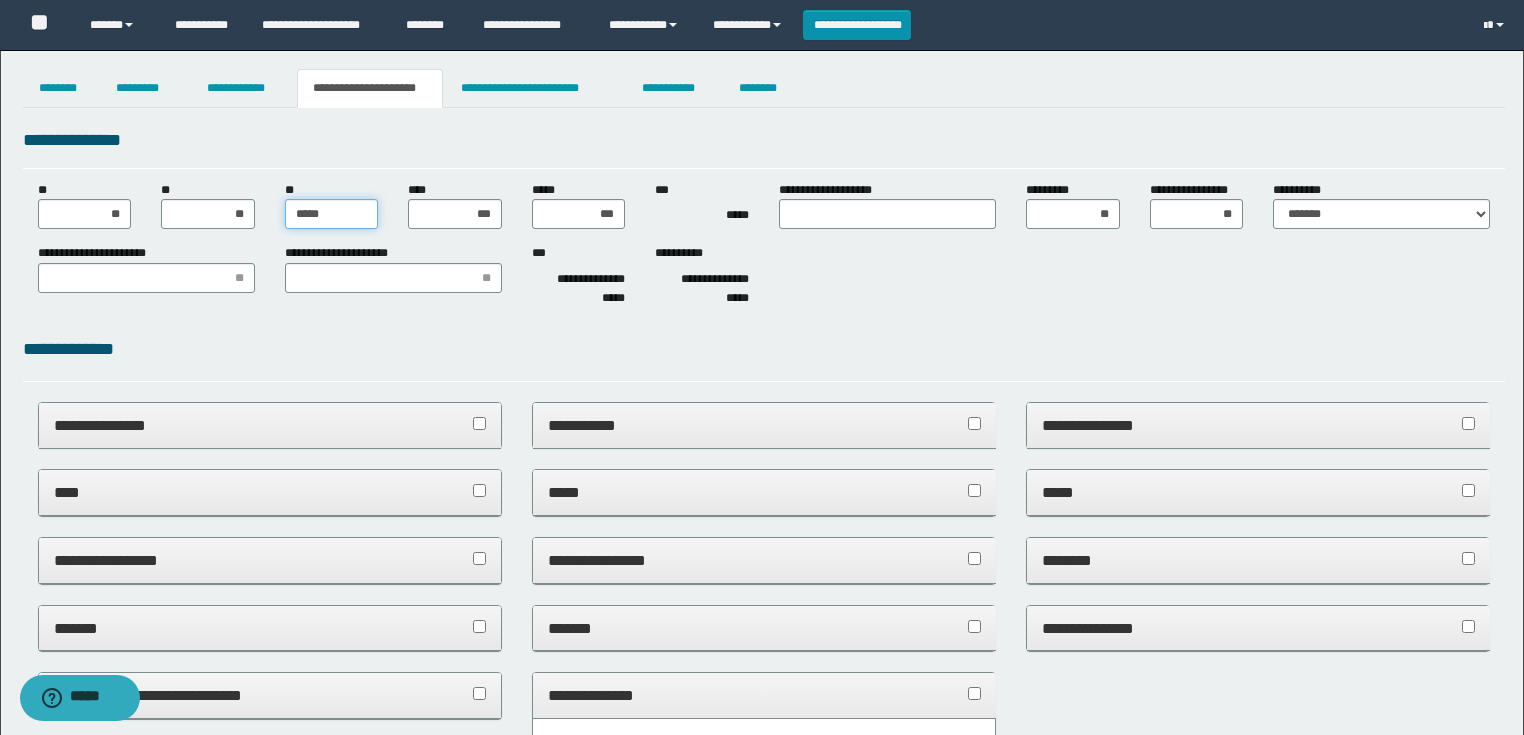 type on "******" 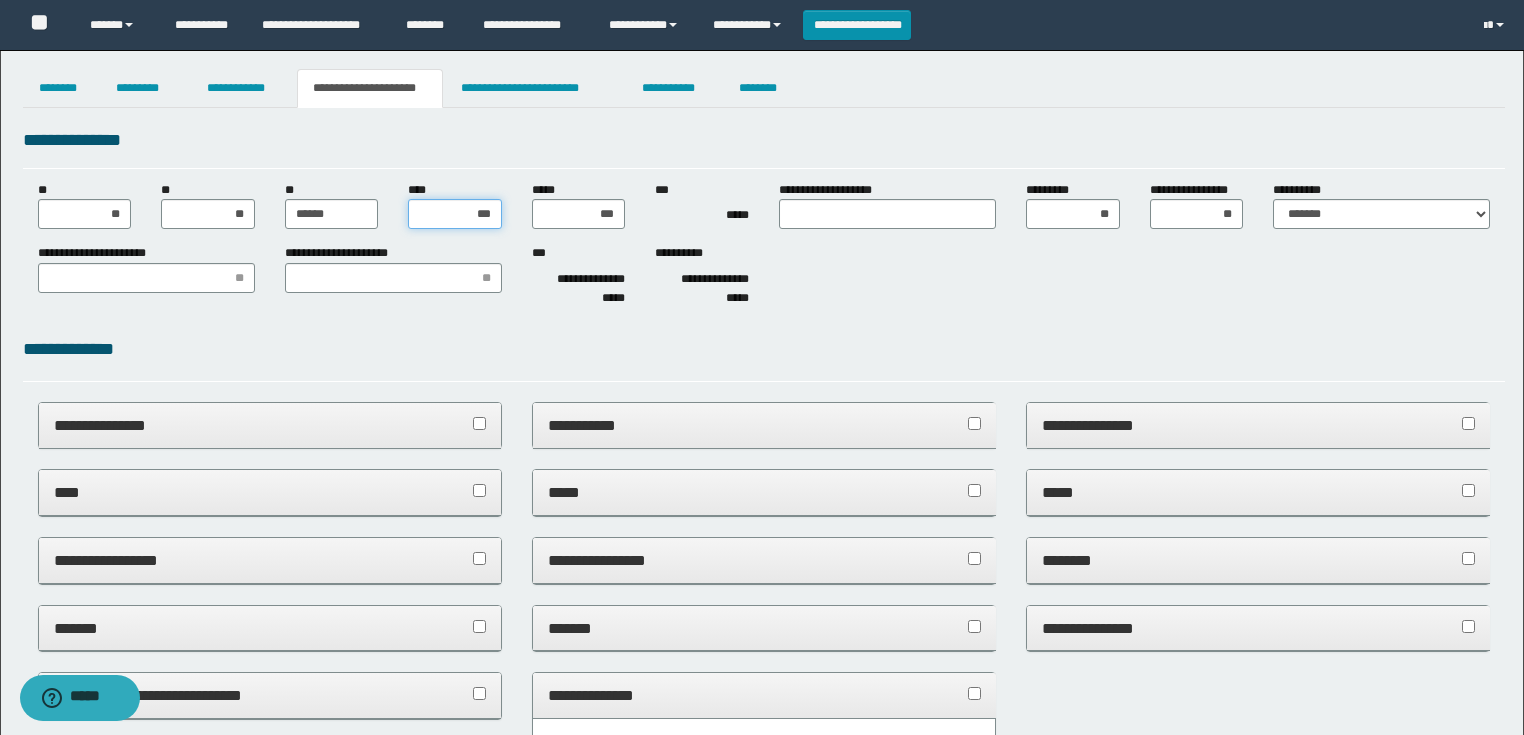 click on "***" at bounding box center (455, 214) 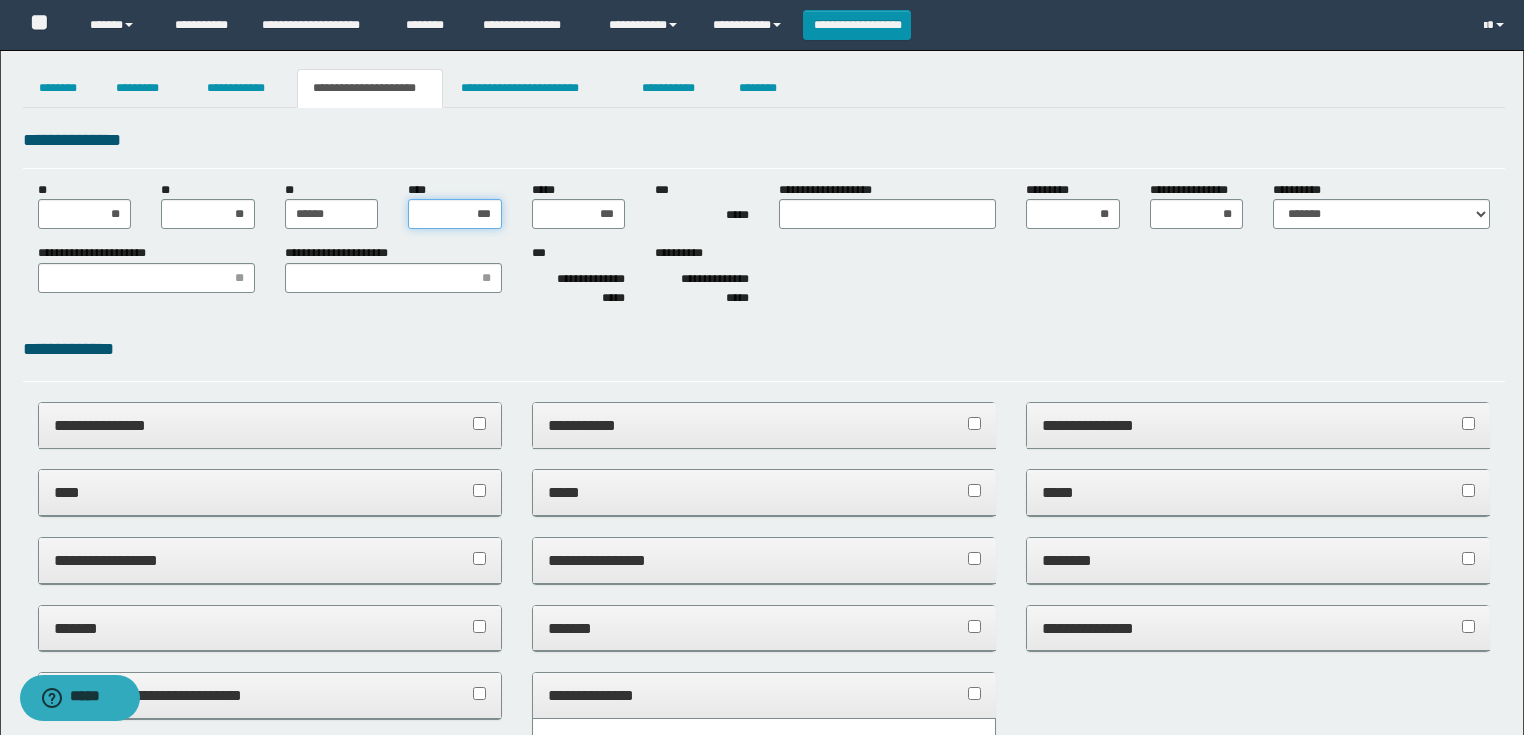 click on "***" at bounding box center (455, 214) 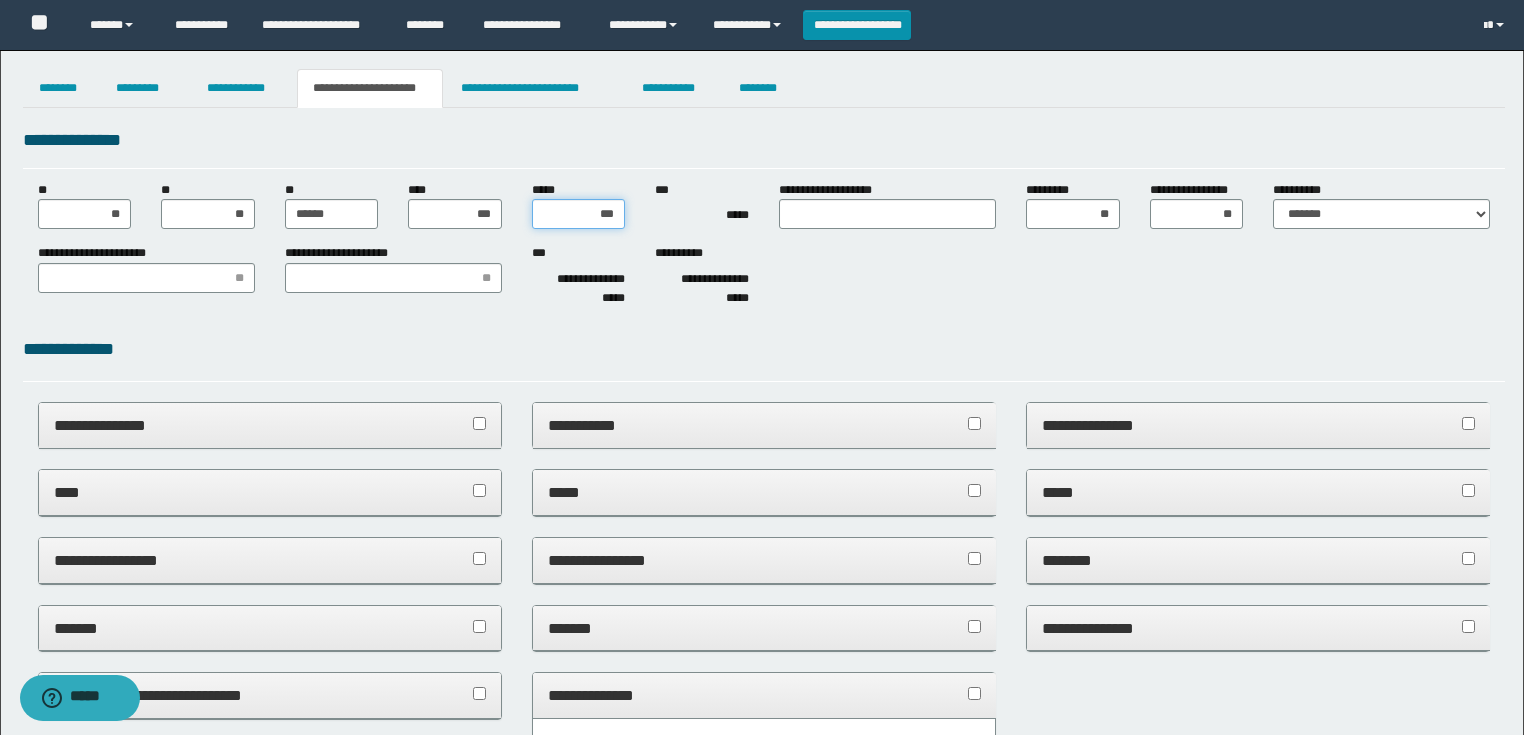 click on "***" at bounding box center (579, 214) 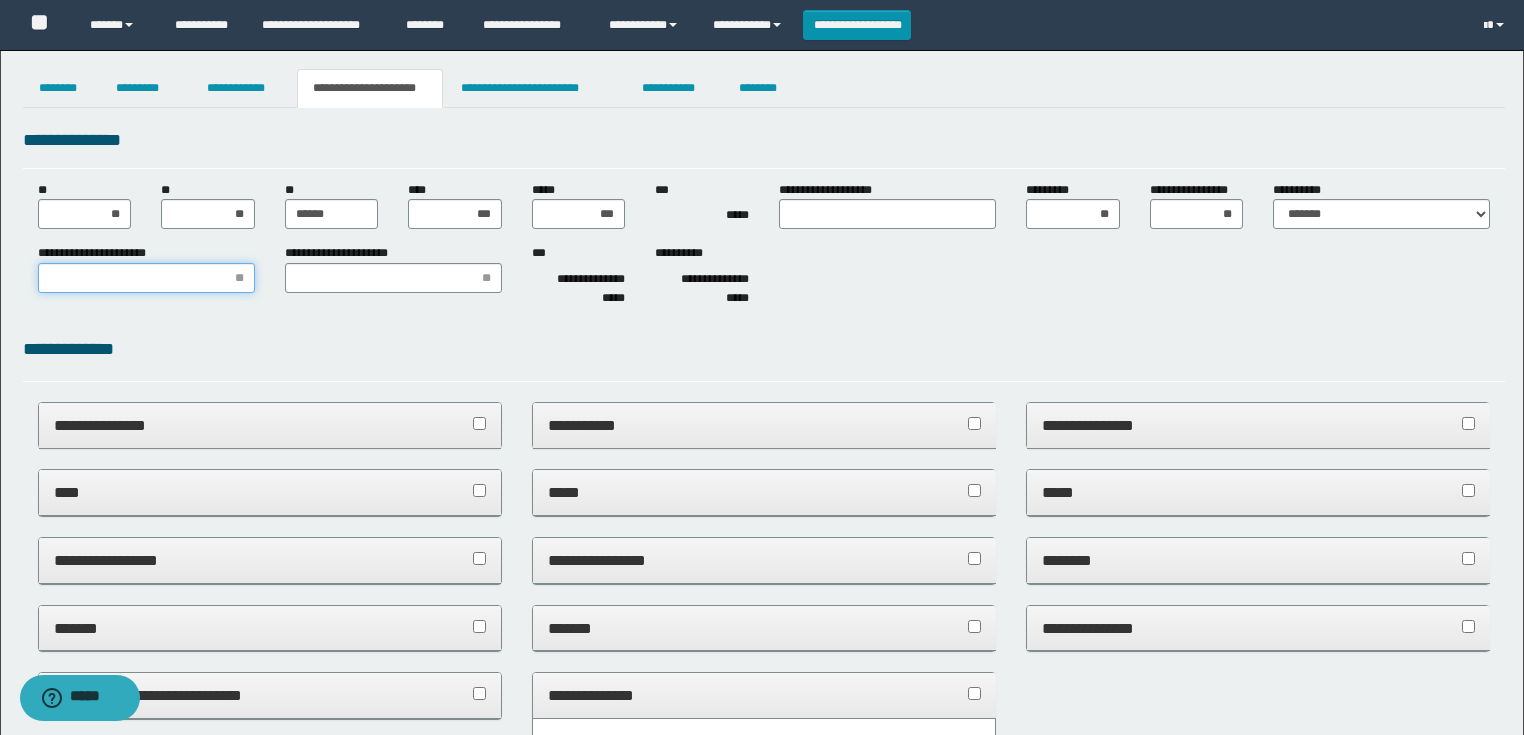 click on "**********" at bounding box center (146, 278) 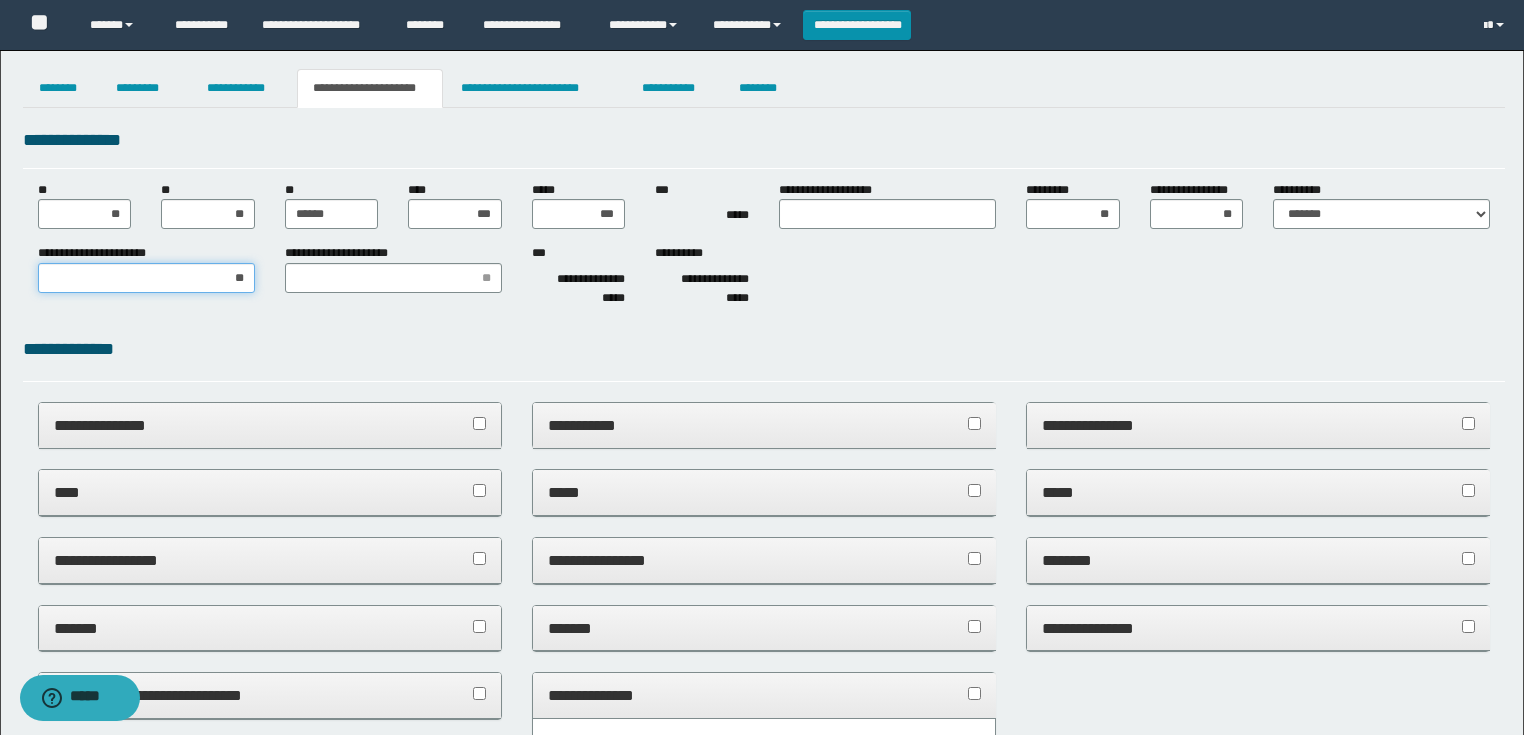 type on "***" 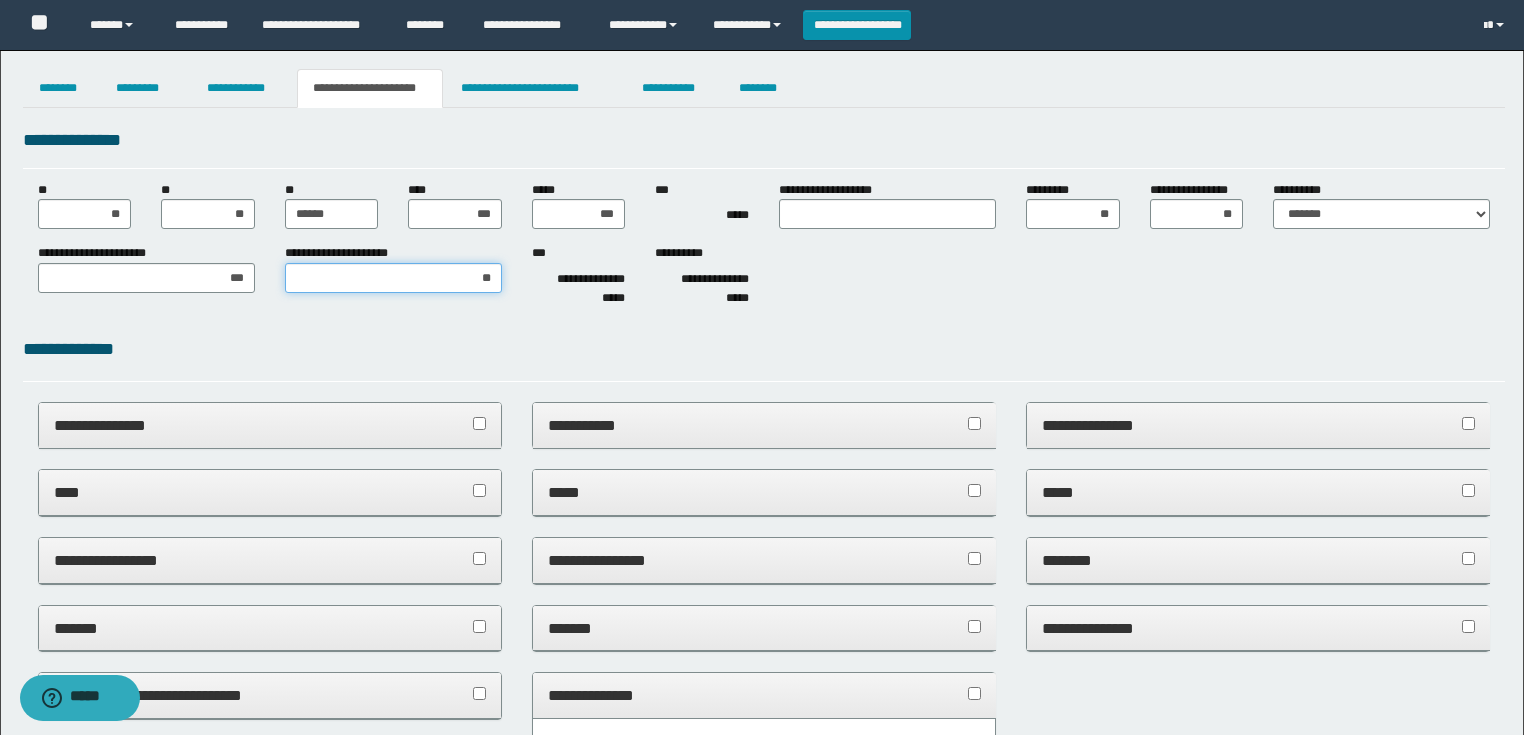 type on "***" 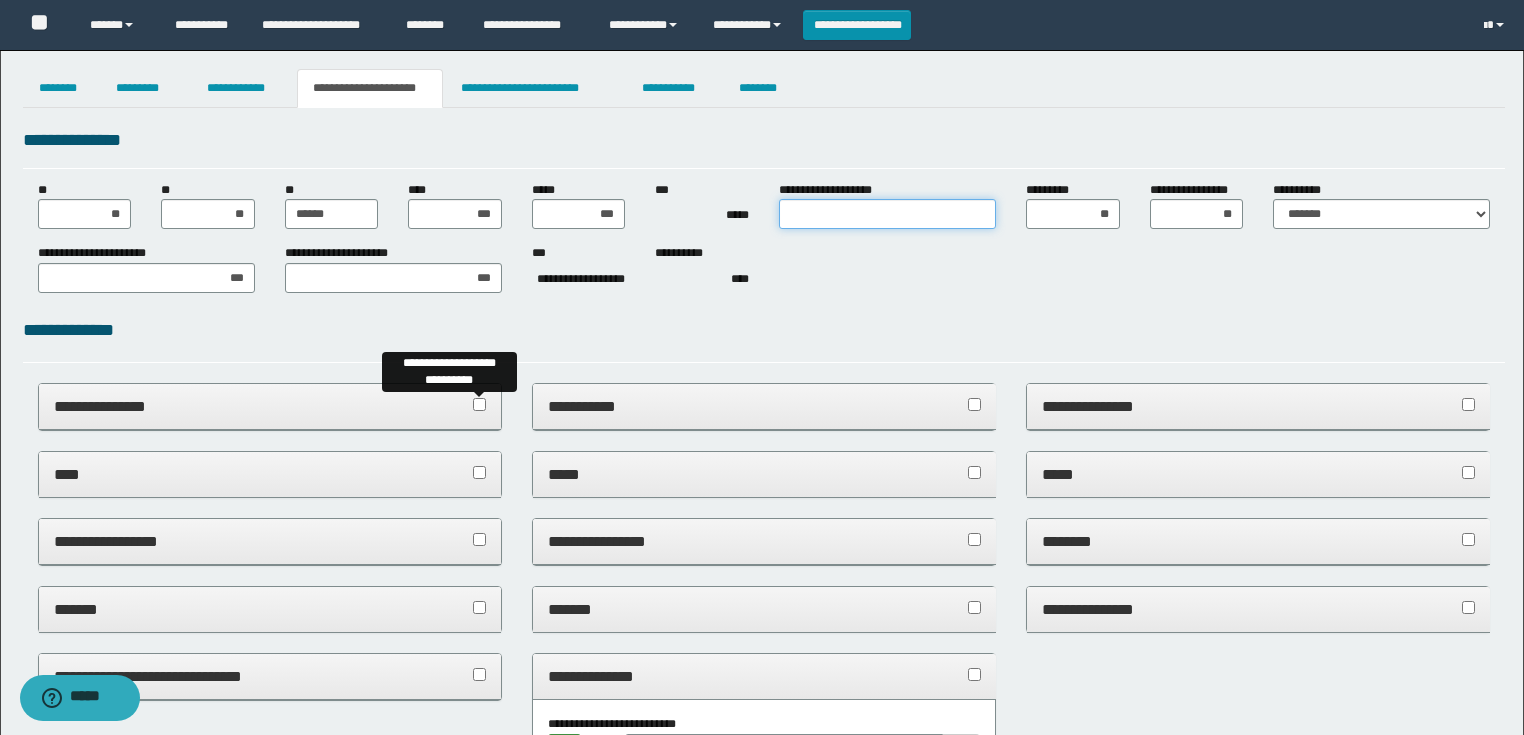 click on "**********" at bounding box center (887, 214) 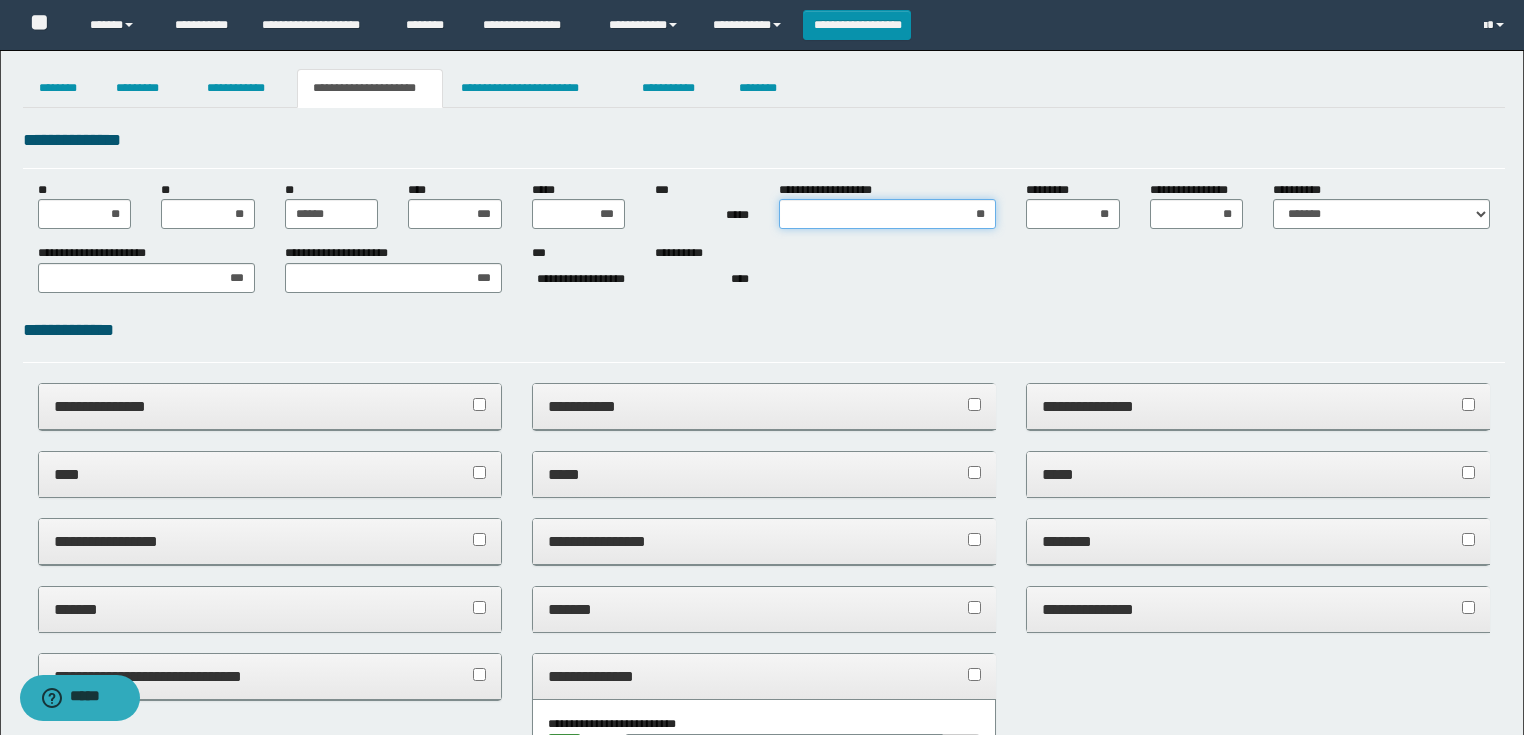 type on "***" 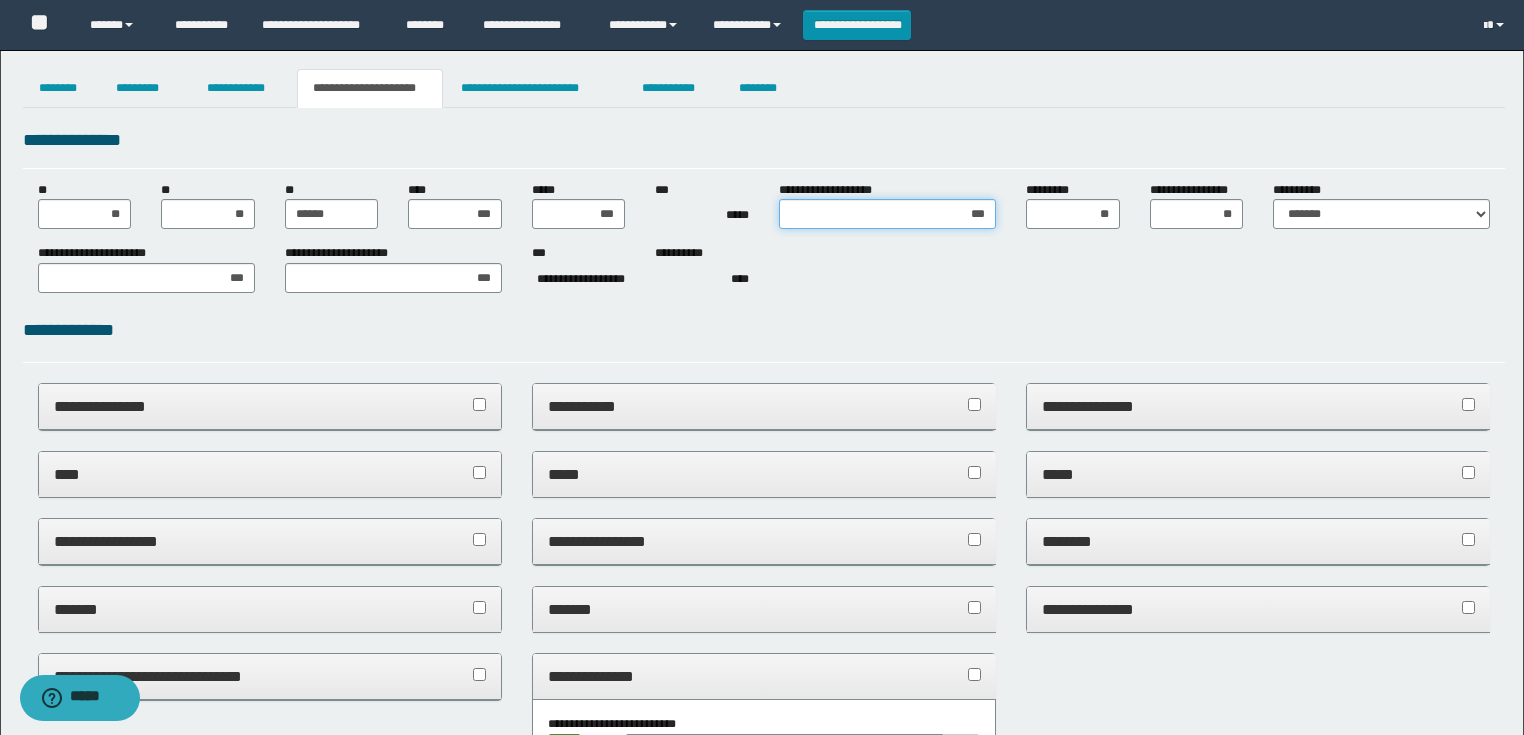 click on "***" at bounding box center [887, 214] 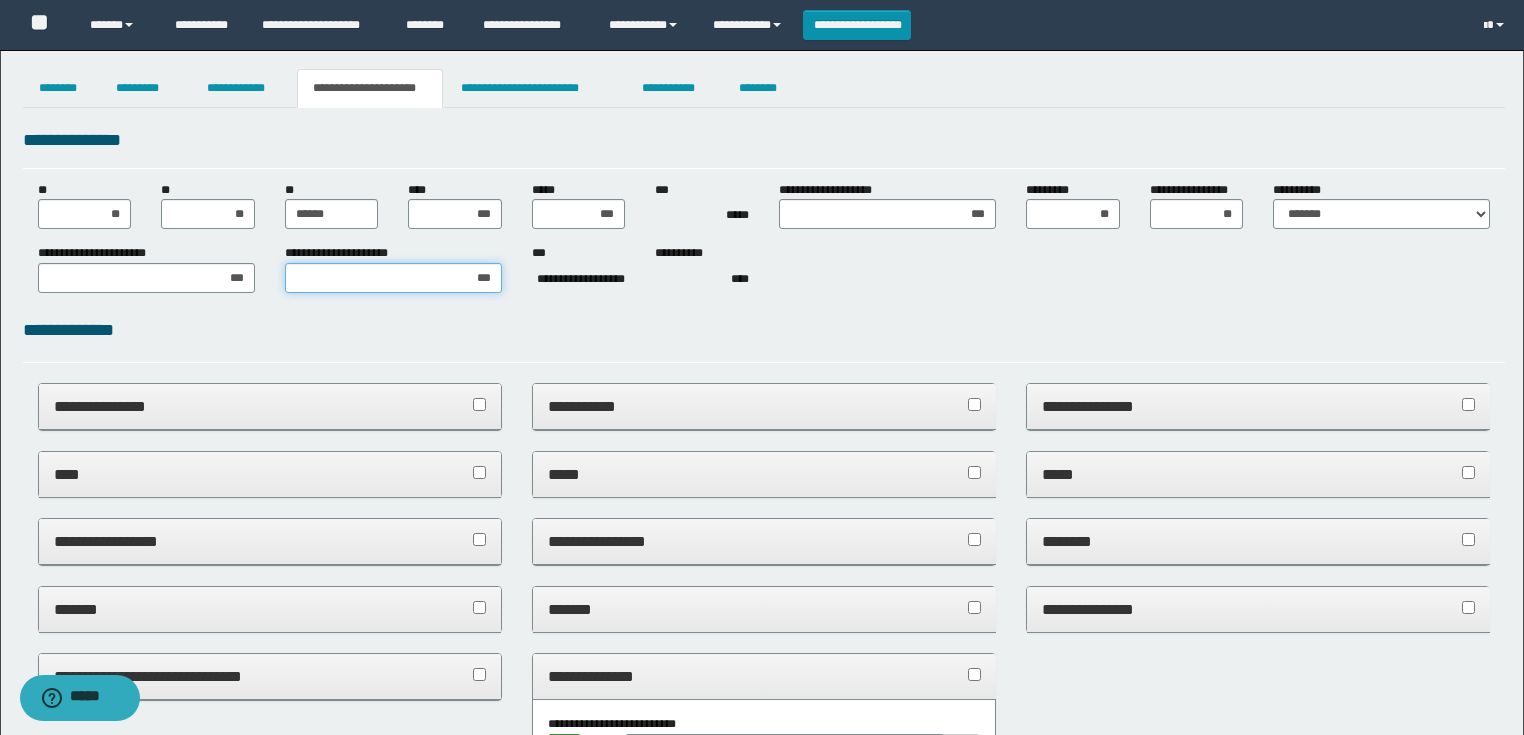 click on "***" at bounding box center (393, 278) 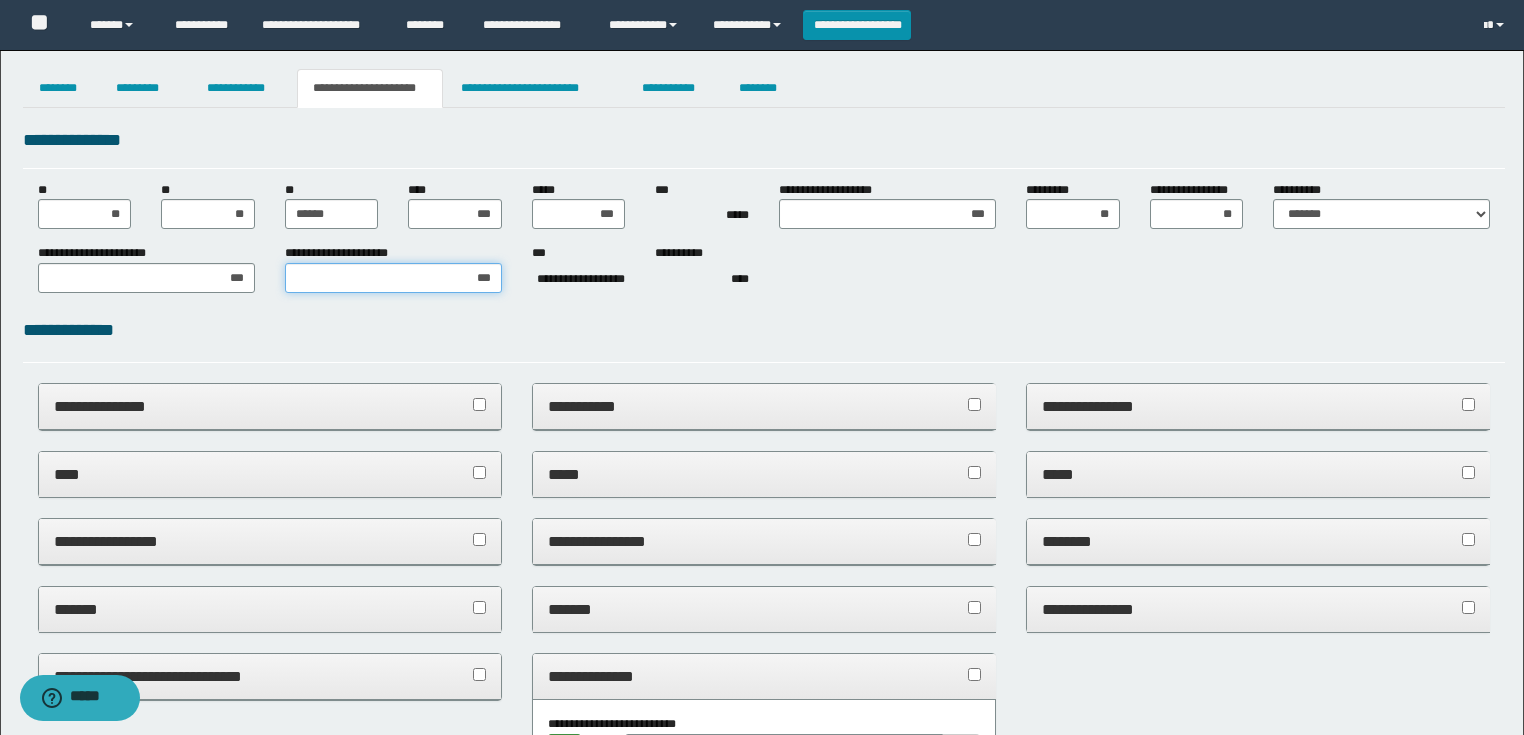 click on "***" at bounding box center (393, 278) 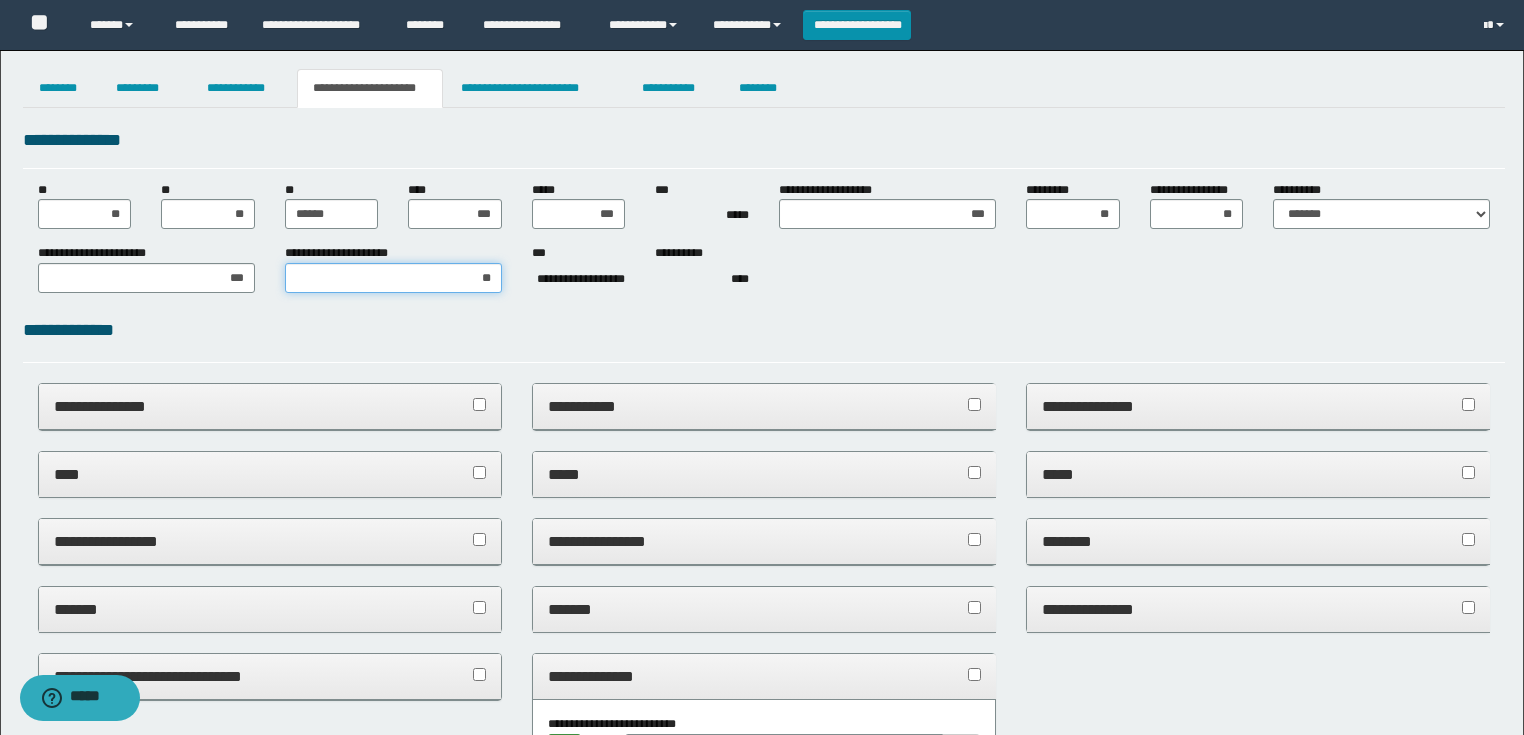 type on "***" 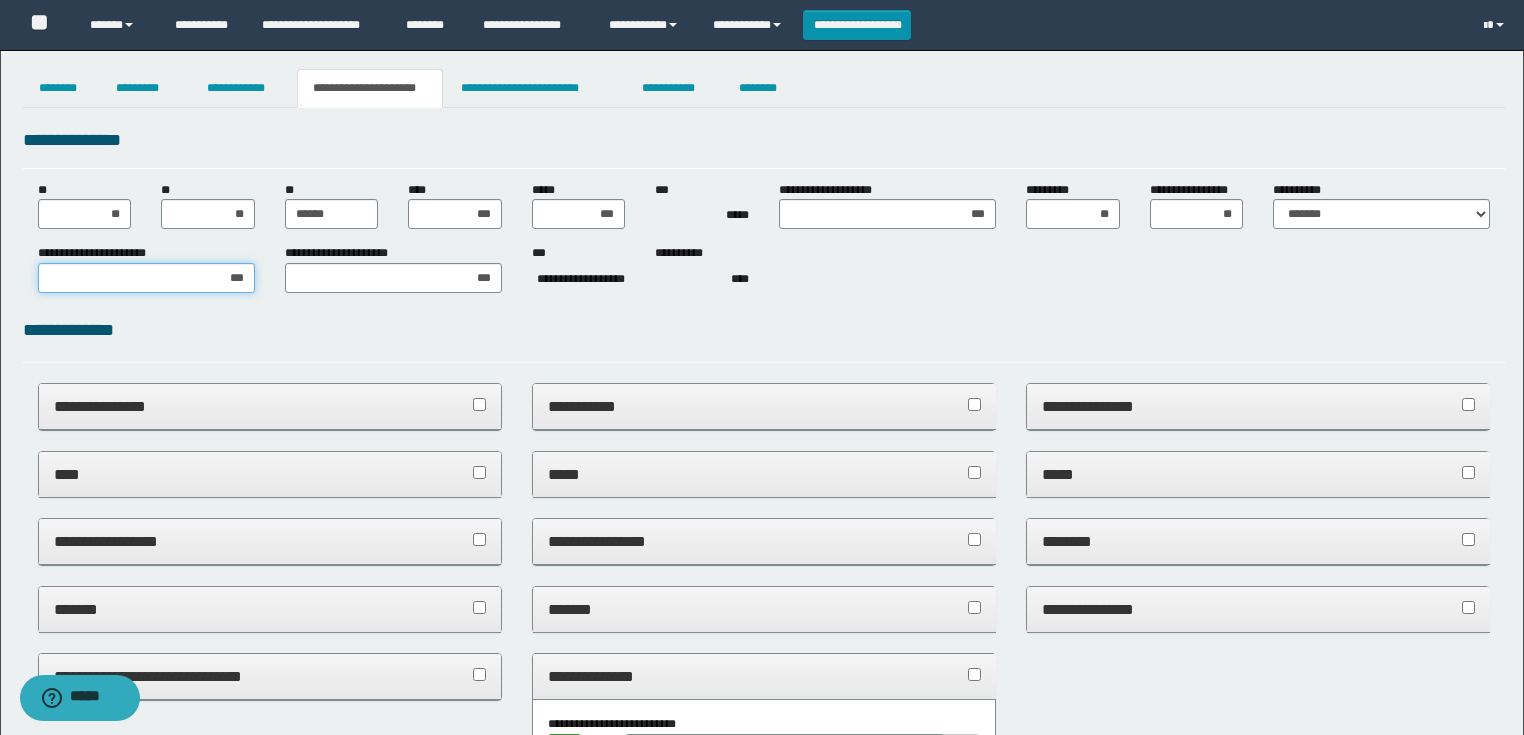 click on "***" at bounding box center [146, 278] 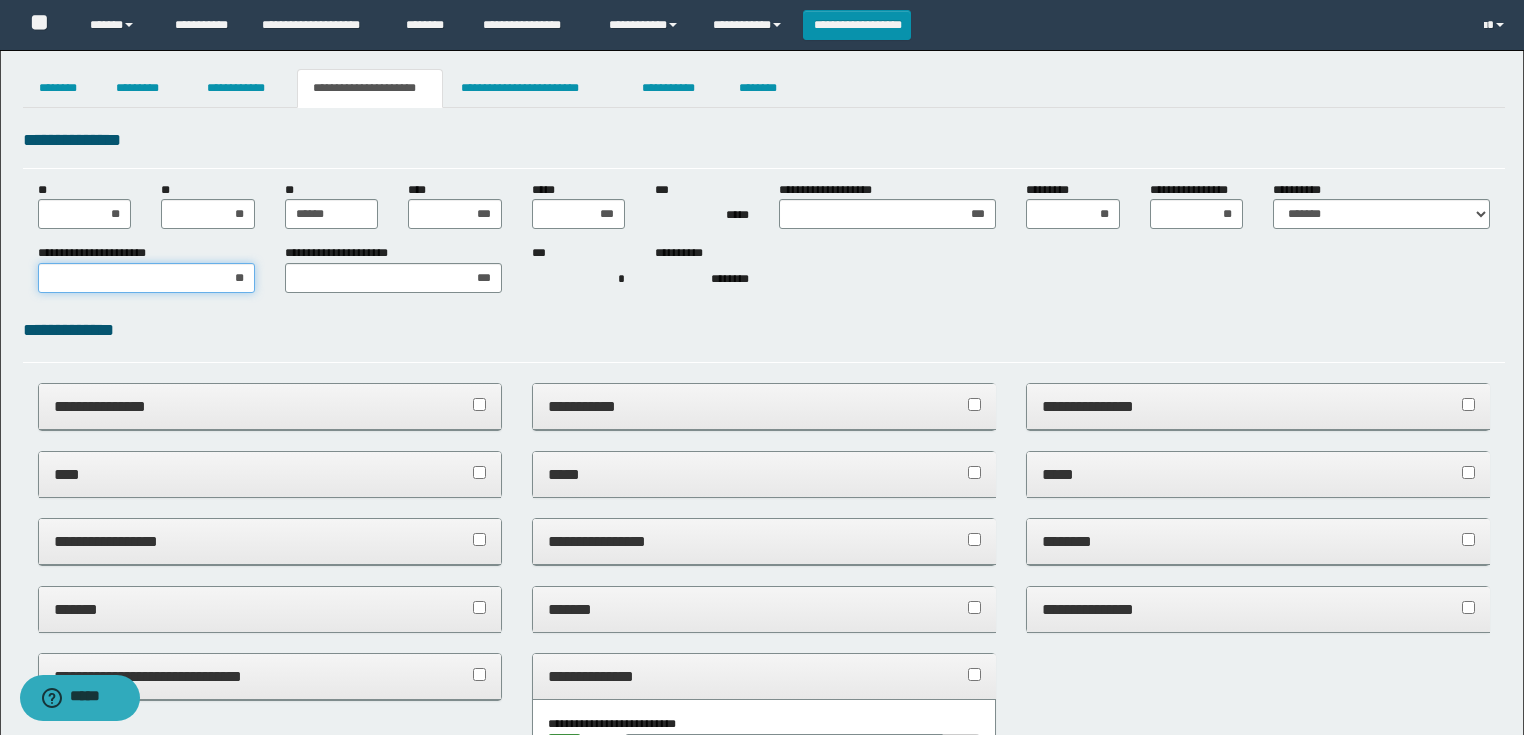 type on "***" 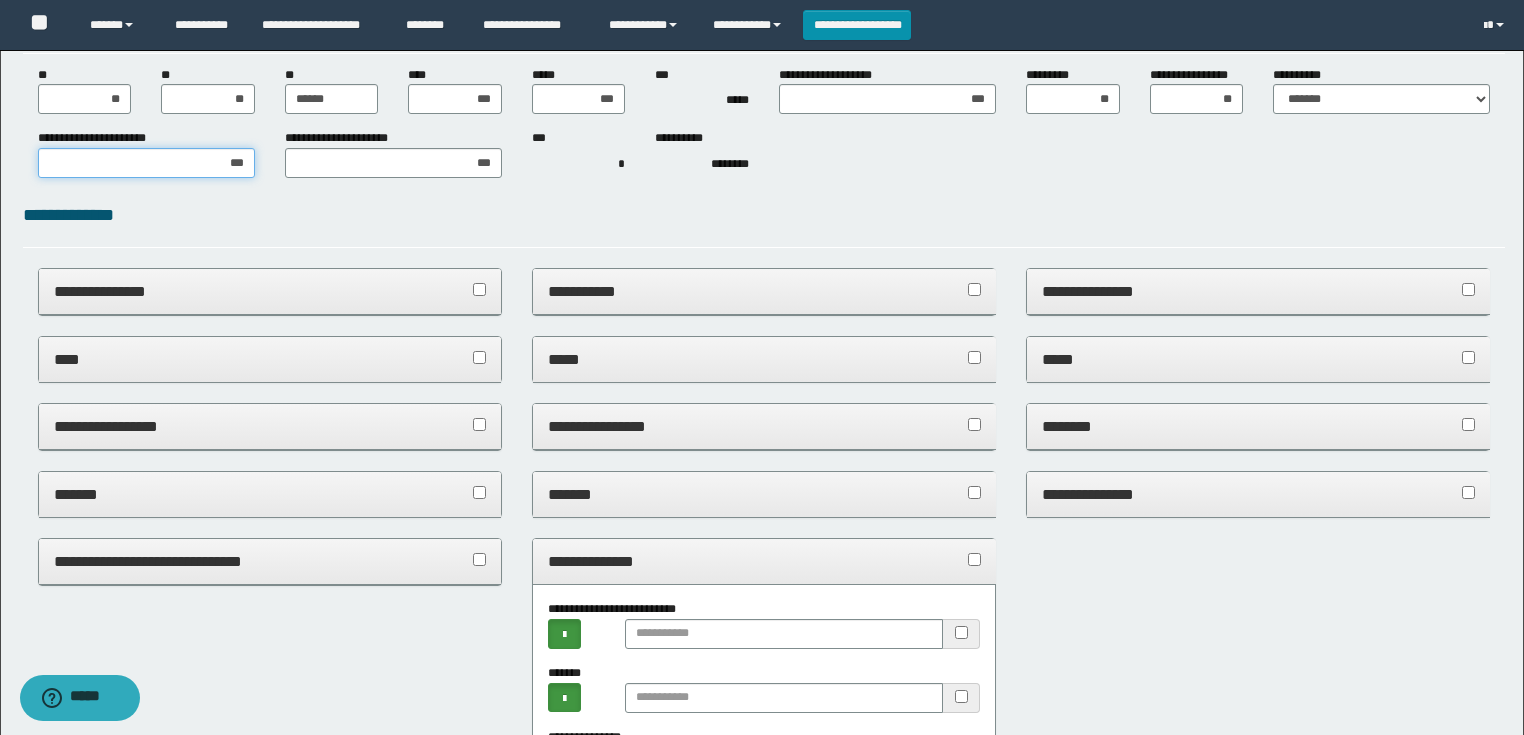 scroll, scrollTop: 0, scrollLeft: 0, axis: both 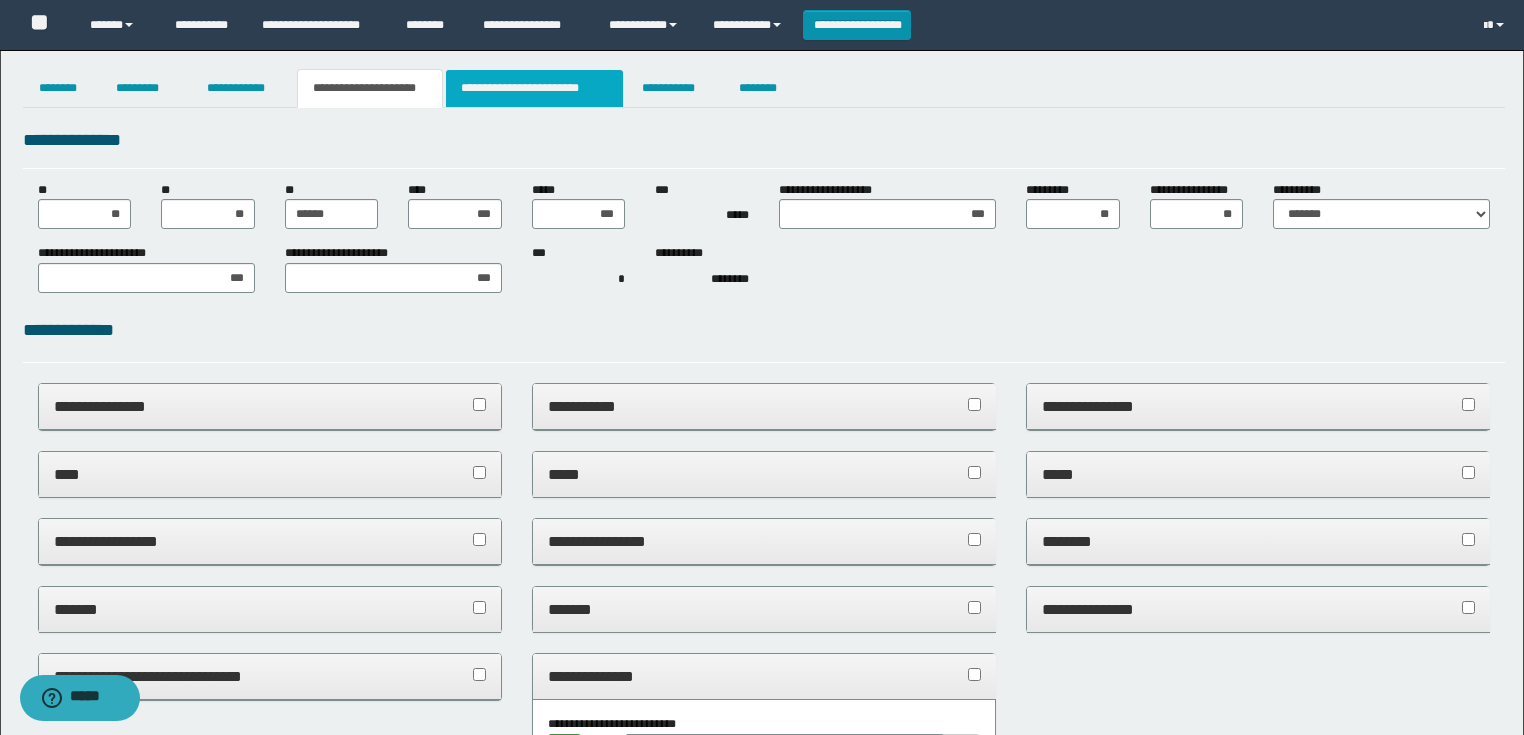 click on "**********" at bounding box center (534, 88) 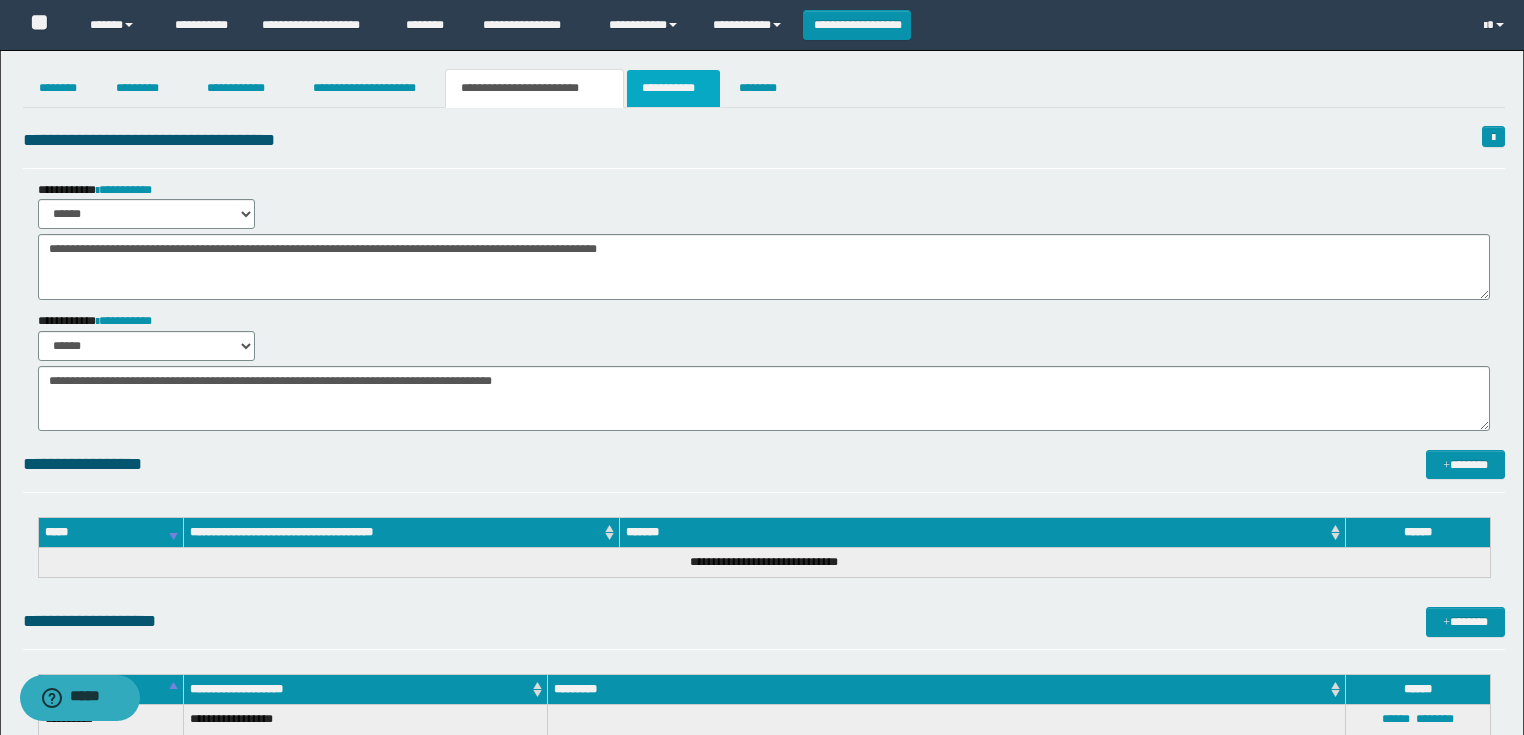 click on "**********" at bounding box center [673, 88] 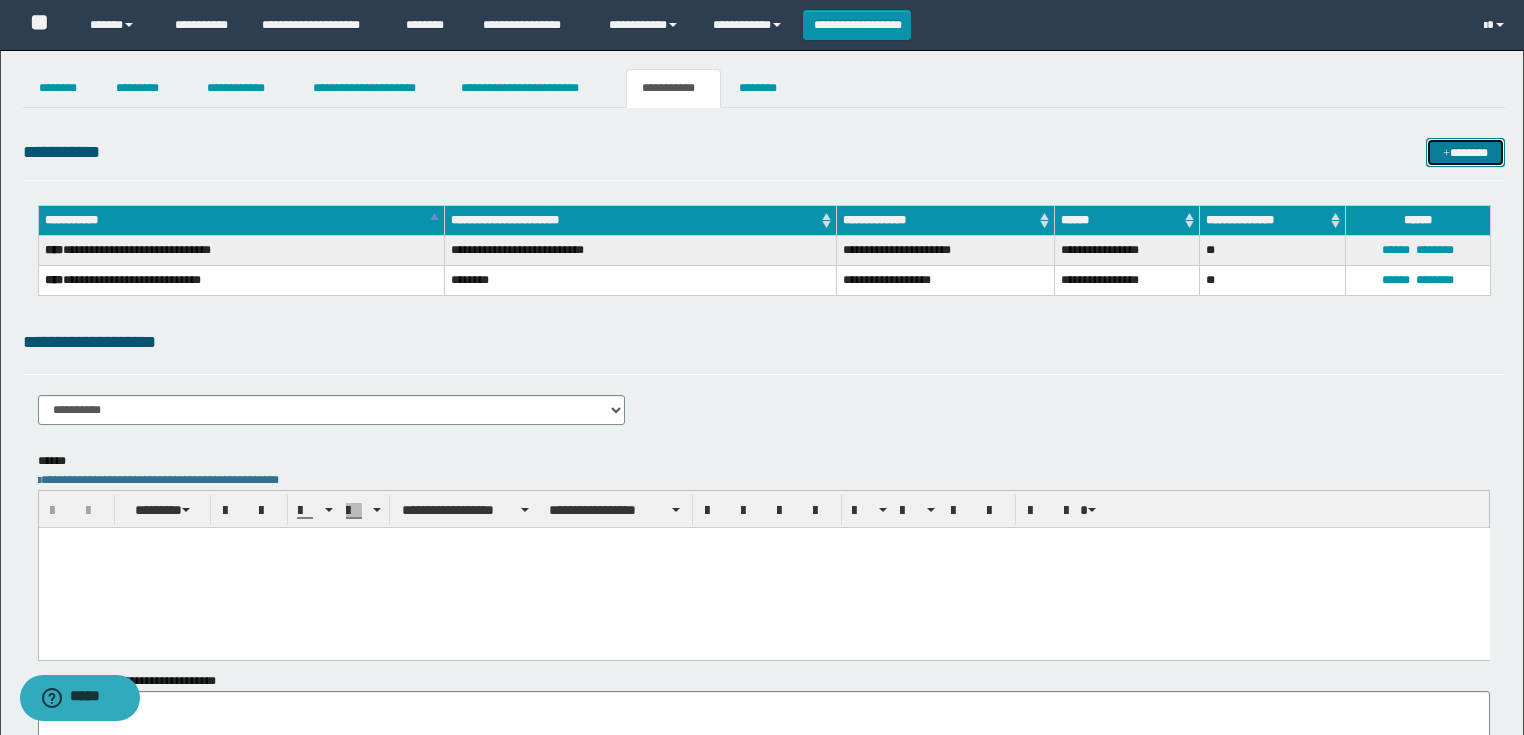 click on "*******" at bounding box center [1465, 153] 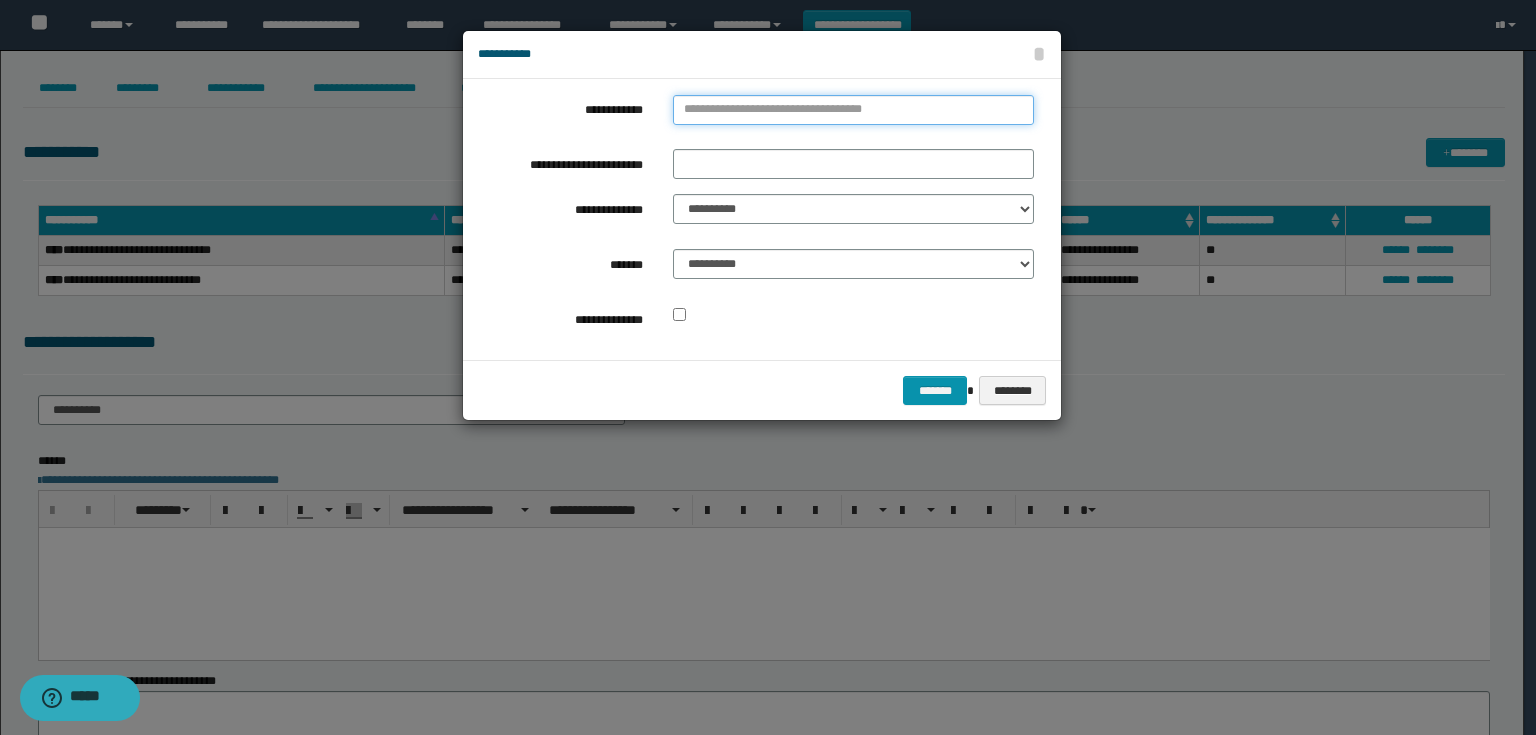 type on "**********" 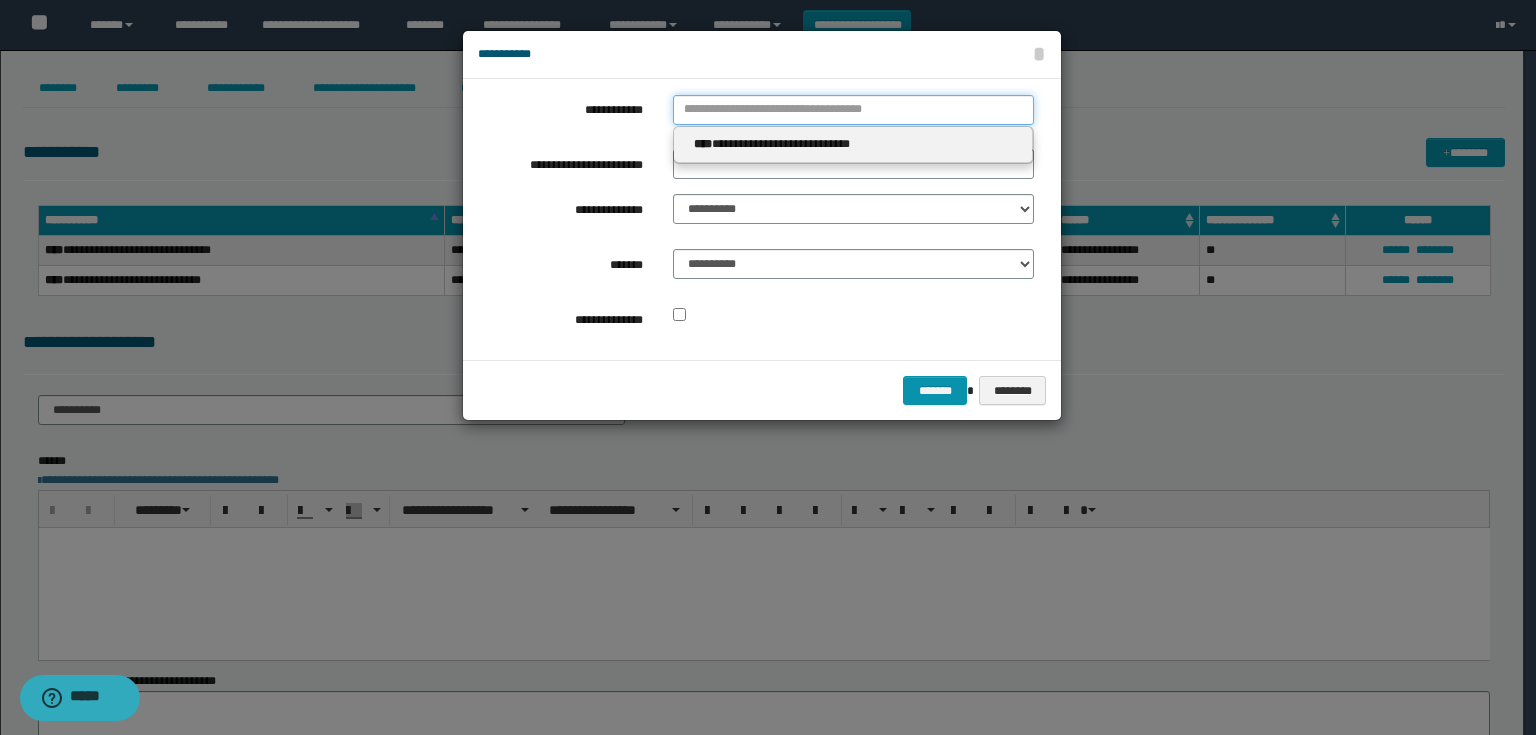 click on "**********" at bounding box center [853, 110] 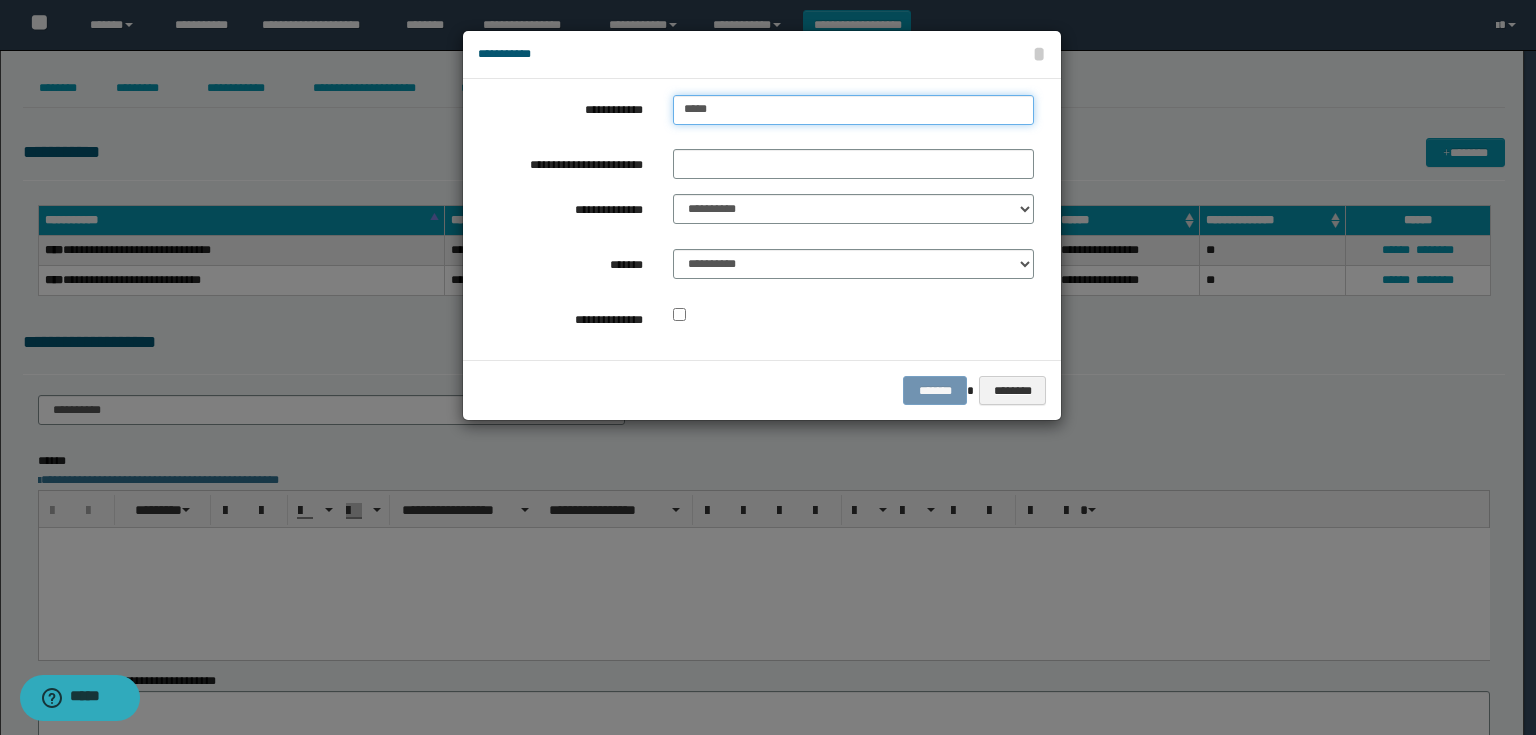 type on "******" 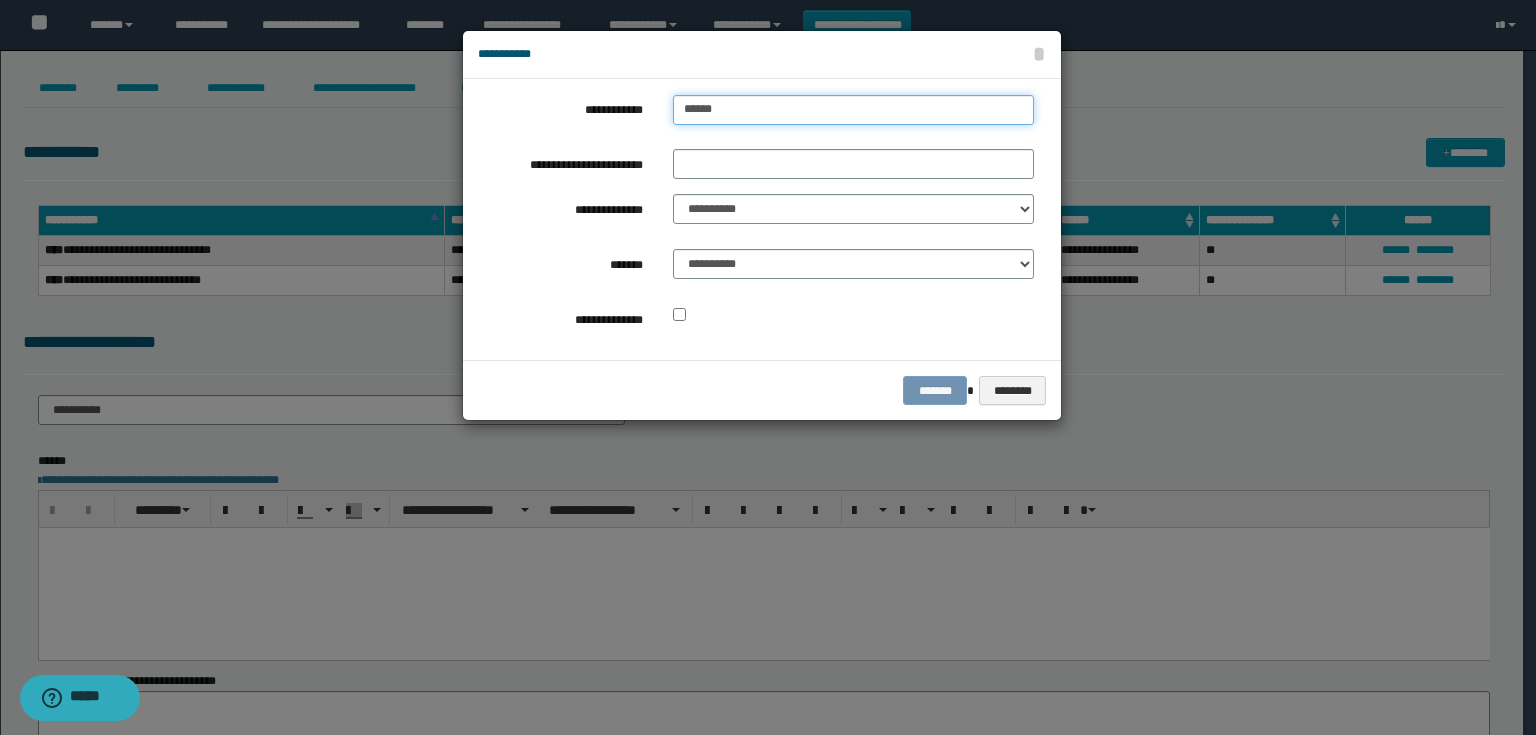 type on "******" 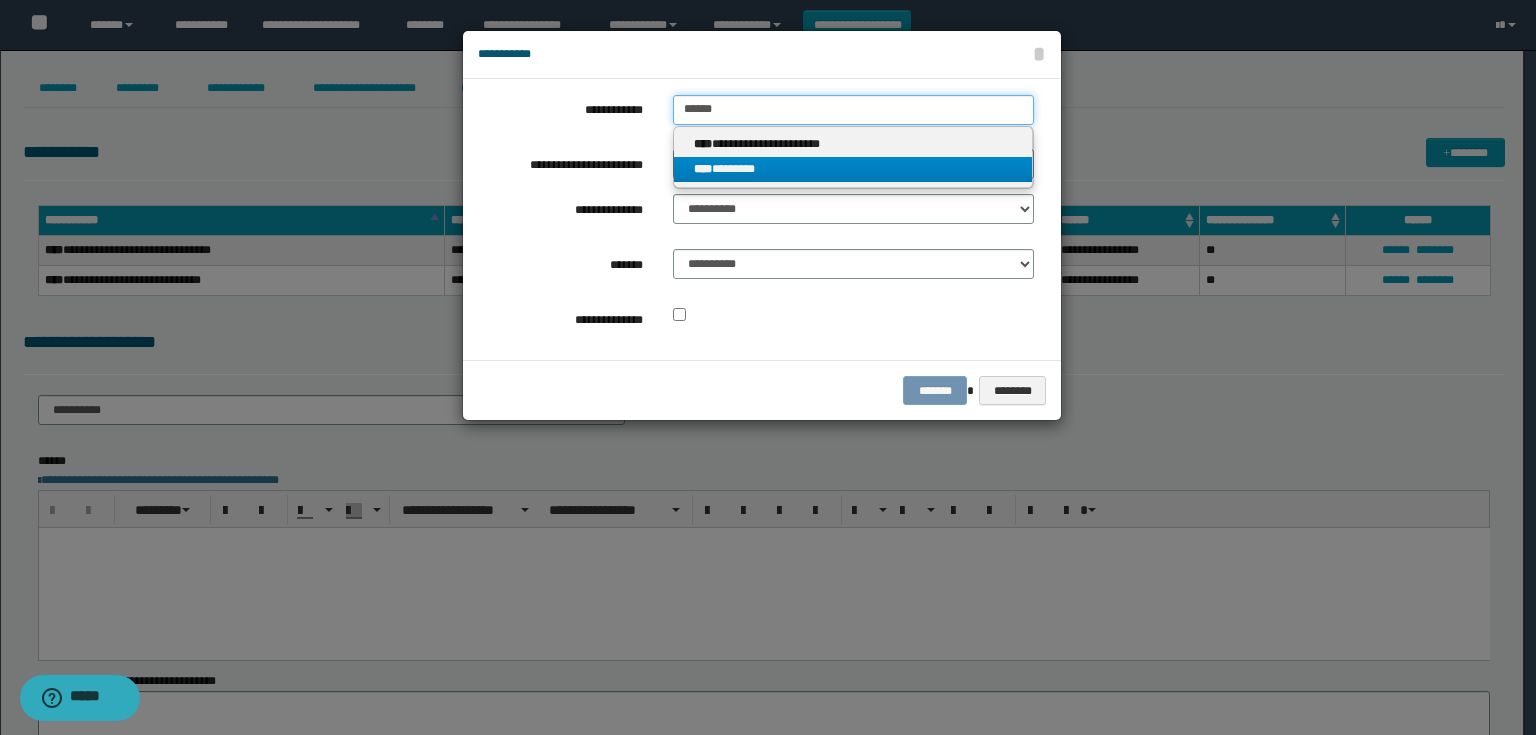 type on "******" 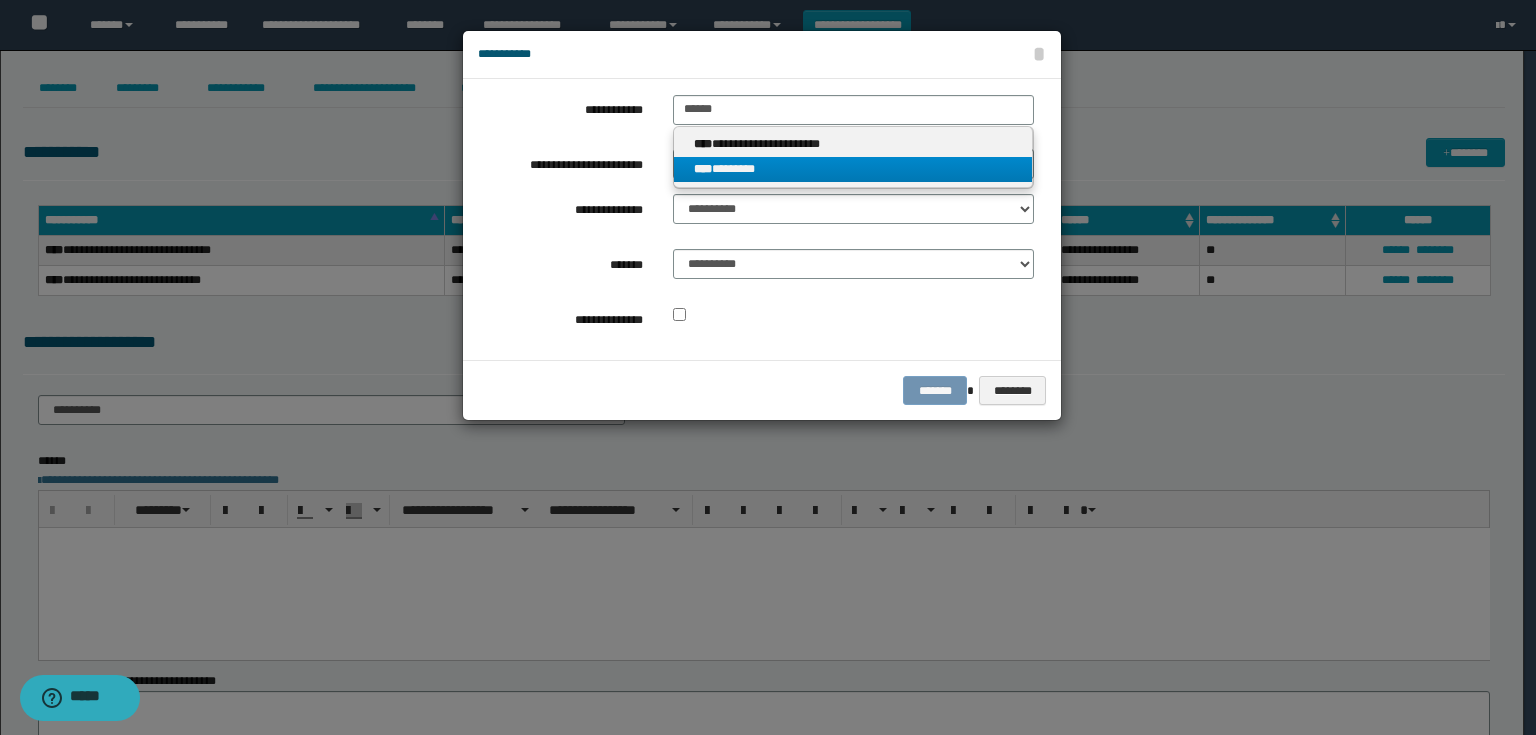 click on "**** ********" at bounding box center [853, 169] 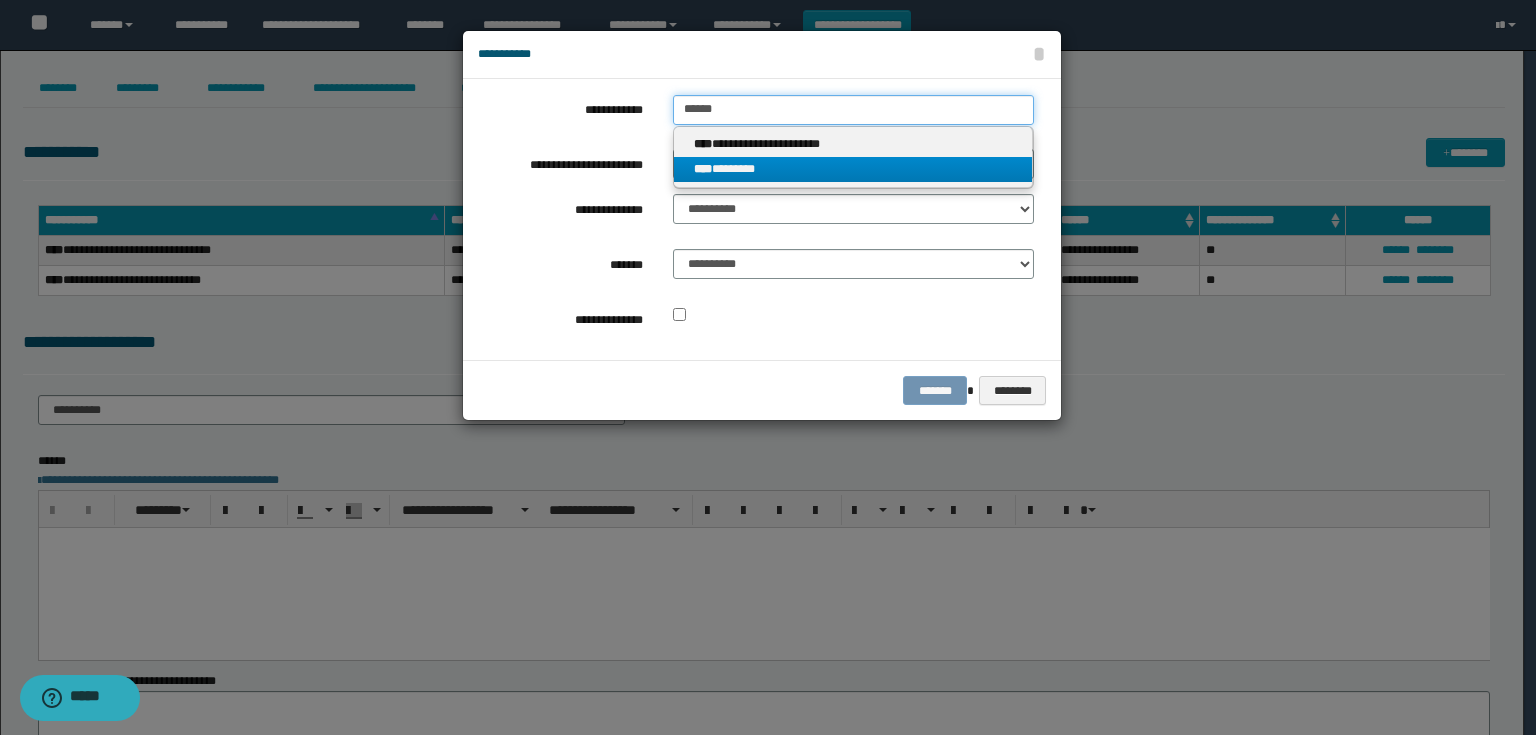 type 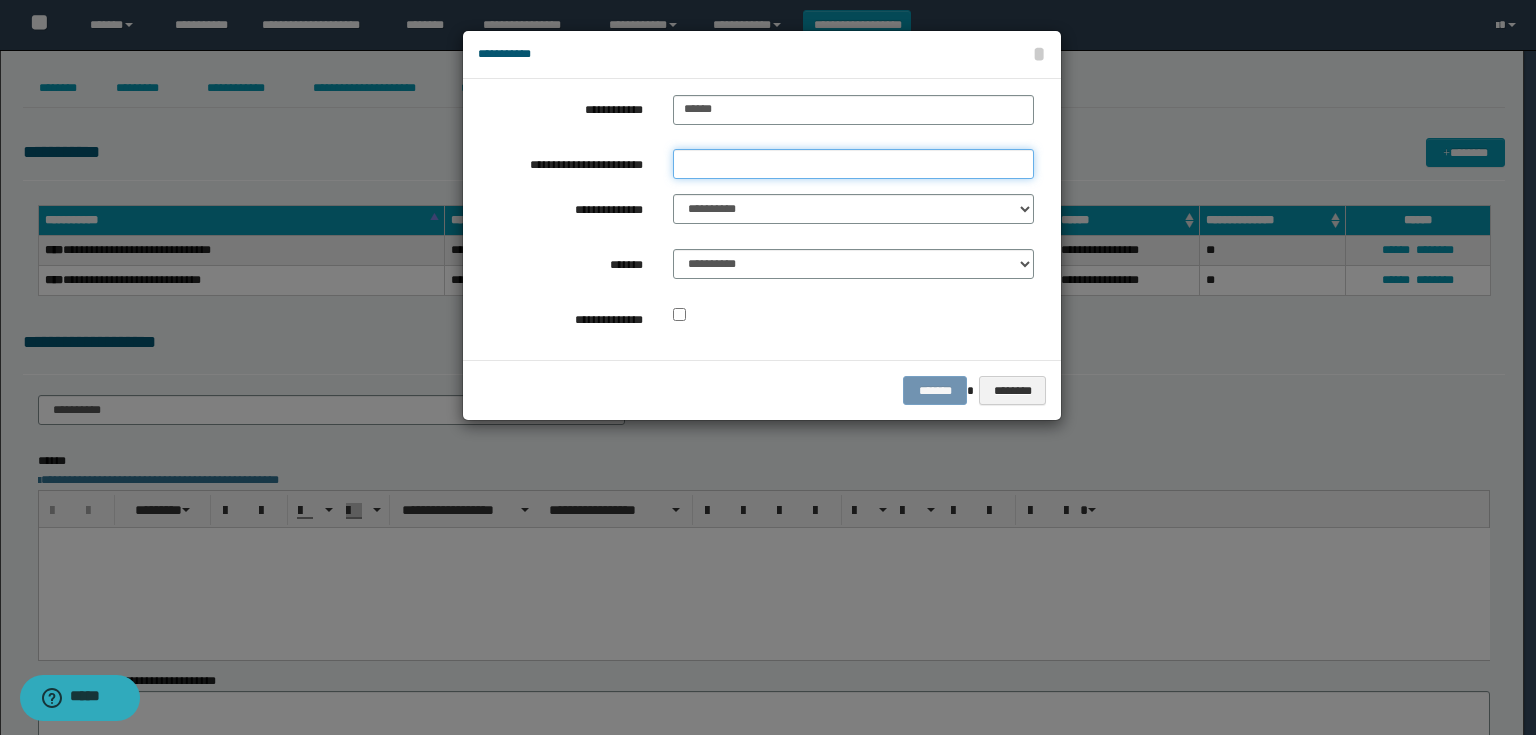 drag, startPoint x: 771, startPoint y: 166, endPoint x: 758, endPoint y: 172, distance: 14.3178215 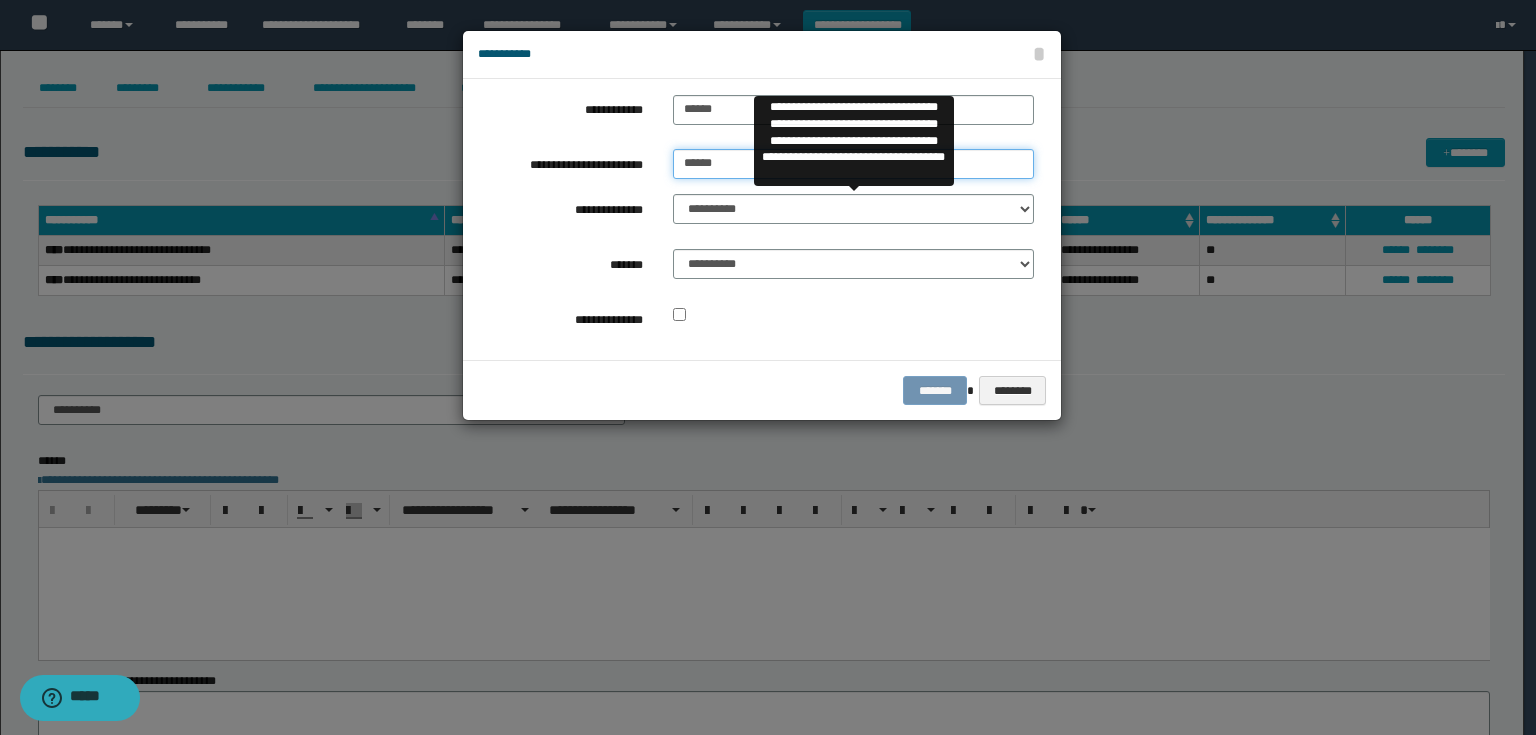 type on "******" 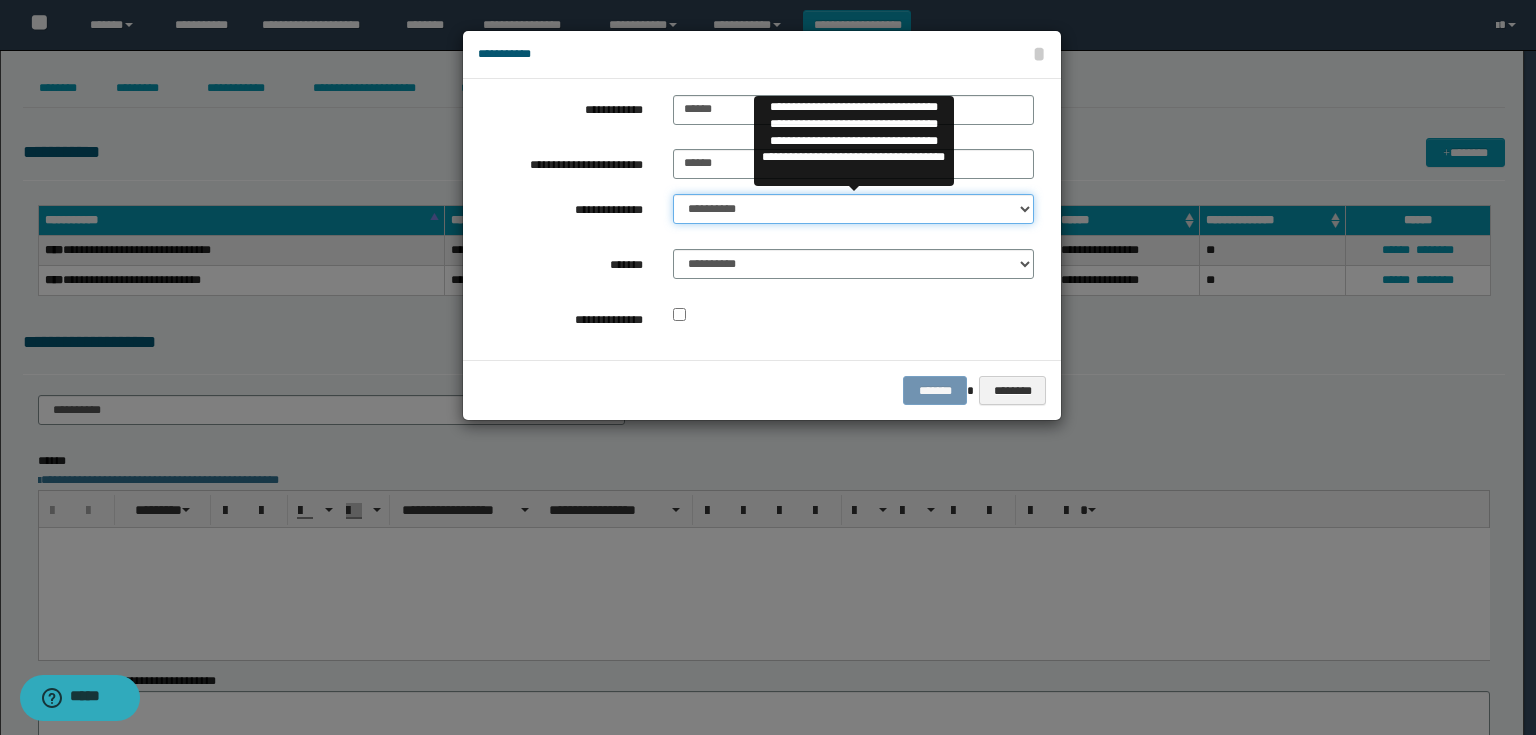 click on "**********" at bounding box center (853, 209) 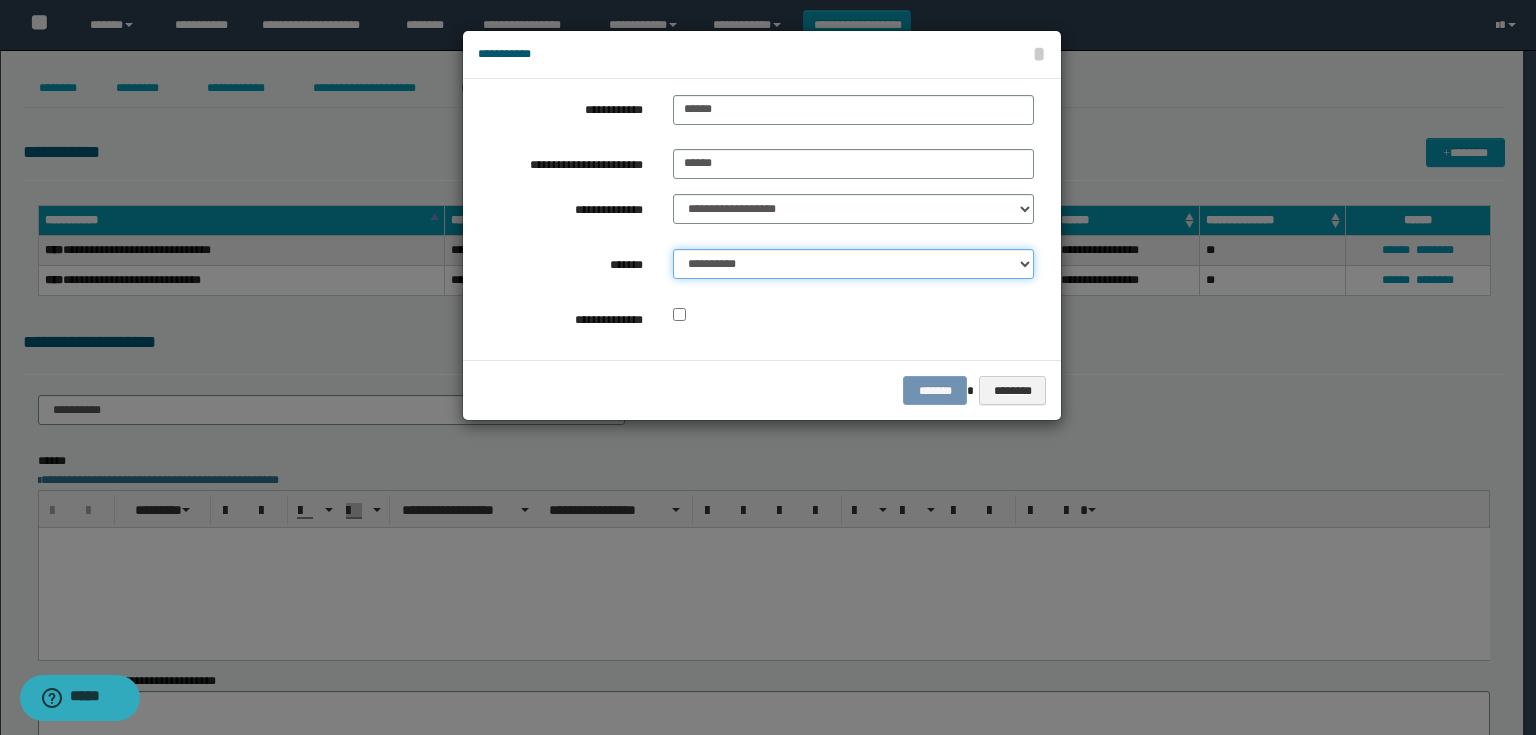 click on "**********" at bounding box center [853, 264] 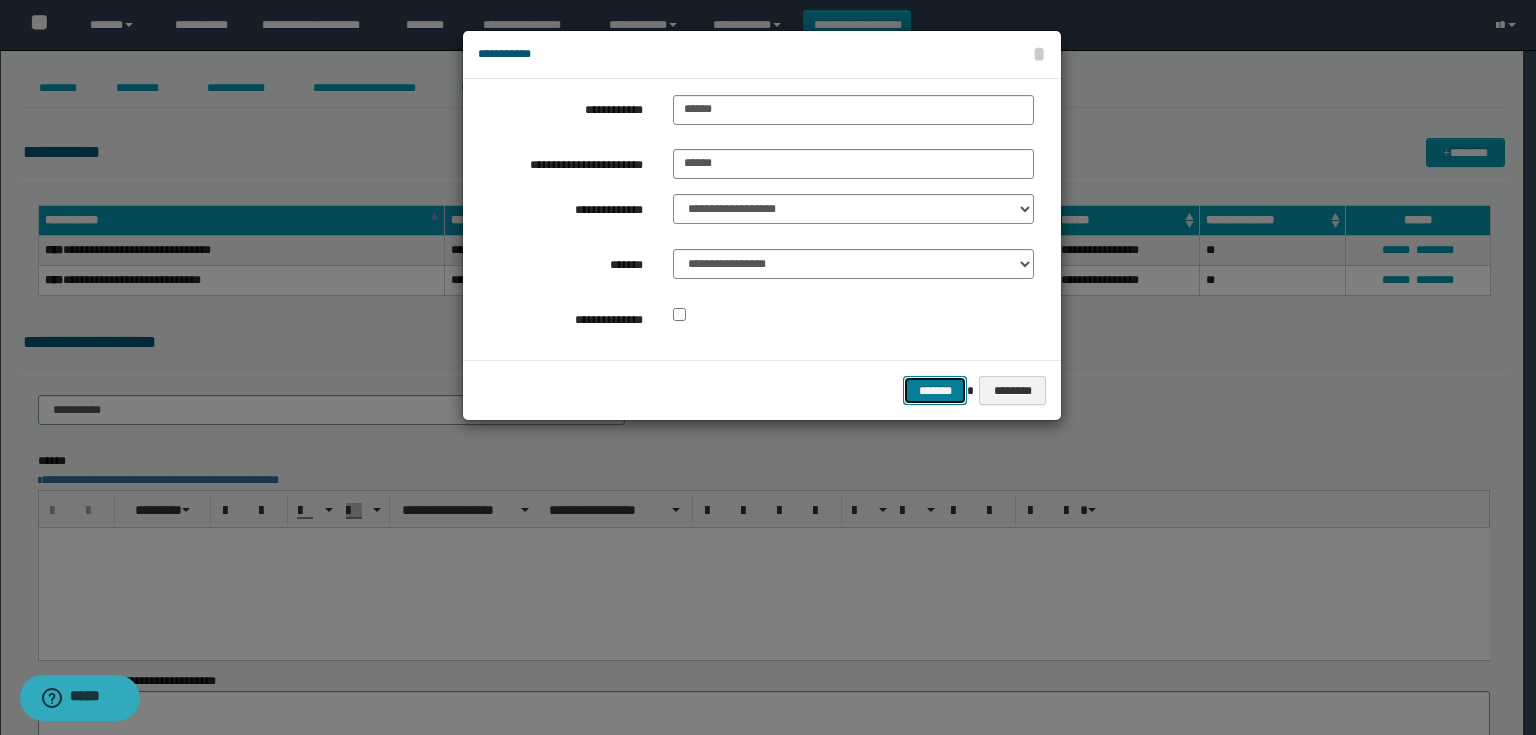 click on "*******" at bounding box center (935, 391) 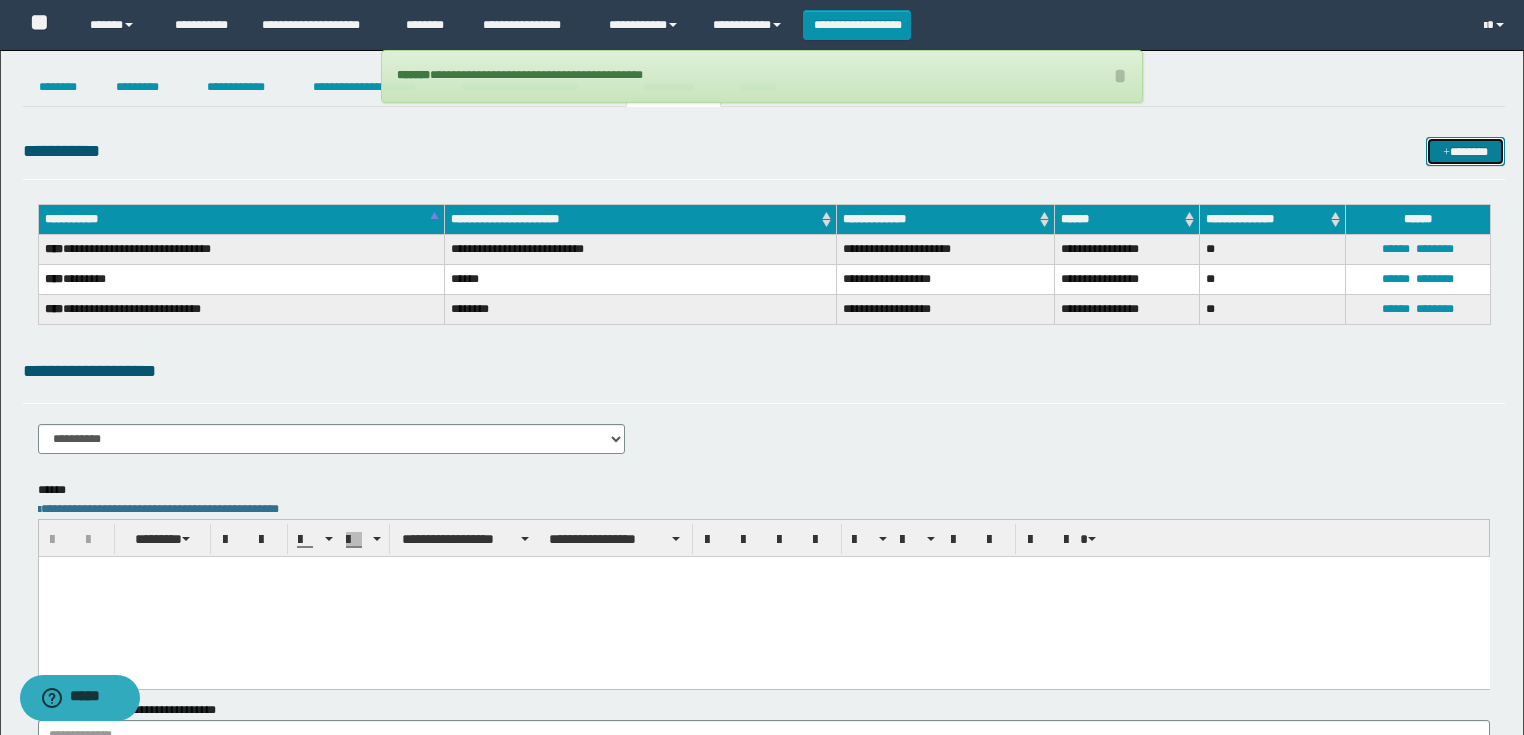 scroll, scrollTop: 0, scrollLeft: 0, axis: both 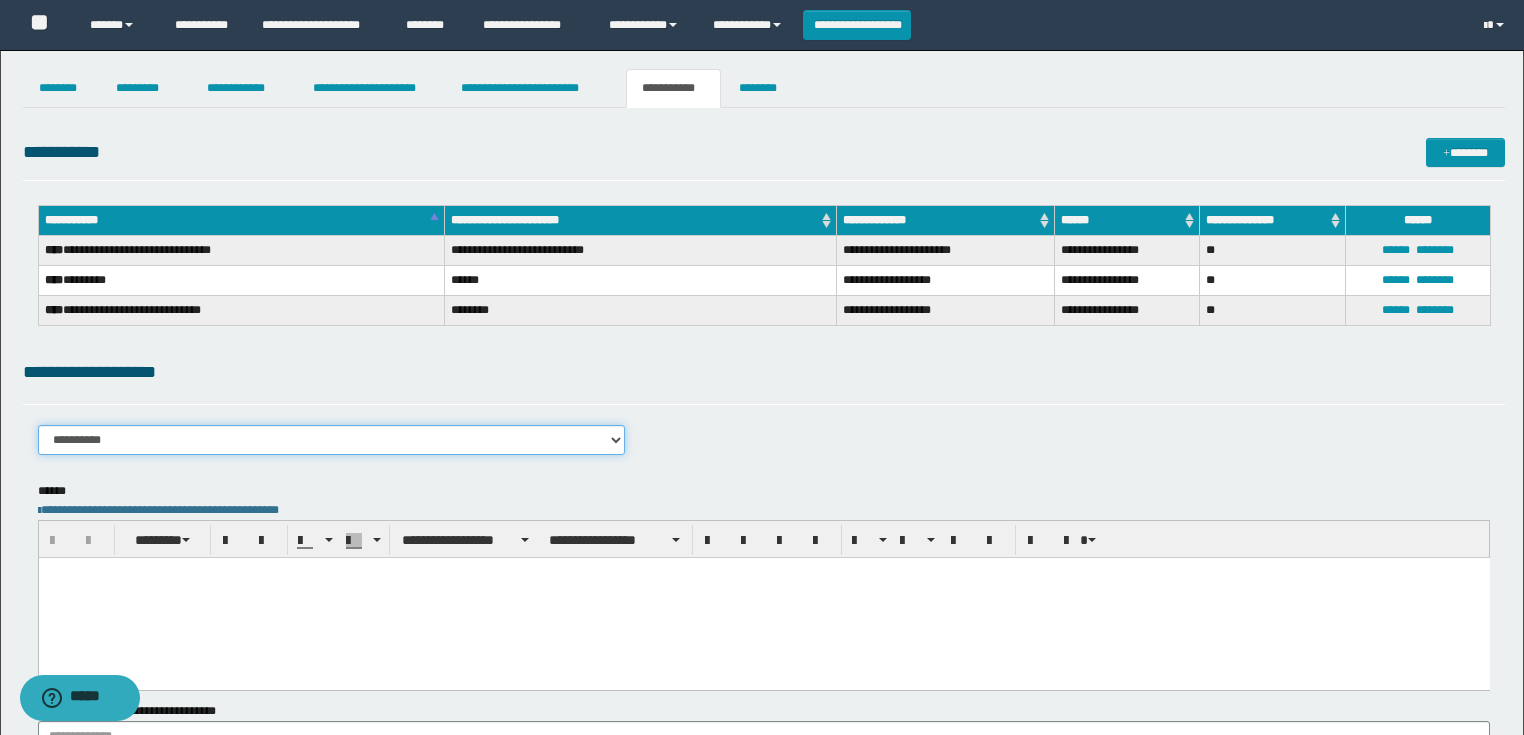 click on "**********" at bounding box center [332, 440] 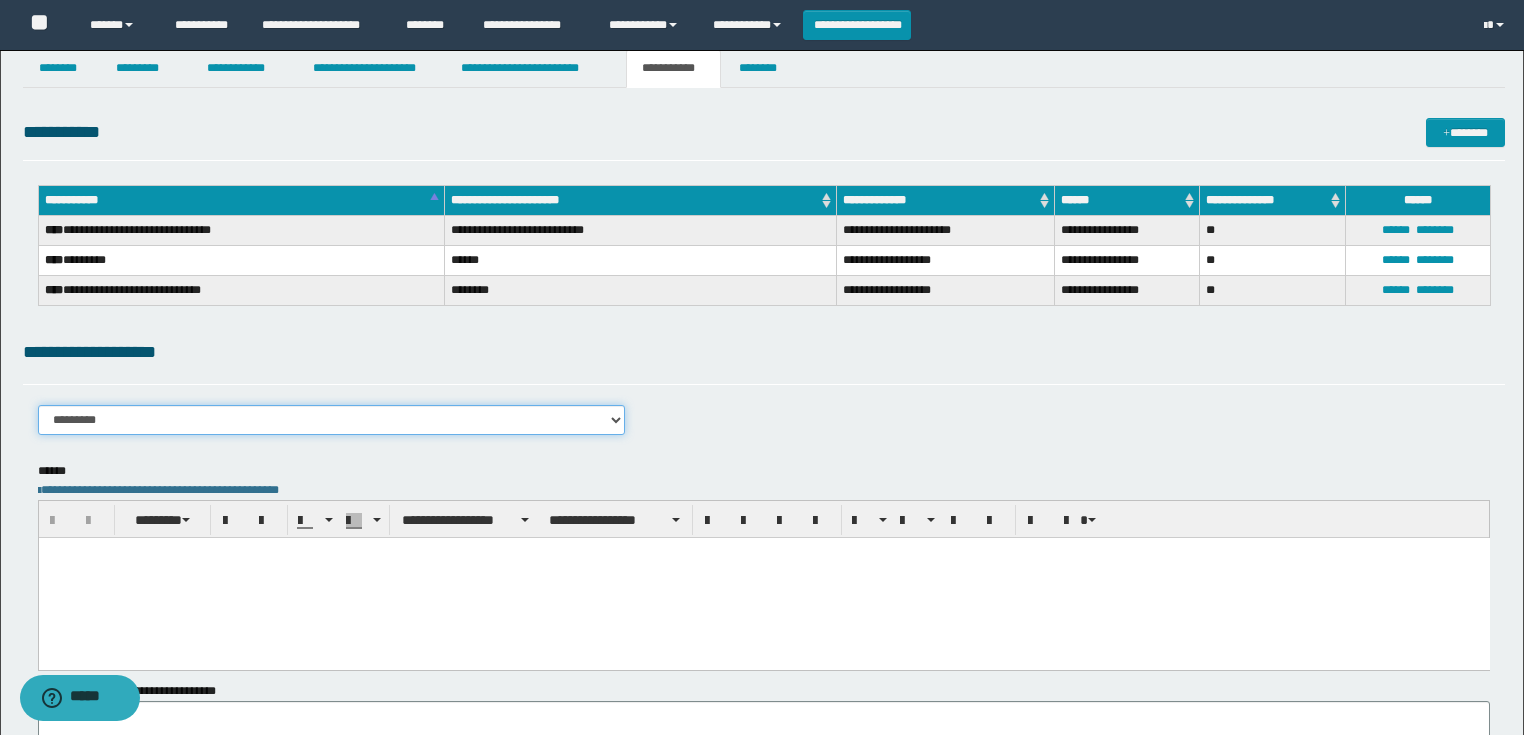 scroll, scrollTop: 80, scrollLeft: 0, axis: vertical 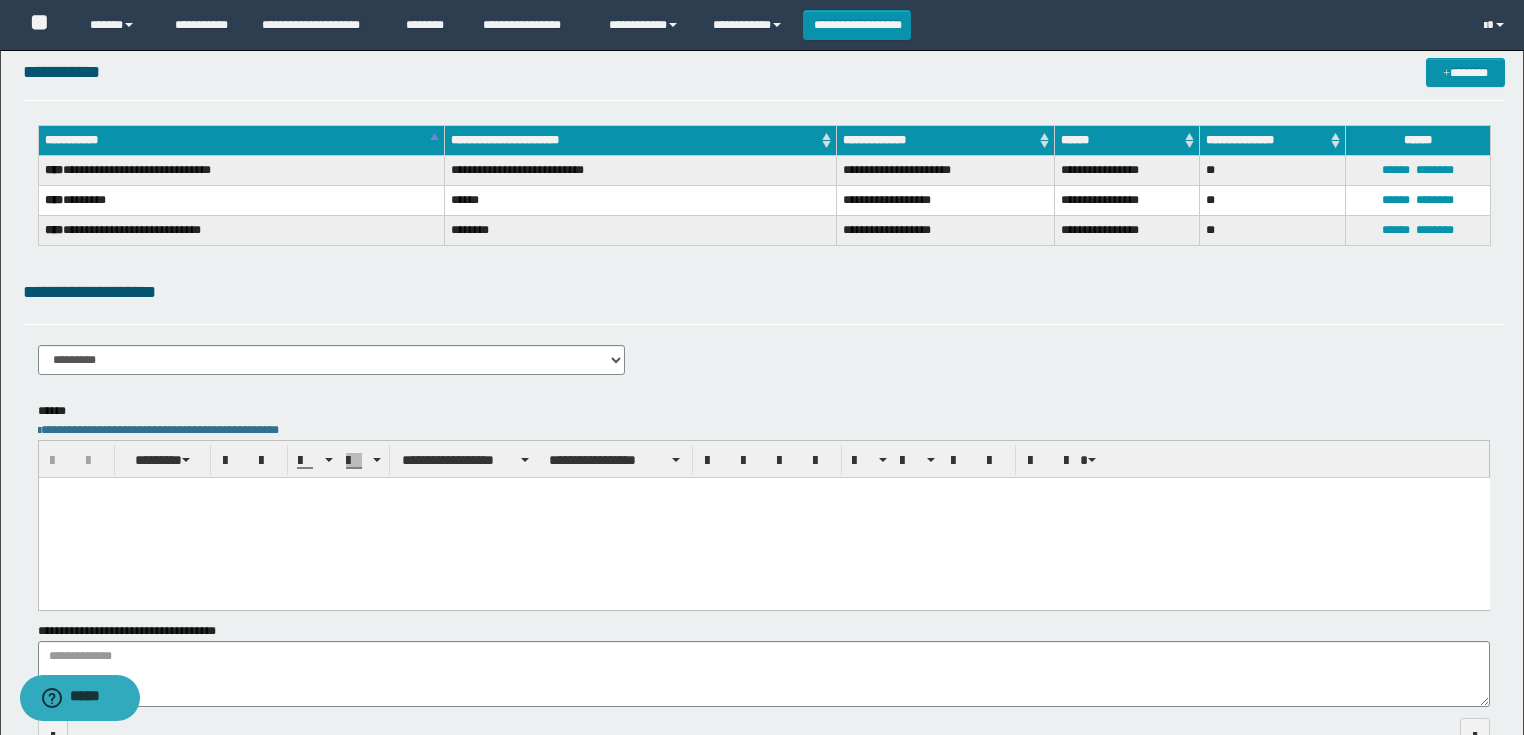 click at bounding box center (763, 492) 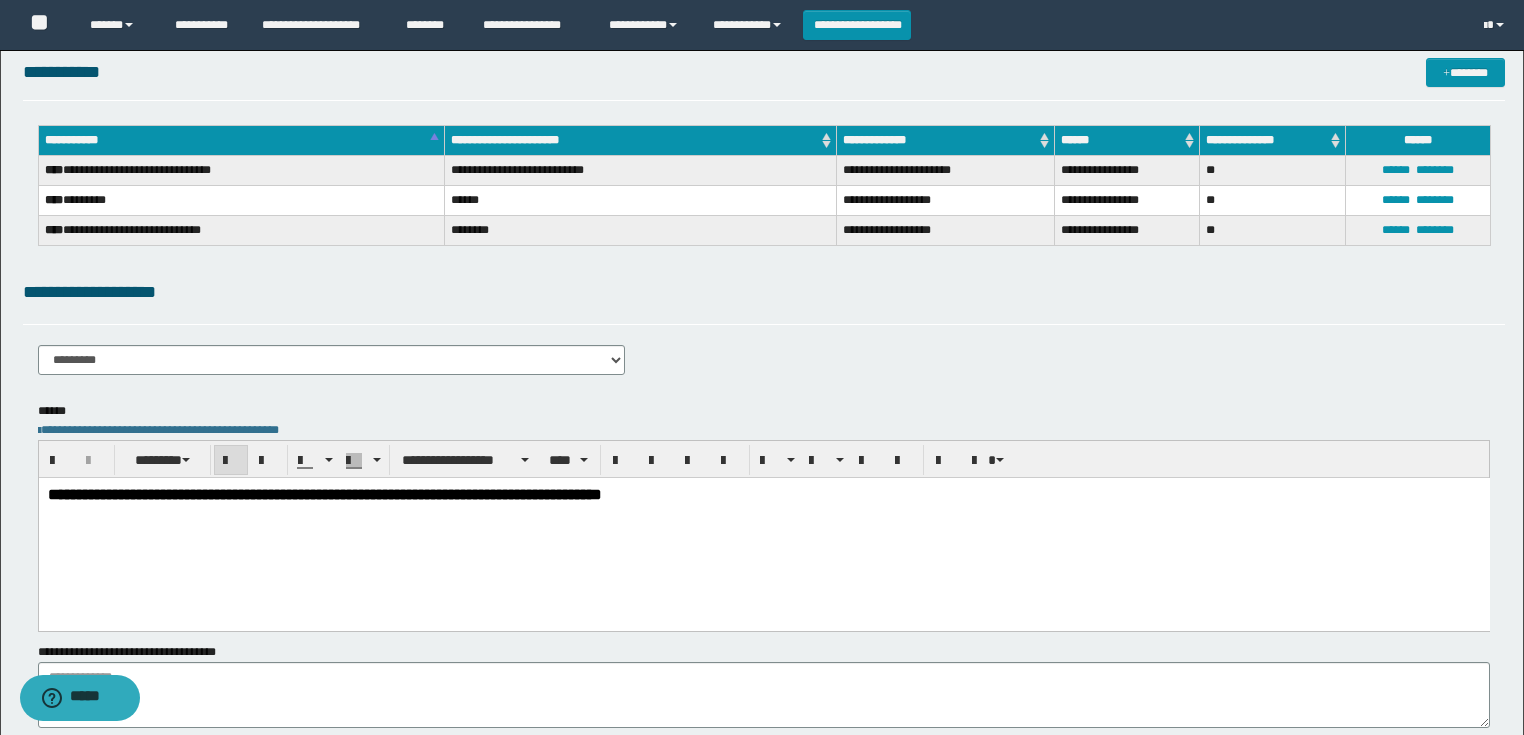 click on "**********" at bounding box center [763, 527] 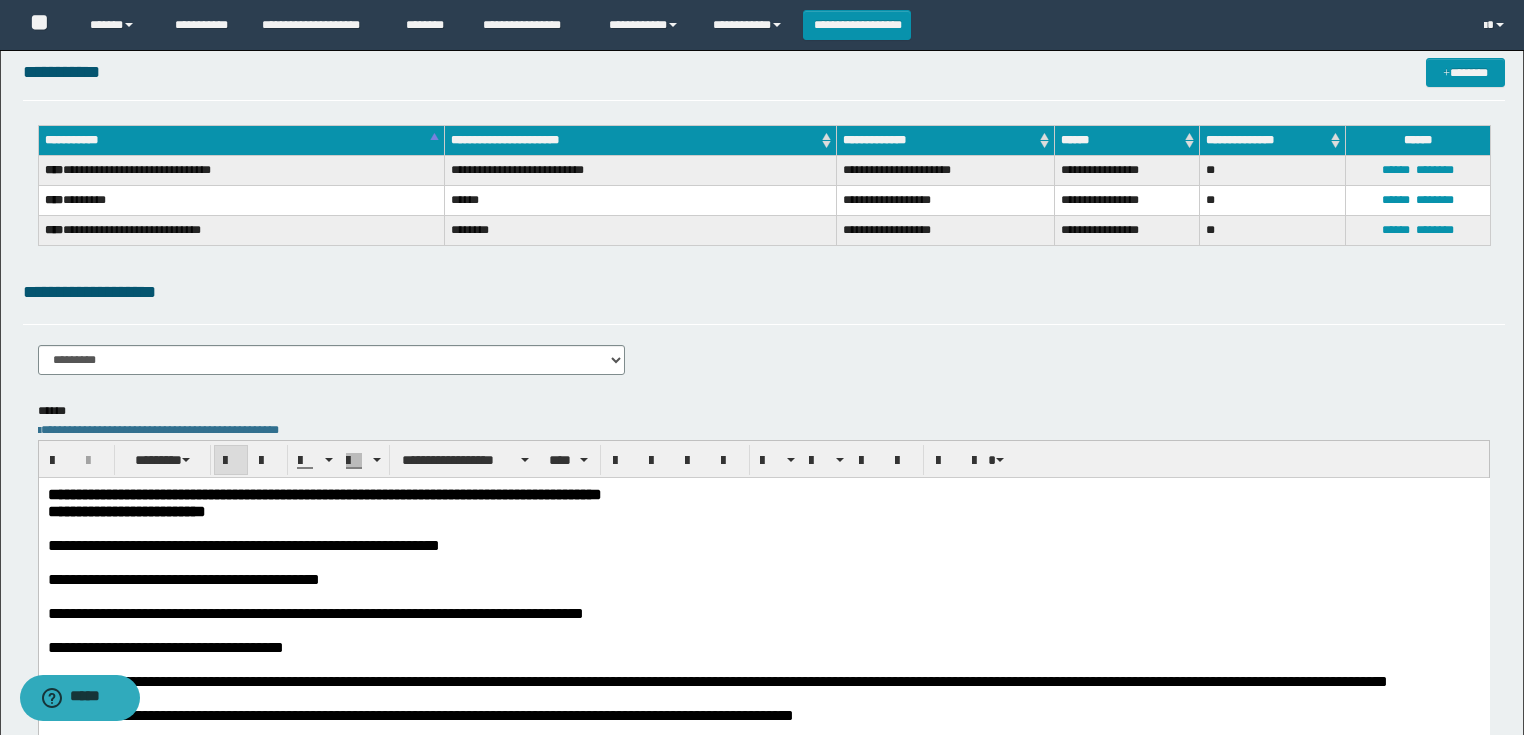 click on "**********" at bounding box center (763, 510) 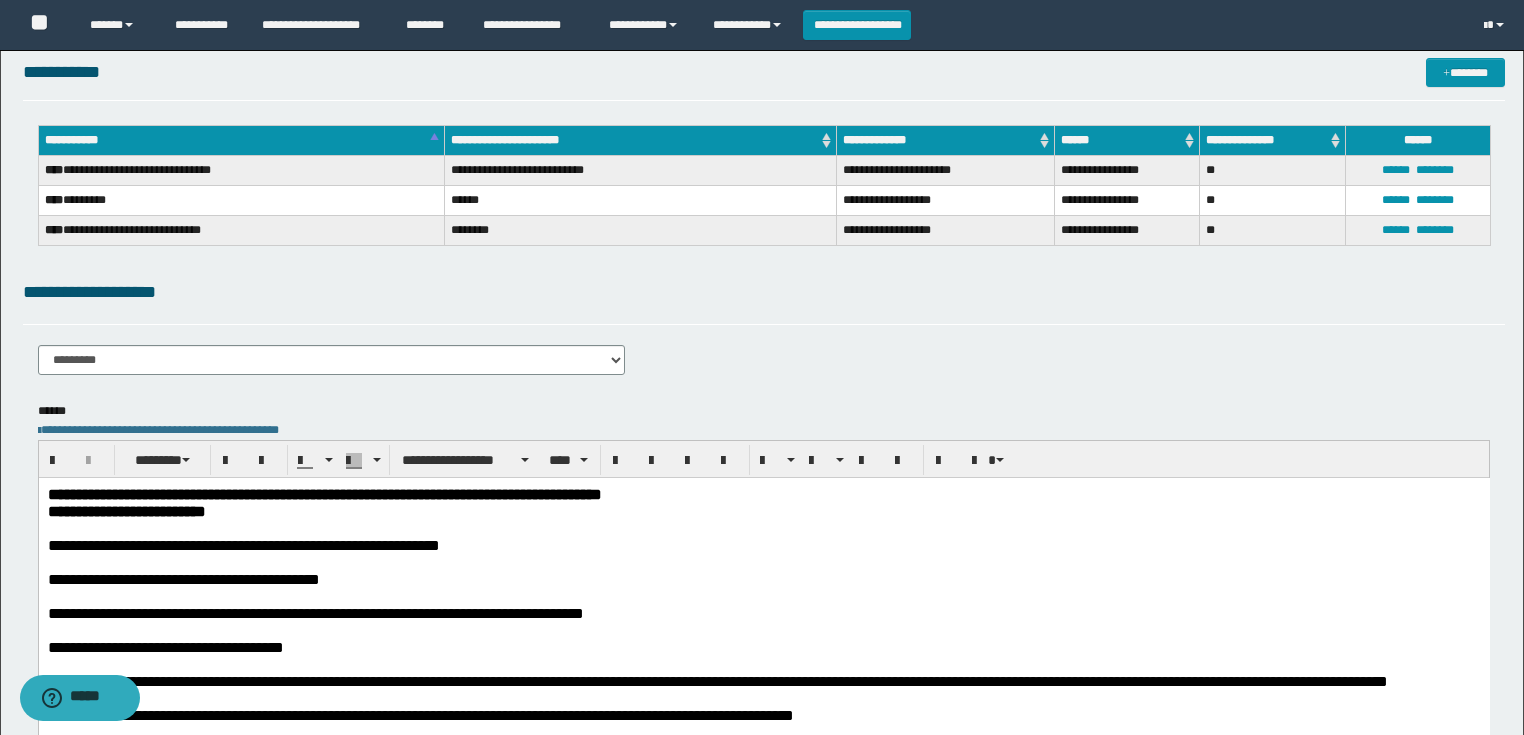 click at bounding box center (763, 561) 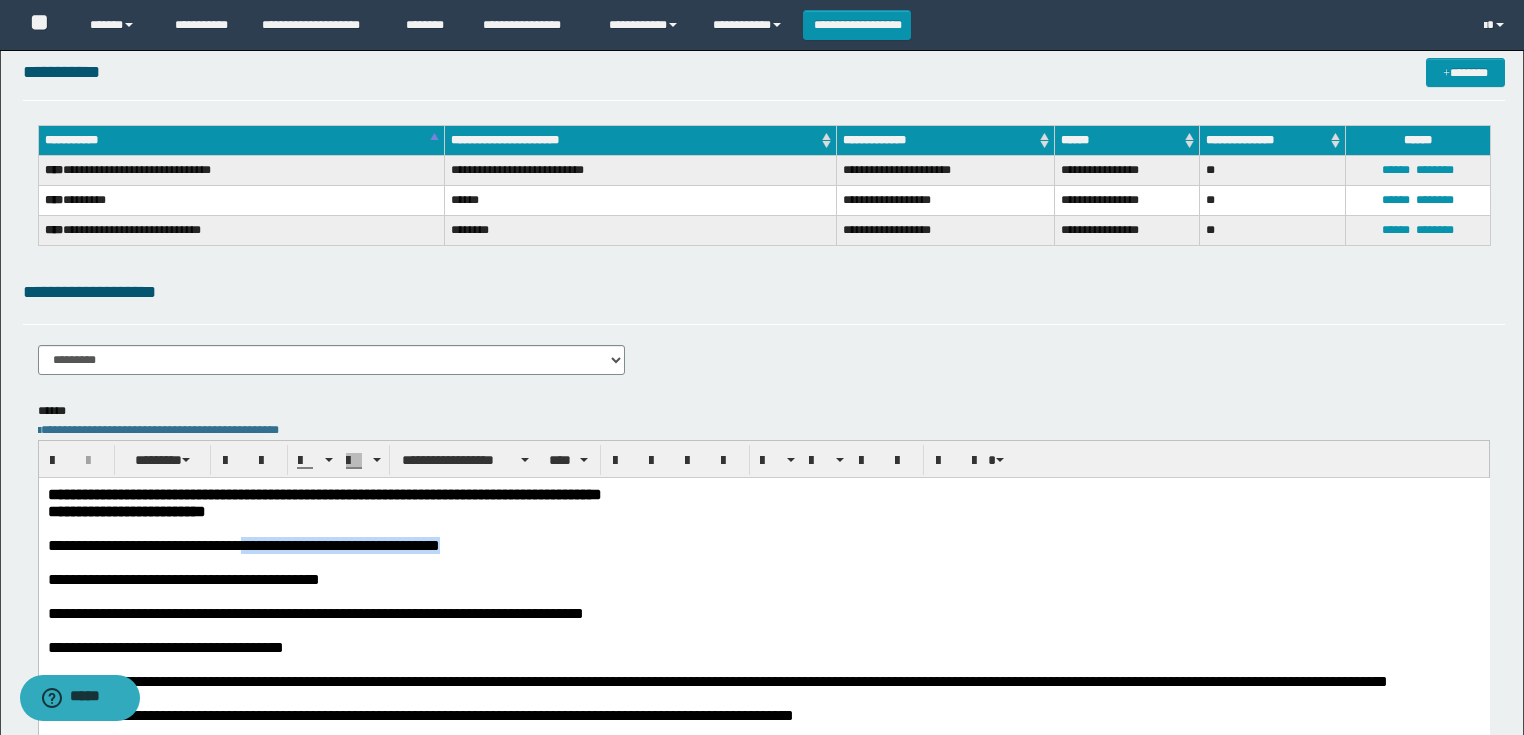 drag, startPoint x: 354, startPoint y: 542, endPoint x: 680, endPoint y: 547, distance: 326.03833 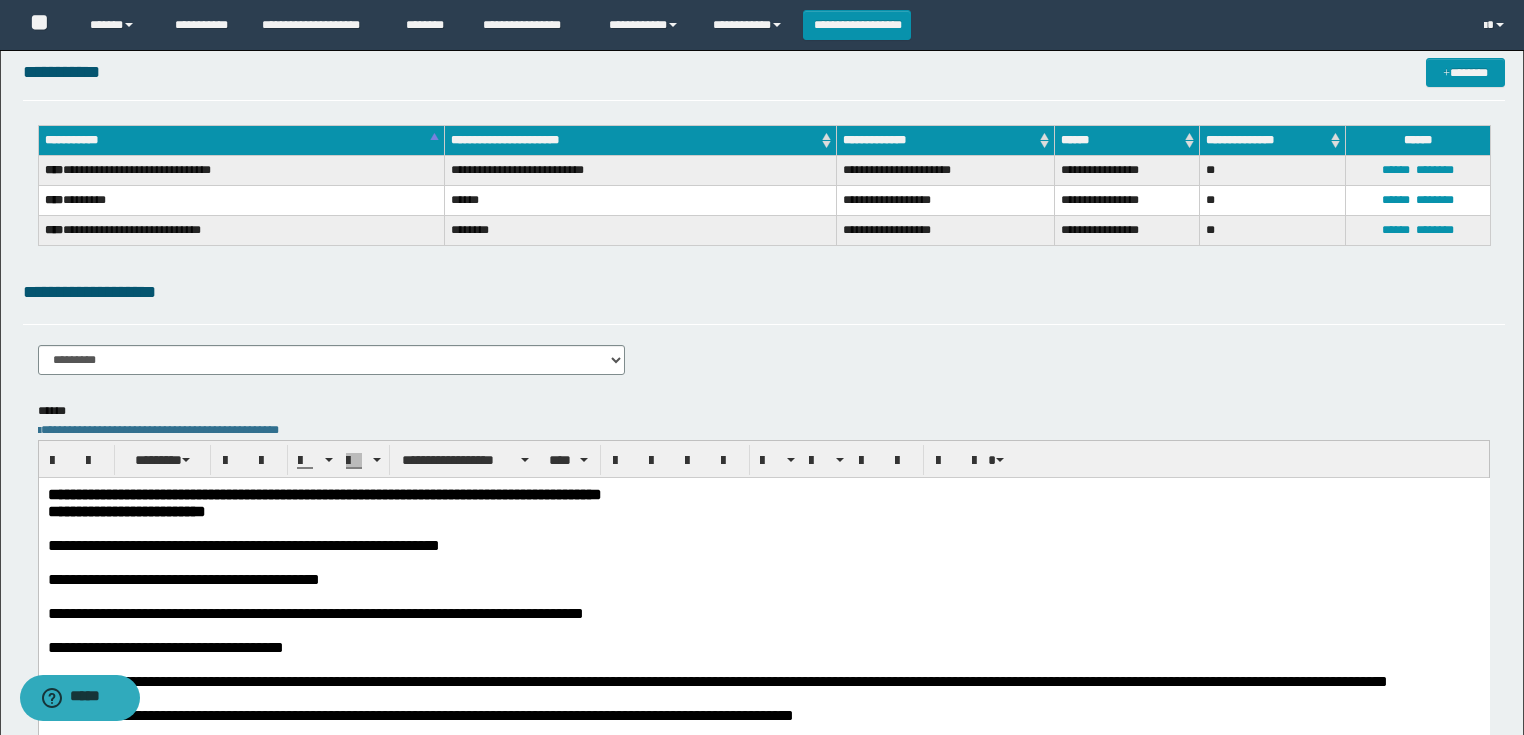 click on "**********" at bounding box center (243, 544) 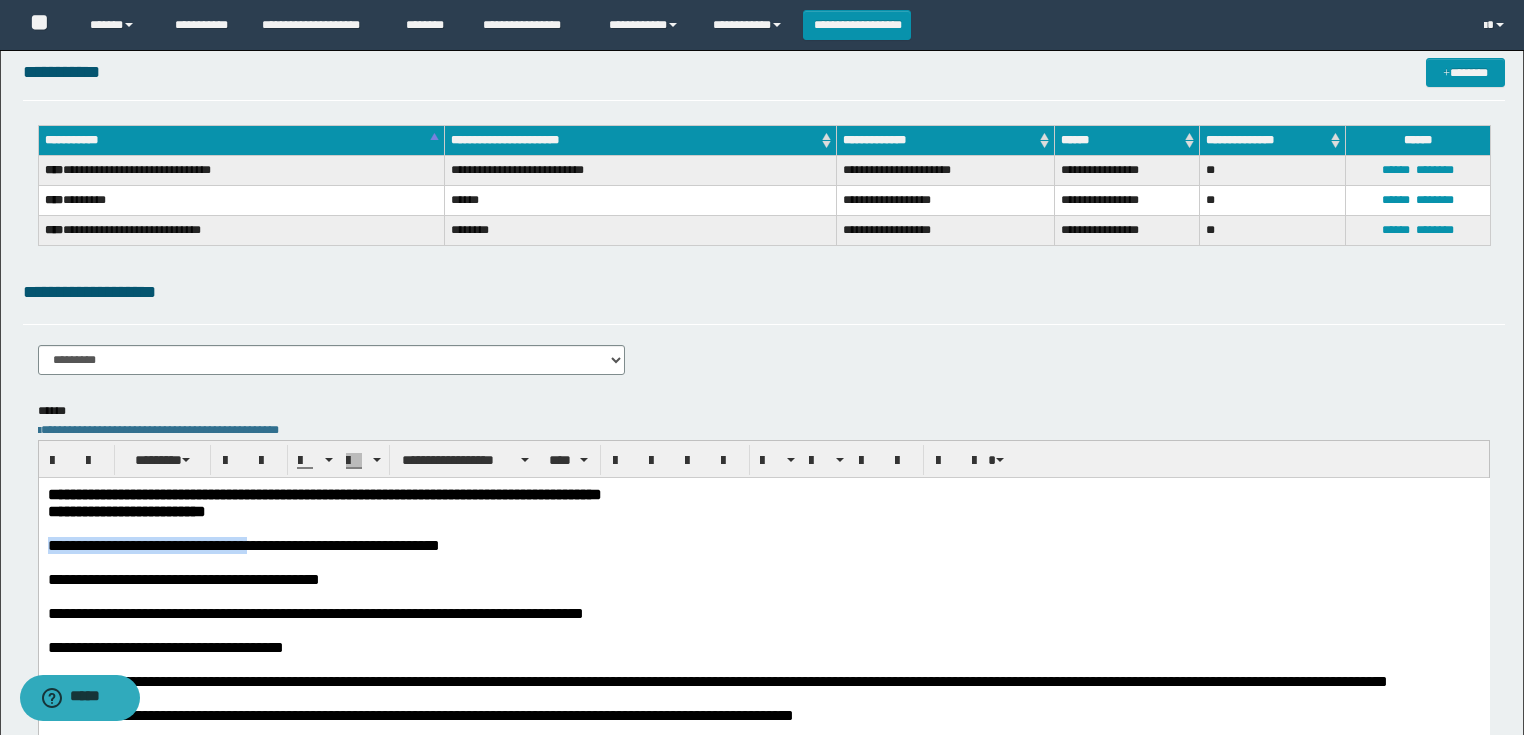 drag, startPoint x: 356, startPoint y: 544, endPoint x: 38, endPoint y: 1033, distance: 583.30524 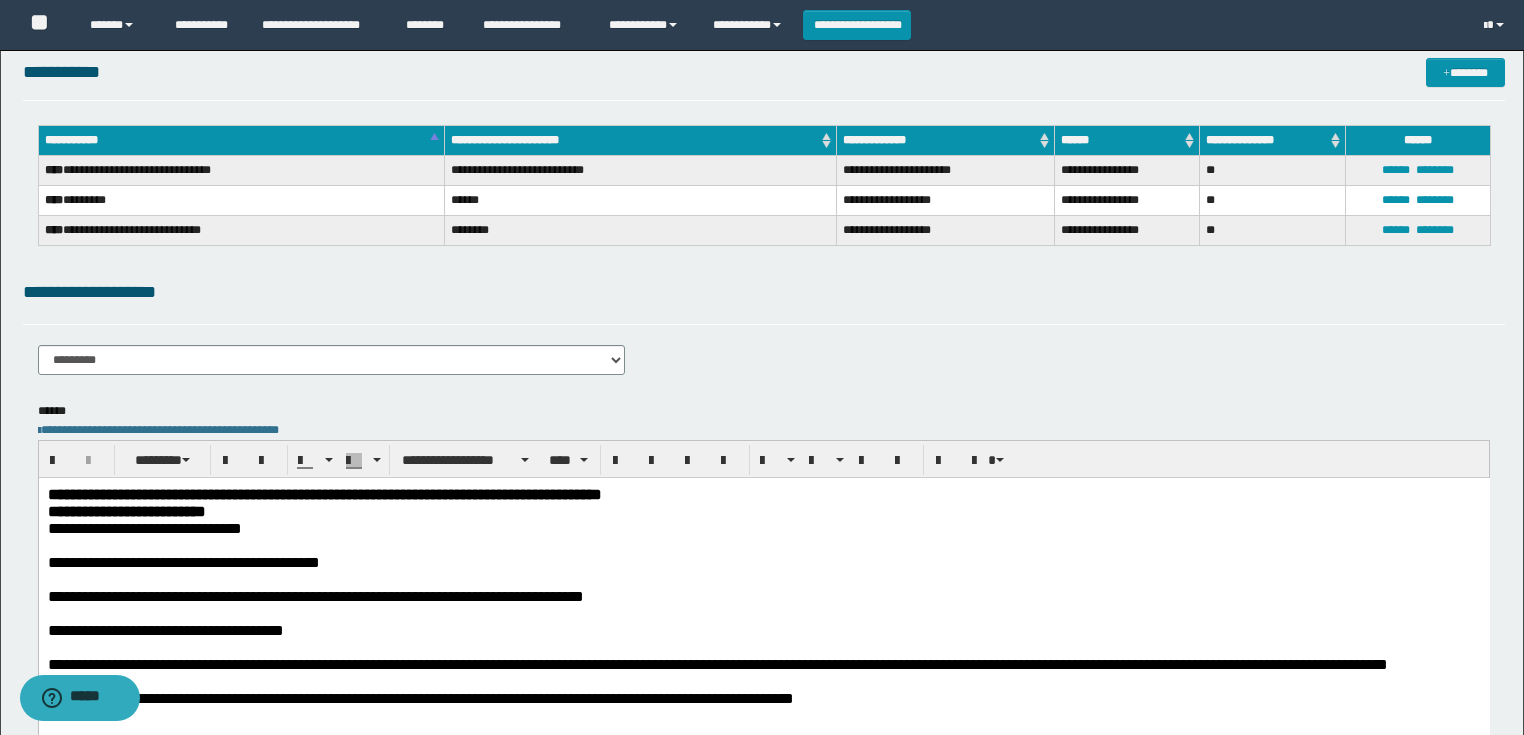 click on "**********" at bounding box center [183, 561] 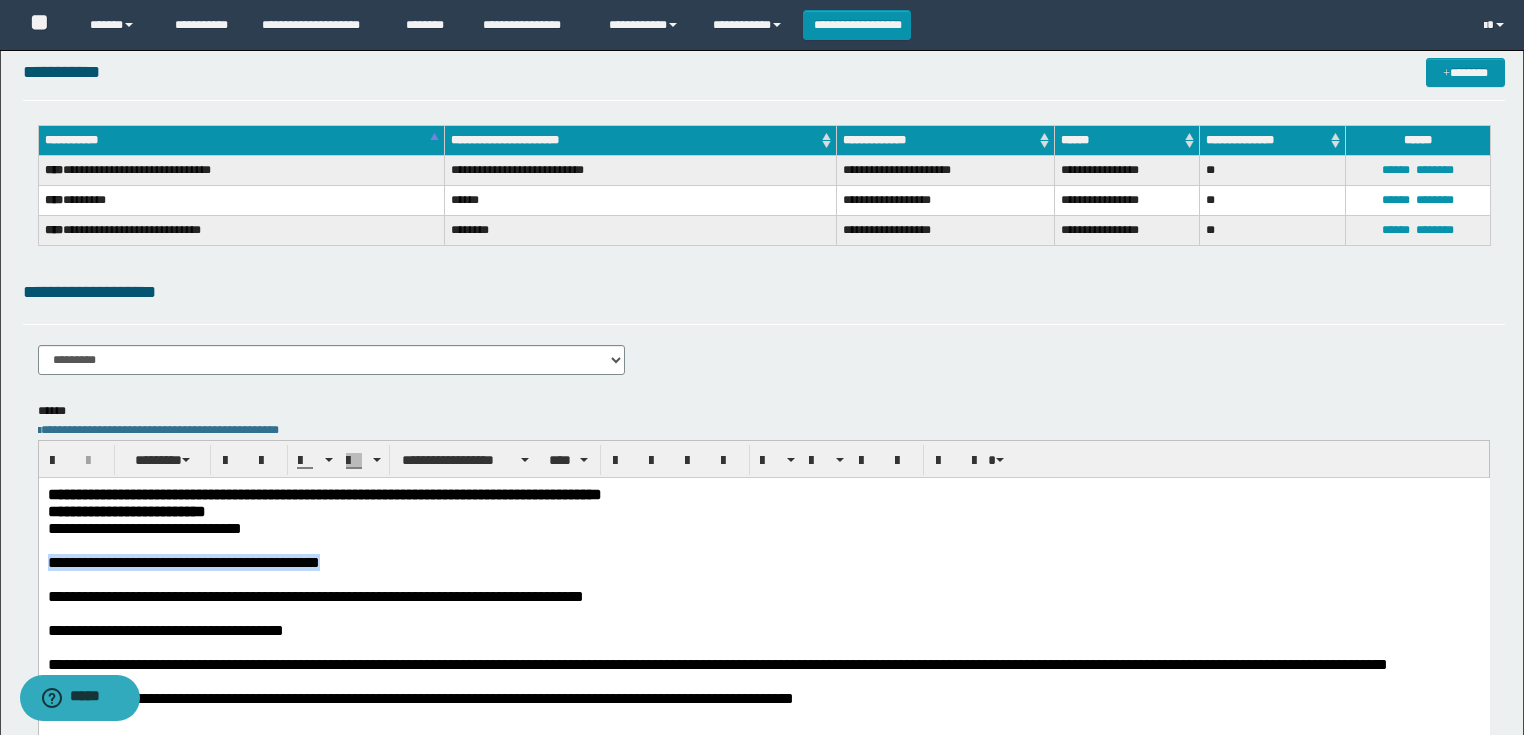drag, startPoint x: 481, startPoint y: 564, endPoint x: 38, endPoint y: 1050, distance: 657.6055 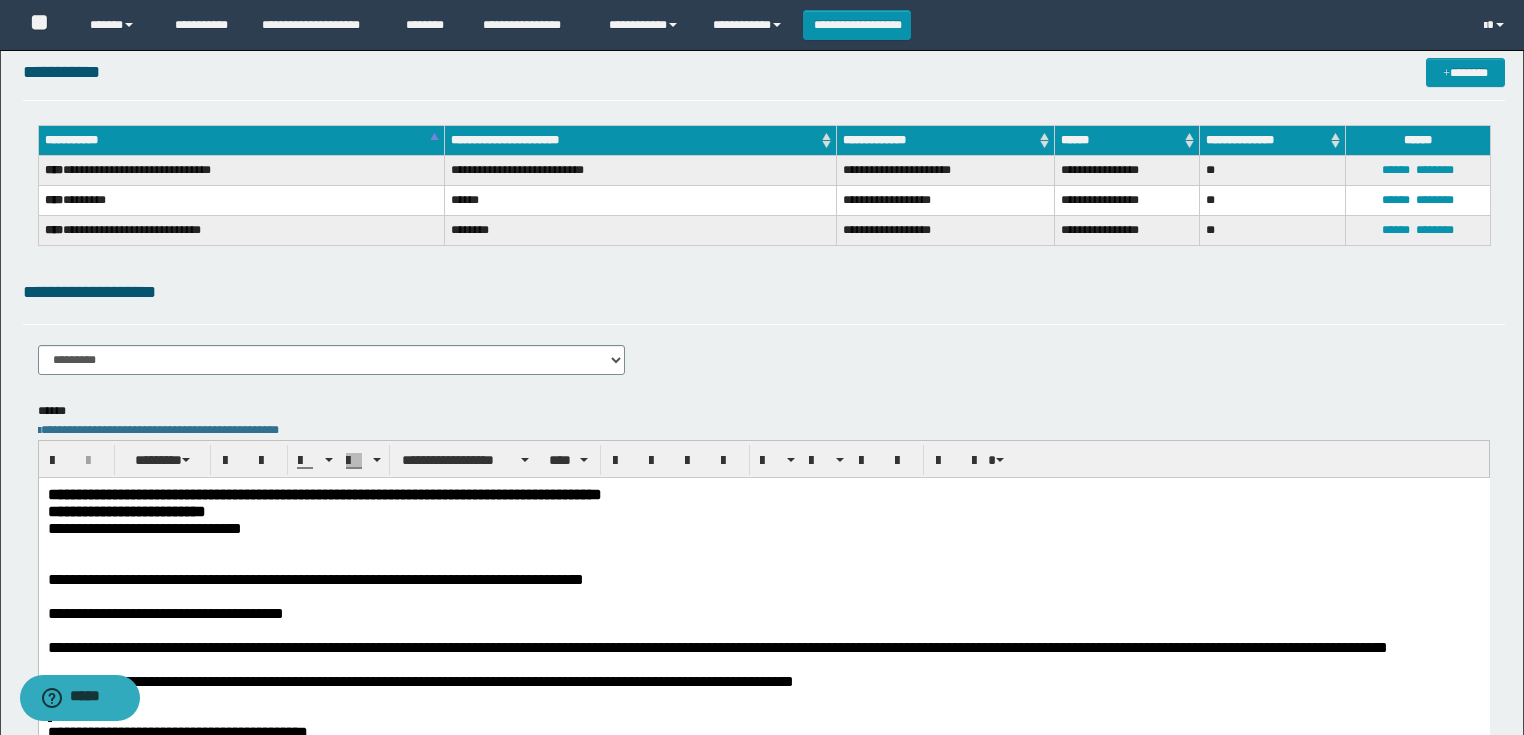 click on "**********" at bounding box center [763, 824] 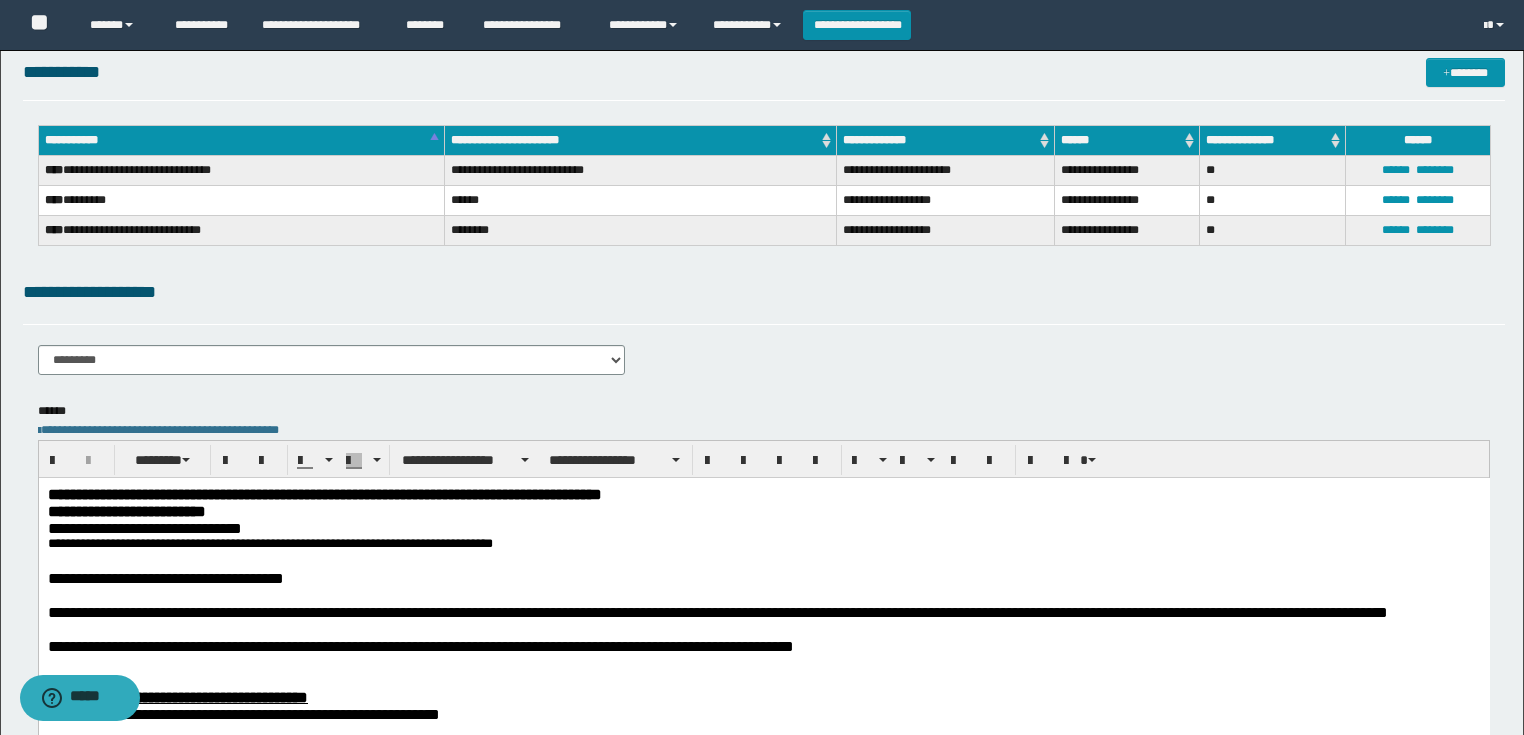 click on "**********" at bounding box center (165, 577) 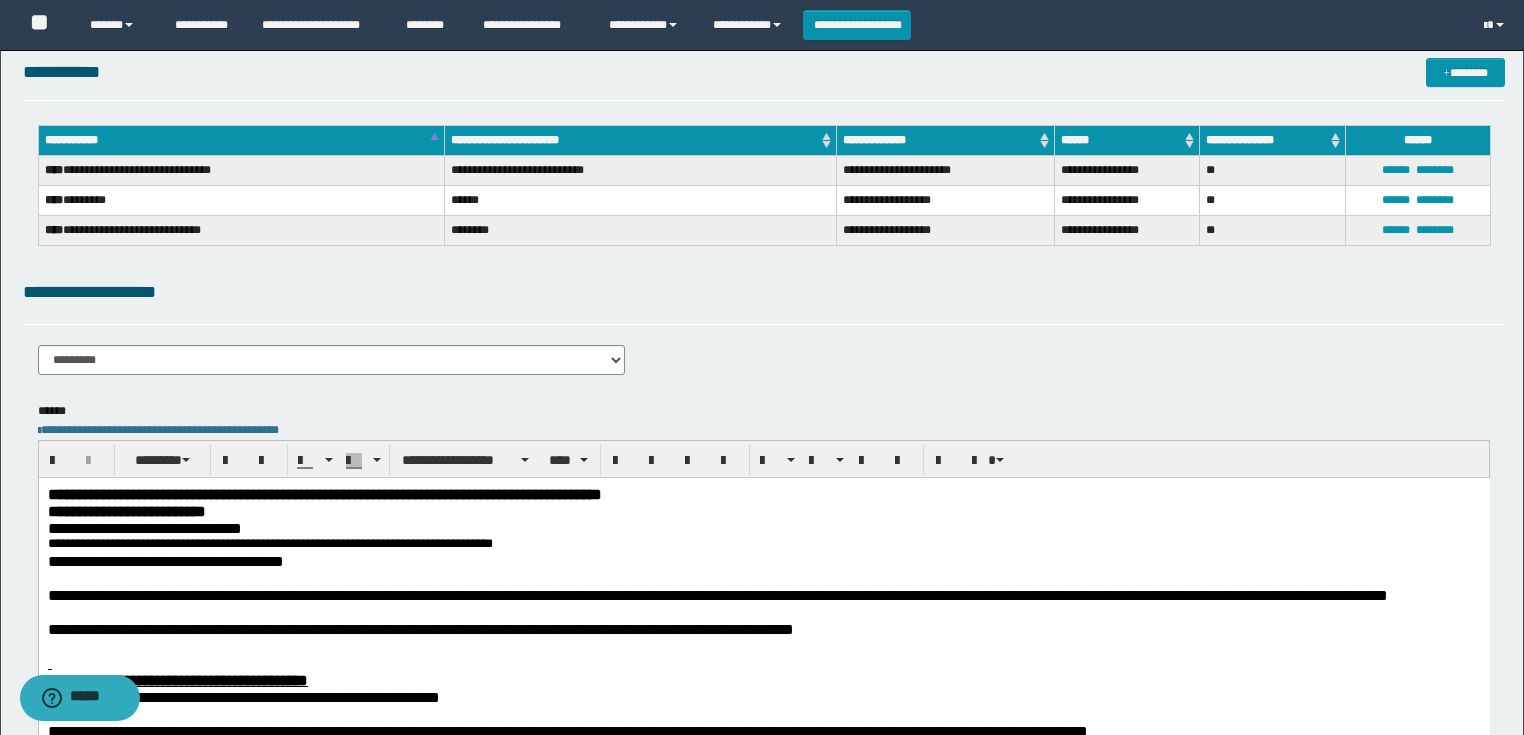 click on "**********" at bounding box center [763, 798] 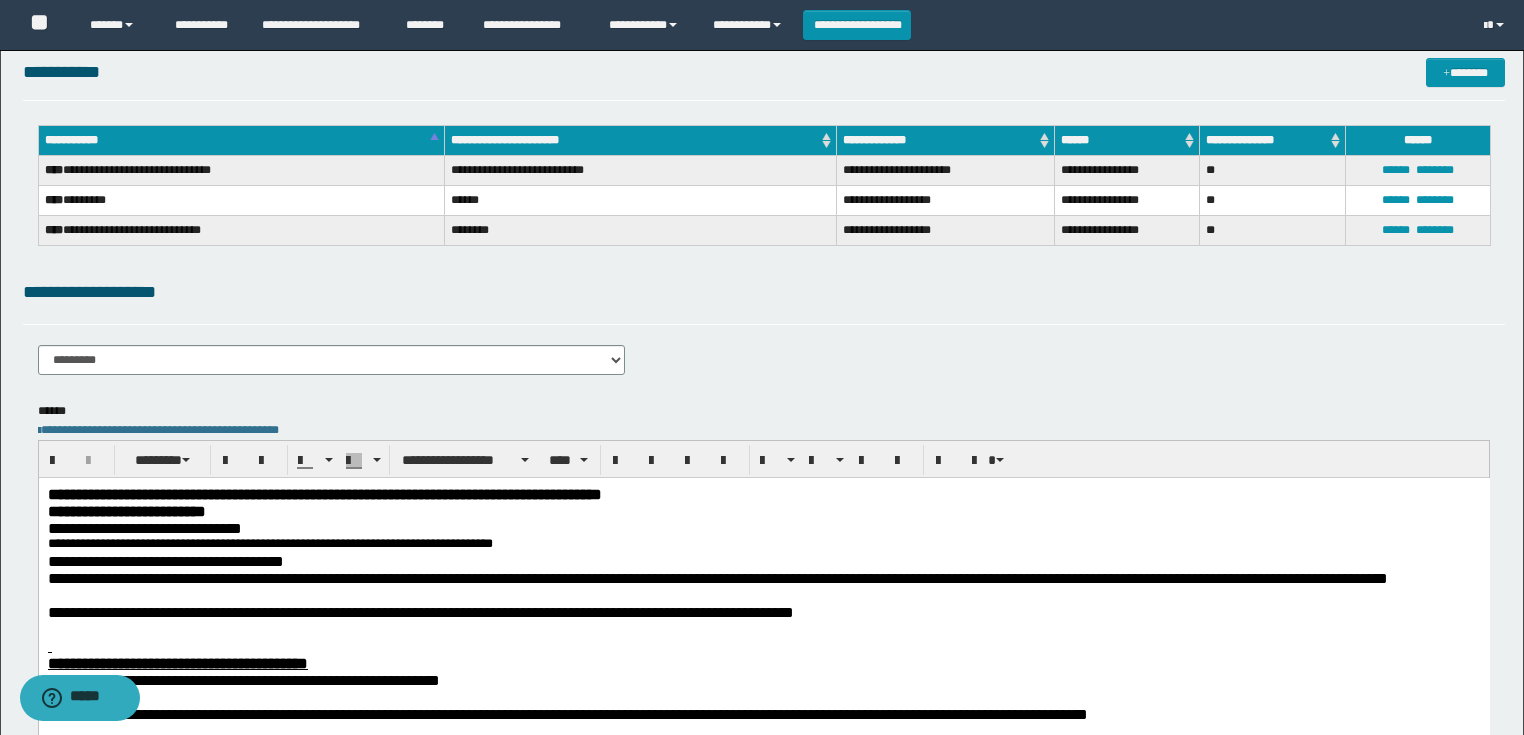 click on "**********" at bounding box center (420, 611) 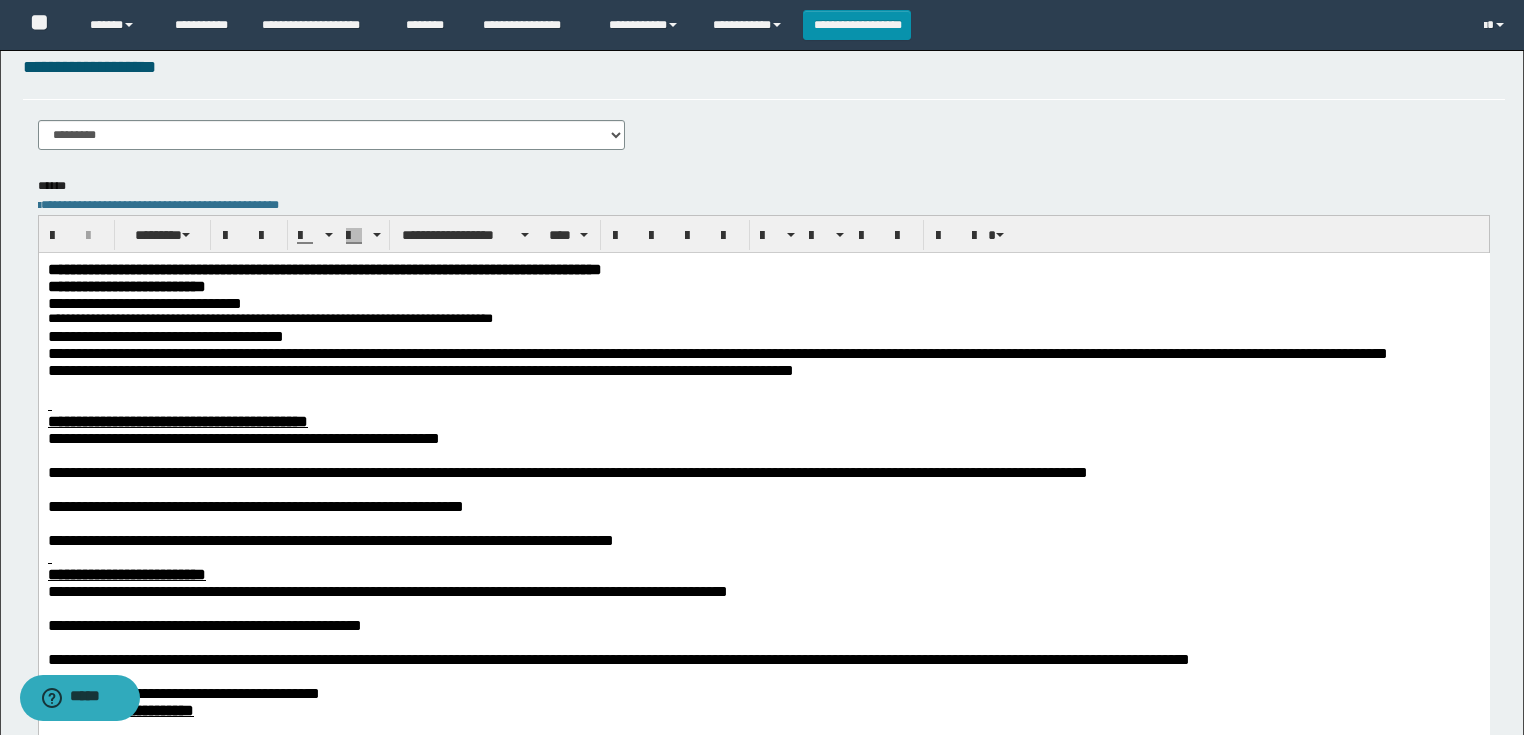 scroll, scrollTop: 320, scrollLeft: 0, axis: vertical 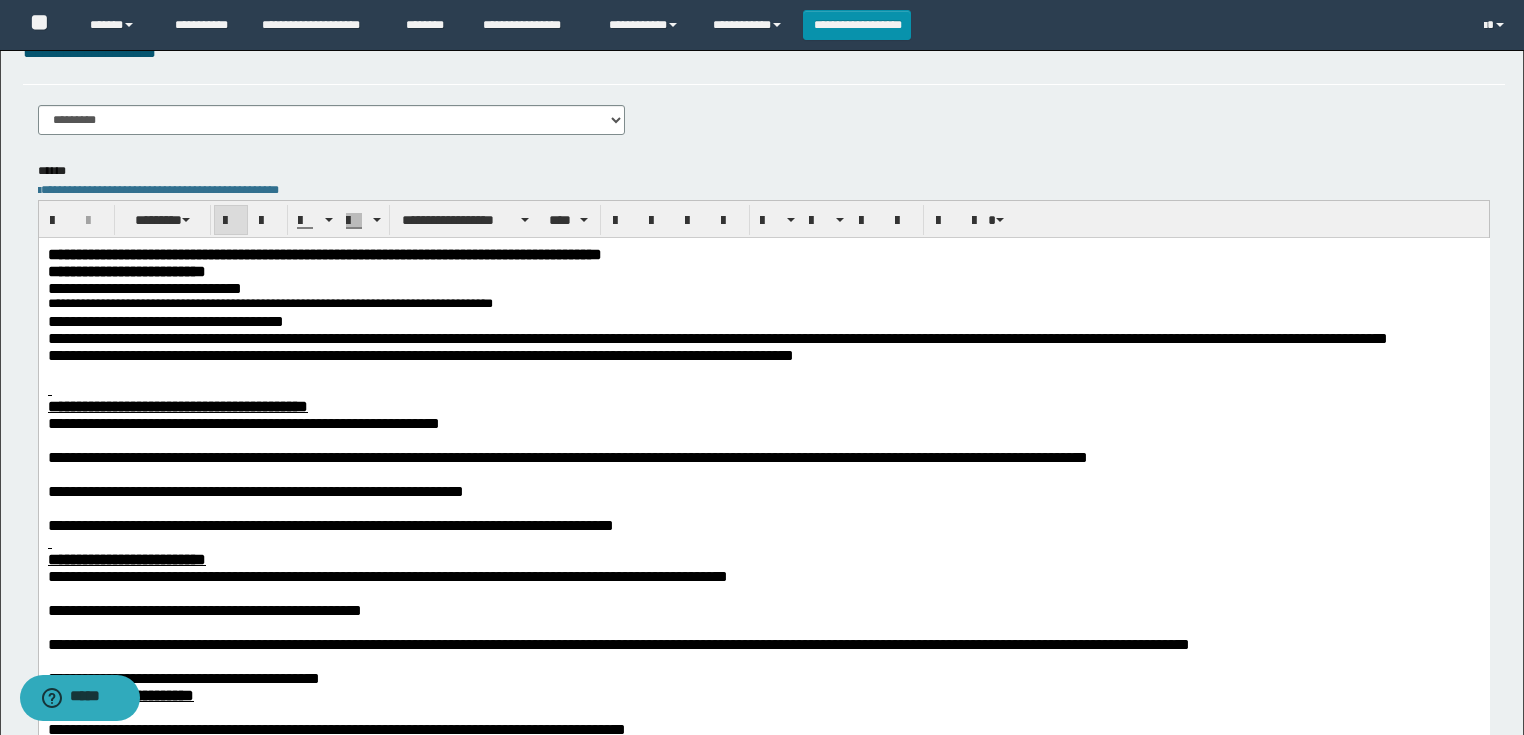 click on "**********" at bounding box center [177, 405] 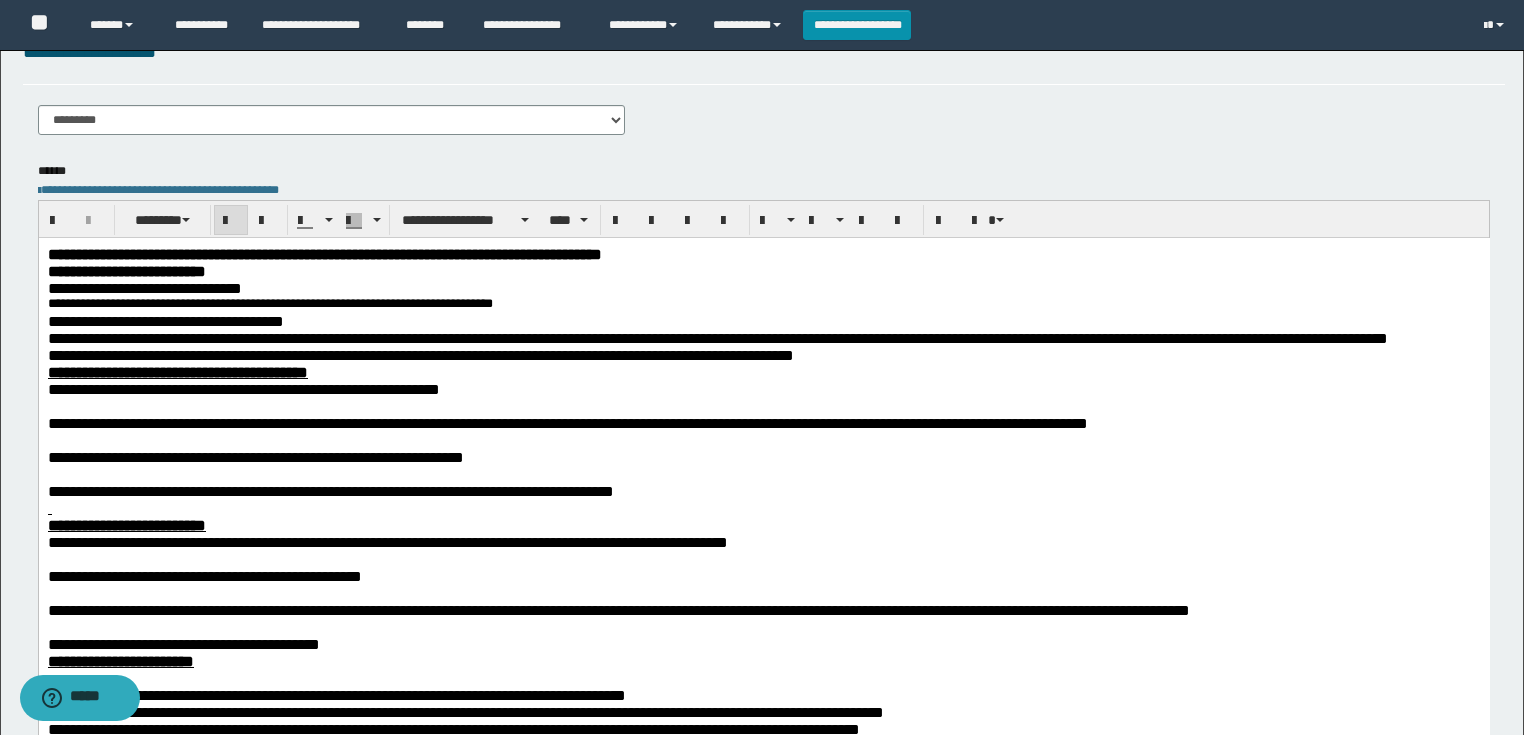 click on "**********" at bounding box center (567, 422) 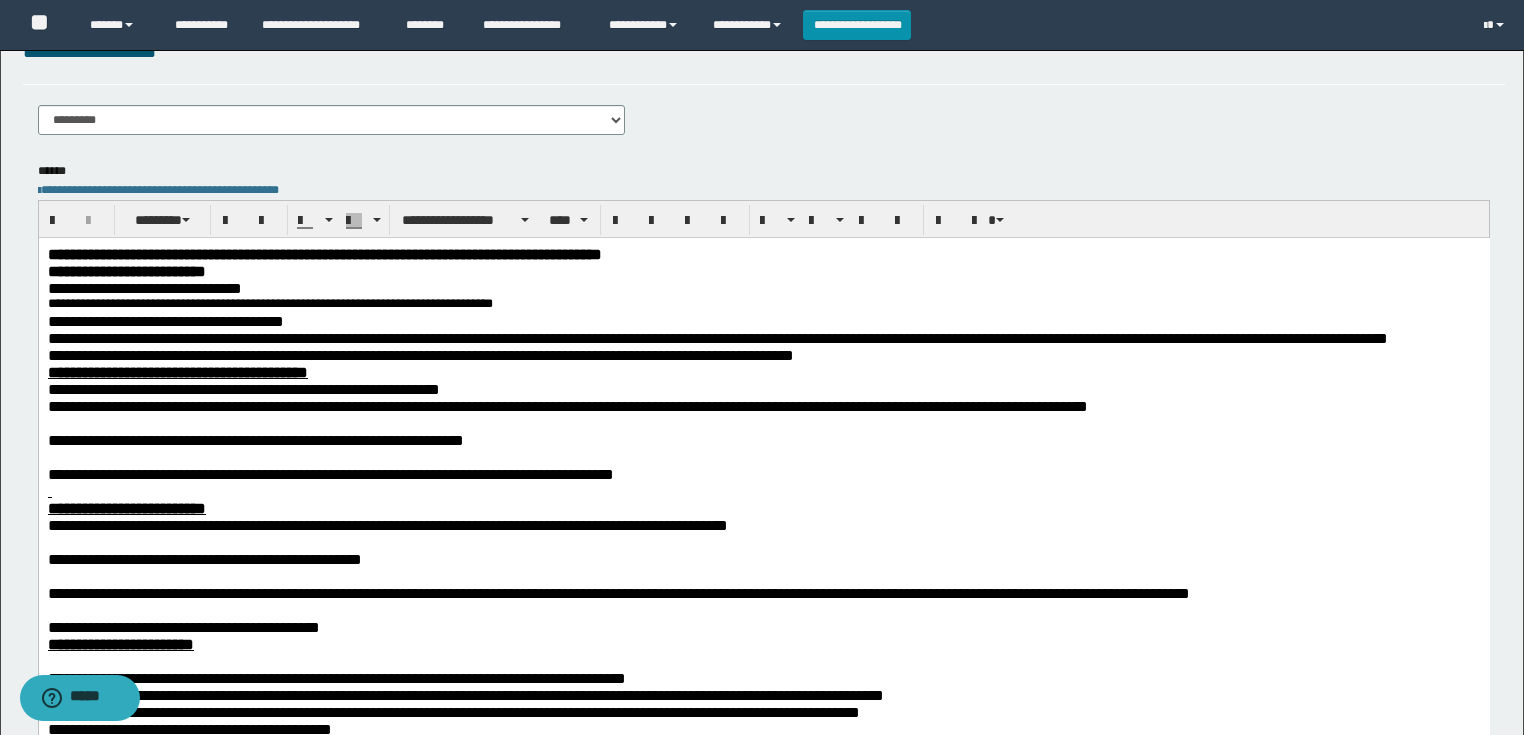 click on "**********" at bounding box center [255, 439] 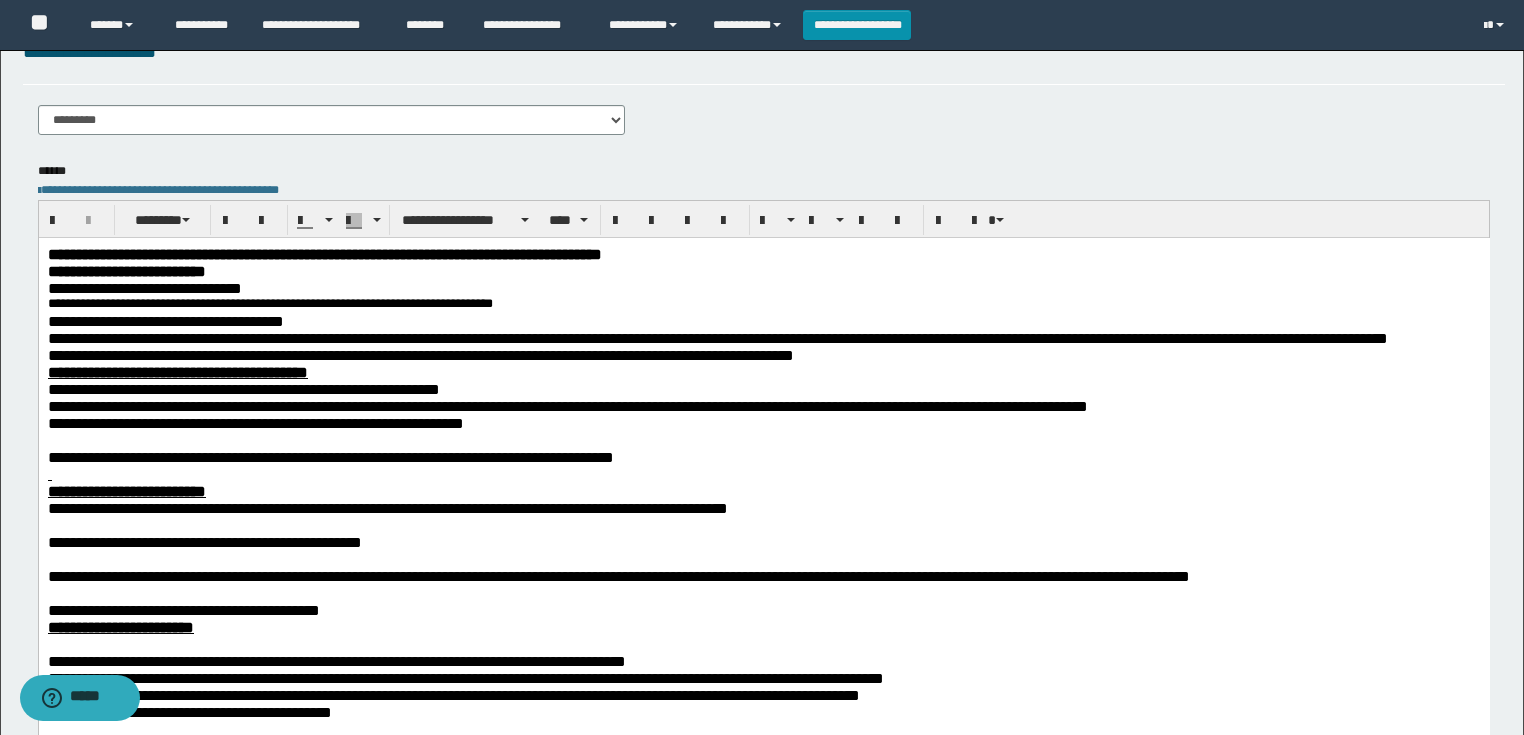 click on "**********" at bounding box center (330, 456) 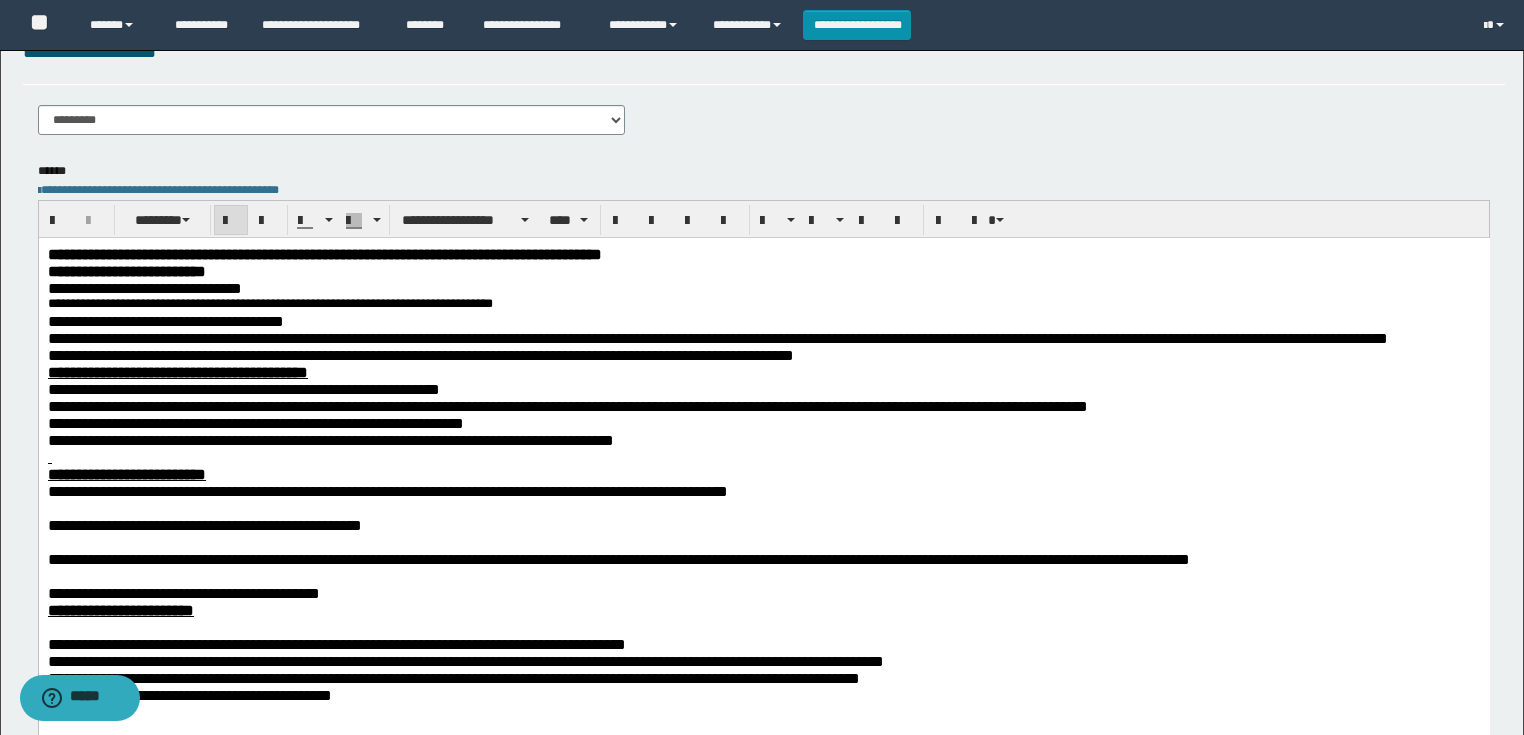 click on "**********" at bounding box center [126, 473] 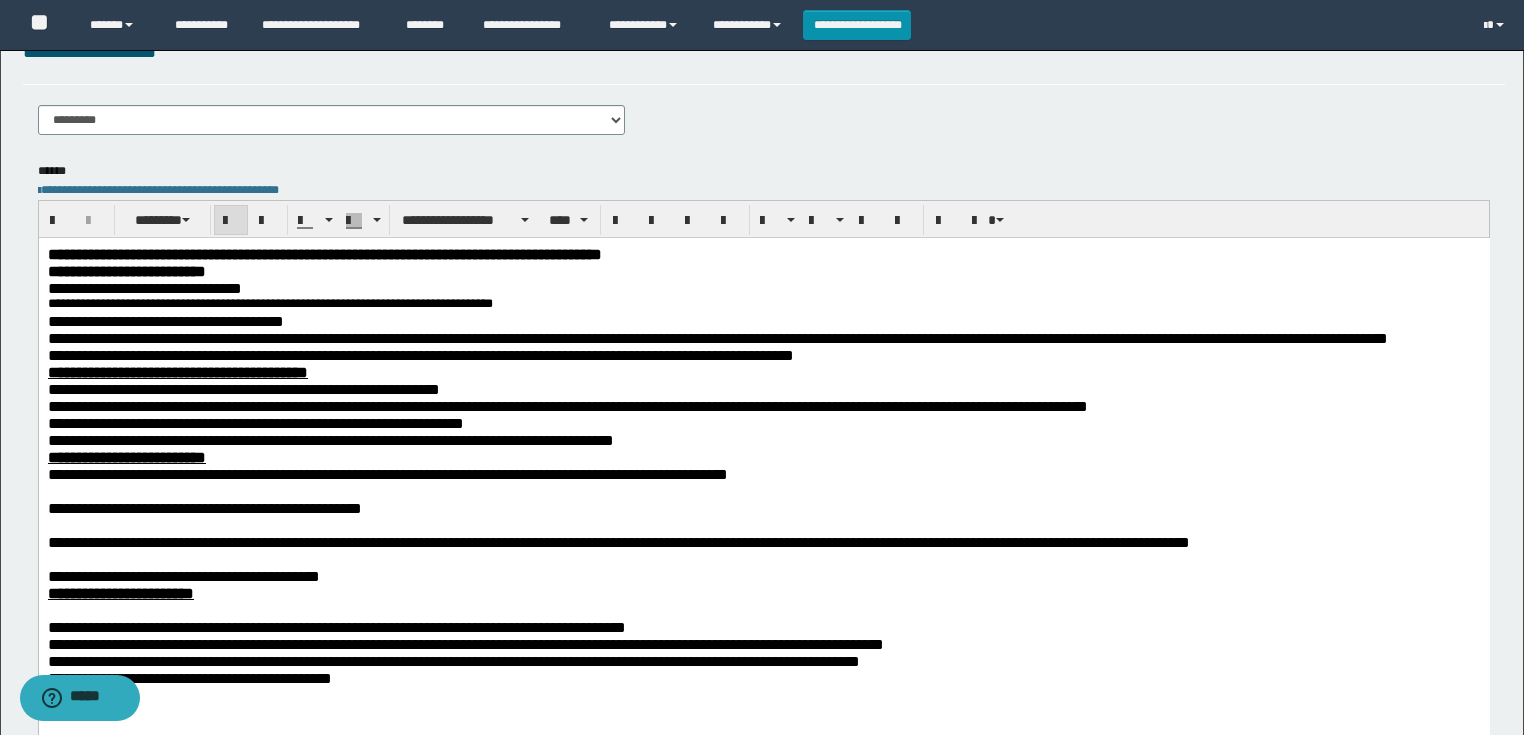 click on "**********" at bounding box center (763, 490) 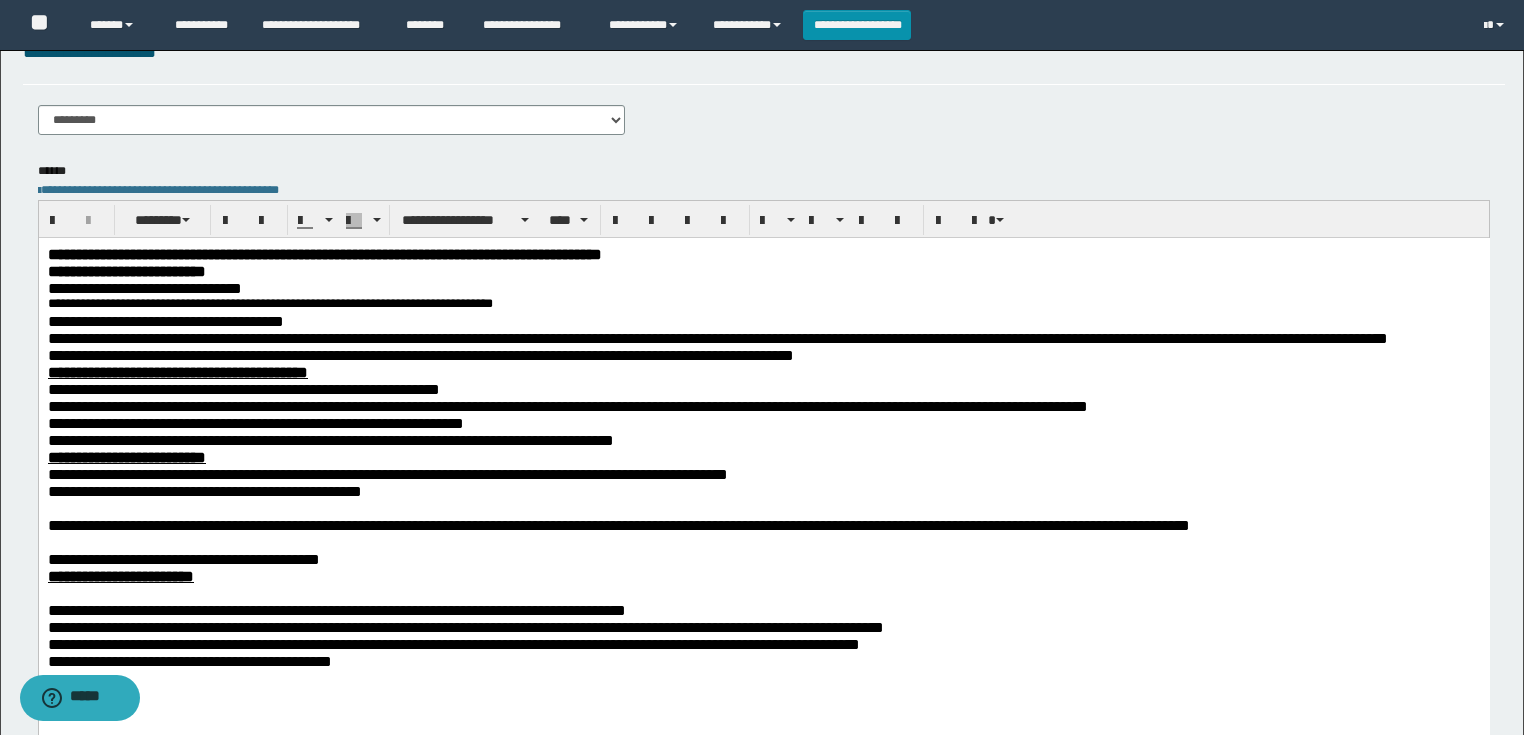 click on "**********" at bounding box center (618, 524) 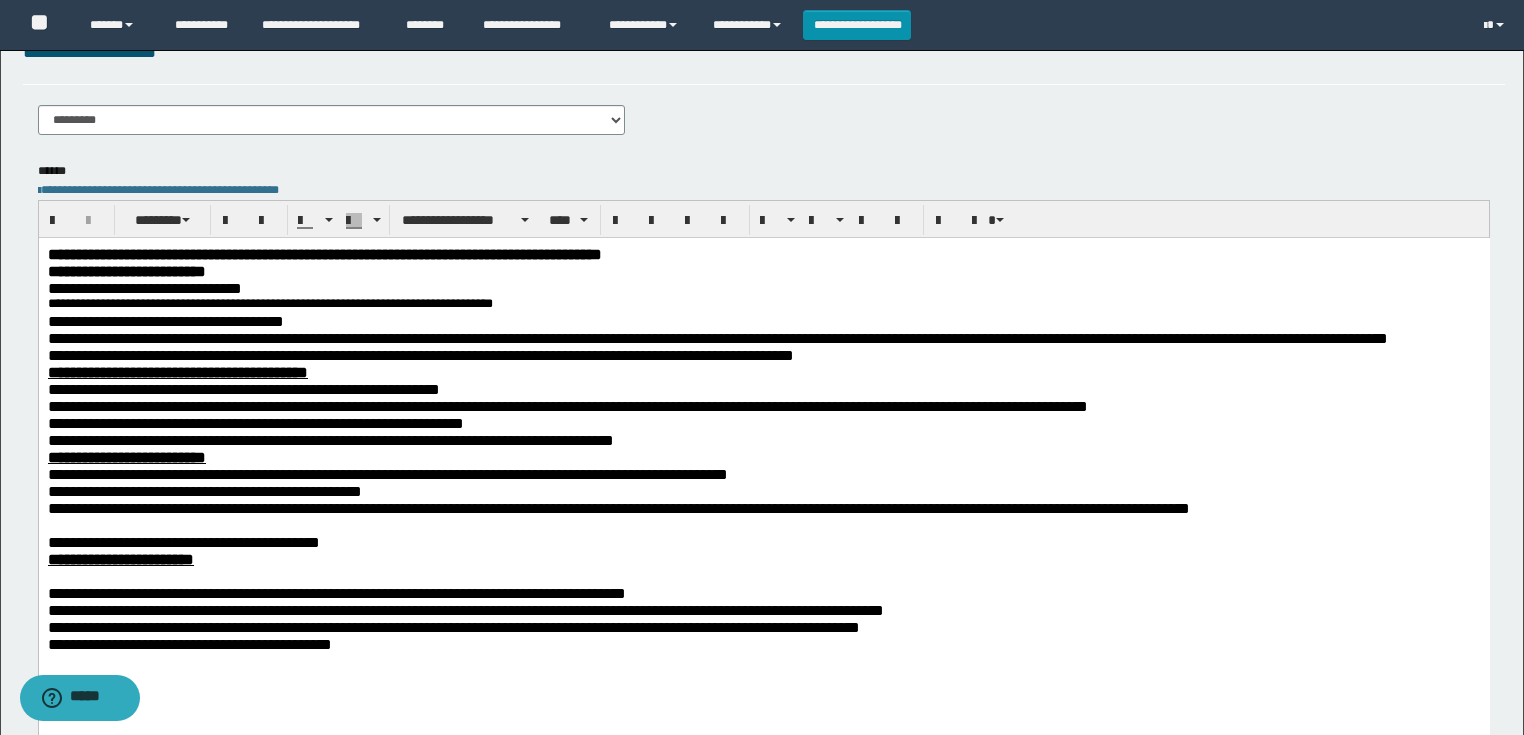 click on "**********" at bounding box center (183, 541) 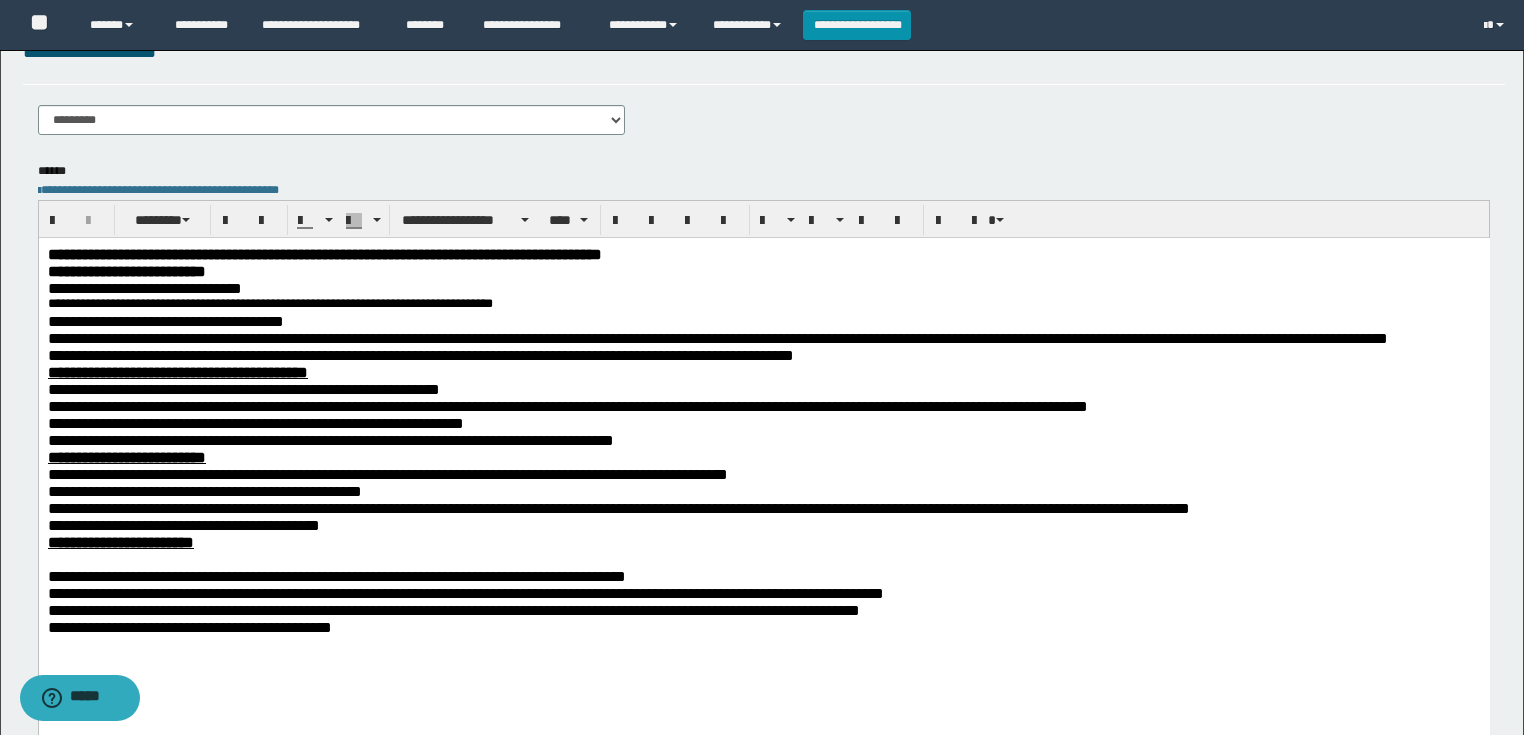 scroll, scrollTop: 480, scrollLeft: 0, axis: vertical 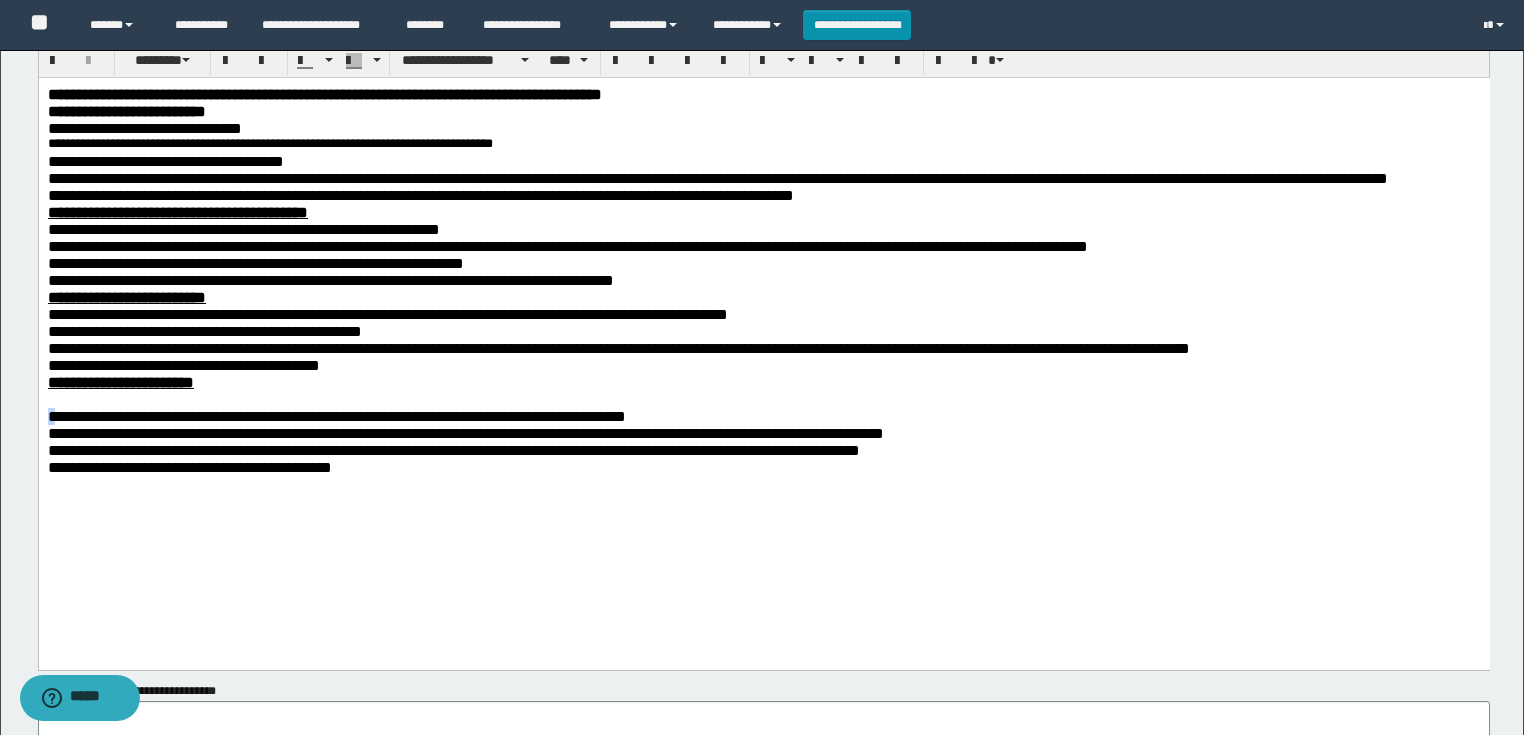 click on "**********" at bounding box center (336, 415) 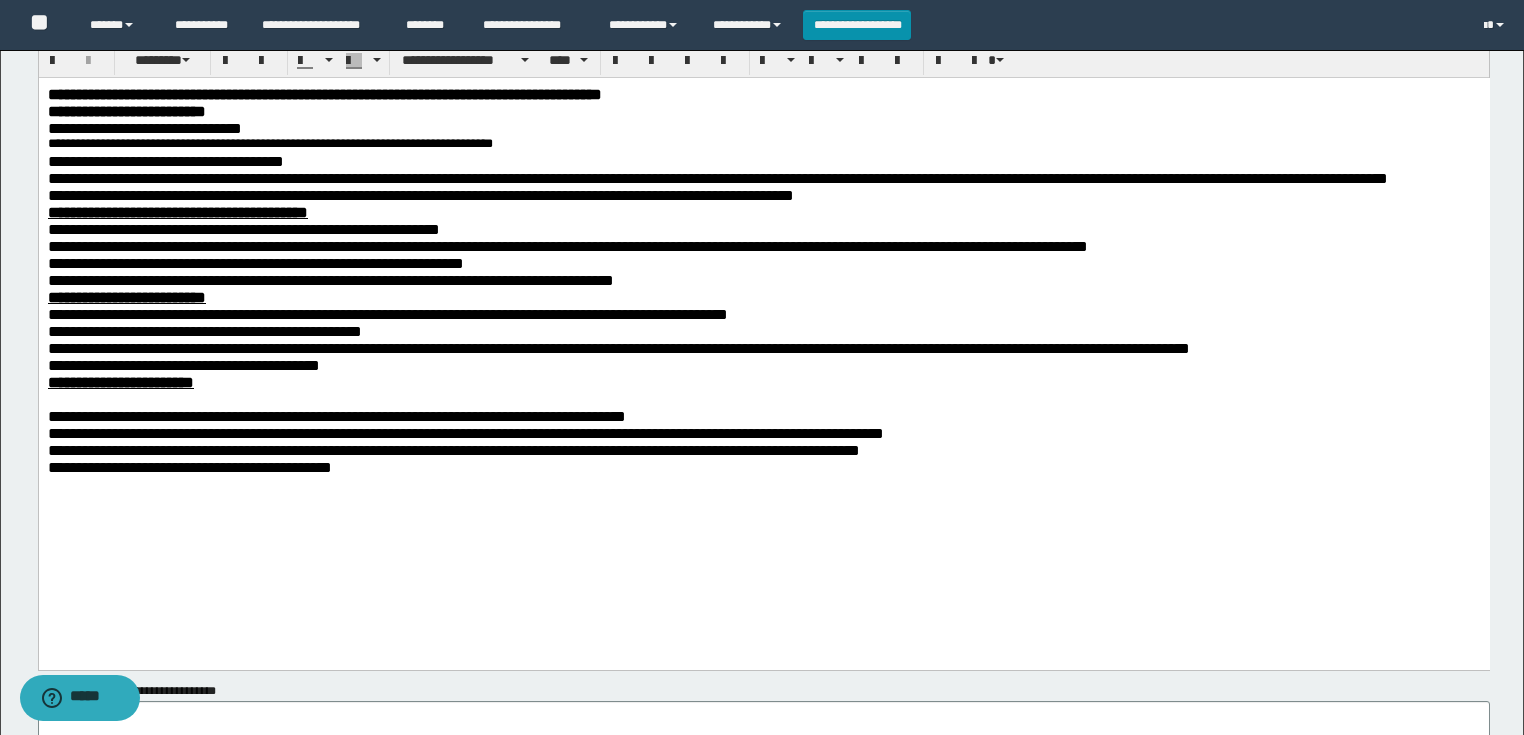 click on "**********" at bounding box center (763, 305) 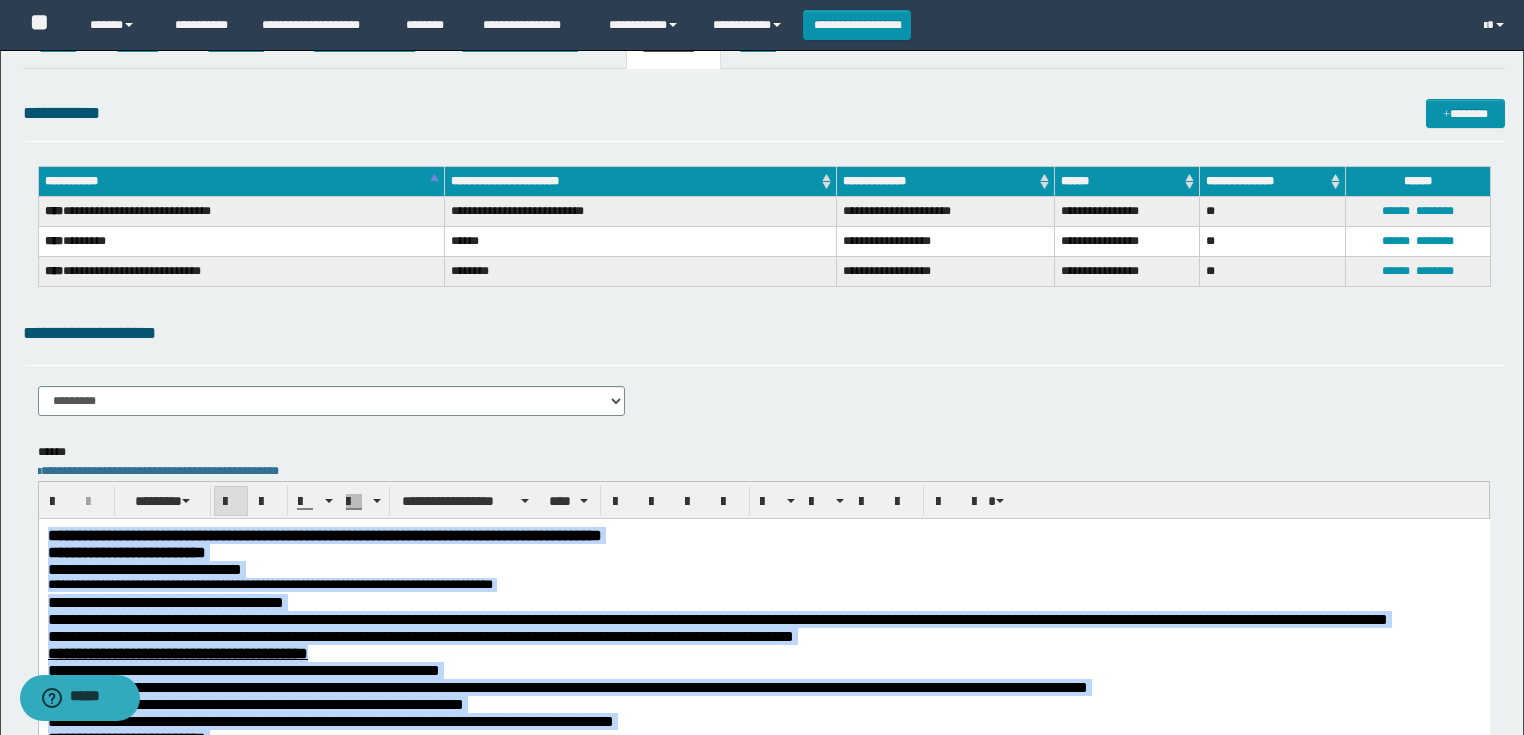 scroll, scrollTop: 0, scrollLeft: 0, axis: both 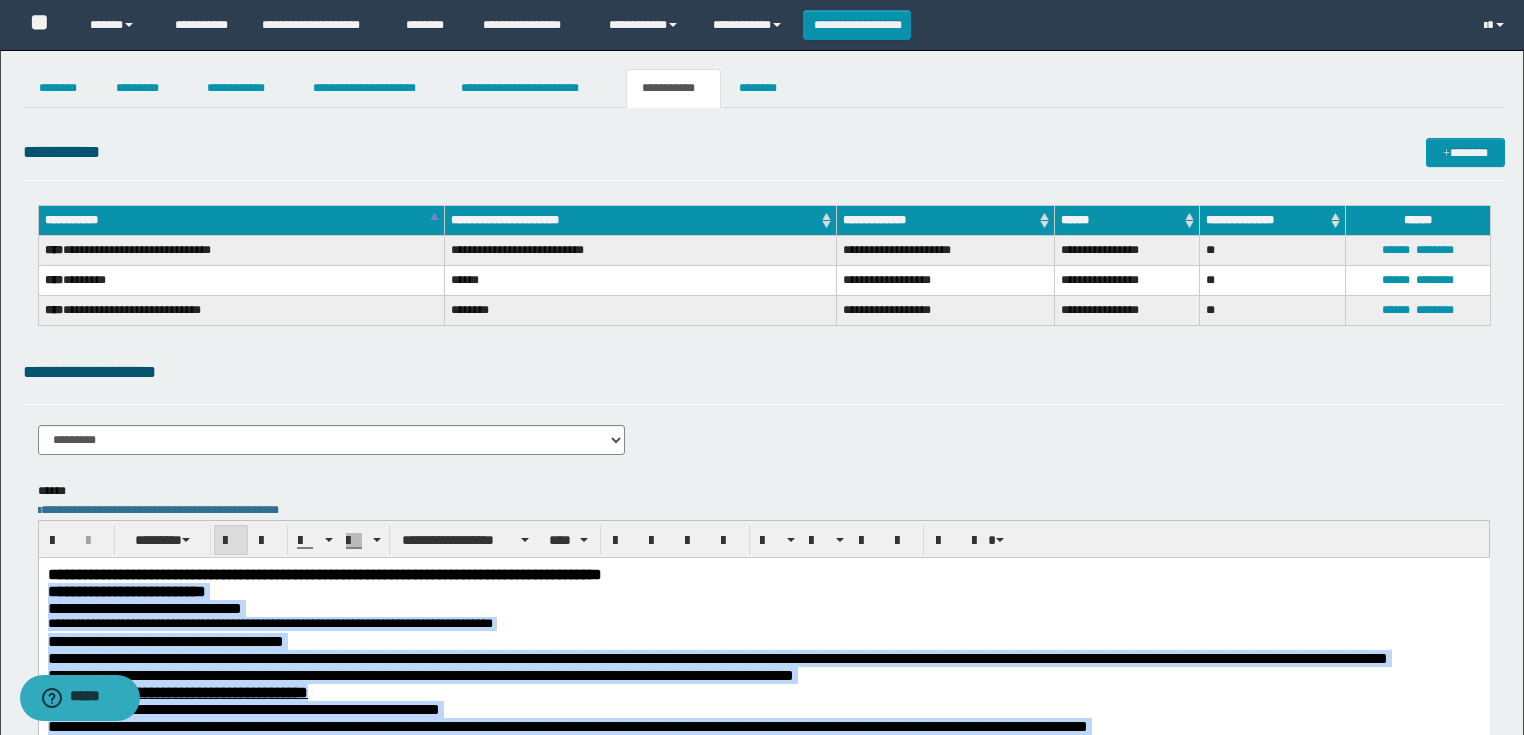drag, startPoint x: 491, startPoint y: 984, endPoint x: 47, endPoint y: 589, distance: 594.2735 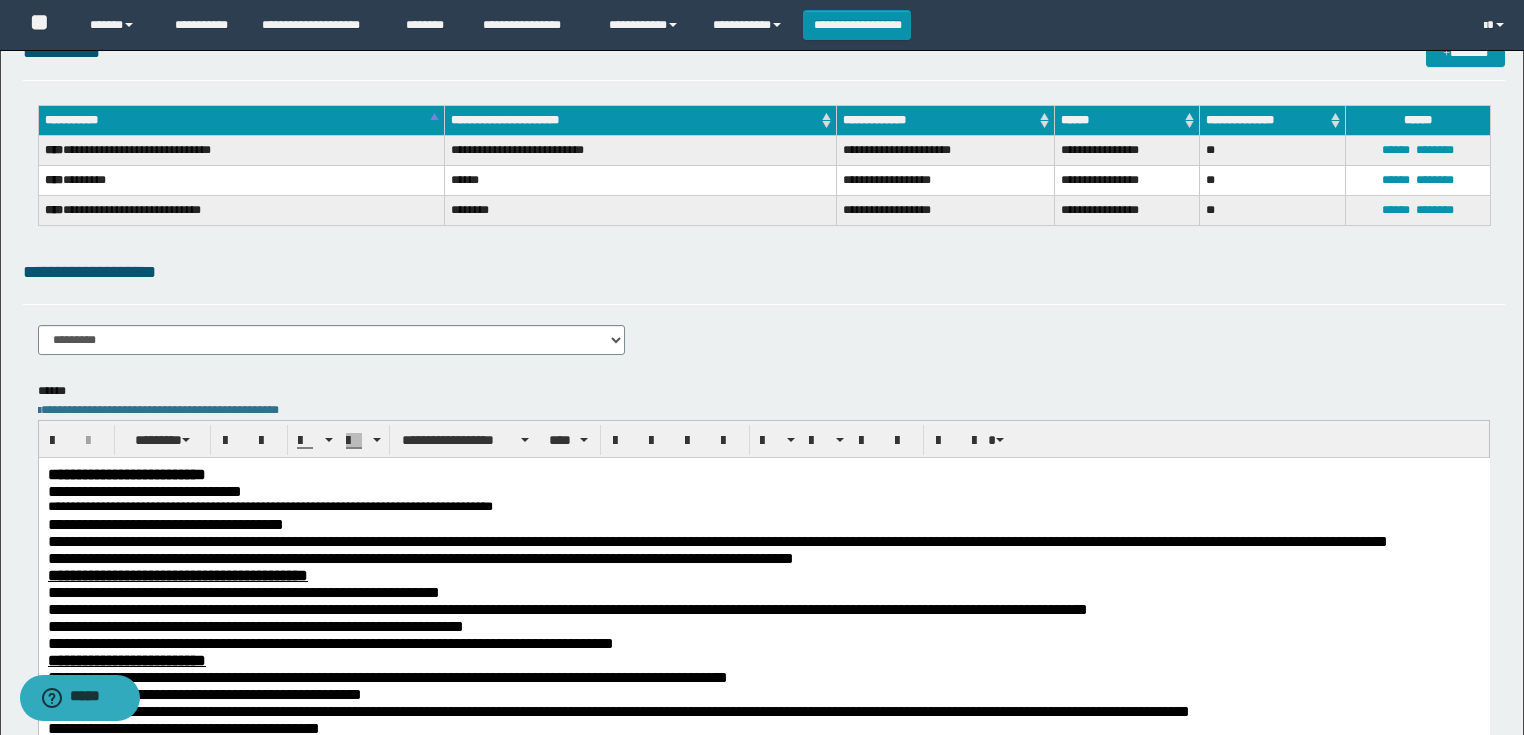 scroll, scrollTop: 320, scrollLeft: 0, axis: vertical 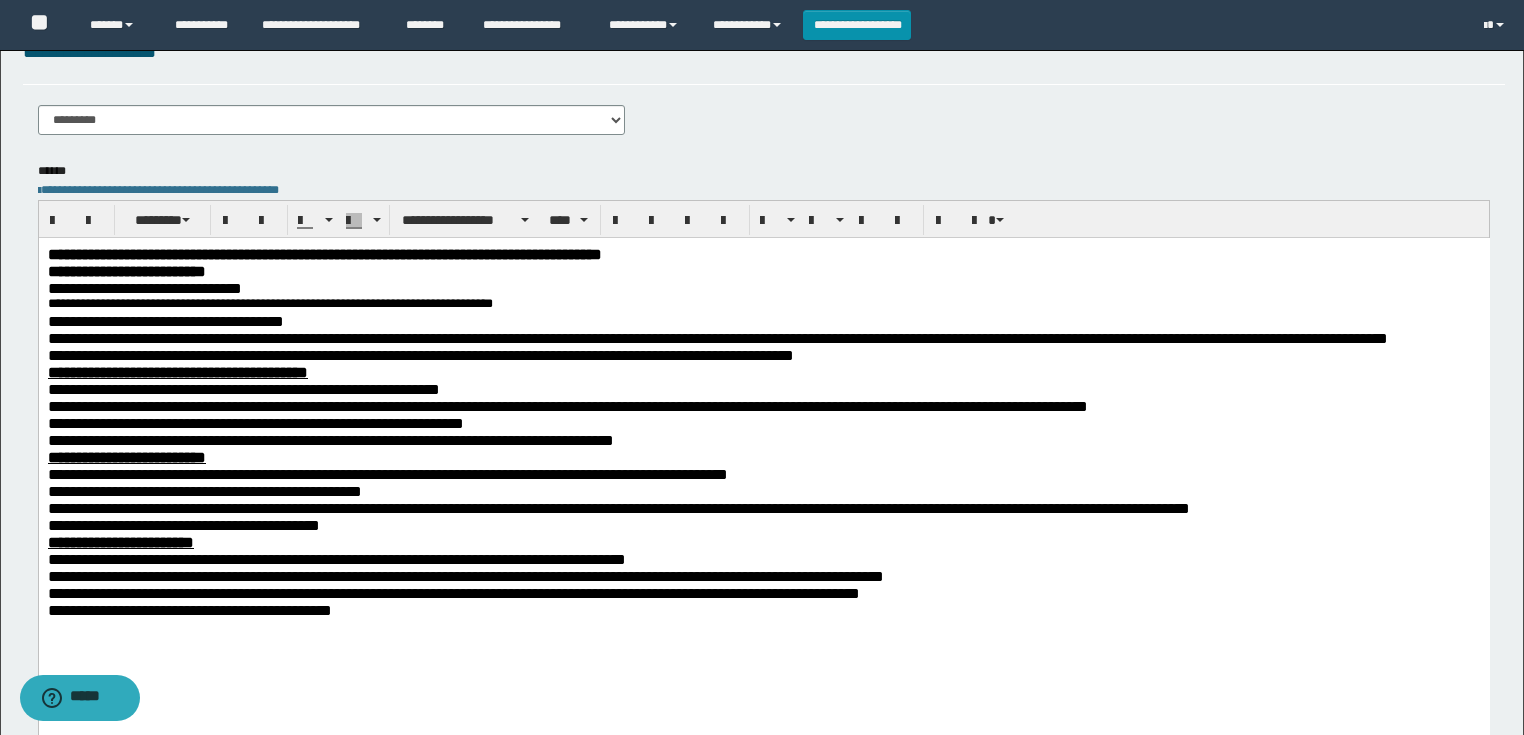 click on "**********" at bounding box center [567, 405] 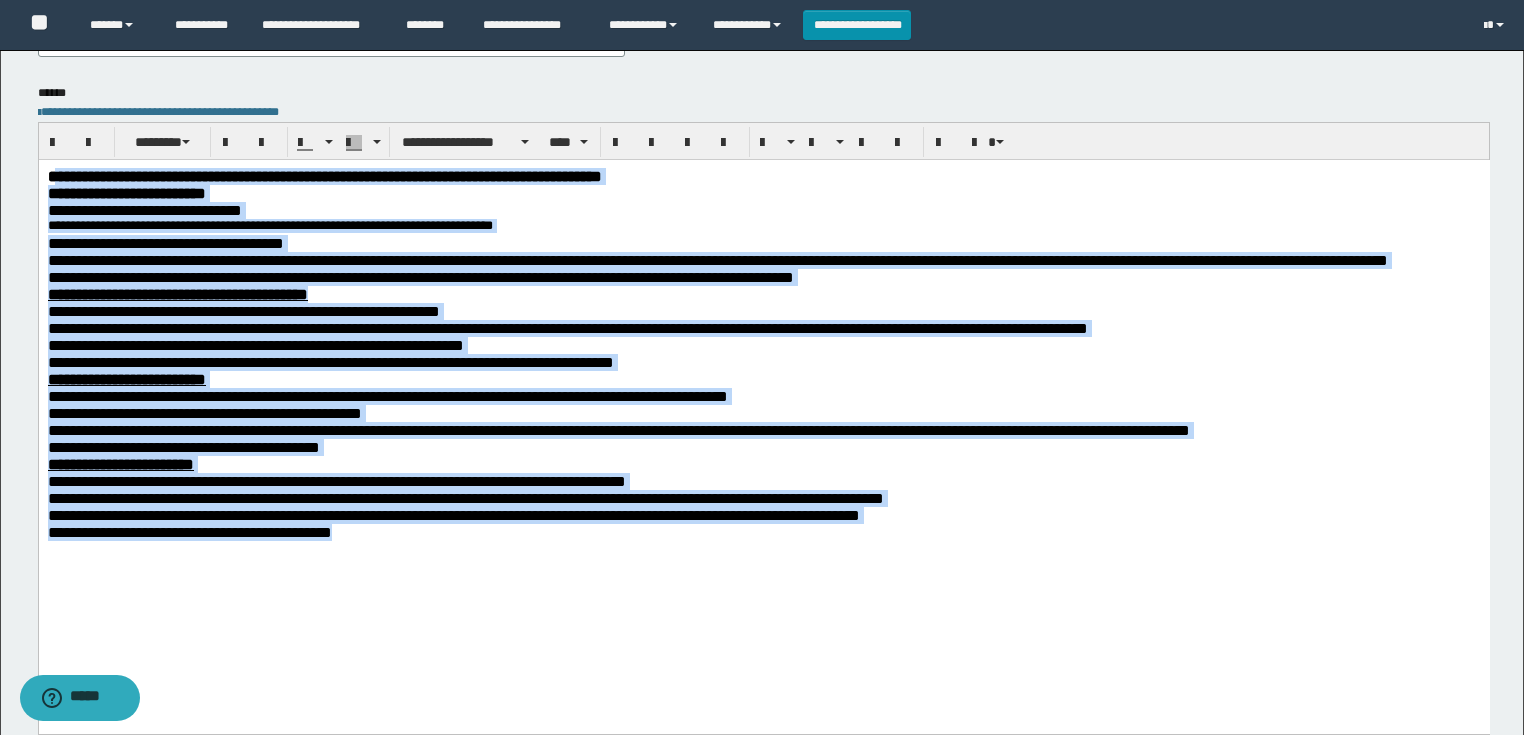 scroll, scrollTop: 0, scrollLeft: 0, axis: both 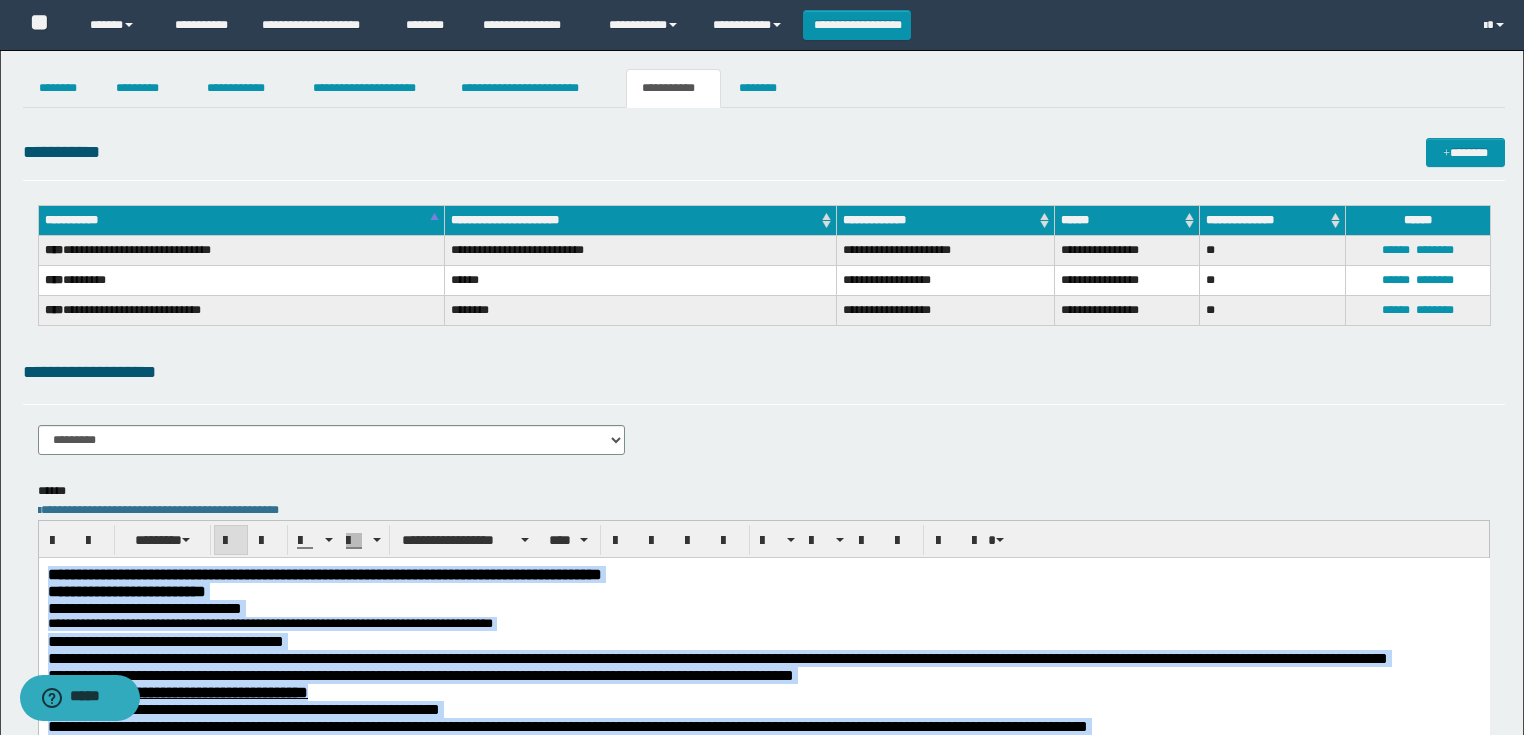 drag, startPoint x: 559, startPoint y: 1010, endPoint x: 46, endPoint y: 577, distance: 671.31067 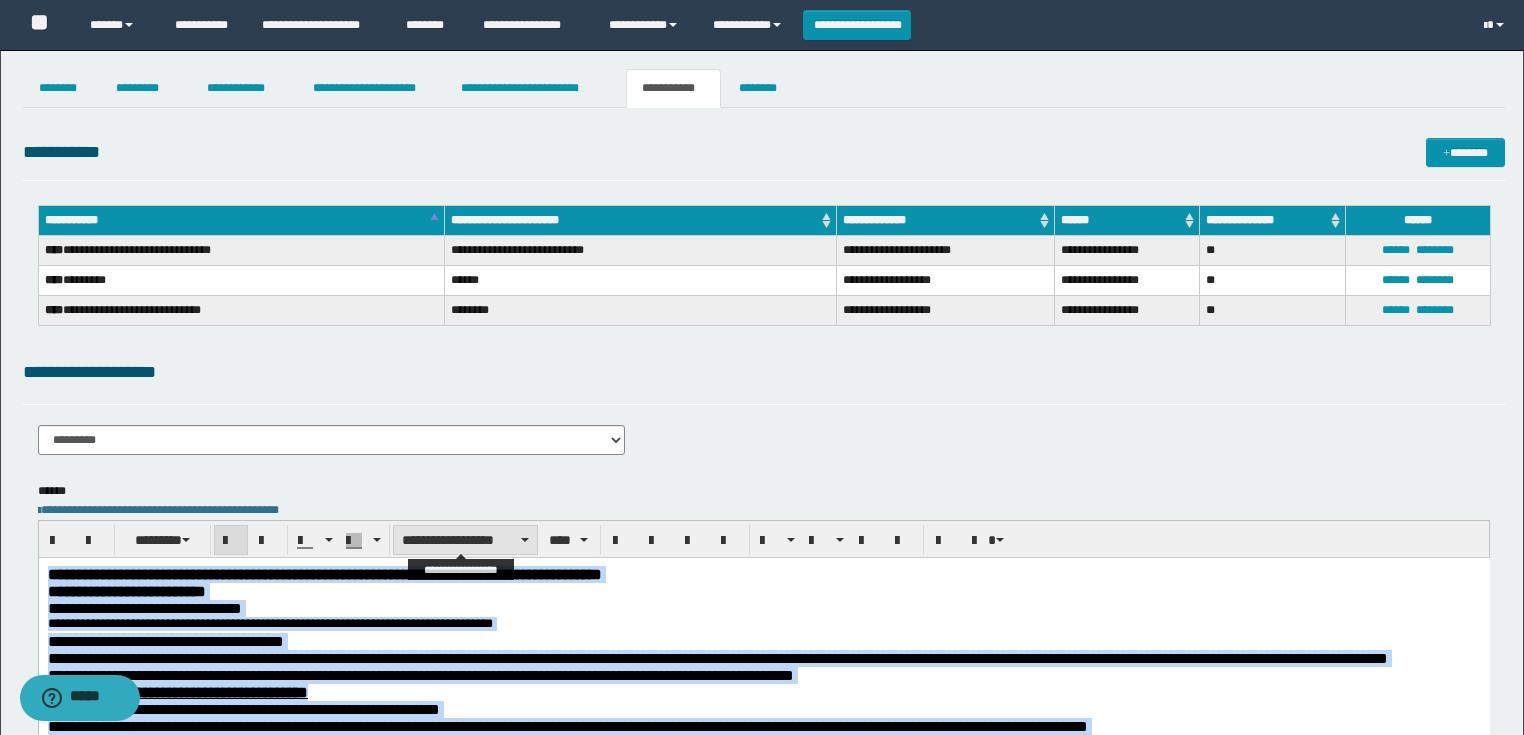 click on "**********" at bounding box center (465, 540) 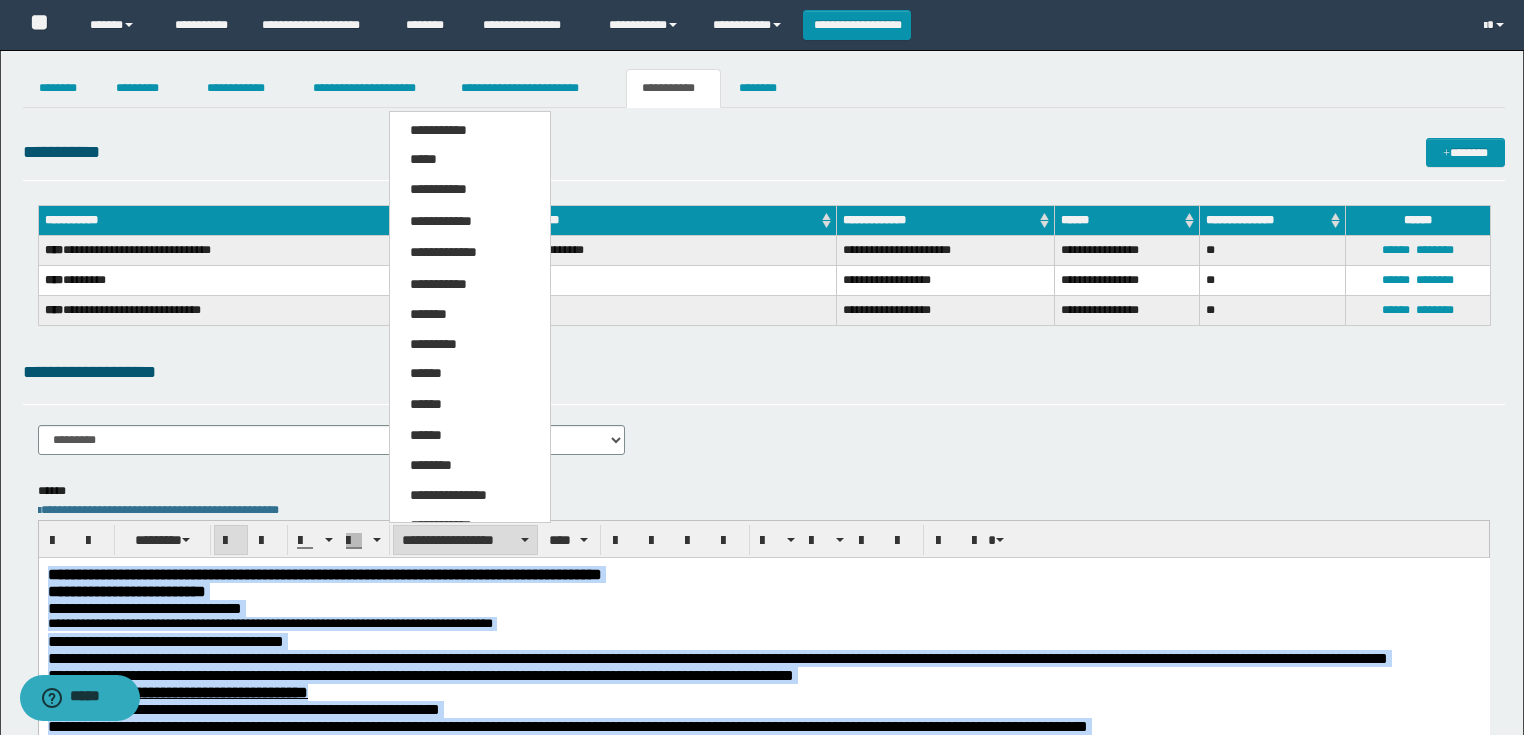 click on "*****" at bounding box center [470, 160] 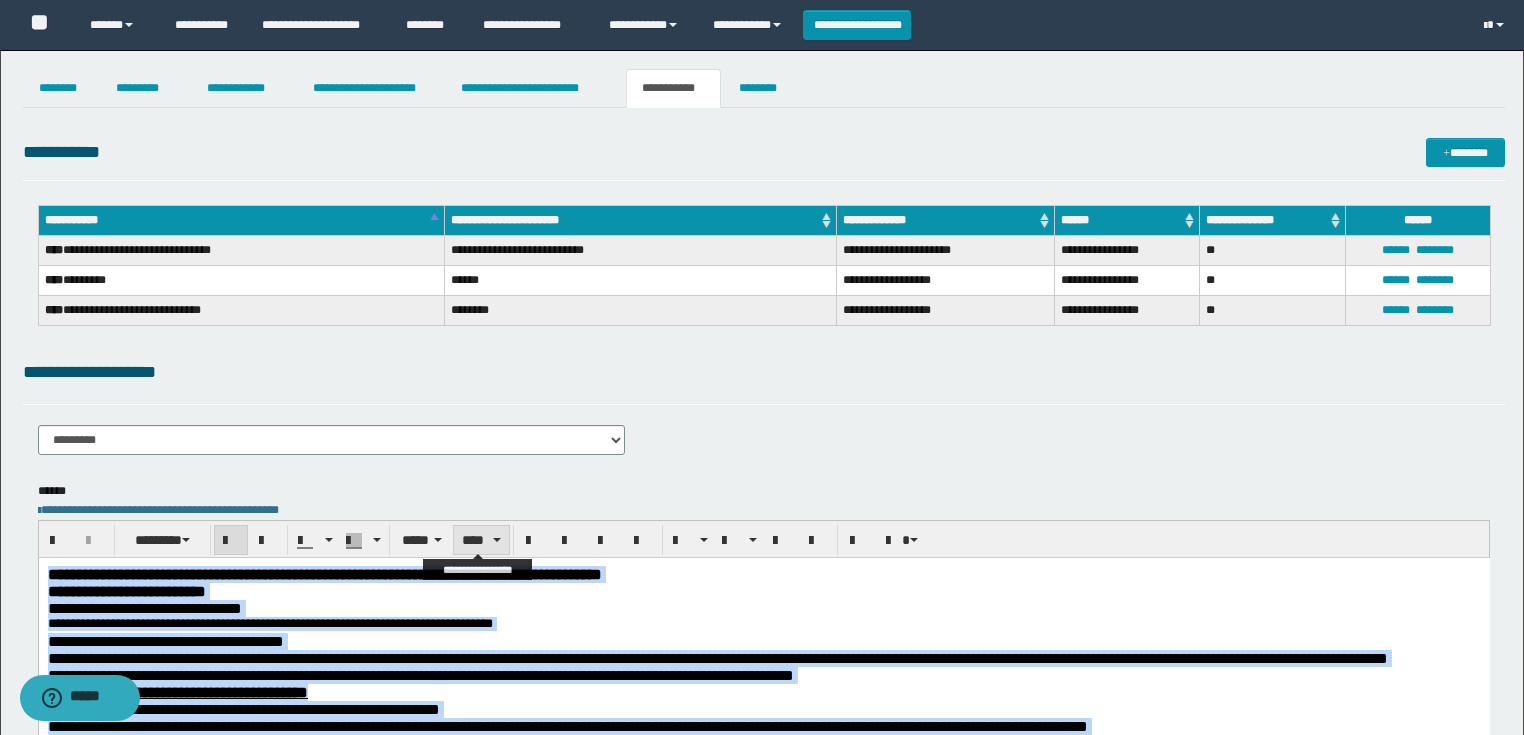 click on "****" at bounding box center (481, 540) 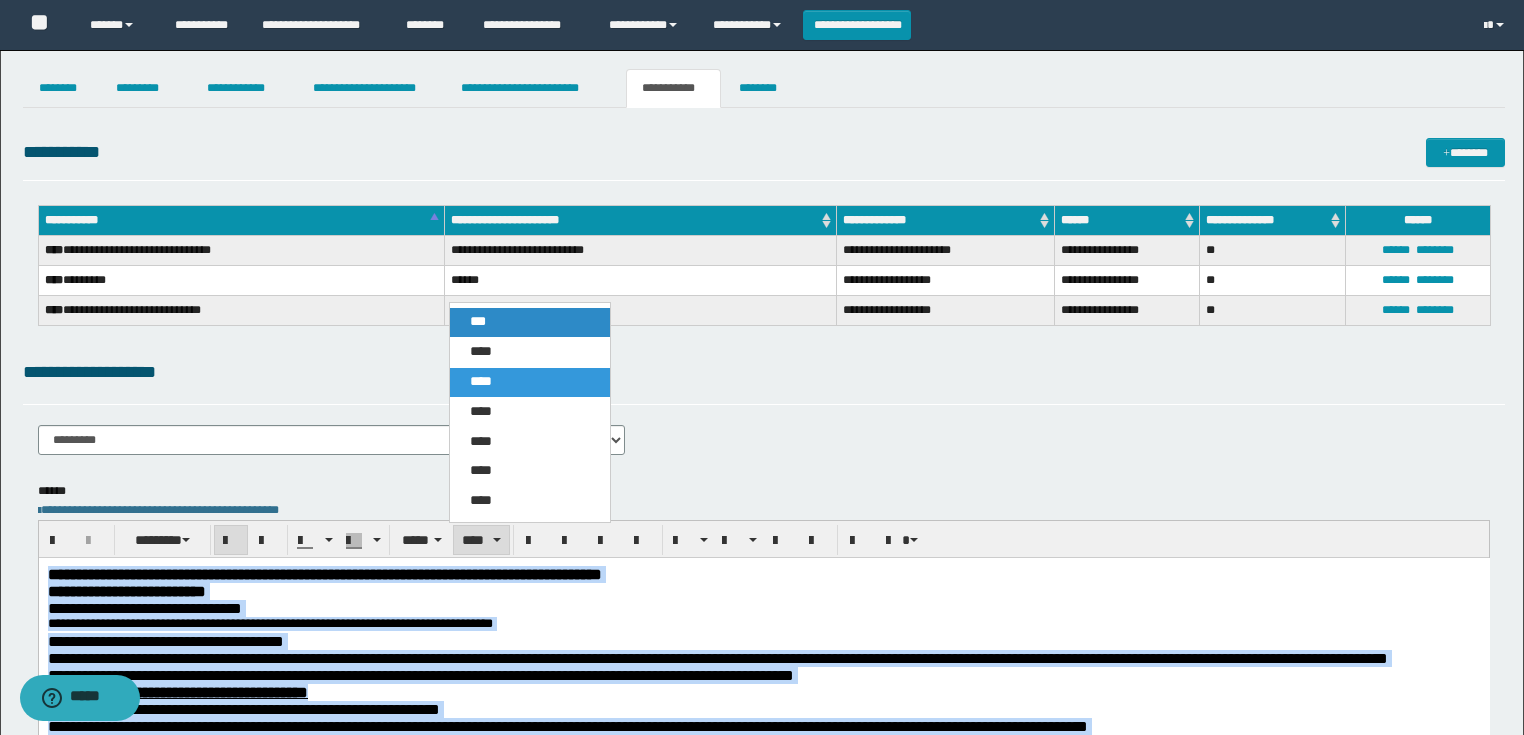 click on "***" at bounding box center [530, 322] 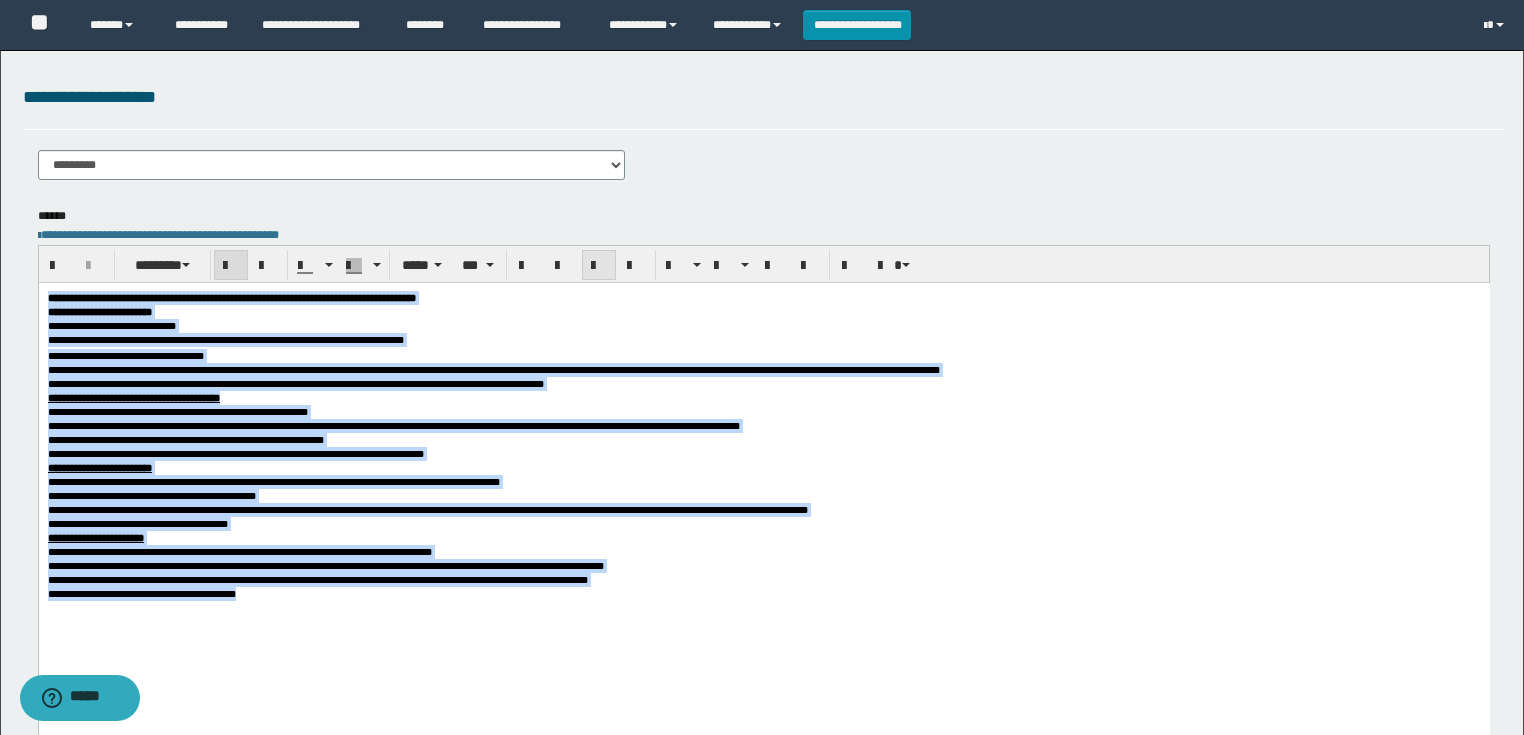 scroll, scrollTop: 320, scrollLeft: 0, axis: vertical 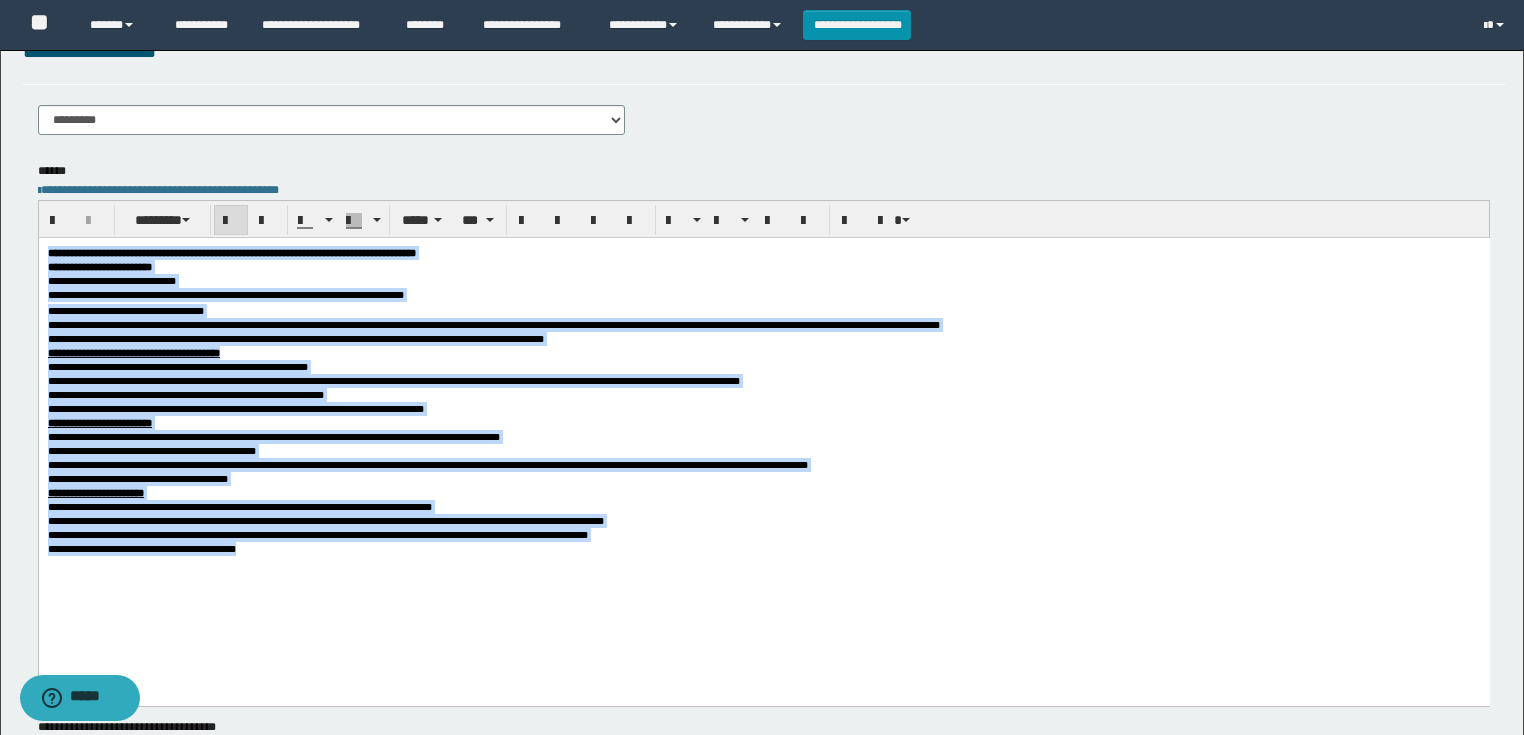 click on "**********" at bounding box center (763, 422) 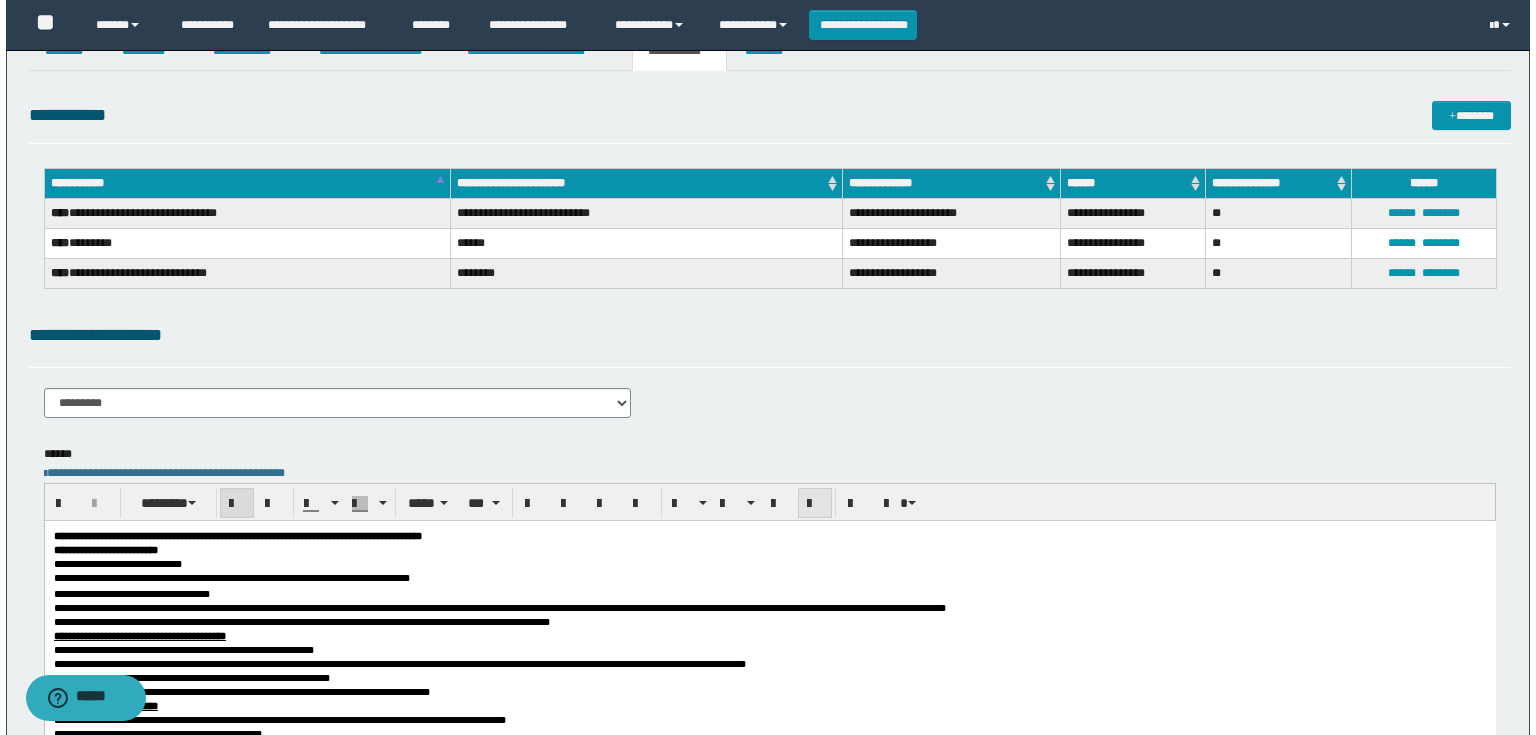 scroll, scrollTop: 0, scrollLeft: 0, axis: both 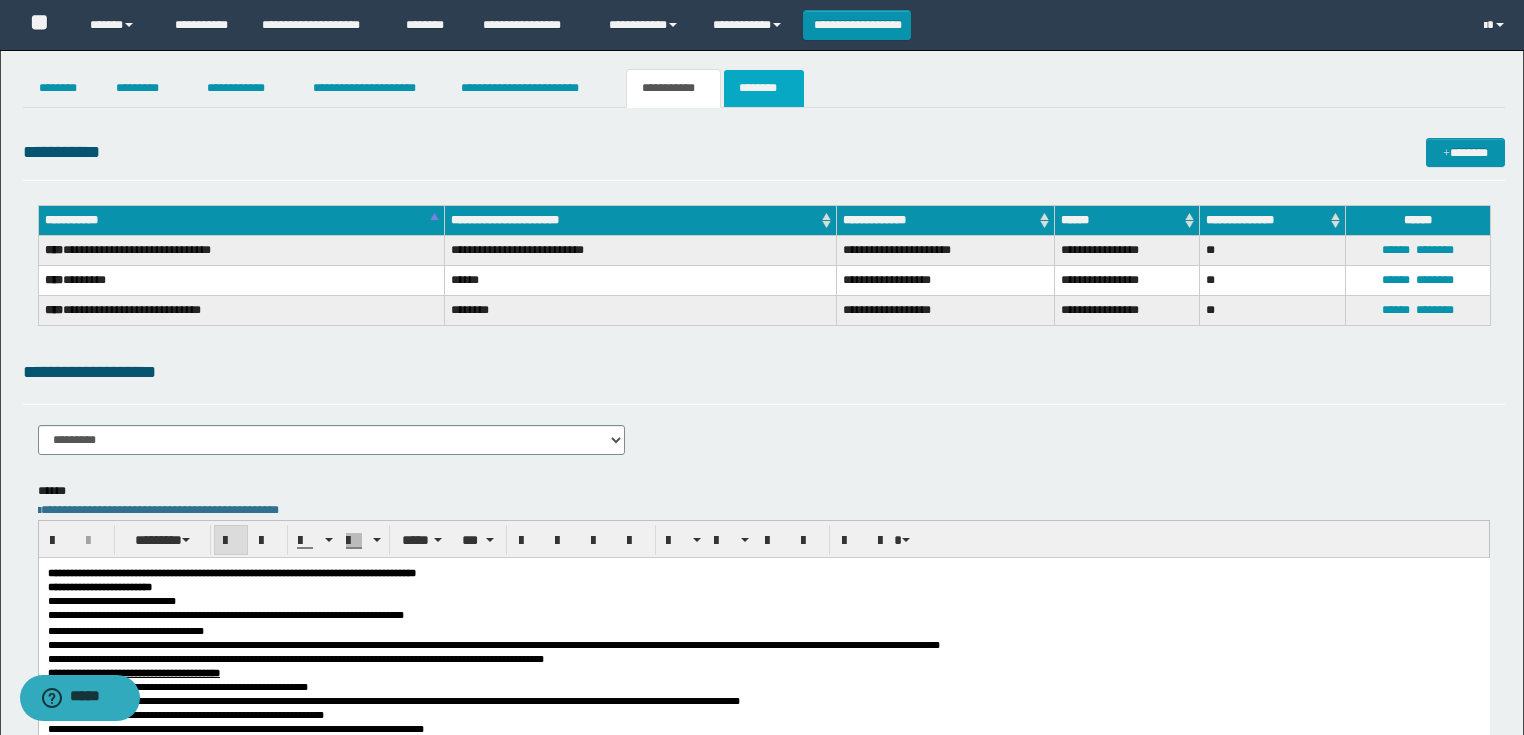 click on "********" at bounding box center [764, 88] 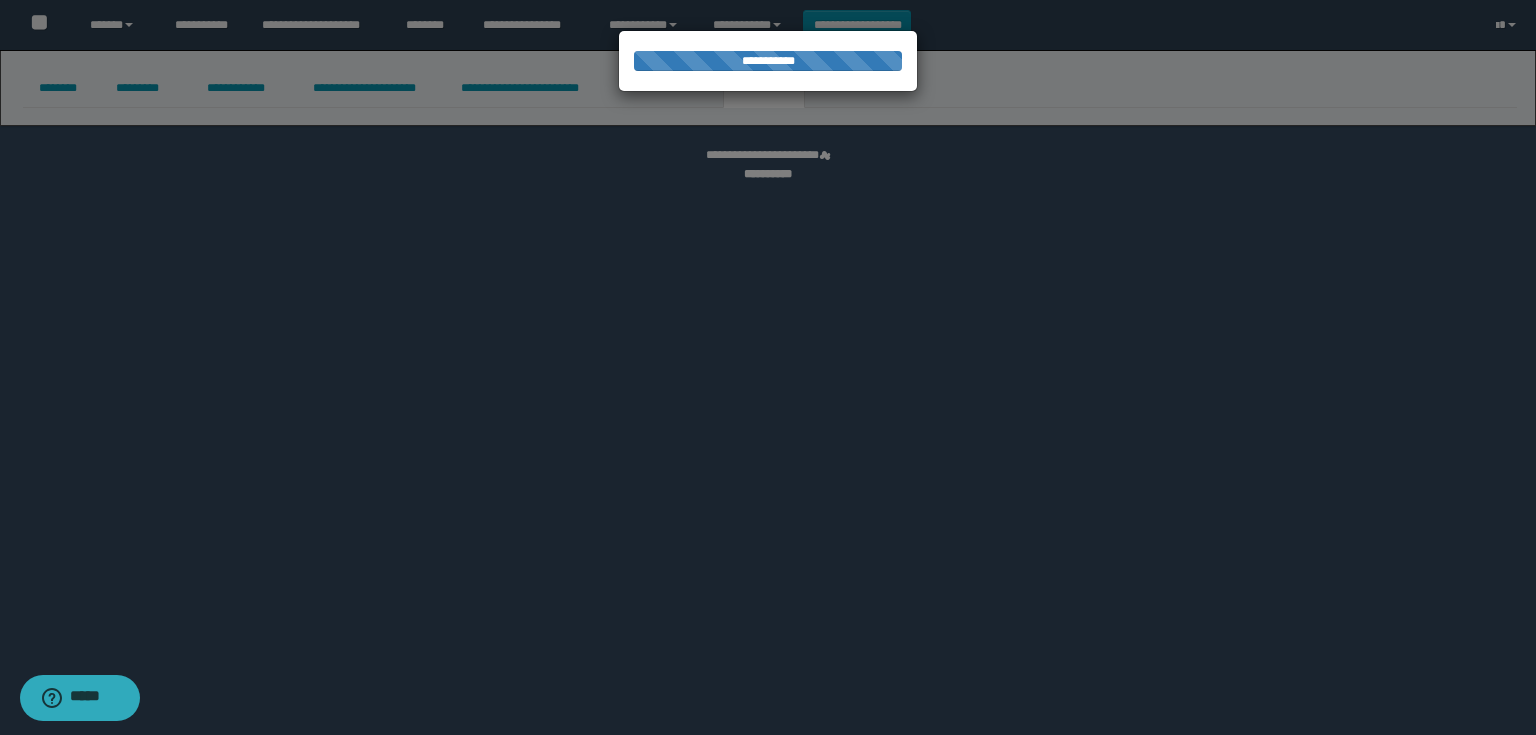 select 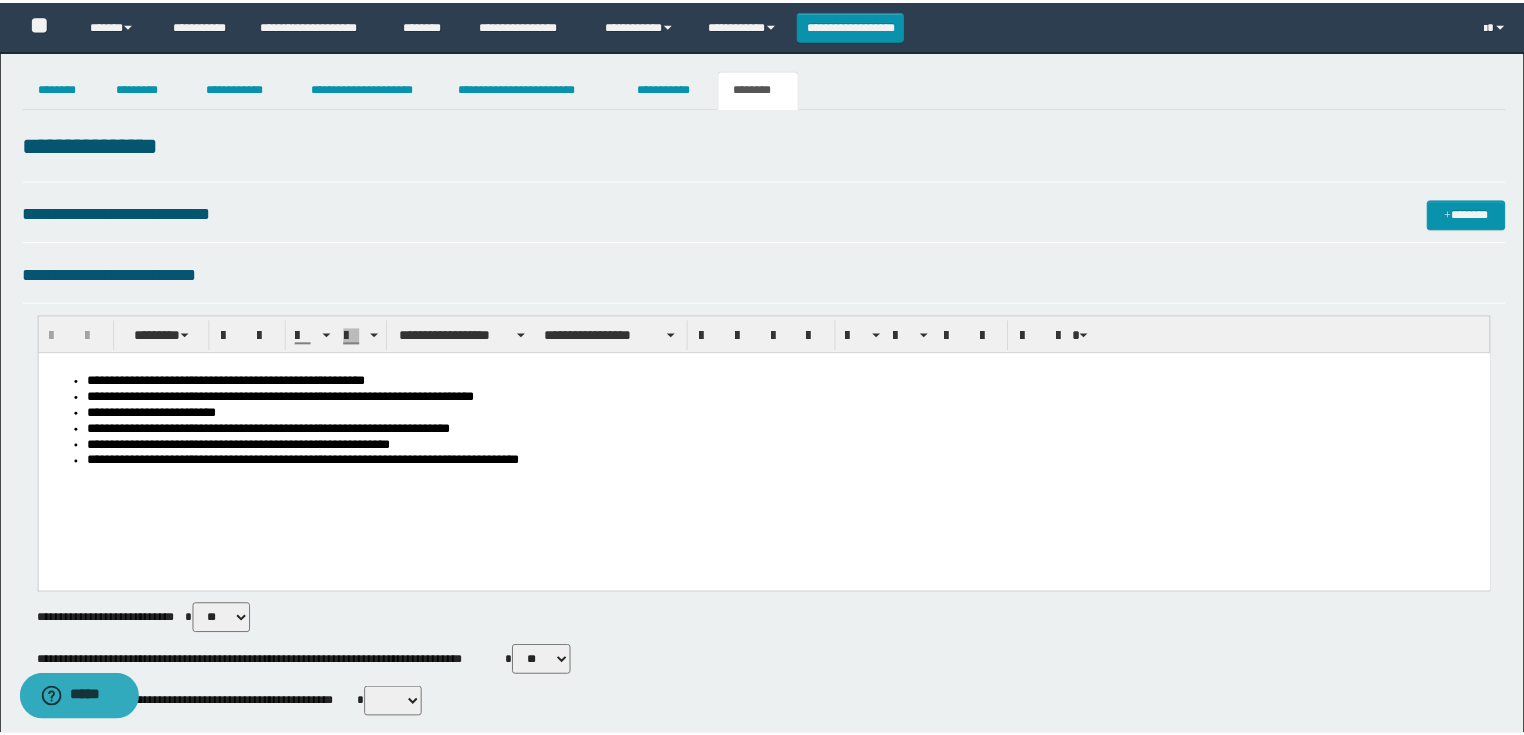 scroll, scrollTop: 0, scrollLeft: 0, axis: both 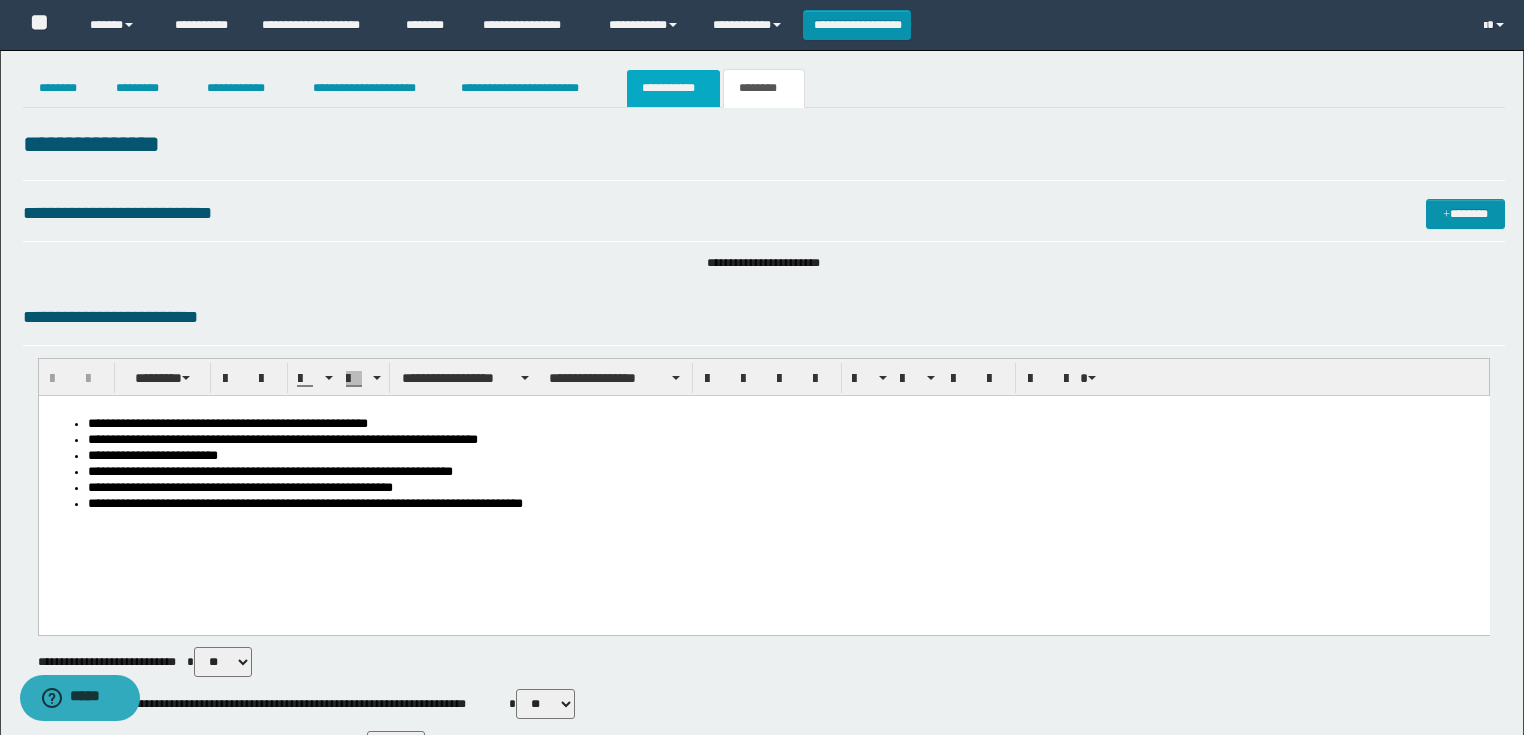 click on "**********" at bounding box center (673, 88) 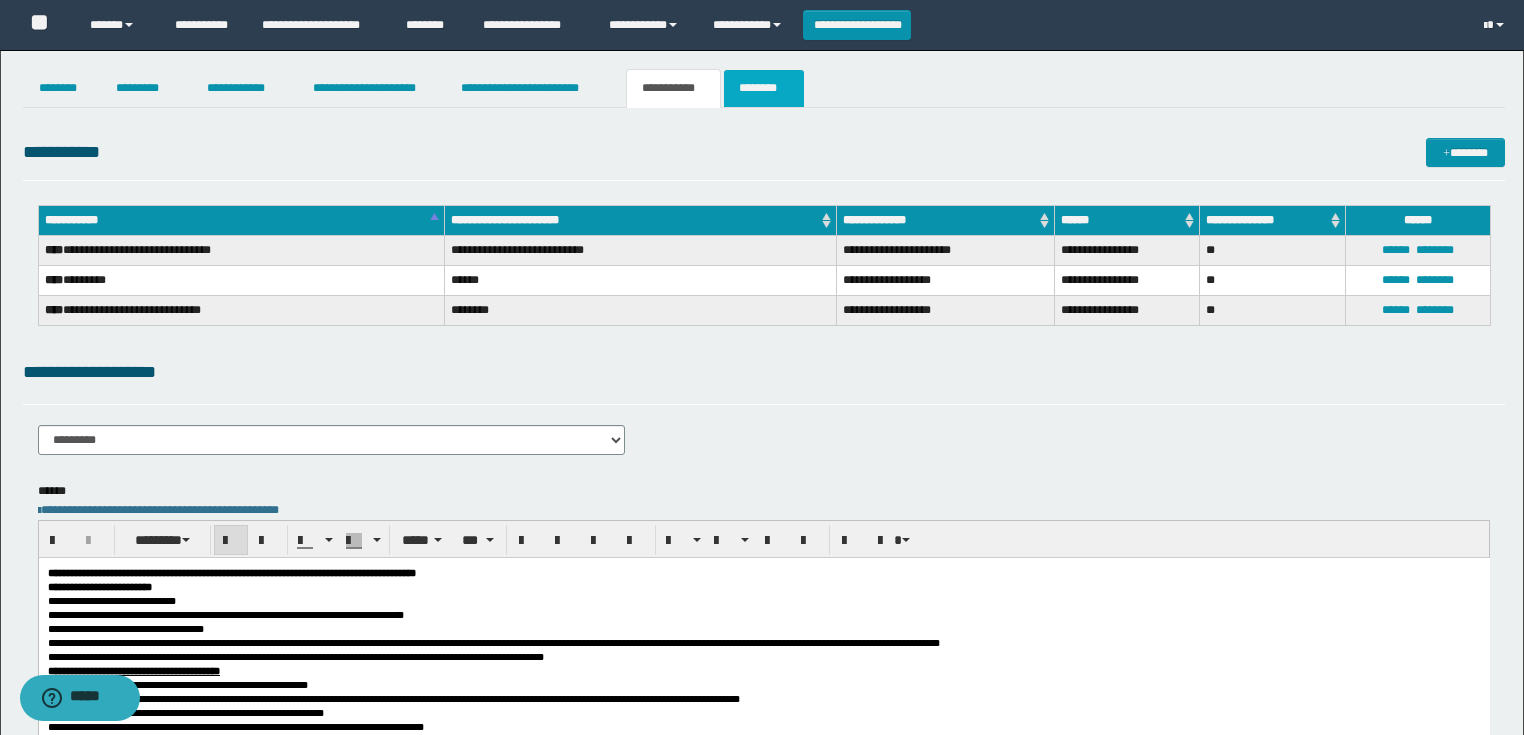 click on "********" at bounding box center [764, 88] 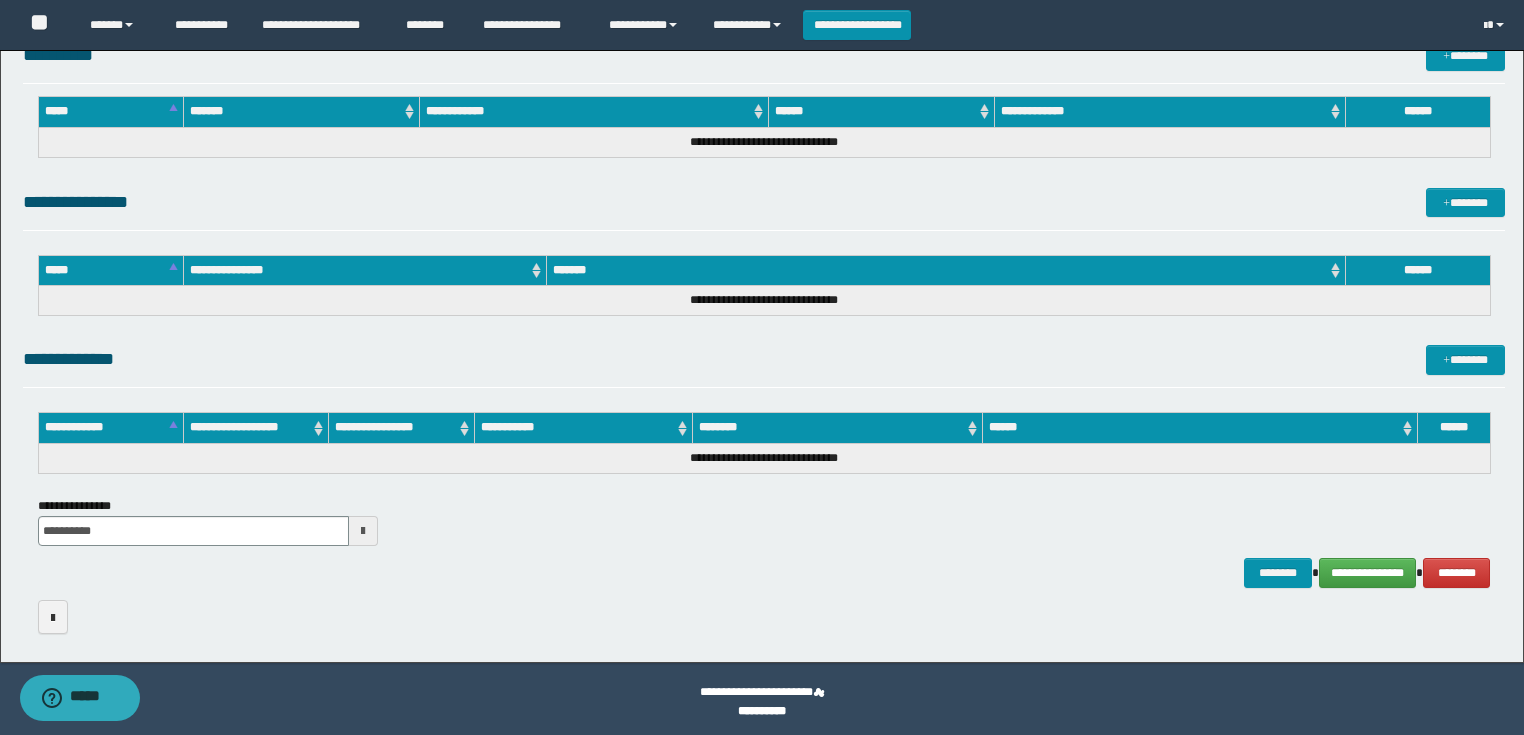 scroll, scrollTop: 889, scrollLeft: 0, axis: vertical 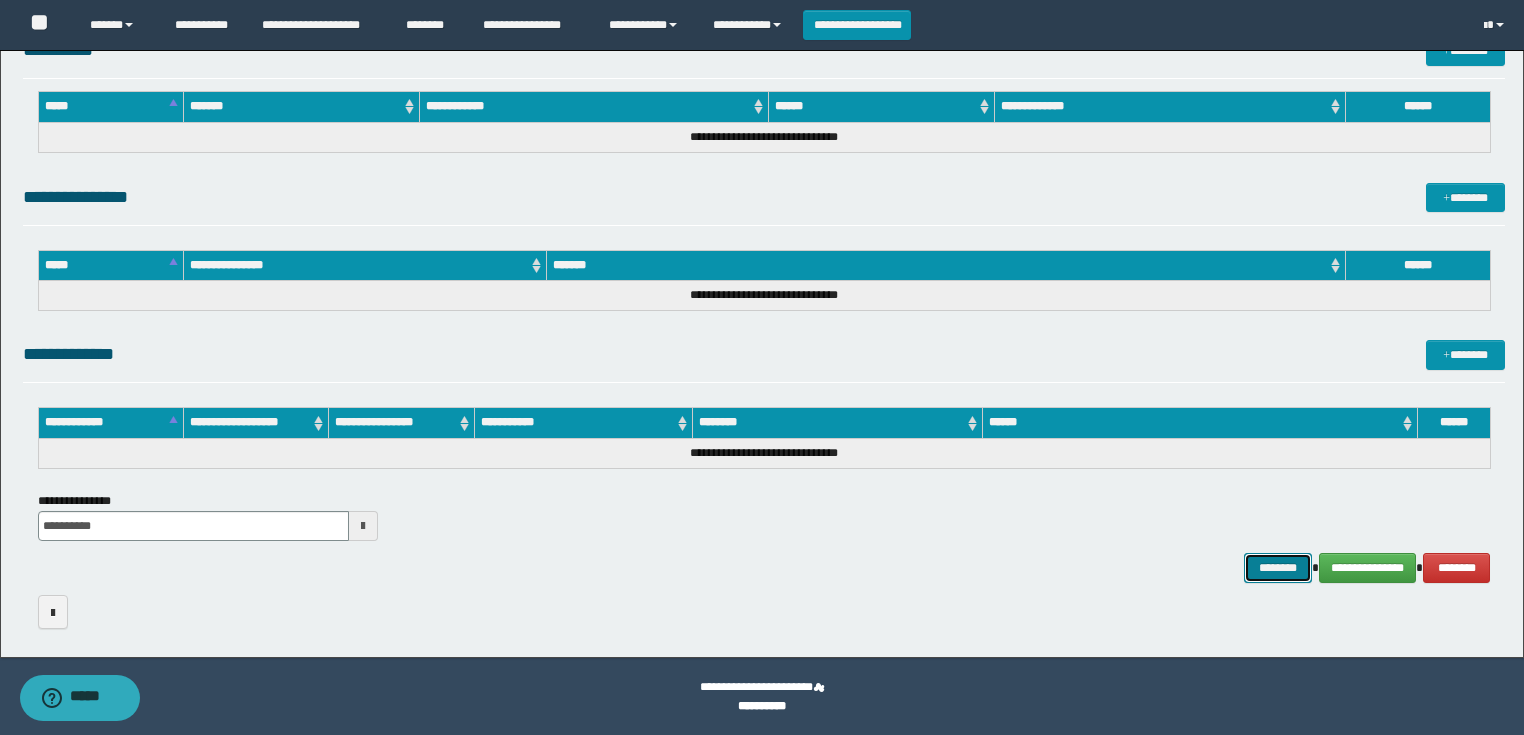 click on "********" at bounding box center (1277, 568) 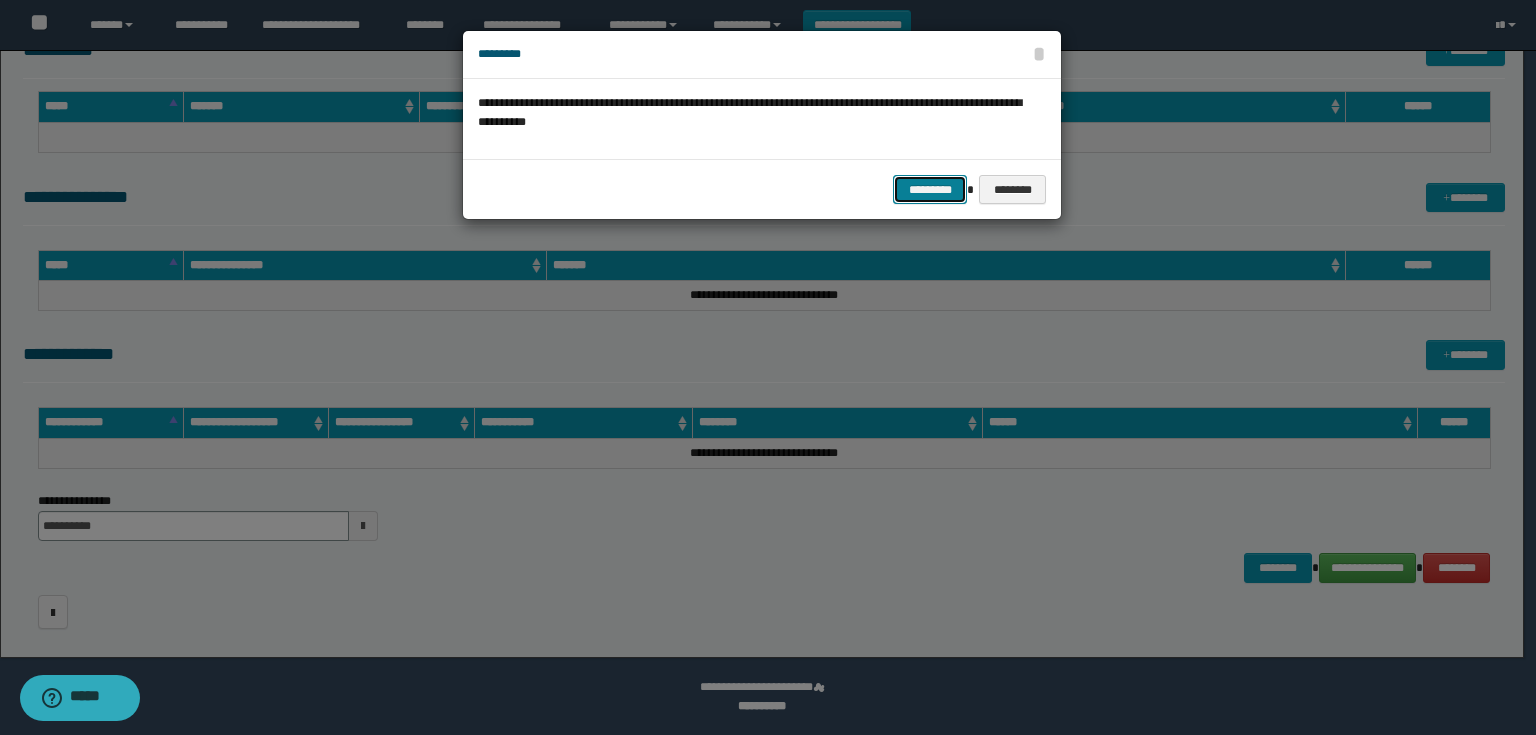 click on "*********" at bounding box center (930, 190) 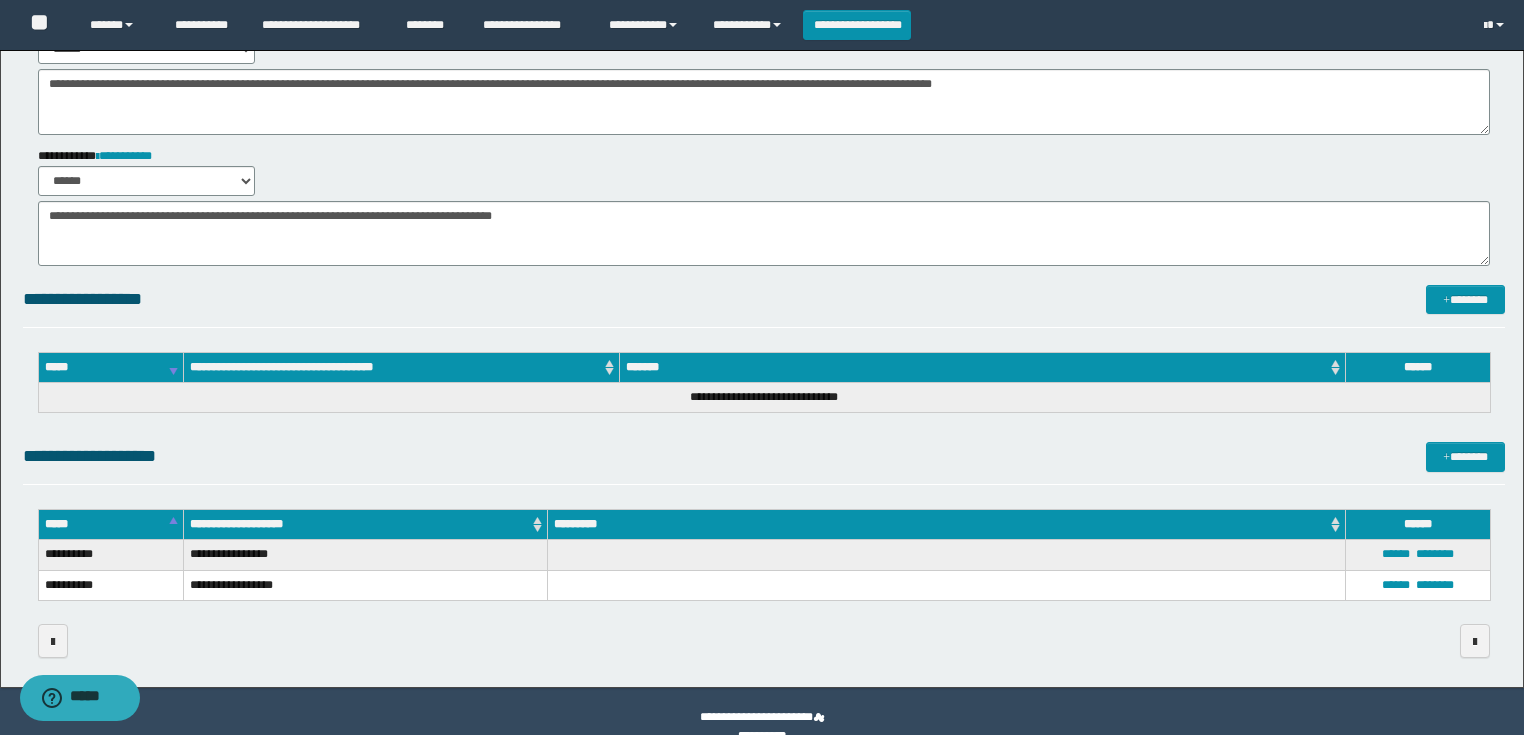 scroll, scrollTop: 0, scrollLeft: 0, axis: both 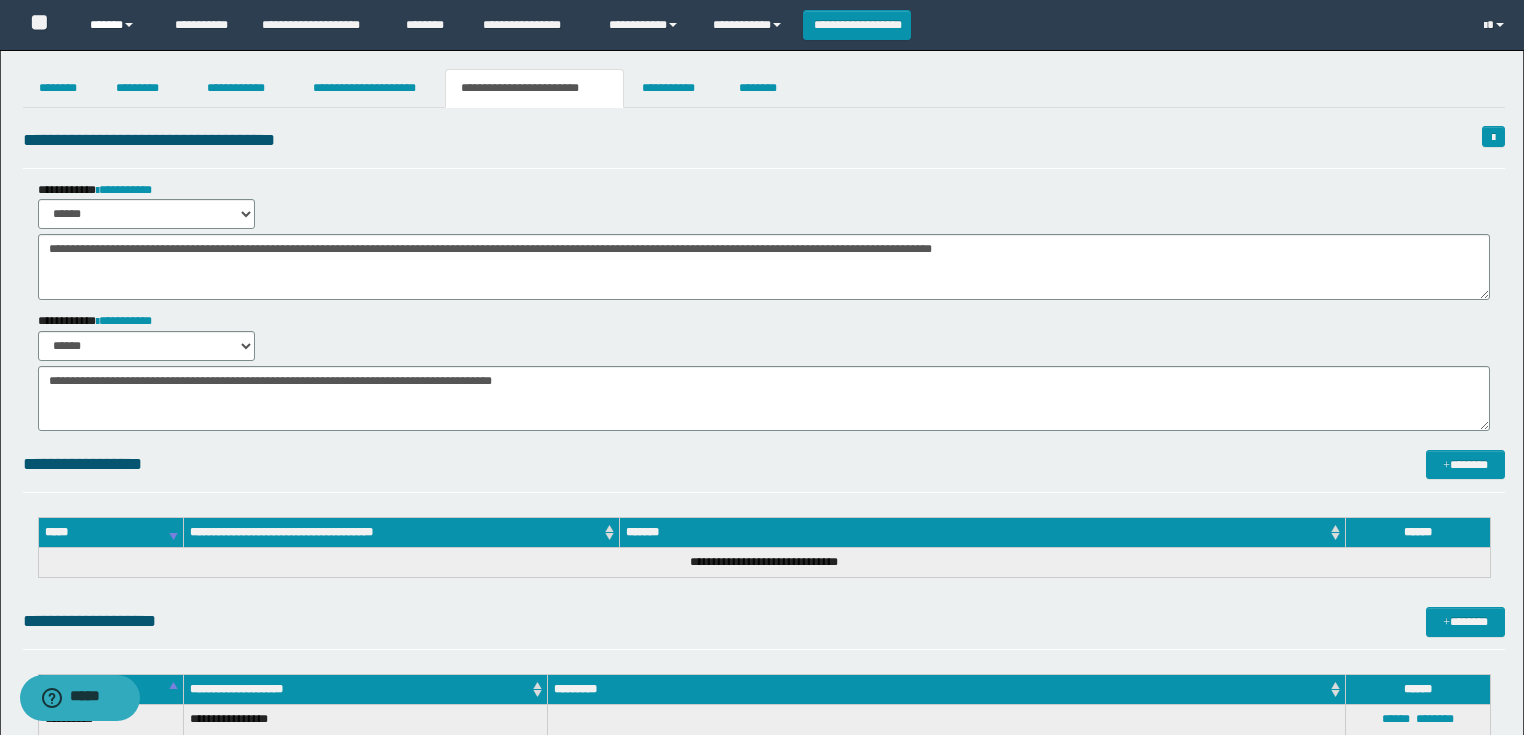 click on "******" at bounding box center [117, 25] 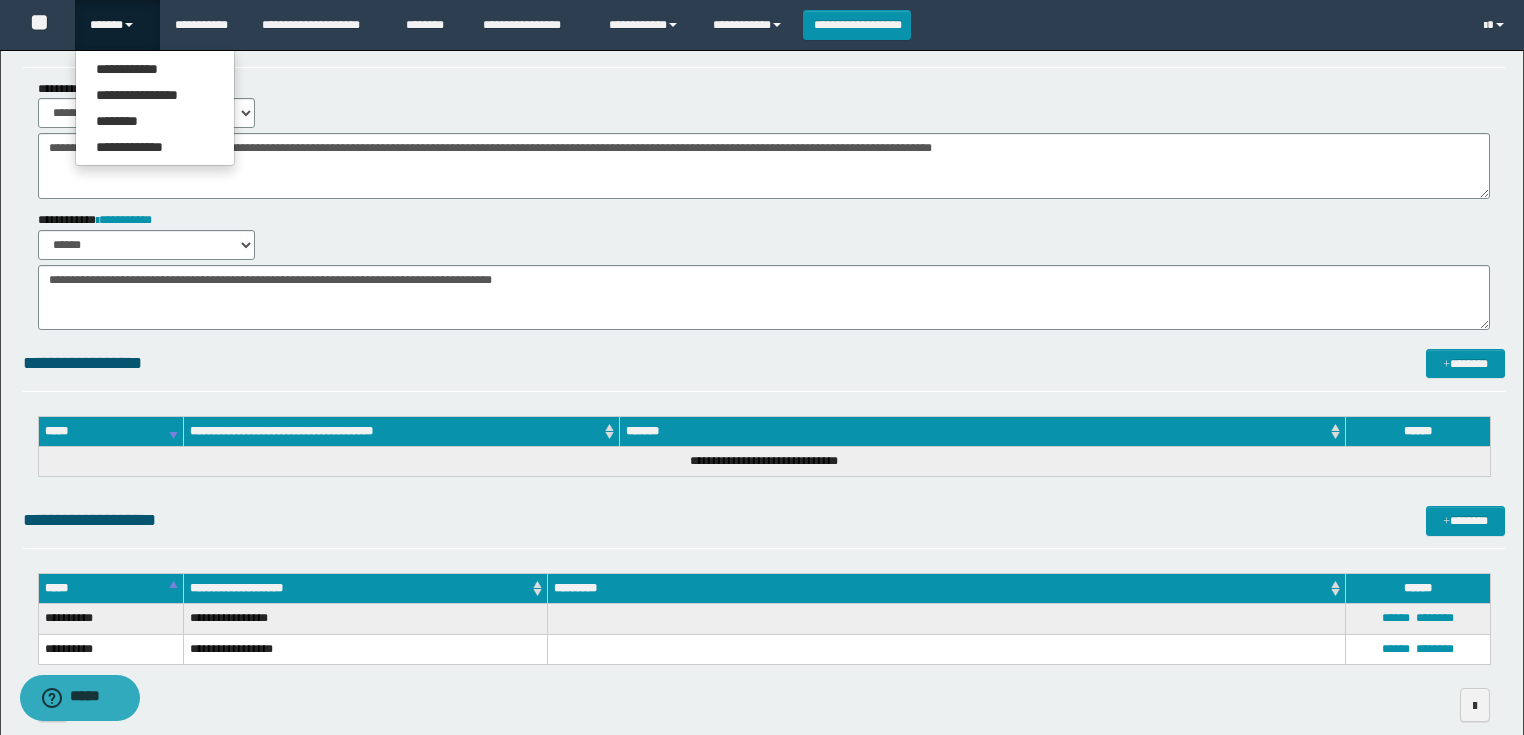 scroll, scrollTop: 0, scrollLeft: 0, axis: both 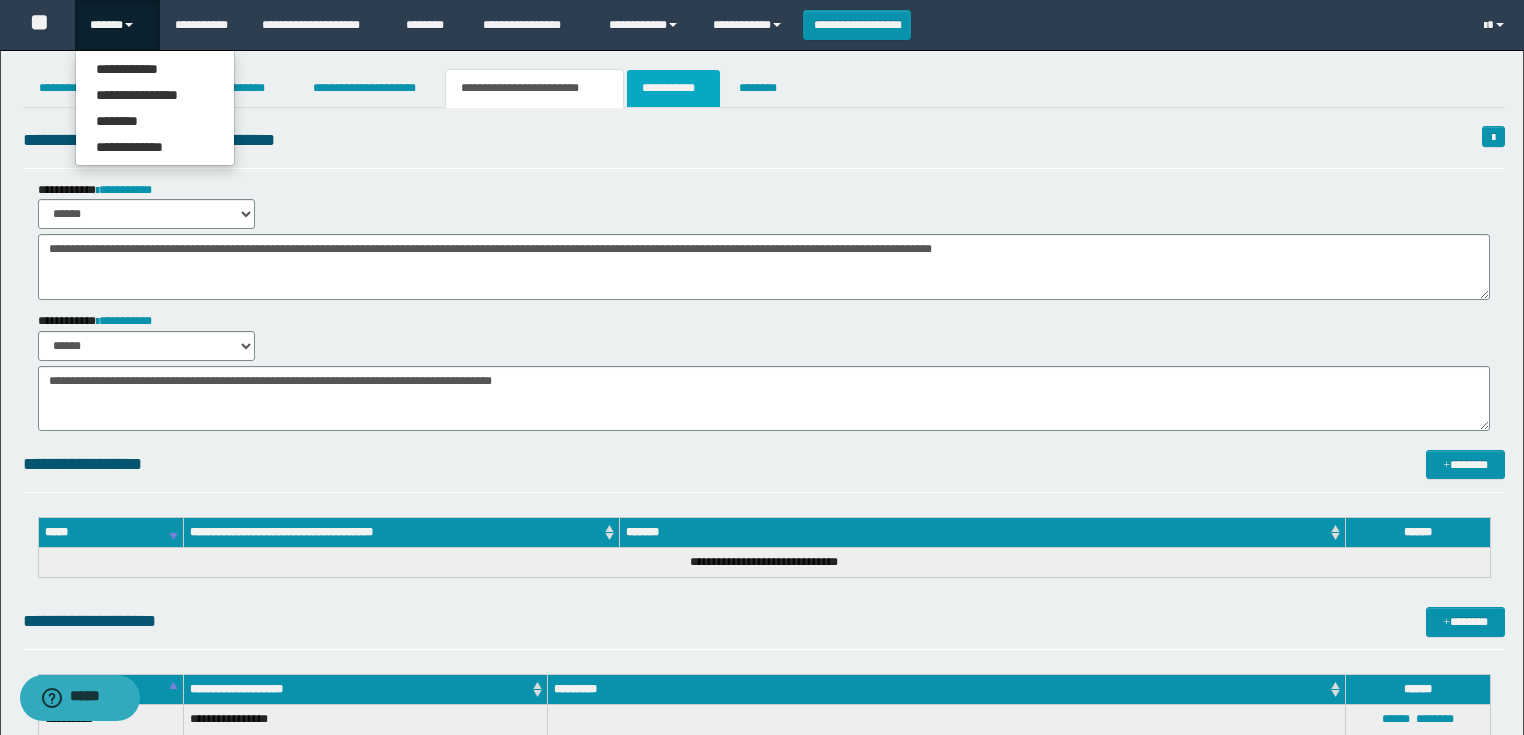 click on "**********" at bounding box center [673, 88] 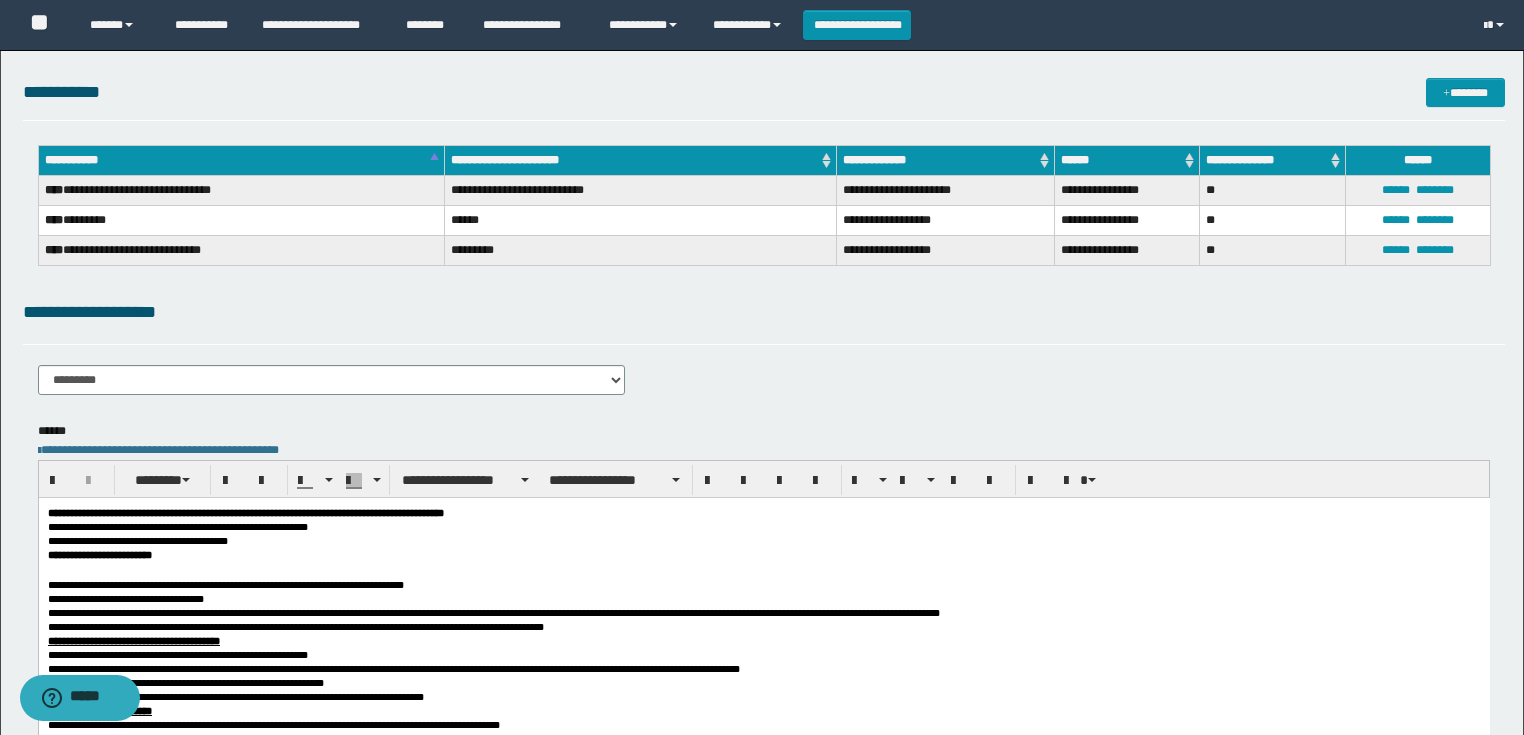 scroll, scrollTop: 160, scrollLeft: 0, axis: vertical 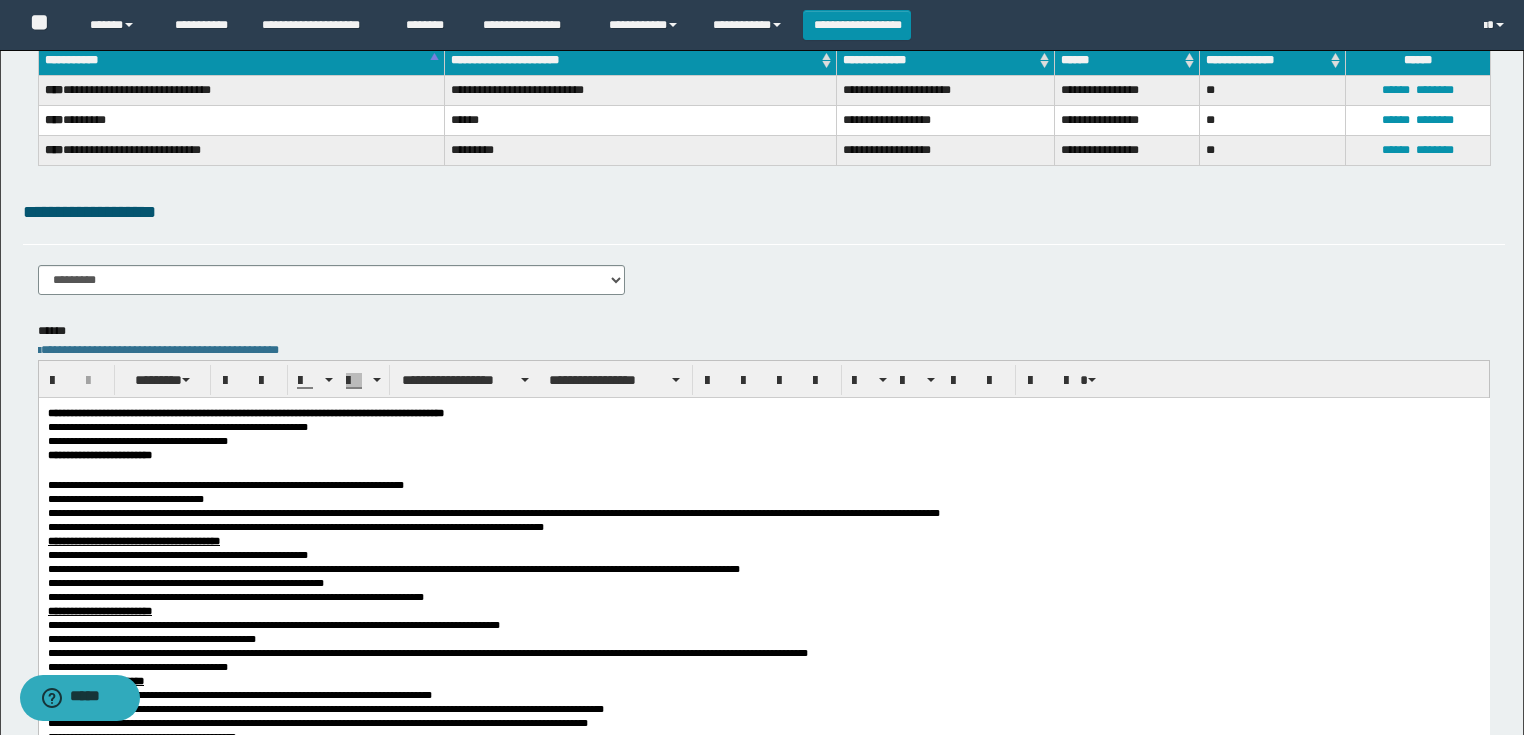 click at bounding box center [763, 469] 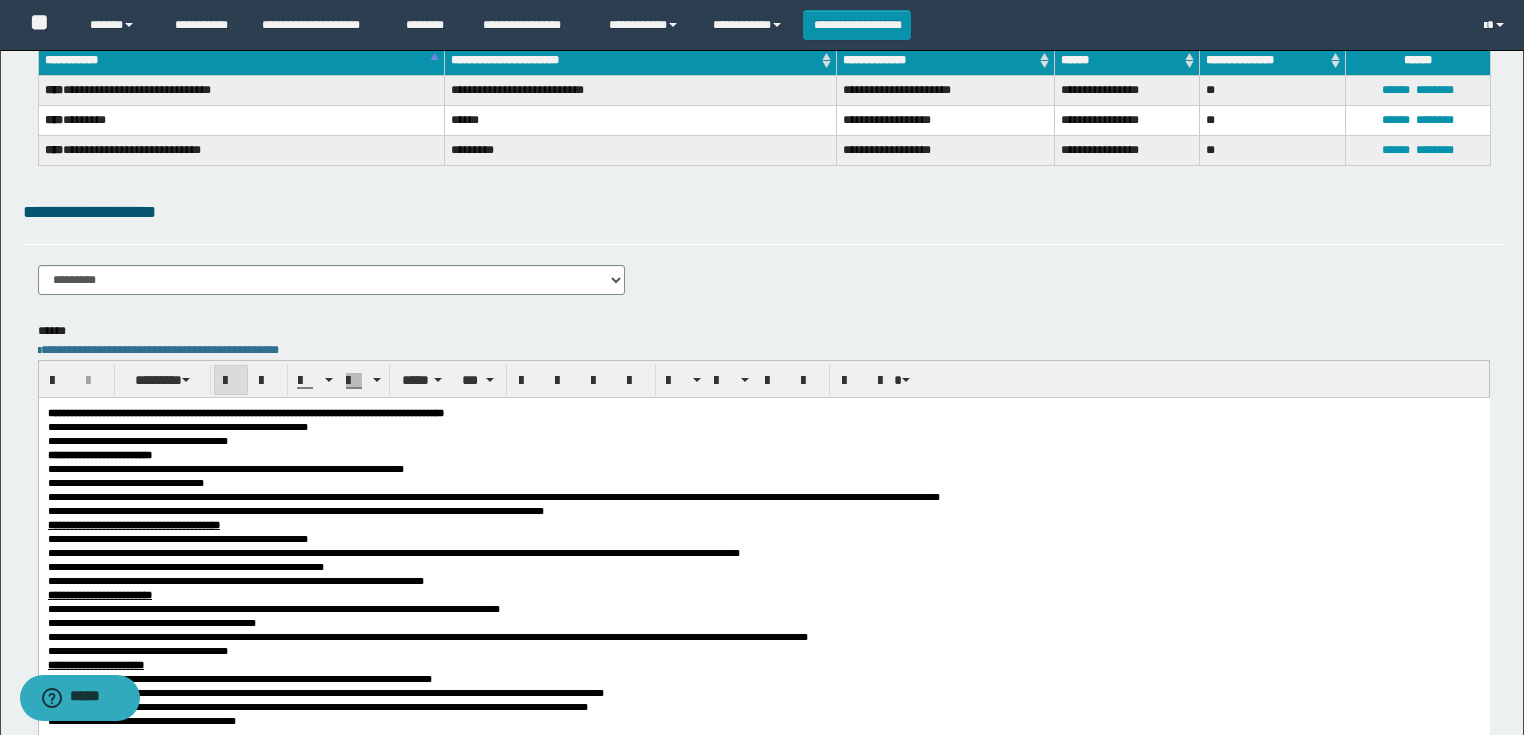 scroll, scrollTop: 0, scrollLeft: 0, axis: both 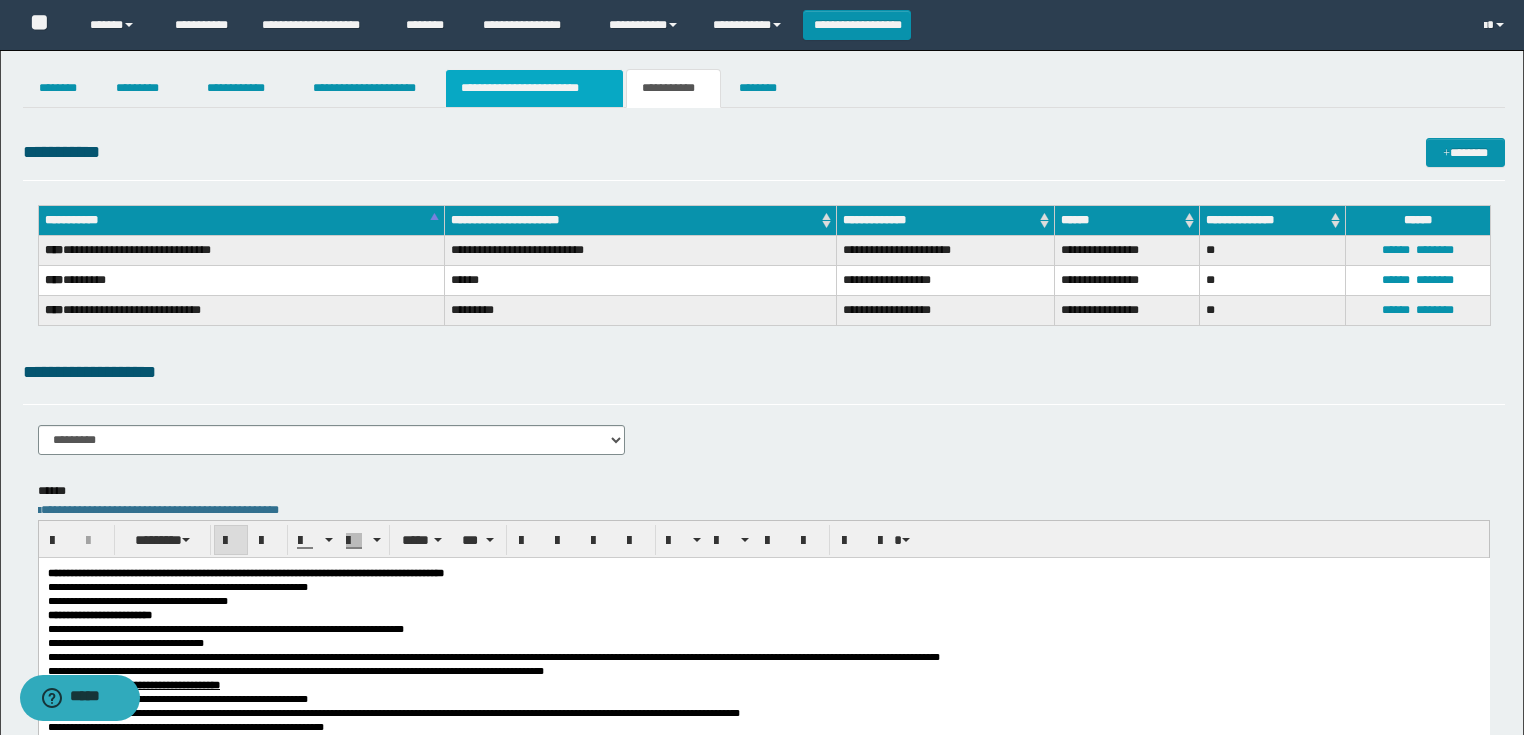 click on "**********" at bounding box center [534, 88] 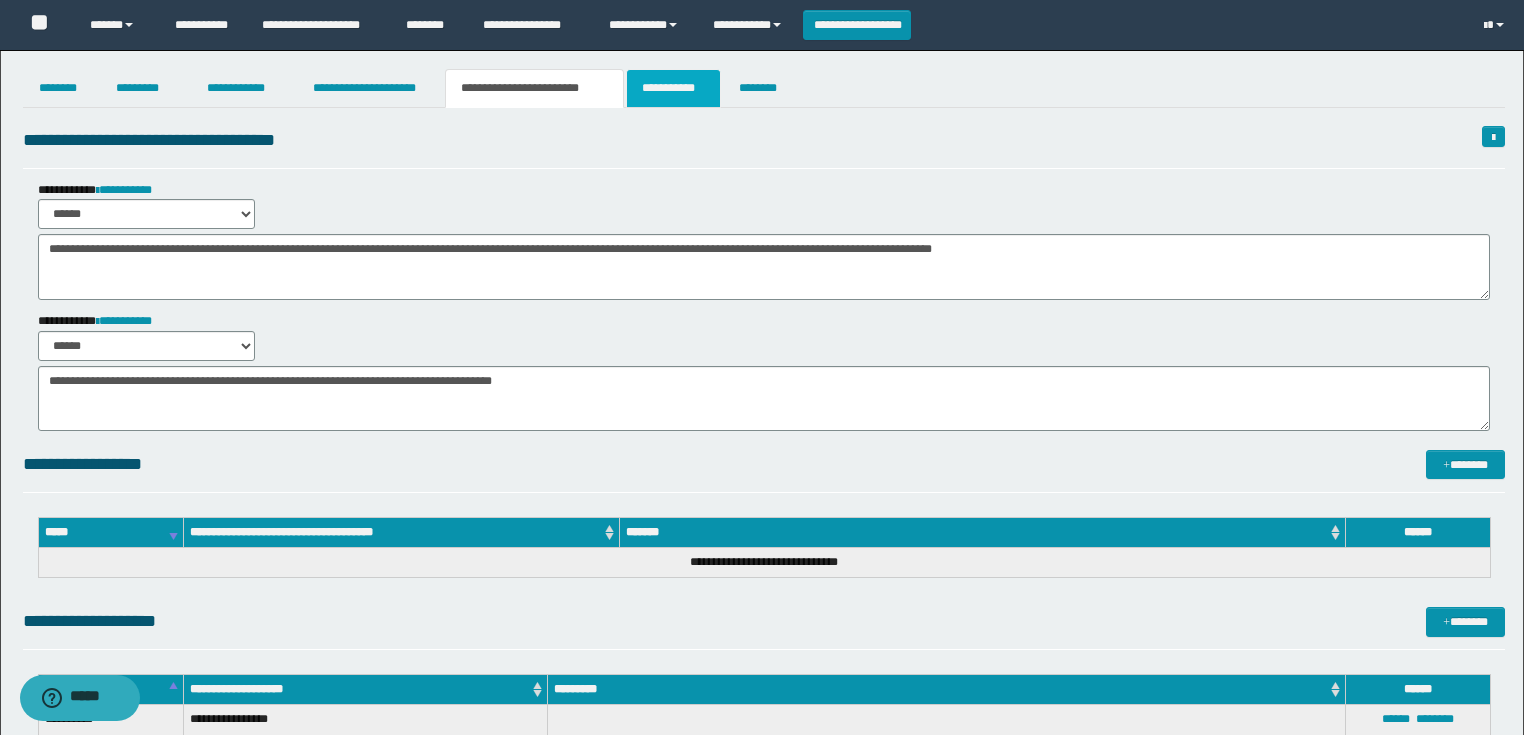 click on "**********" at bounding box center (673, 88) 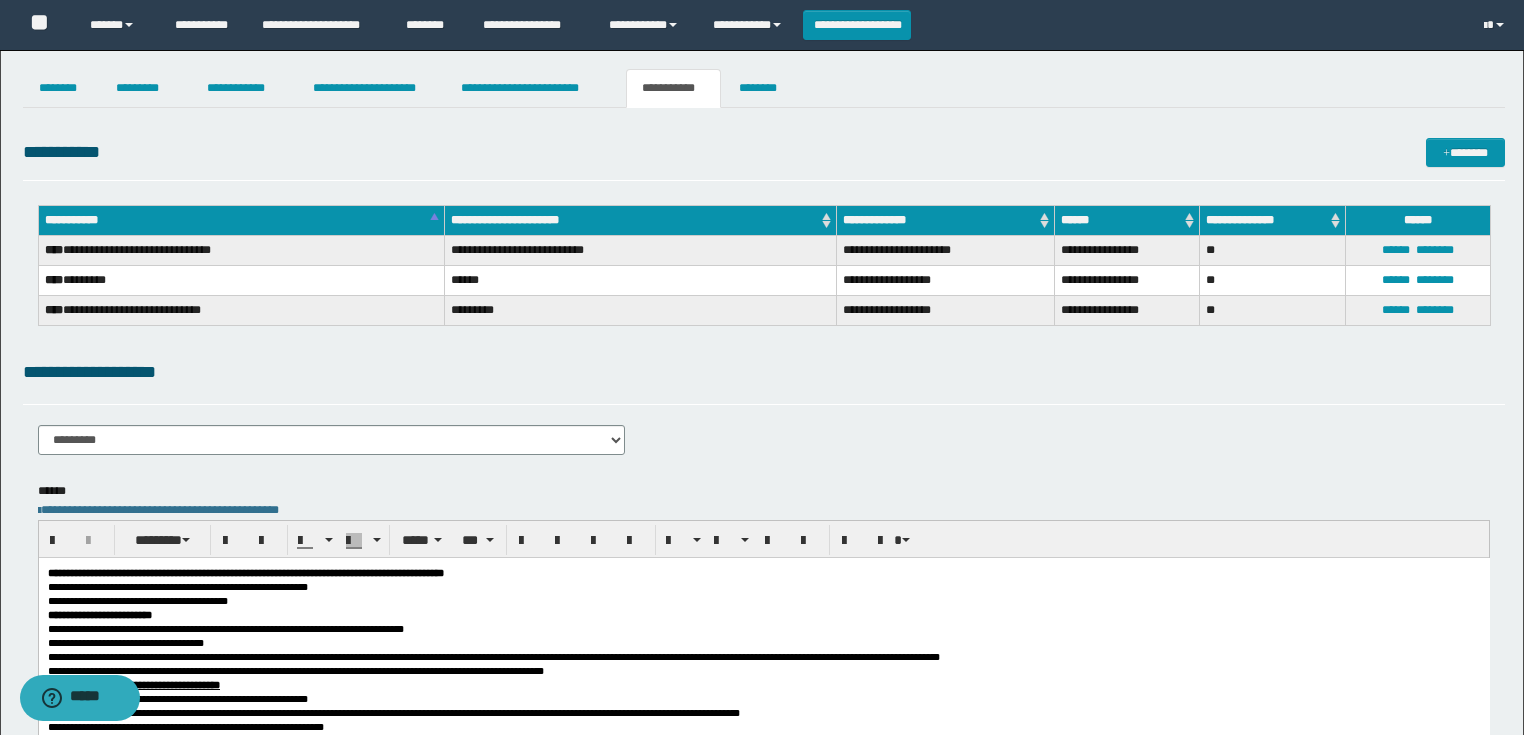 click on "**********" at bounding box center (137, 600) 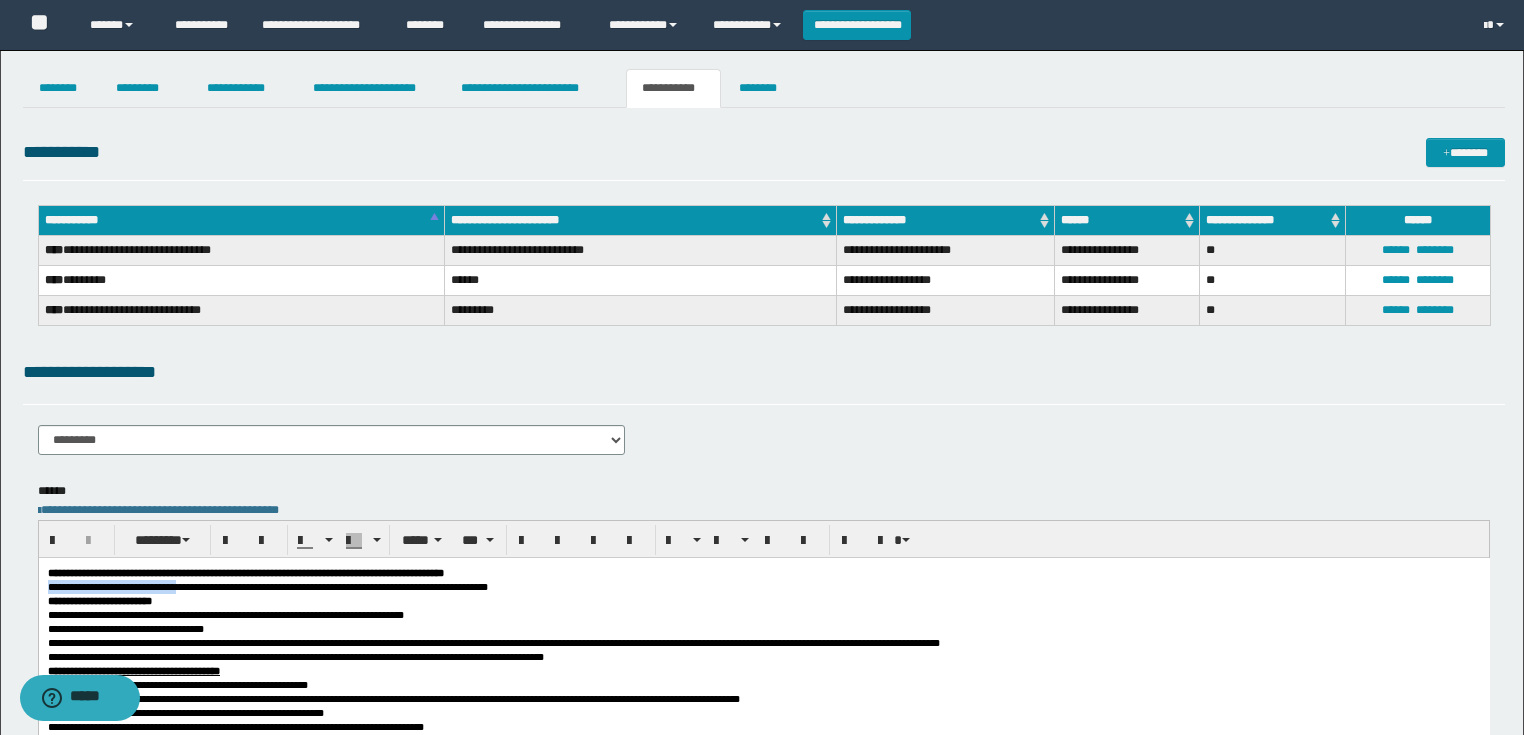 drag, startPoint x: 250, startPoint y: 586, endPoint x: 44, endPoint y: 584, distance: 206.0097 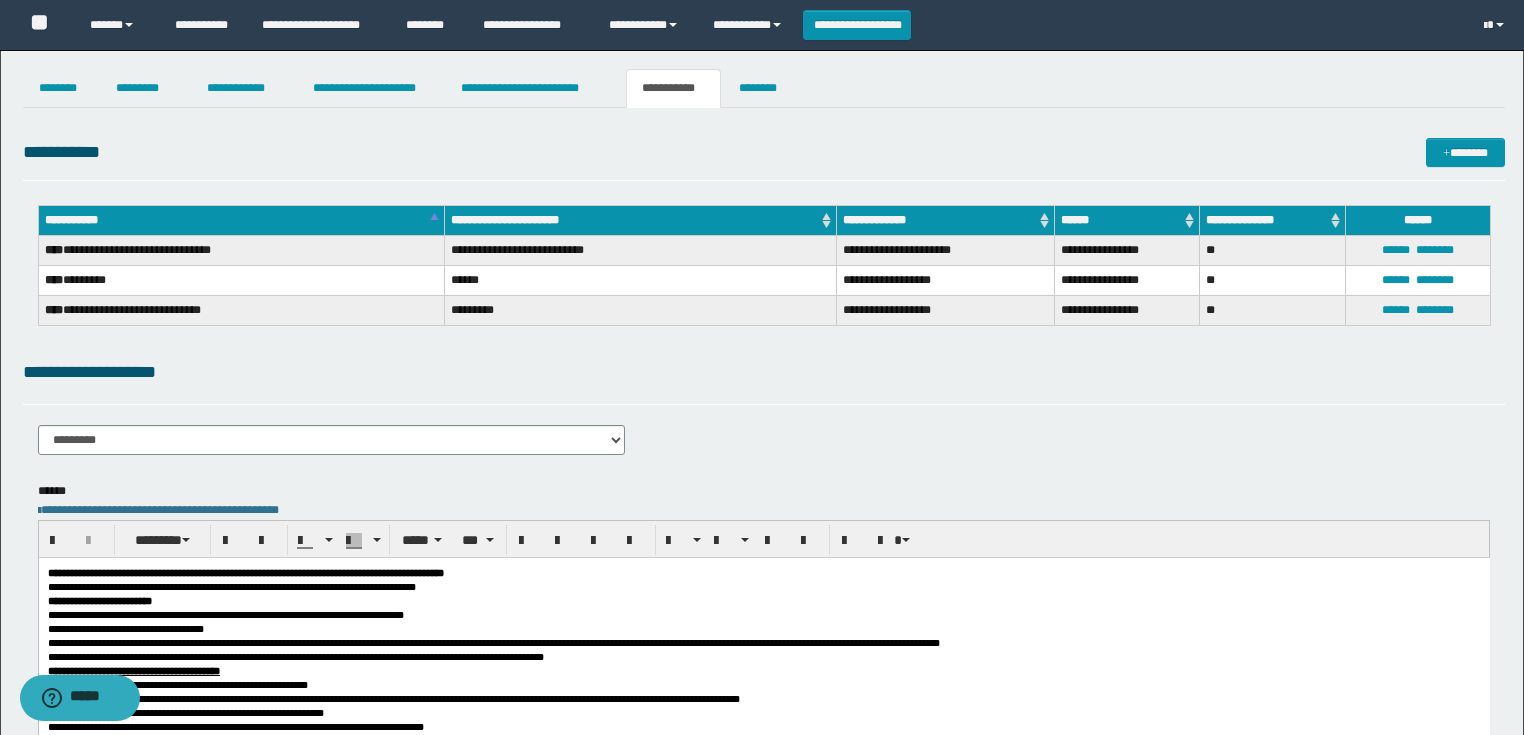 click on "**********" at bounding box center [141, 586] 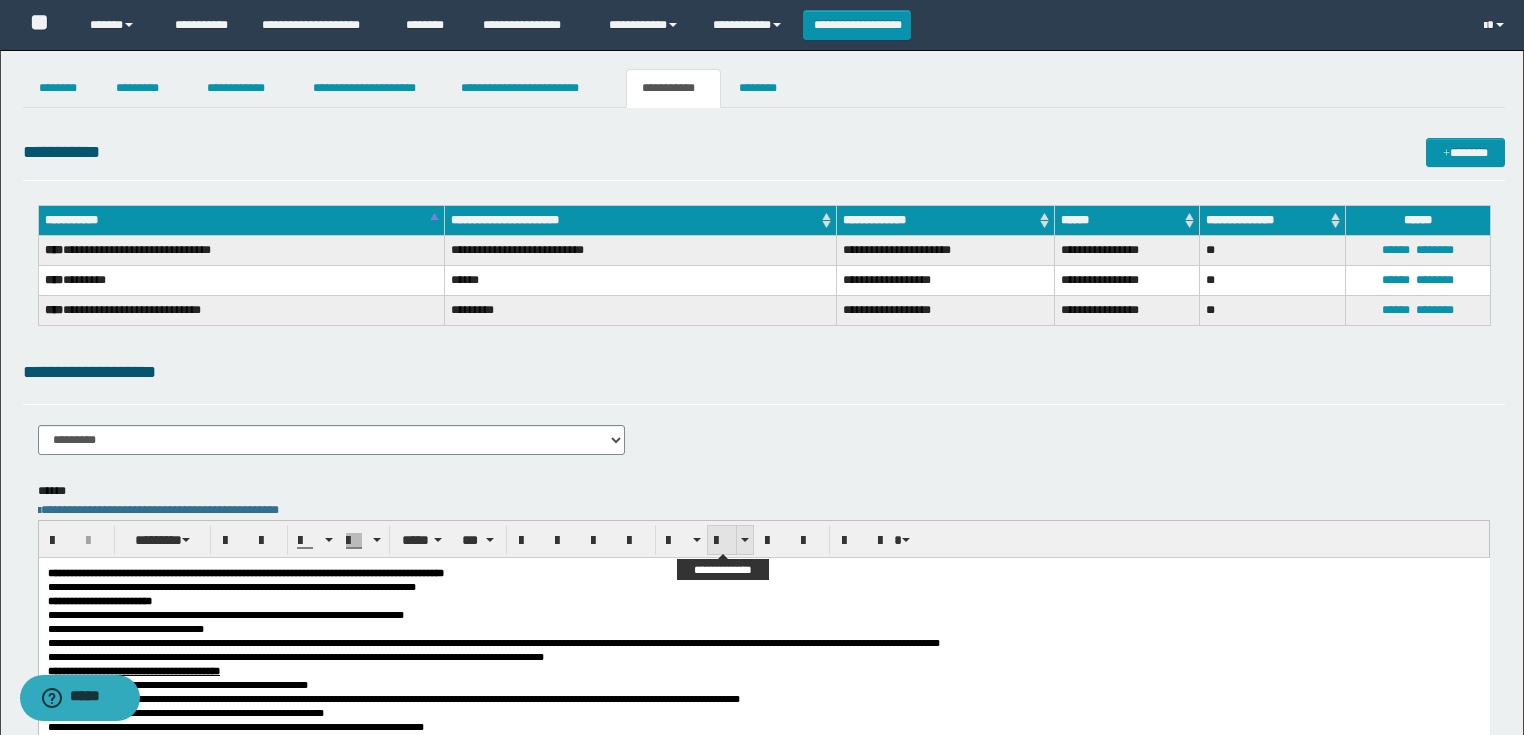 click at bounding box center [722, 541] 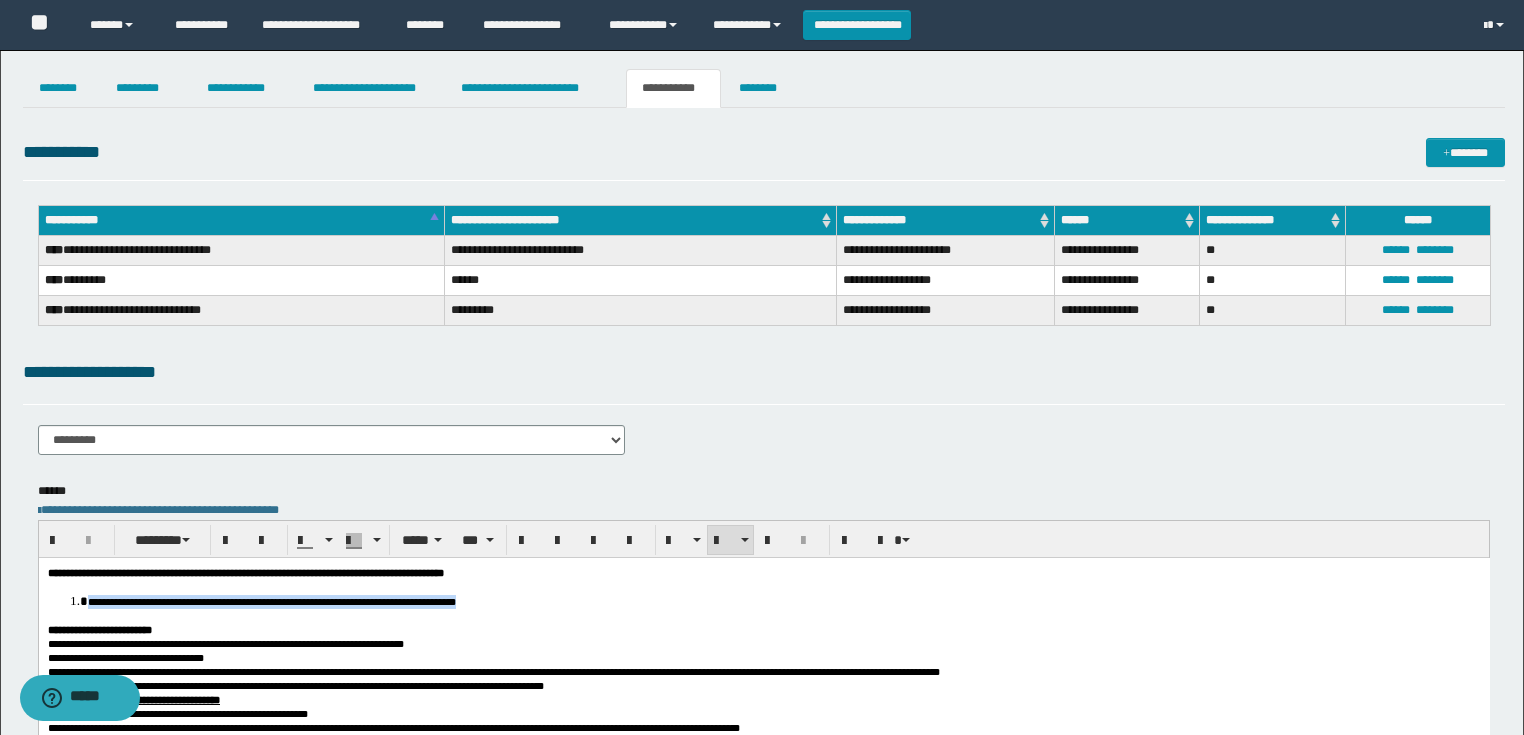 drag, startPoint x: 679, startPoint y: 606, endPoint x: 75, endPoint y: 598, distance: 604.053 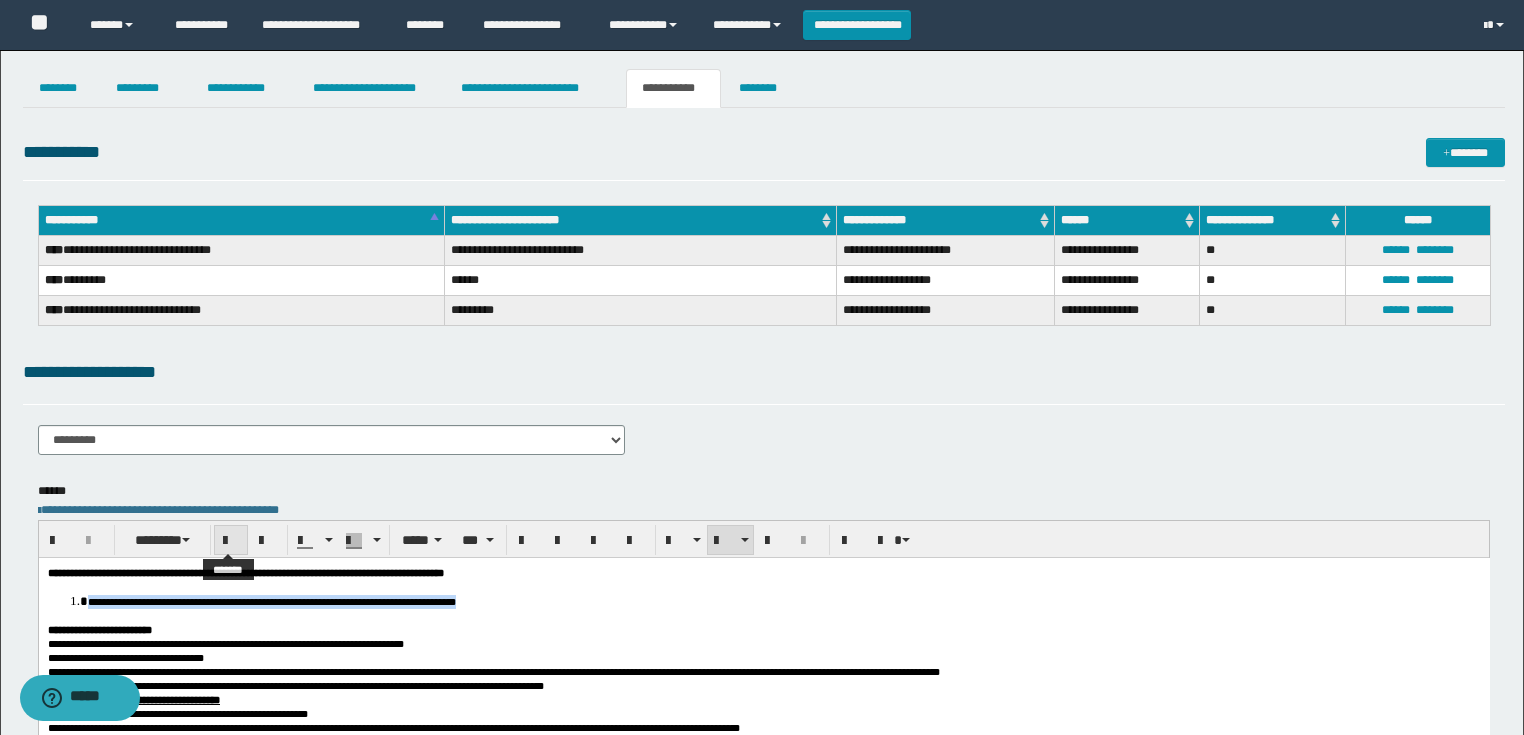 click at bounding box center (231, 541) 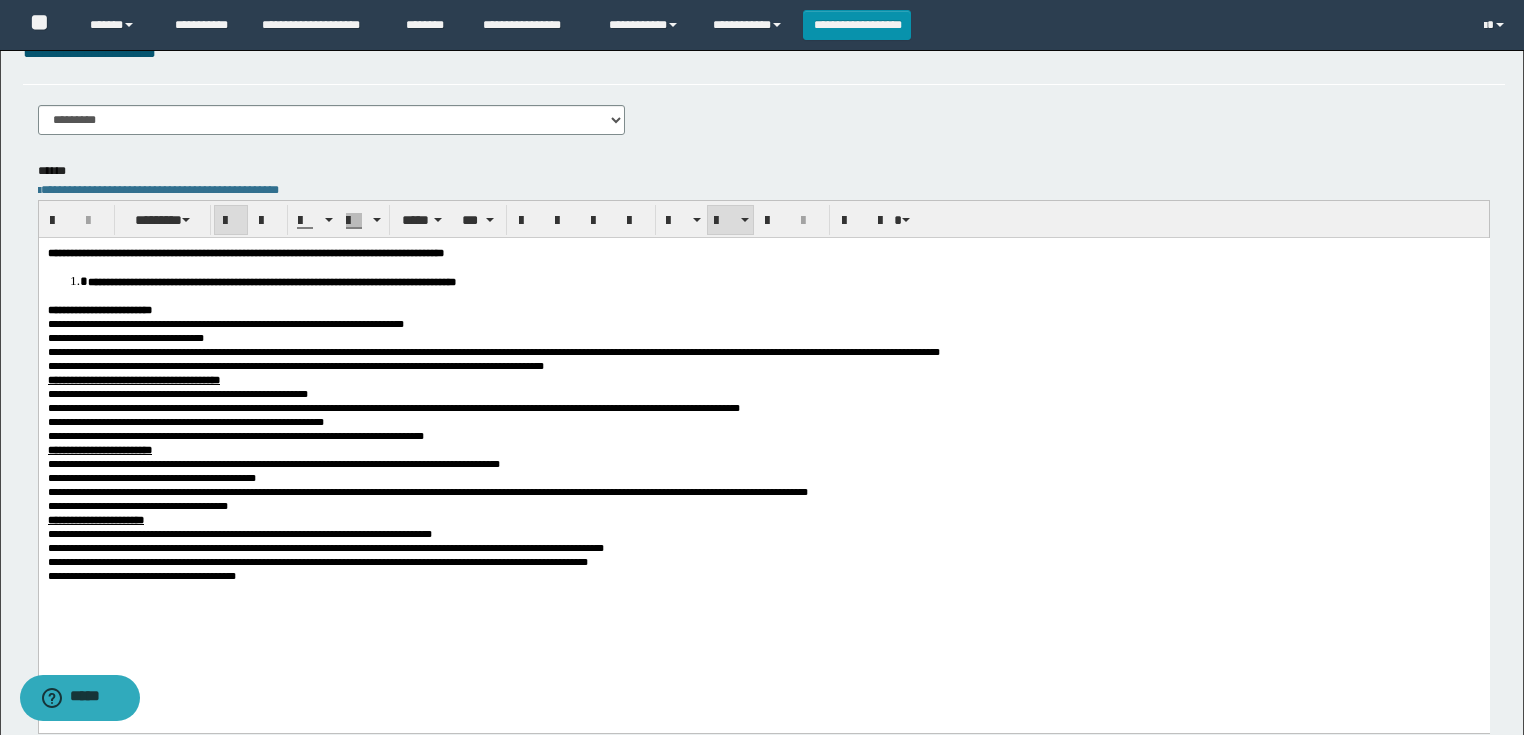 scroll, scrollTop: 480, scrollLeft: 0, axis: vertical 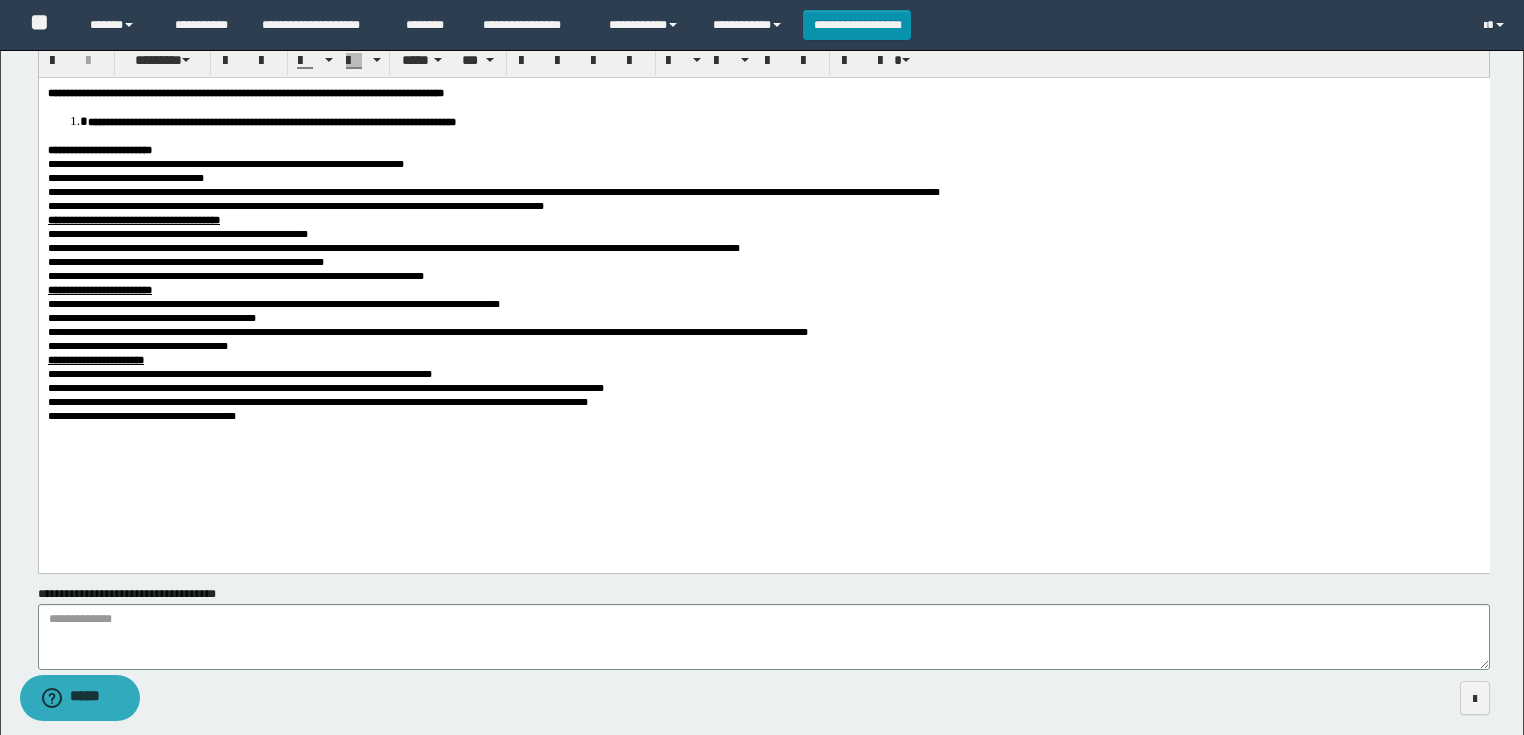 click on "**********" at bounding box center [763, 278] 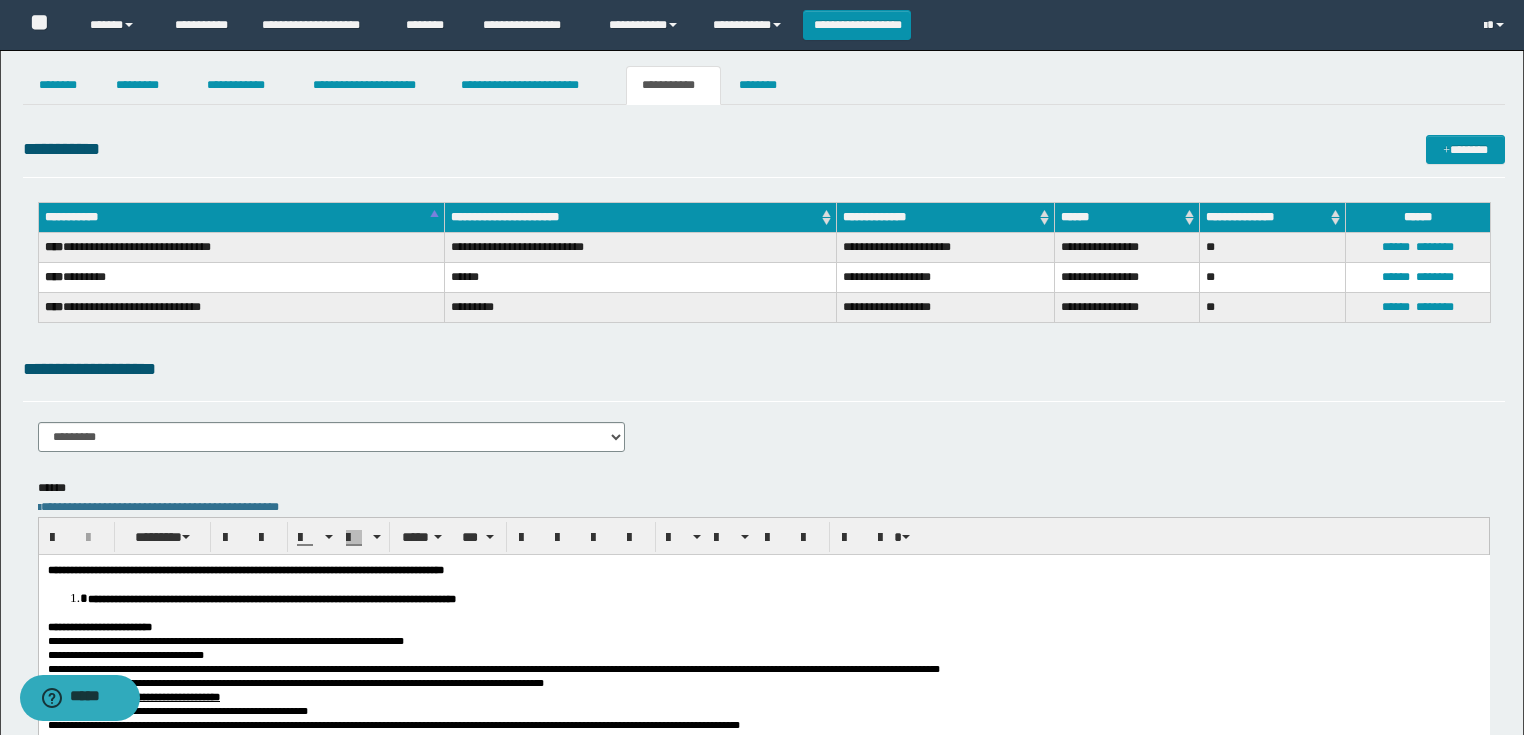 scroll, scrollTop: 0, scrollLeft: 0, axis: both 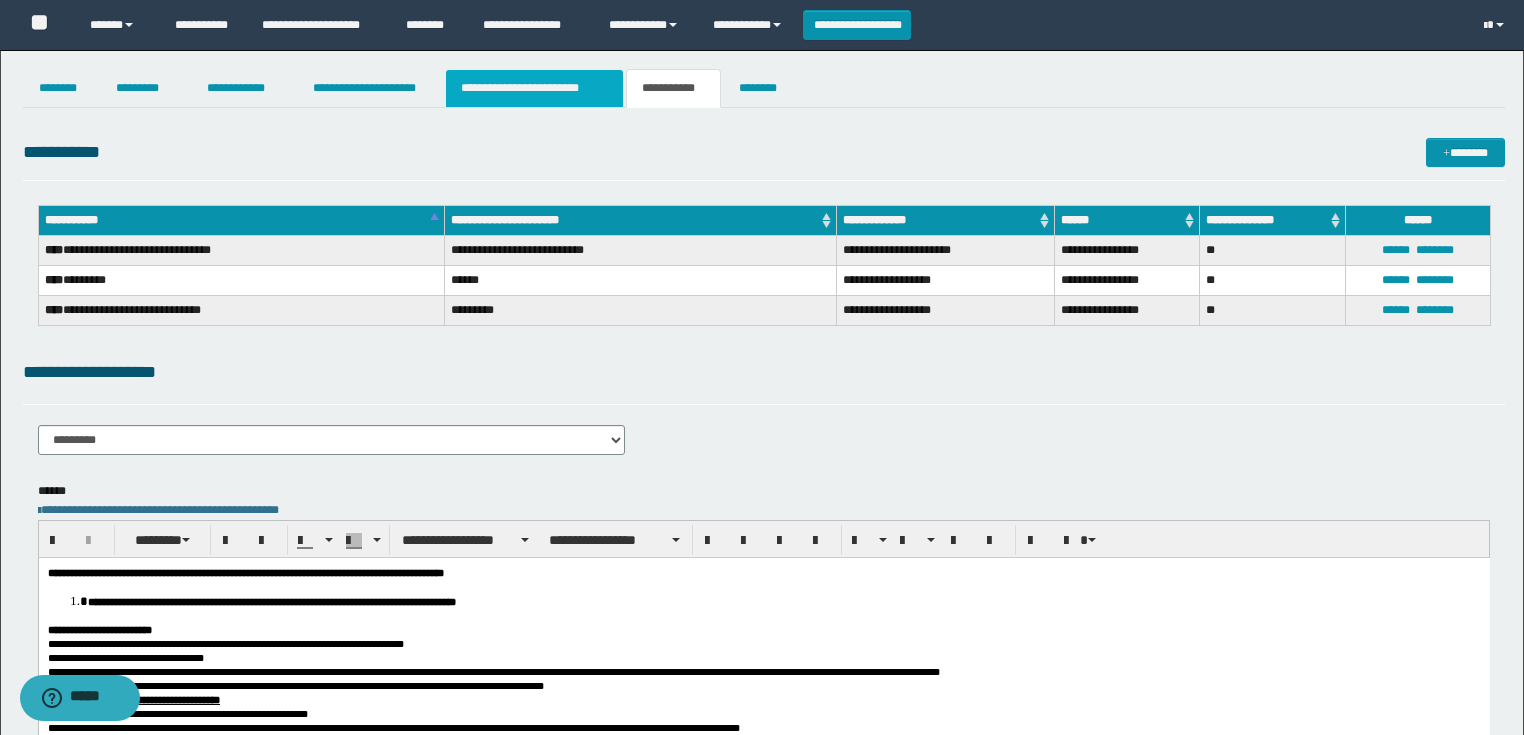click on "**********" at bounding box center (534, 88) 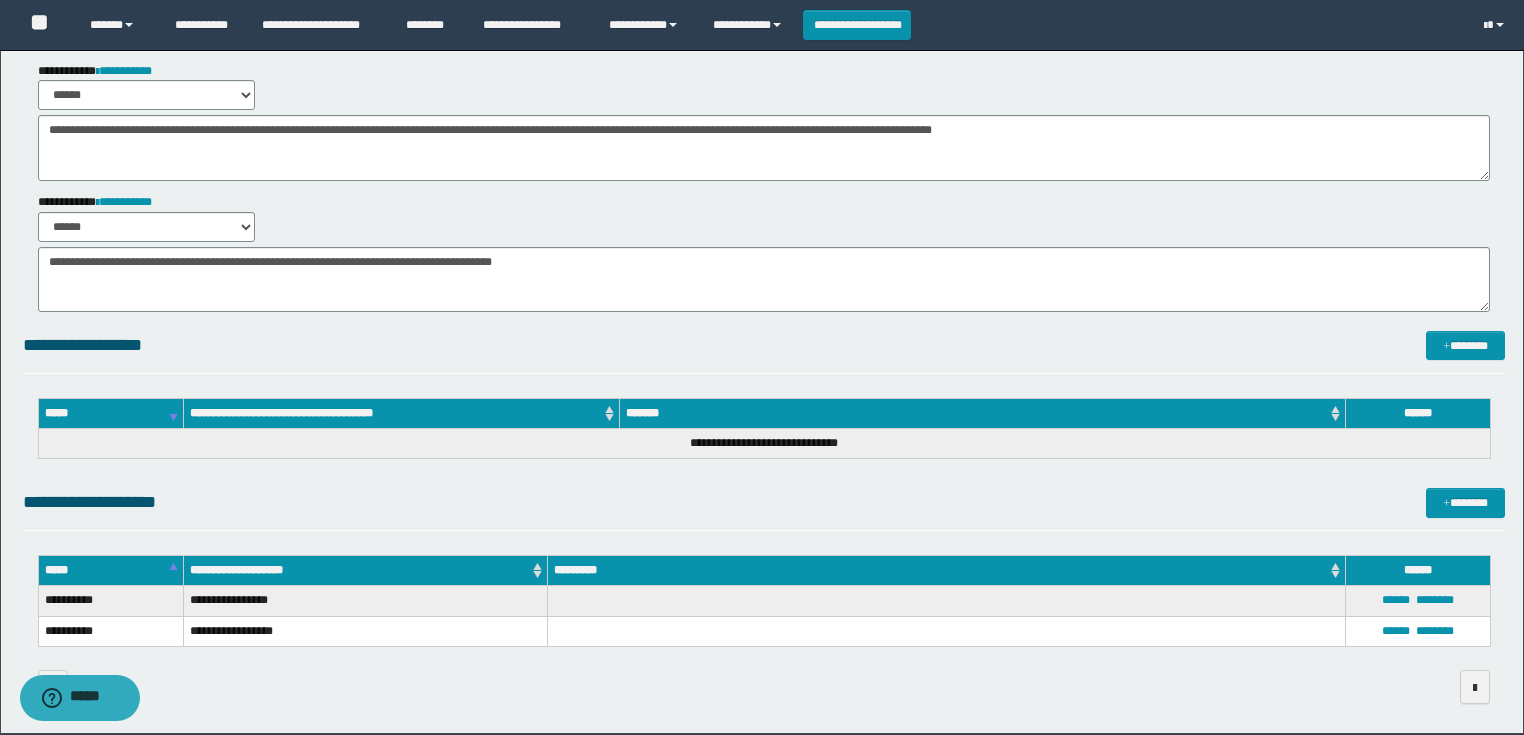 scroll, scrollTop: 0, scrollLeft: 0, axis: both 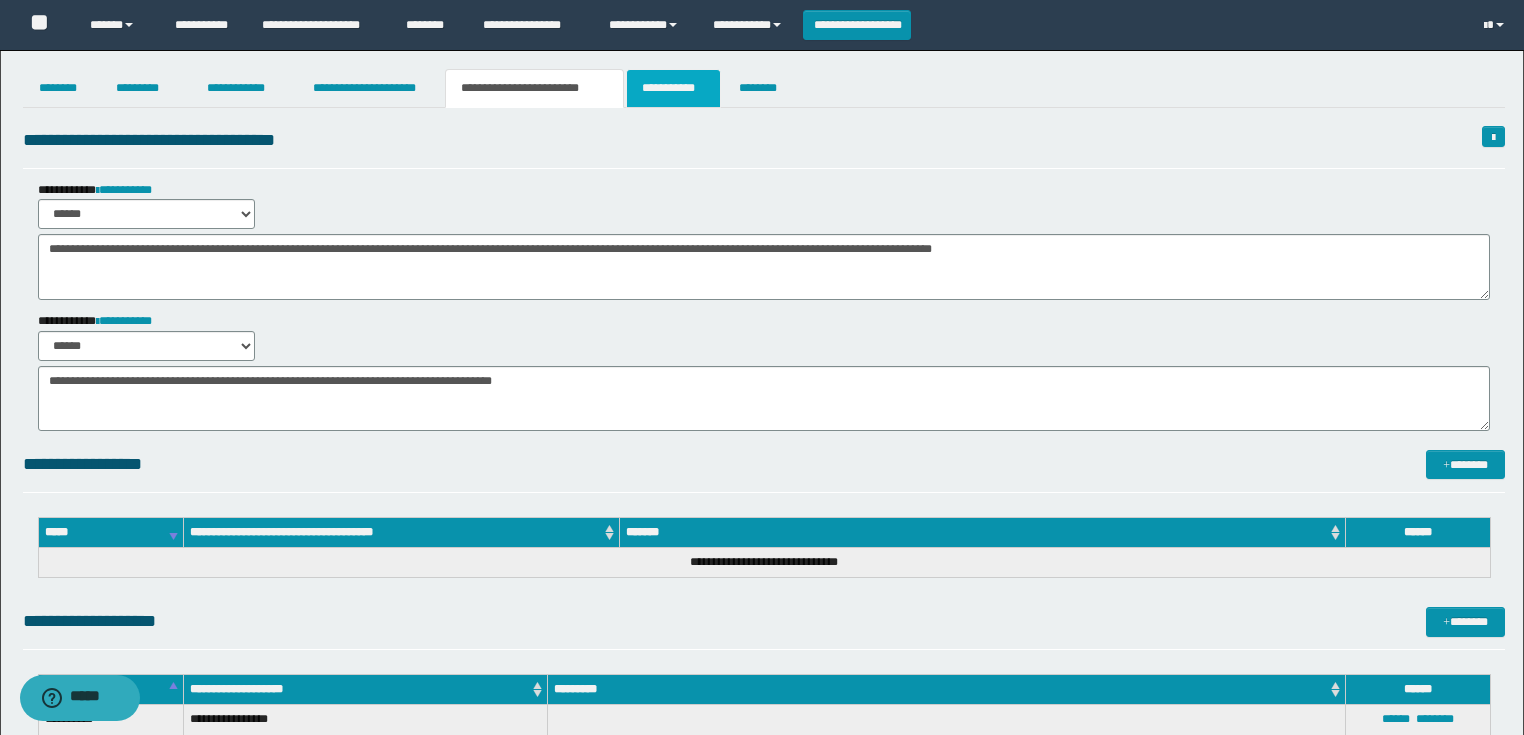 click on "**********" at bounding box center [673, 88] 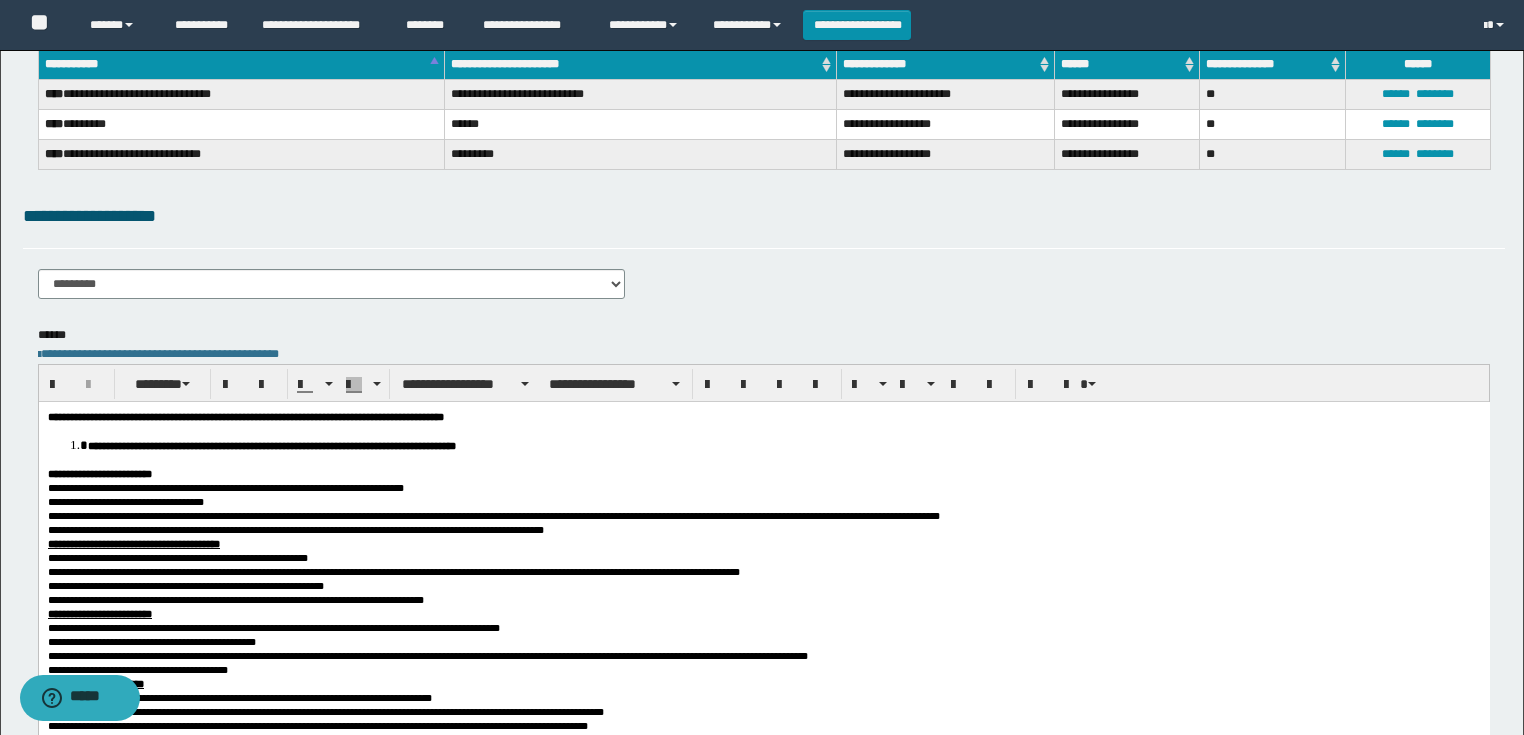 scroll, scrollTop: 160, scrollLeft: 0, axis: vertical 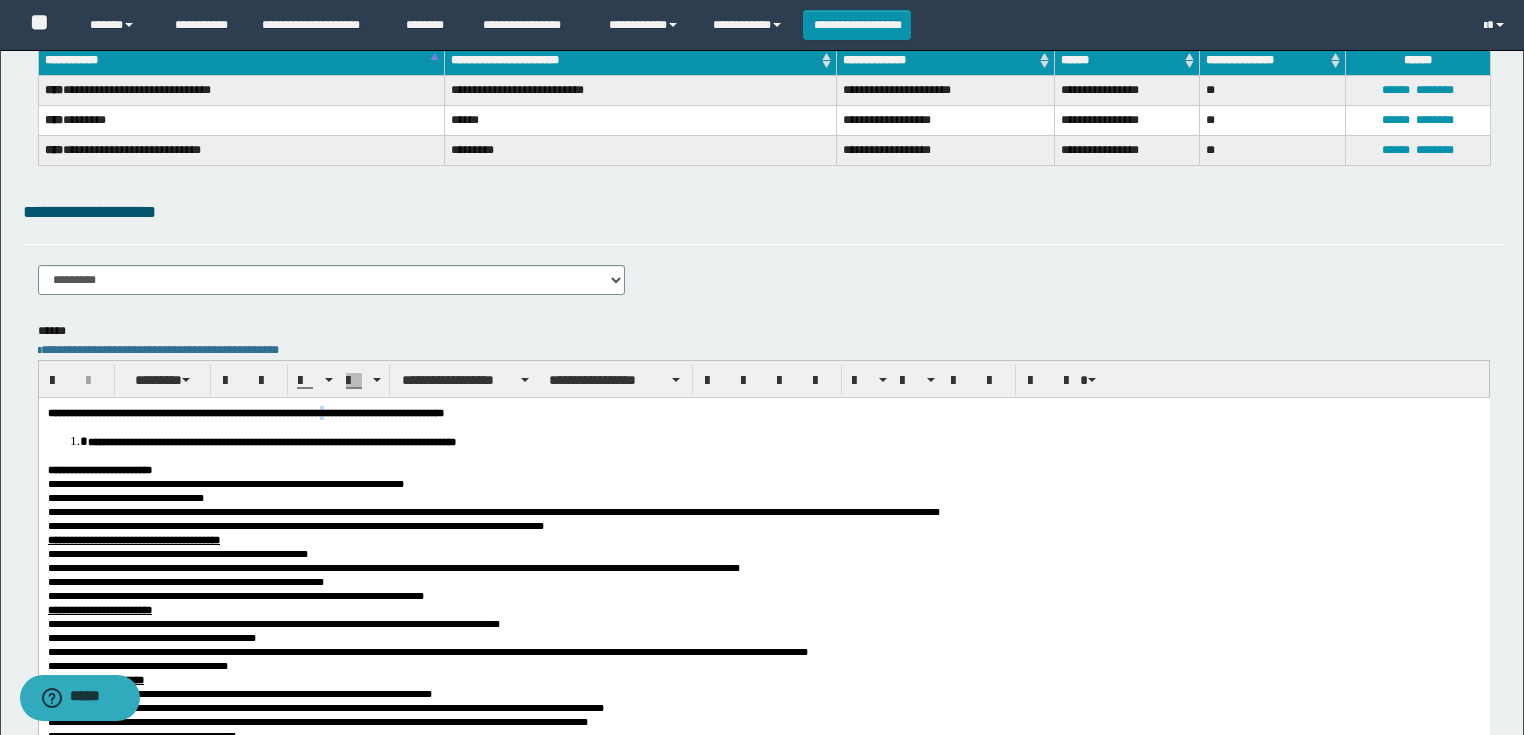 click on "**********" at bounding box center [245, 412] 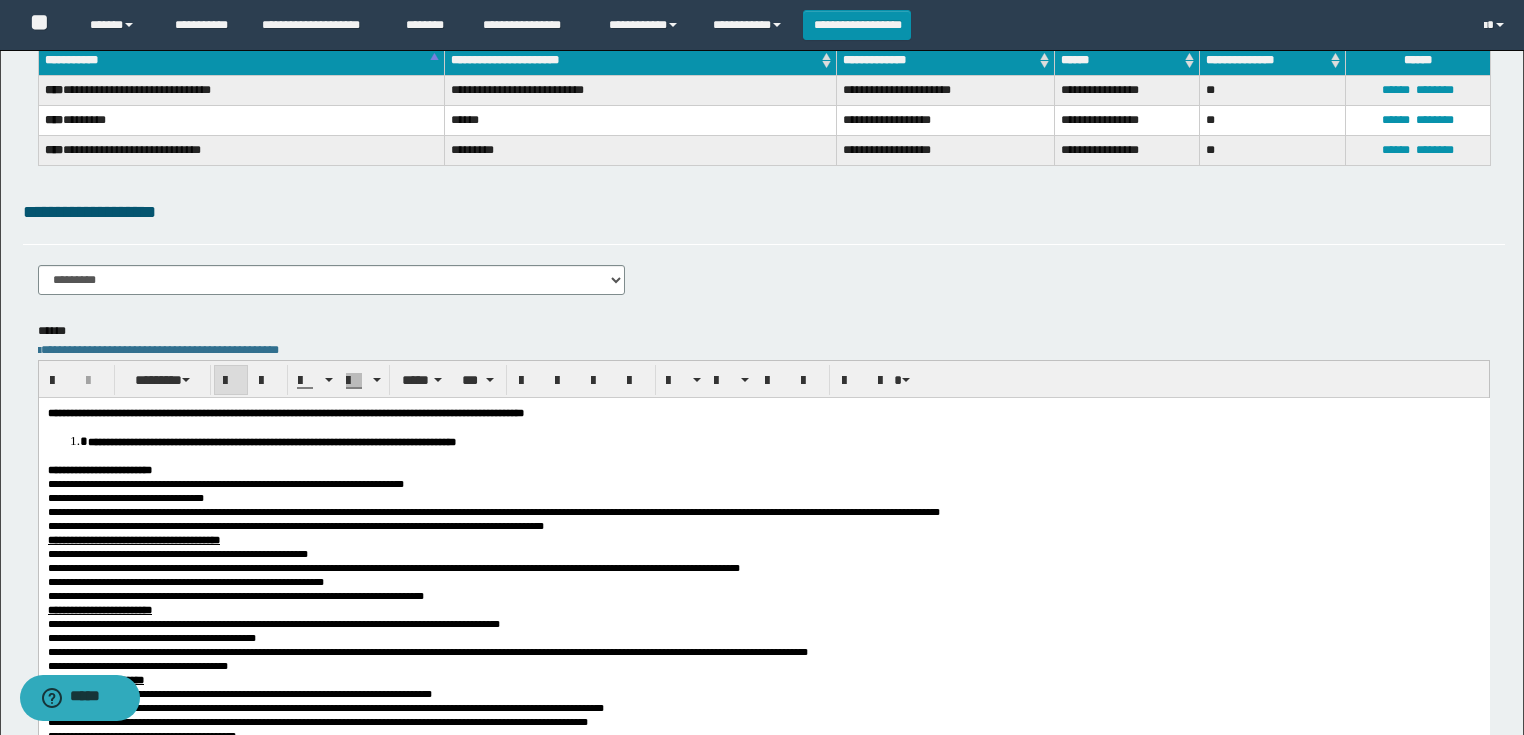 click on "**********" at bounding box center (763, 598) 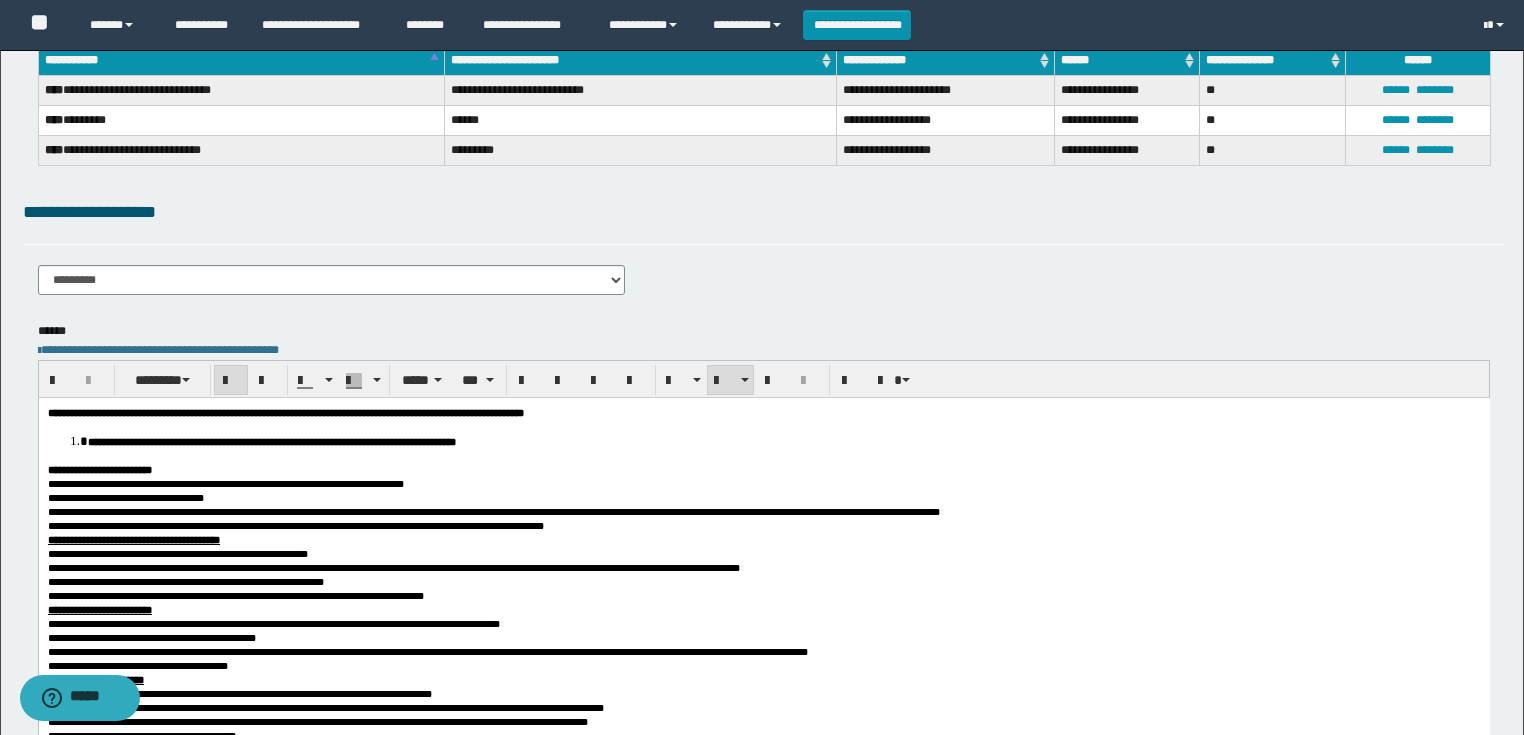click on "**********" at bounding box center (763, 598) 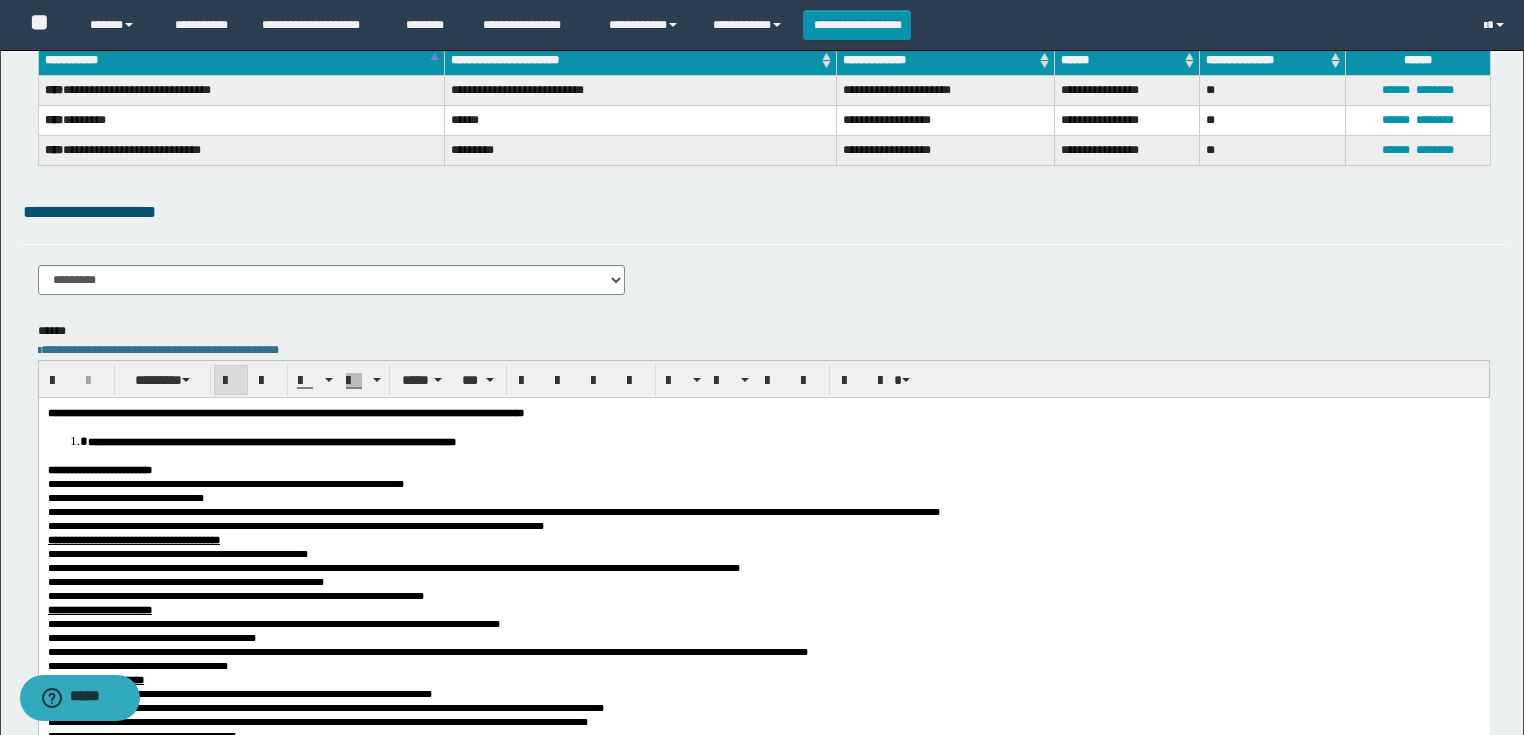 click on "**********" at bounding box center [763, 412] 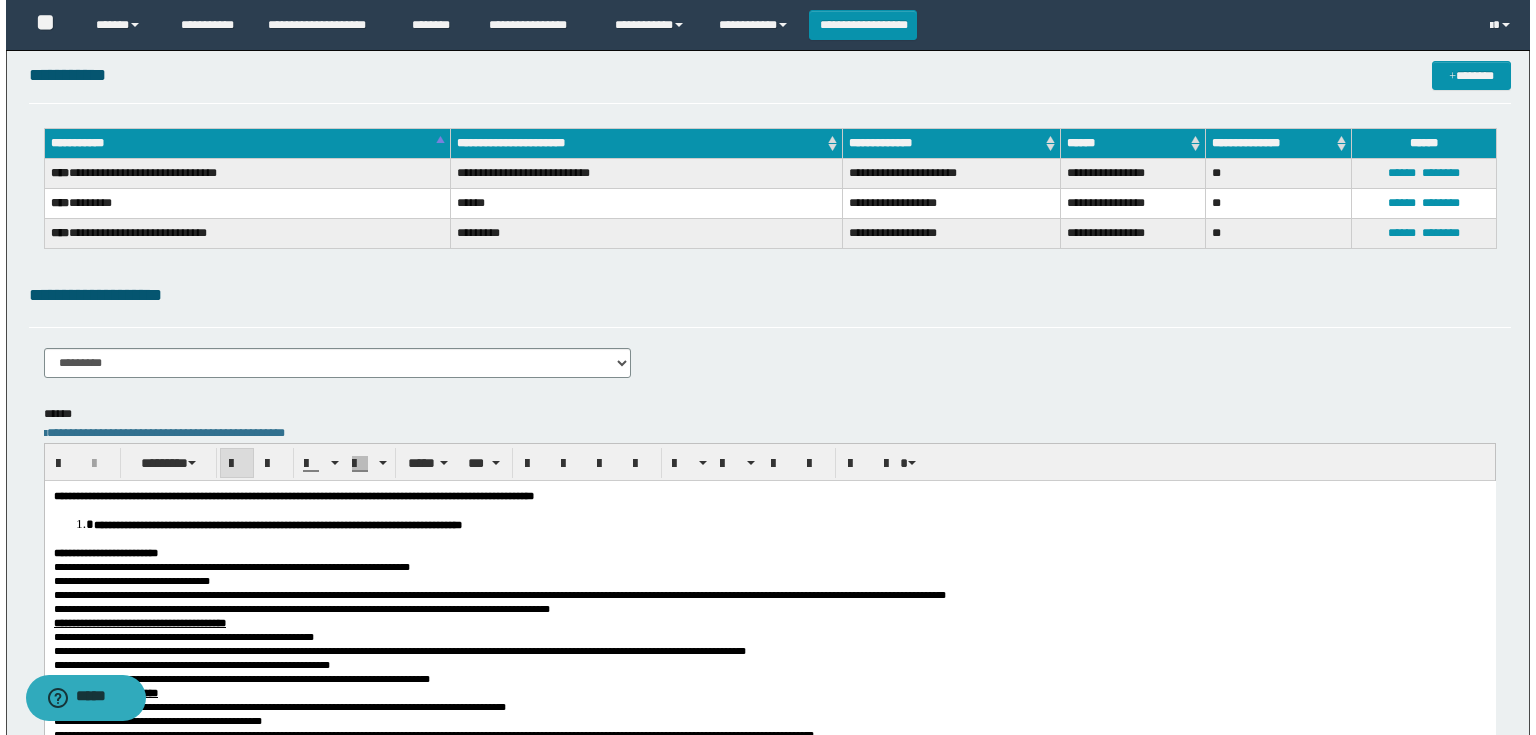 scroll, scrollTop: 0, scrollLeft: 0, axis: both 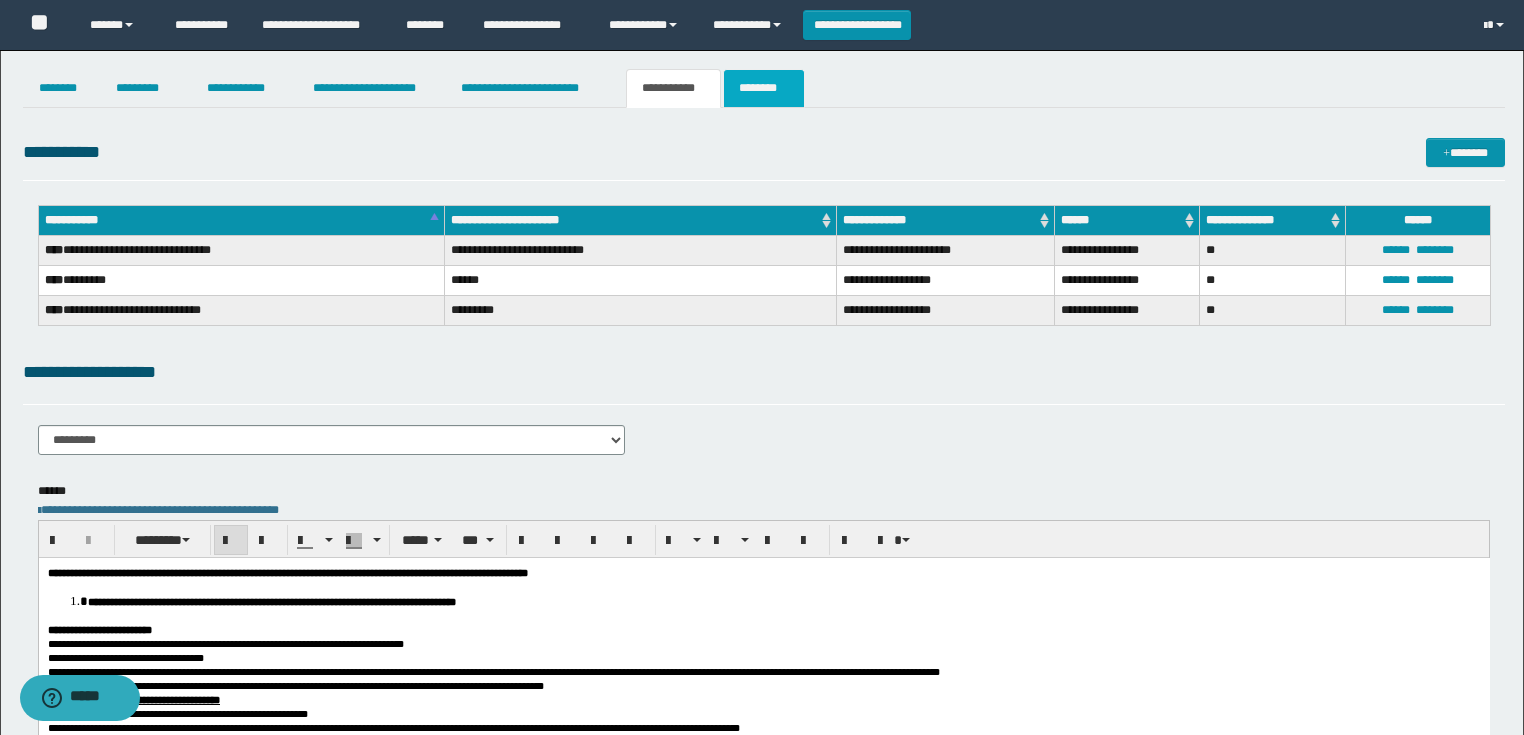 click on "********" at bounding box center (764, 88) 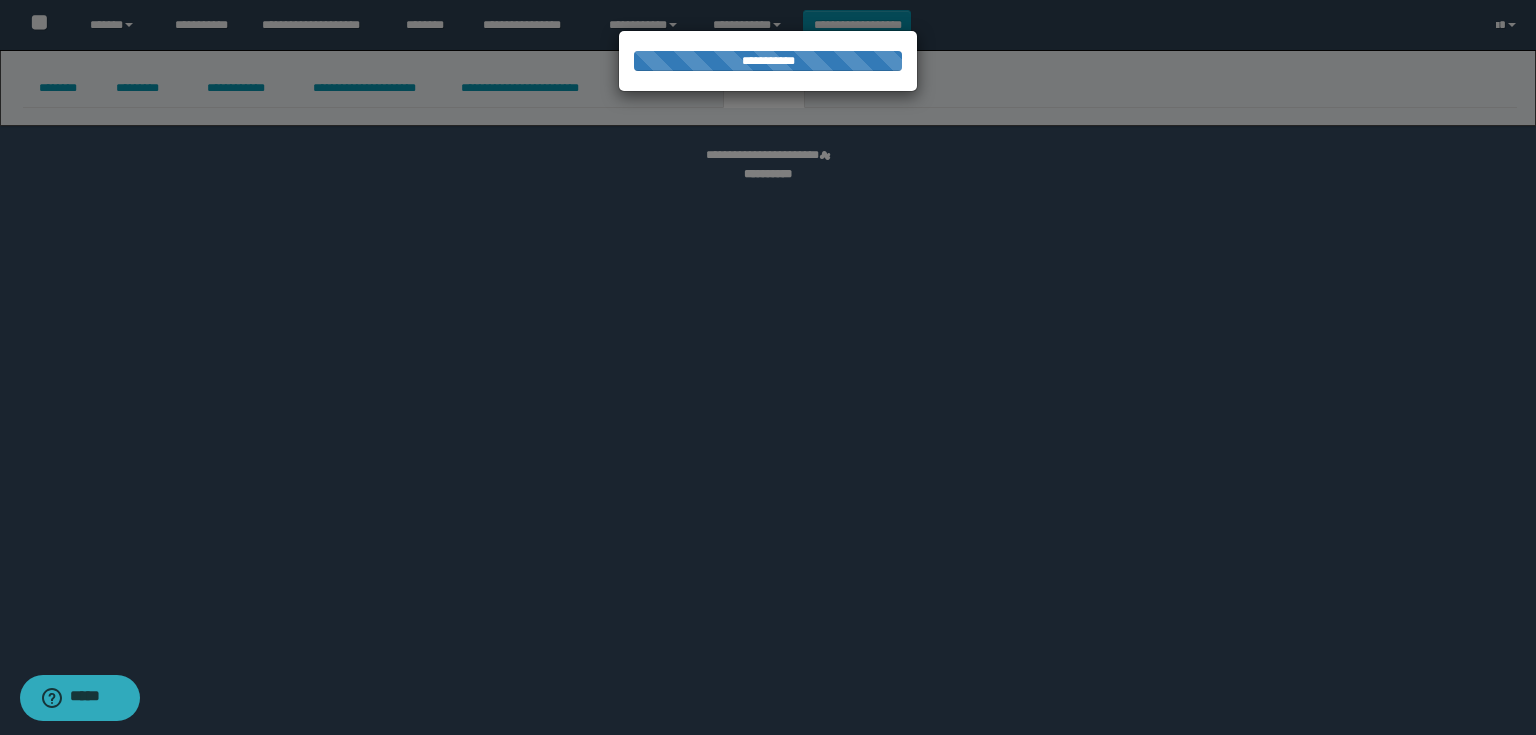 select 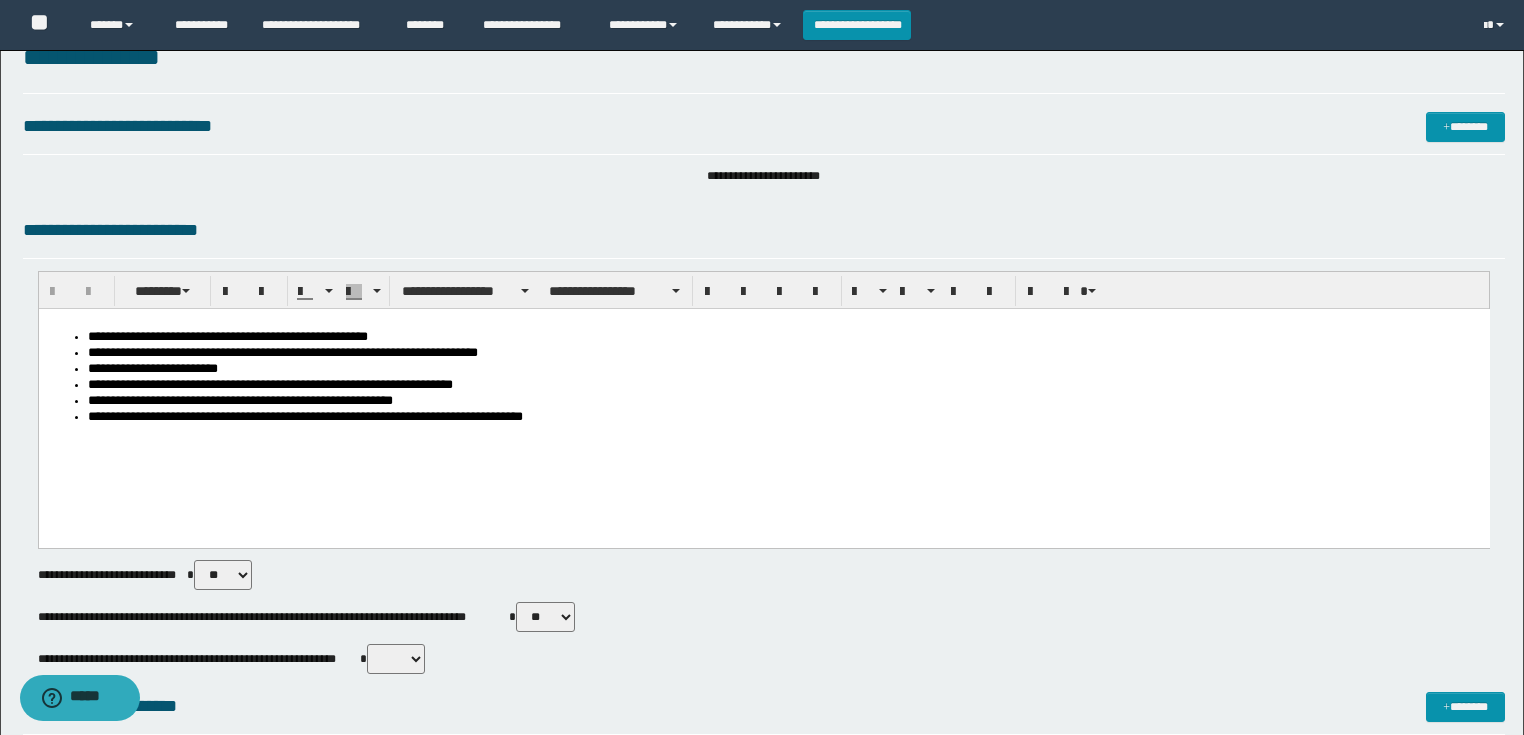scroll, scrollTop: 9, scrollLeft: 0, axis: vertical 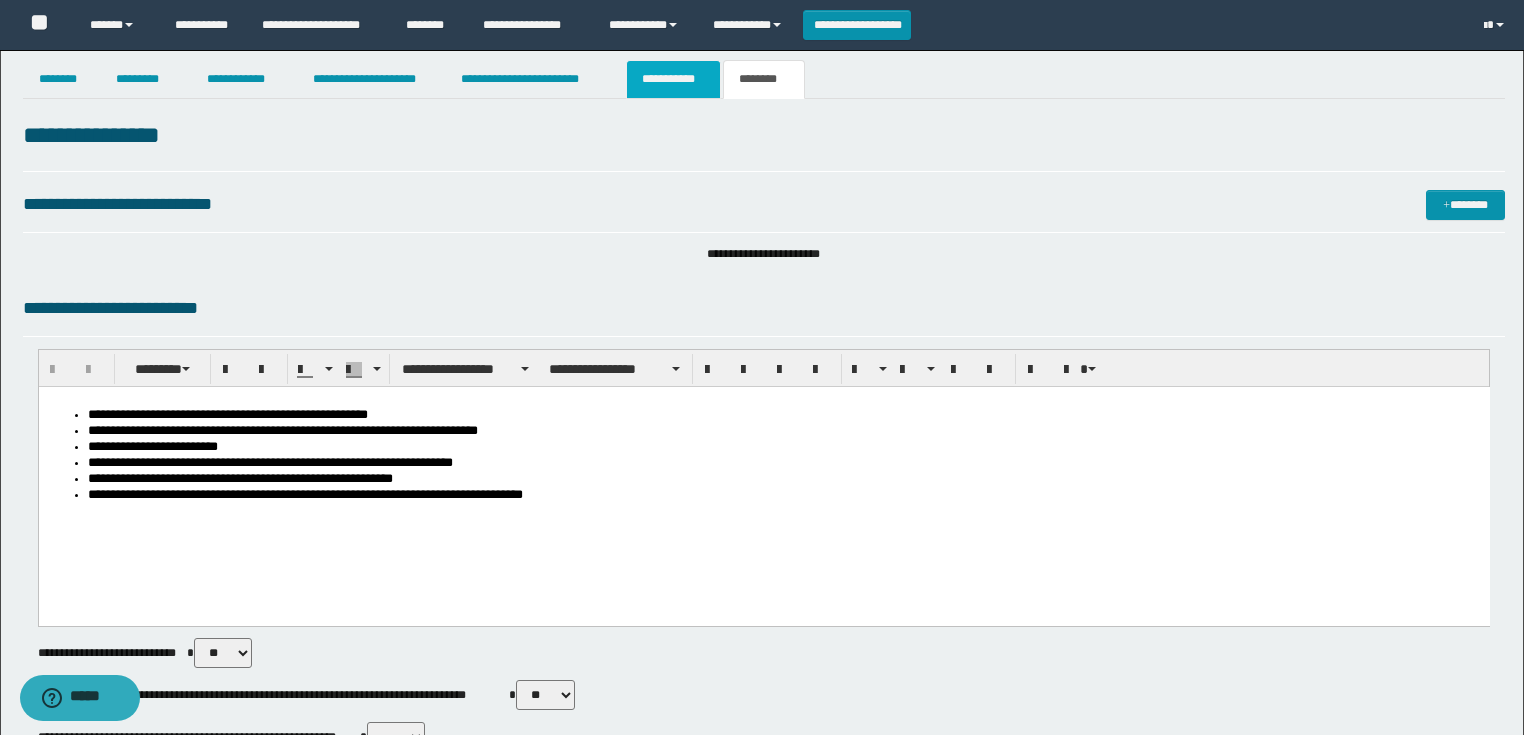 click on "**********" at bounding box center [673, 79] 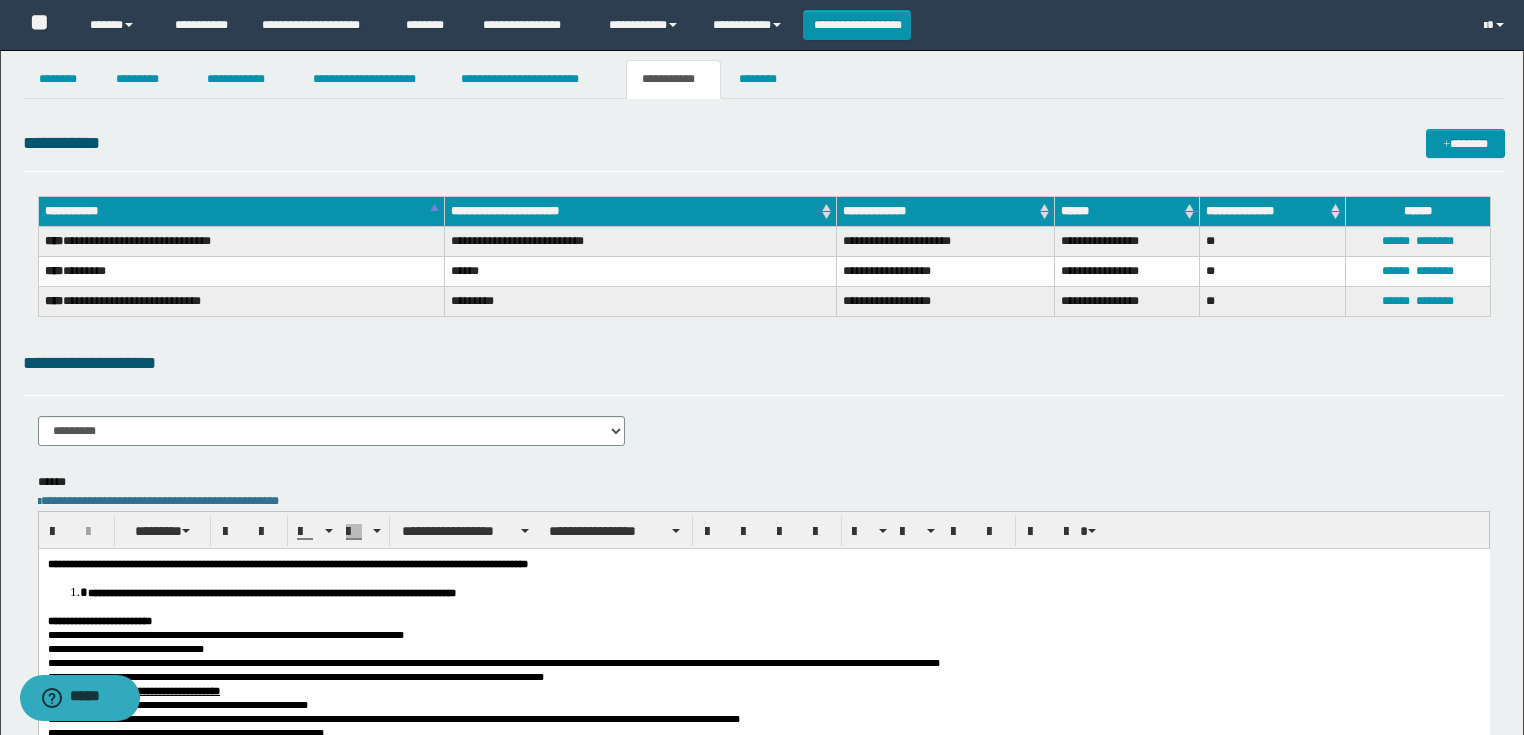click on "**********" at bounding box center [763, 749] 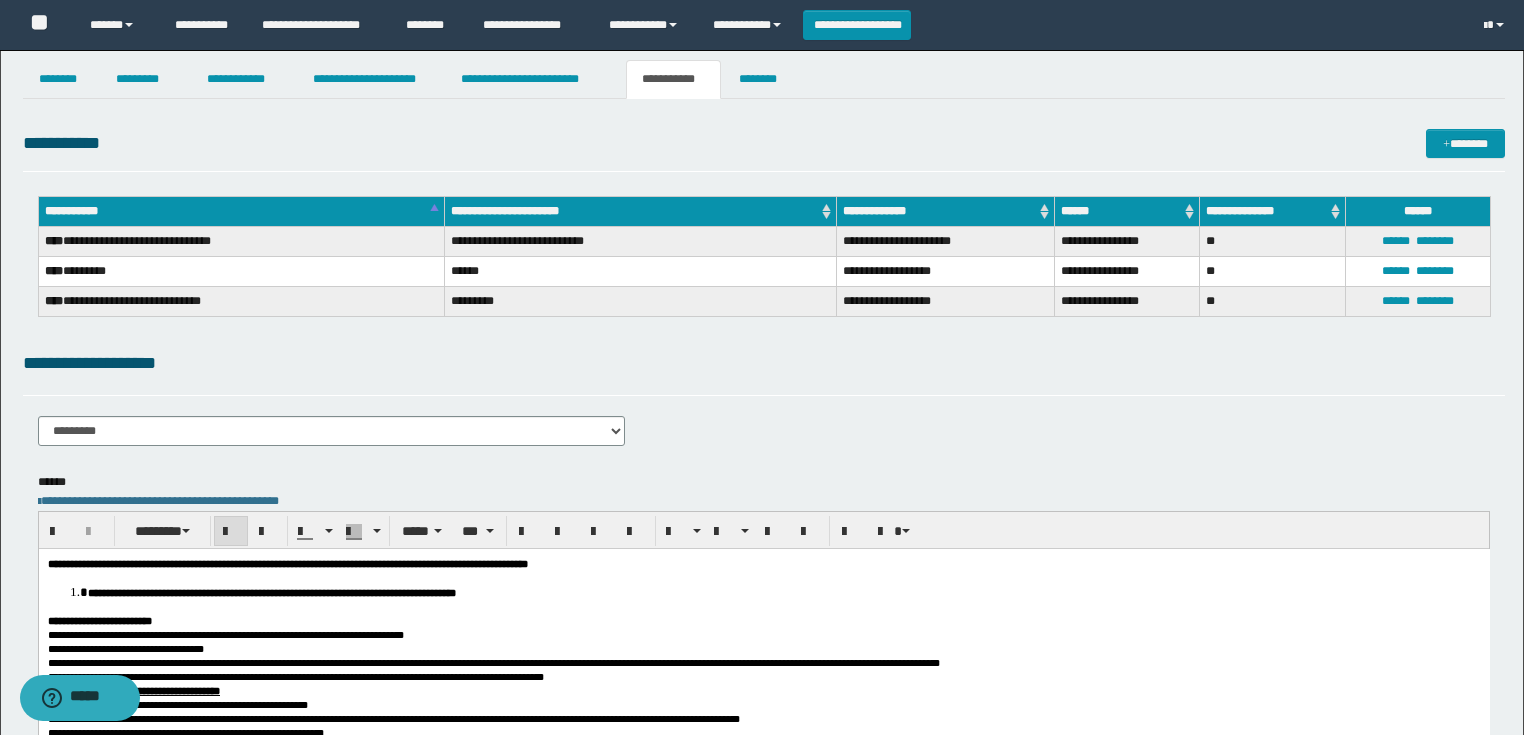 click on "**********" at bounding box center [287, 563] 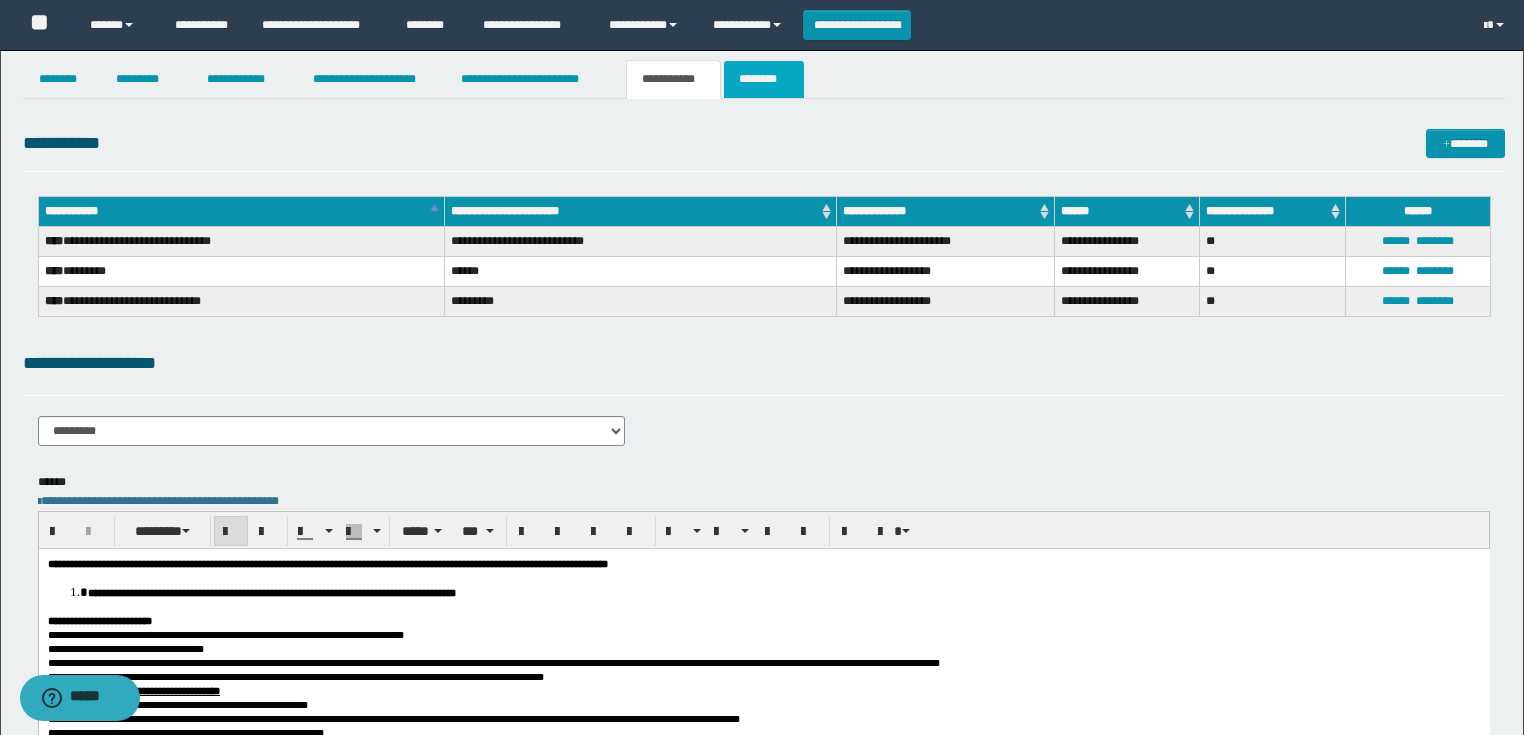 click on "********" at bounding box center [764, 79] 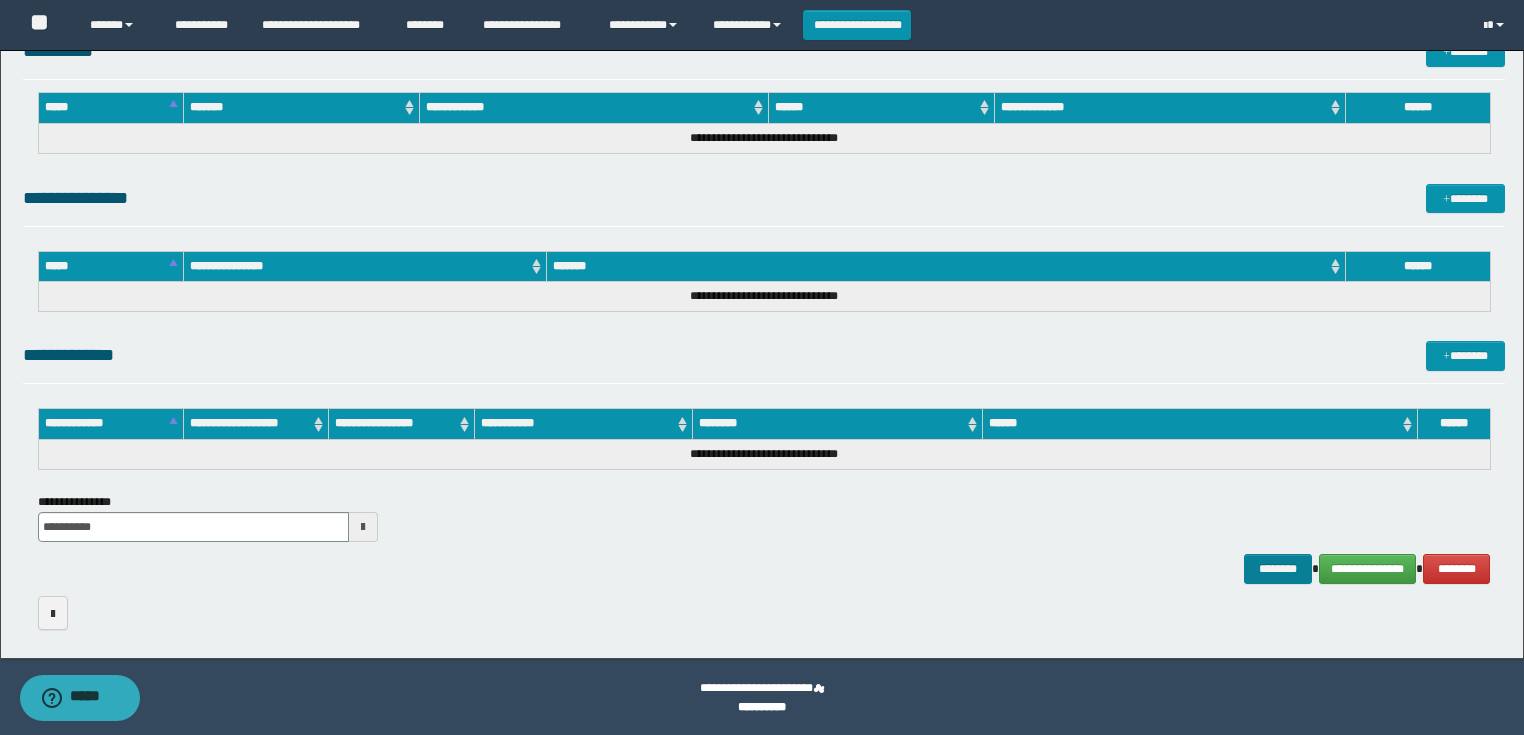 scroll, scrollTop: 734, scrollLeft: 0, axis: vertical 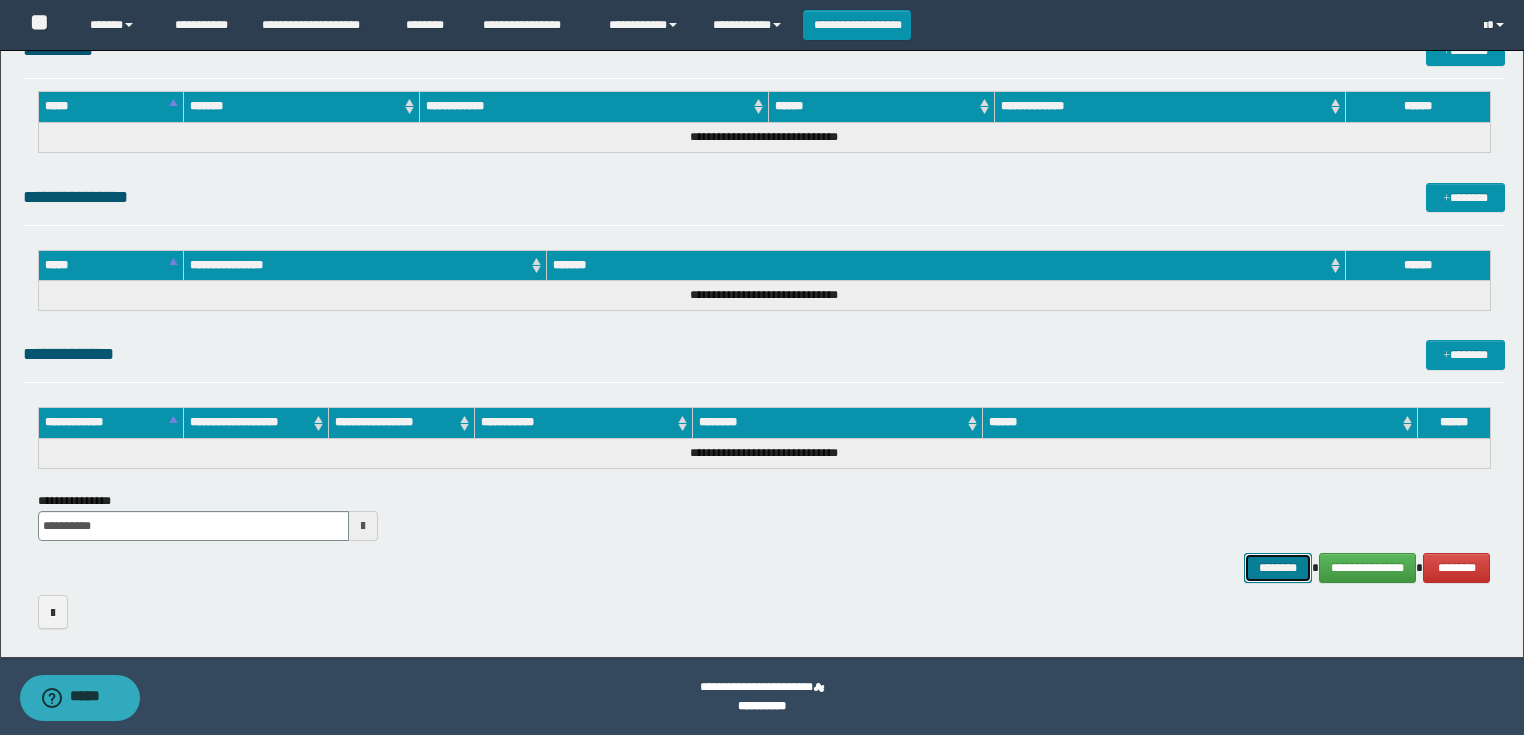 click on "********" at bounding box center [1277, 568] 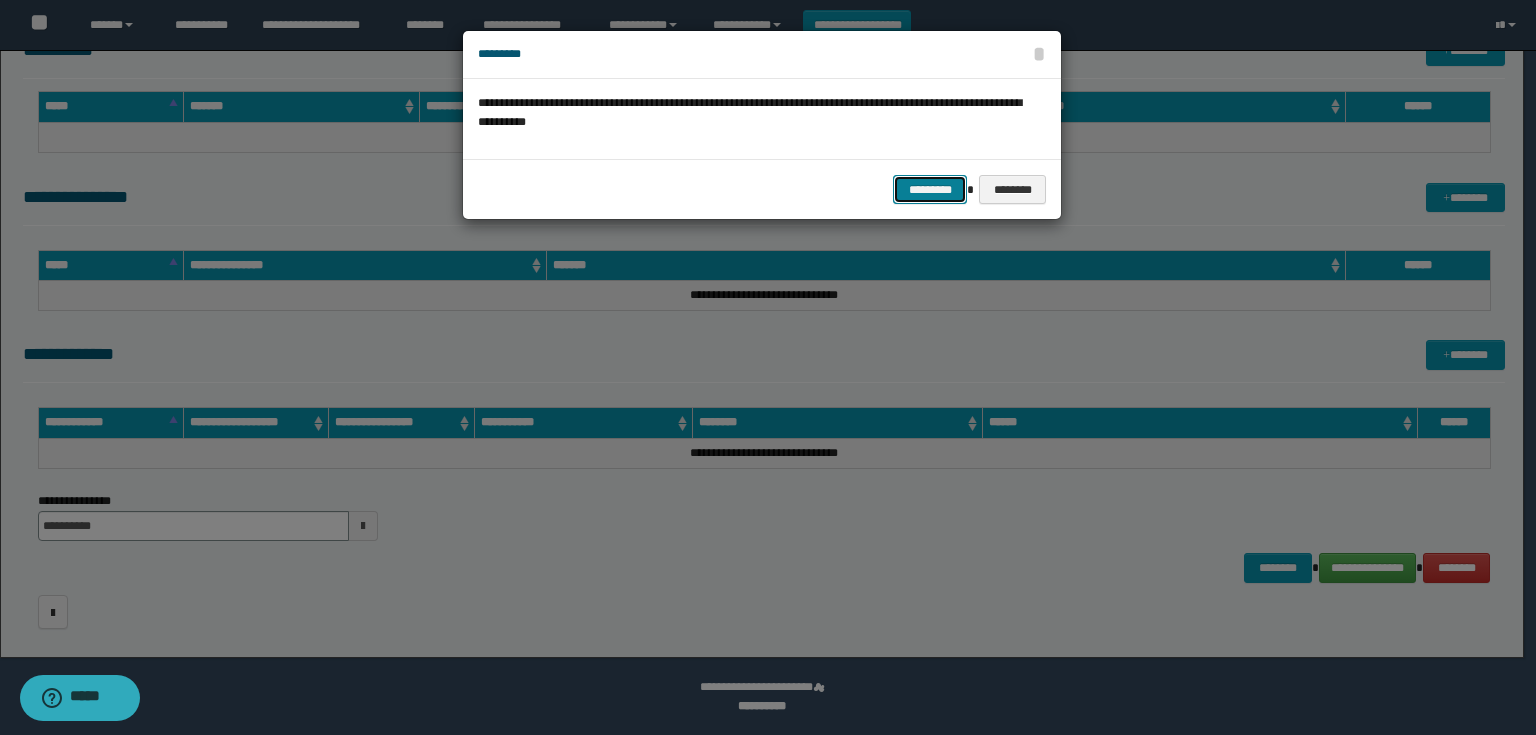 click on "*********" at bounding box center [930, 190] 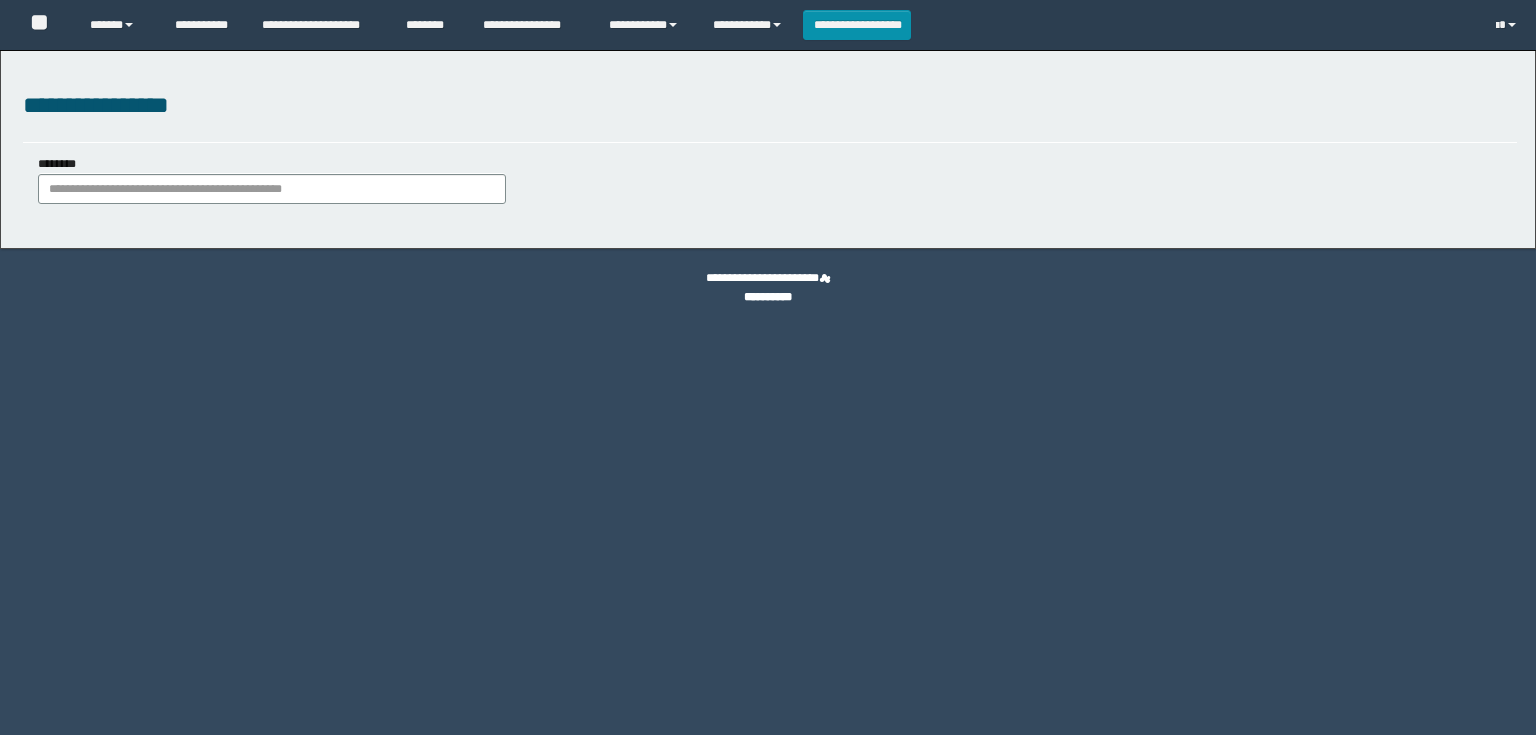 scroll, scrollTop: 0, scrollLeft: 0, axis: both 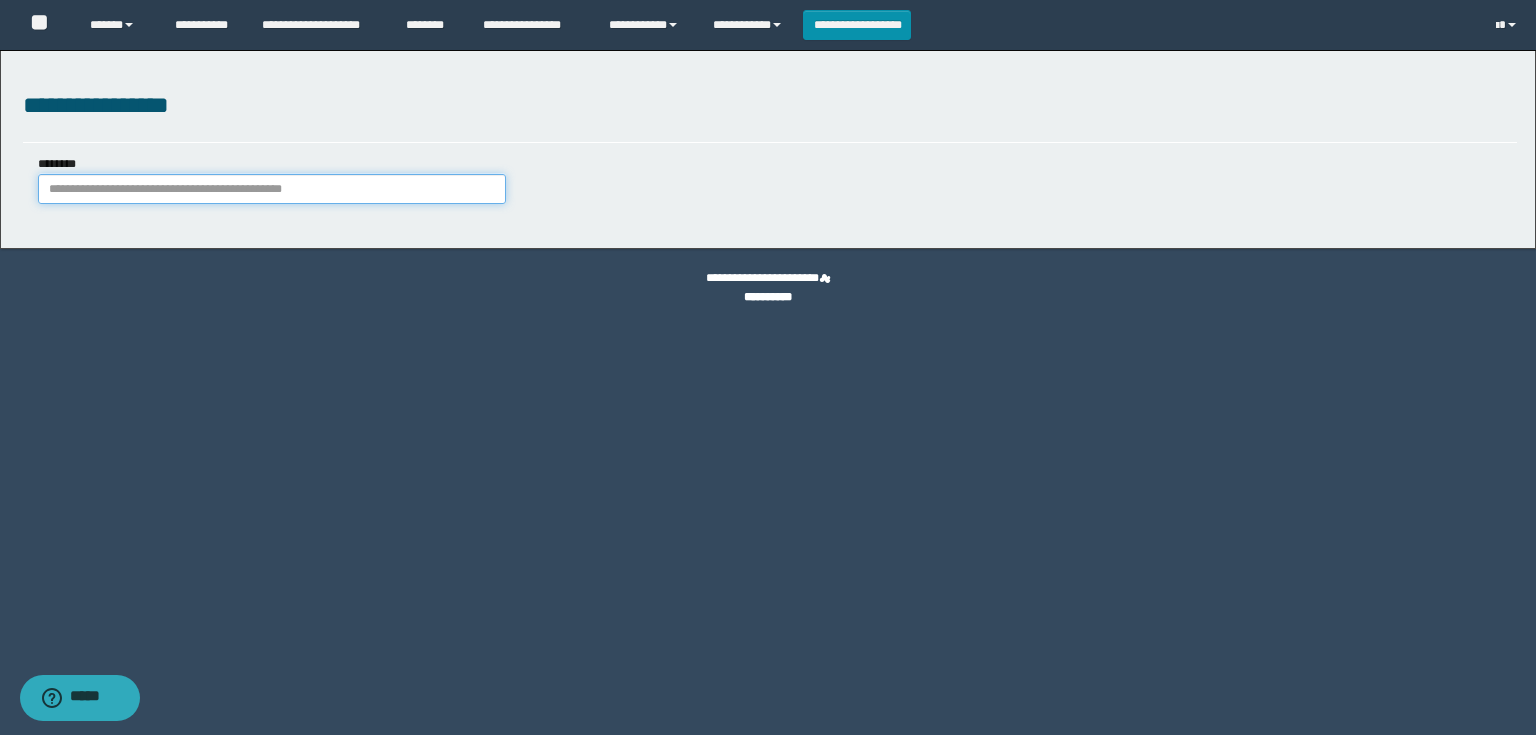 click on "********" at bounding box center [272, 189] 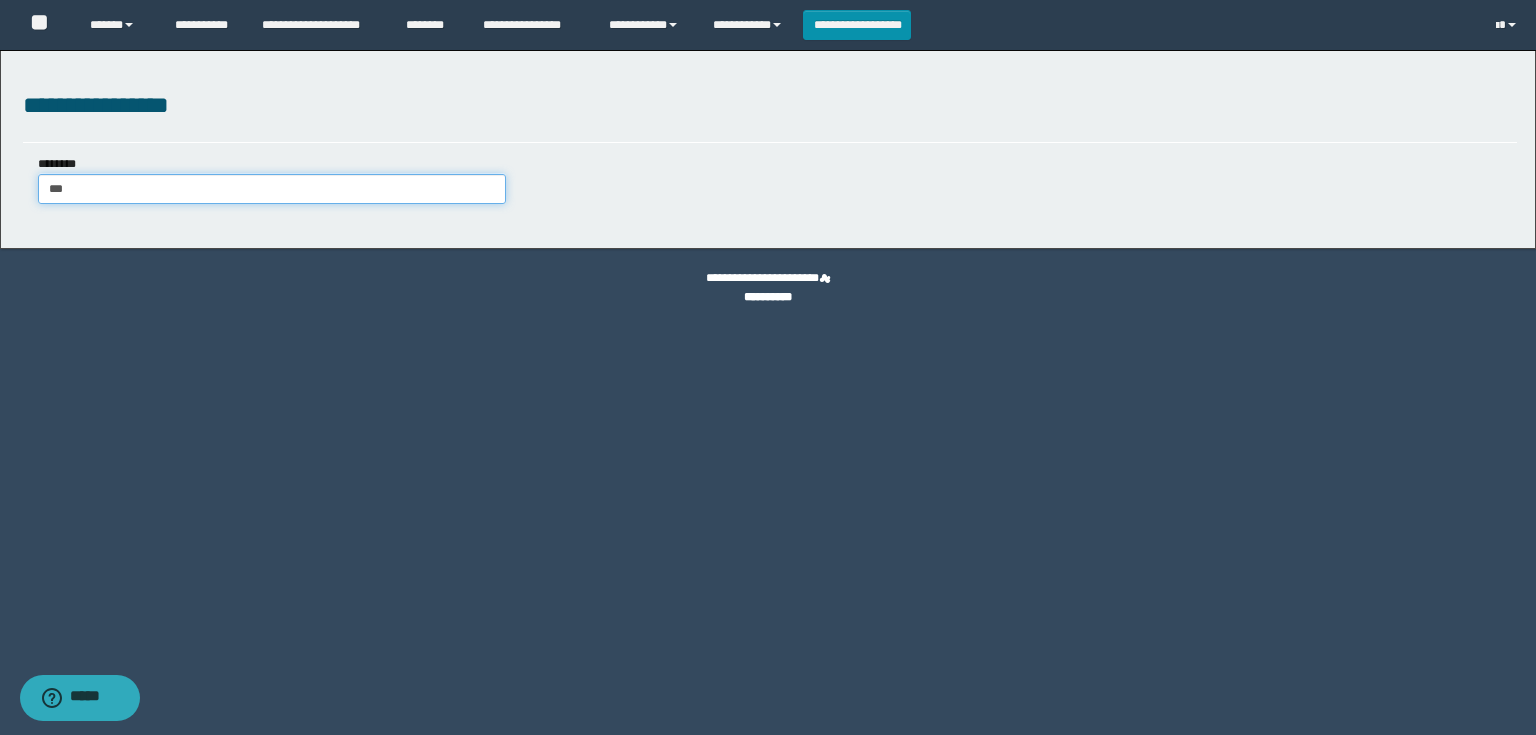 type on "****" 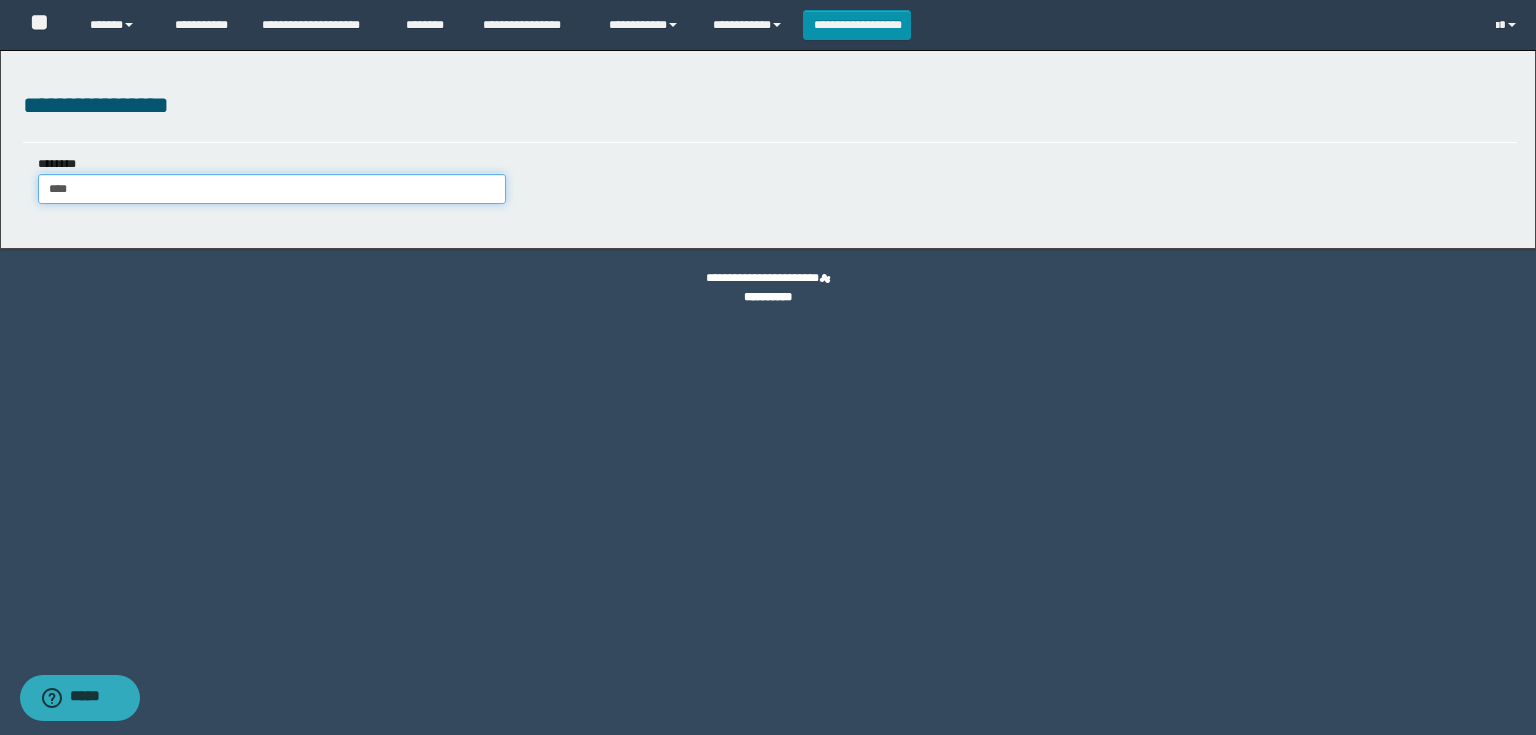 type on "****" 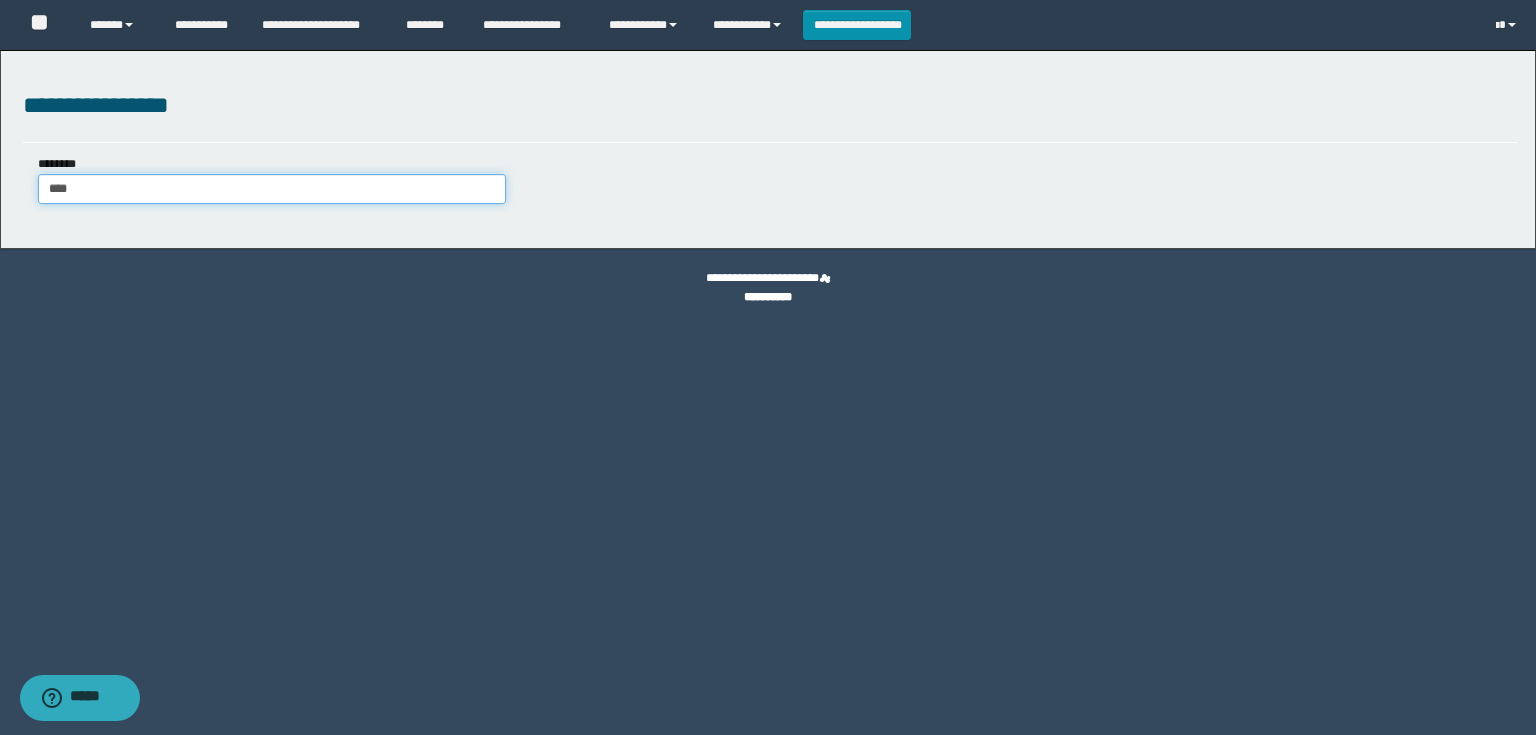 type 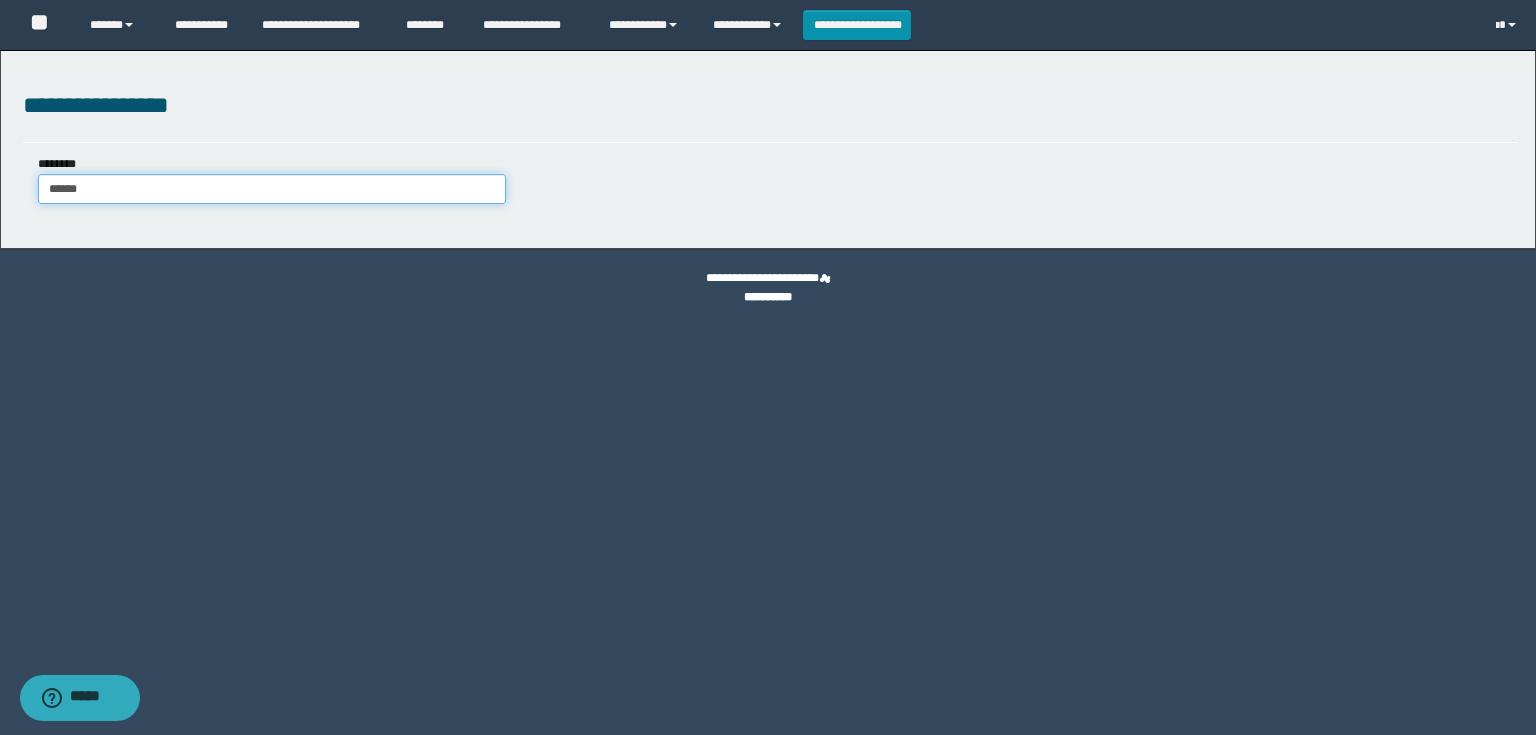type on "*******" 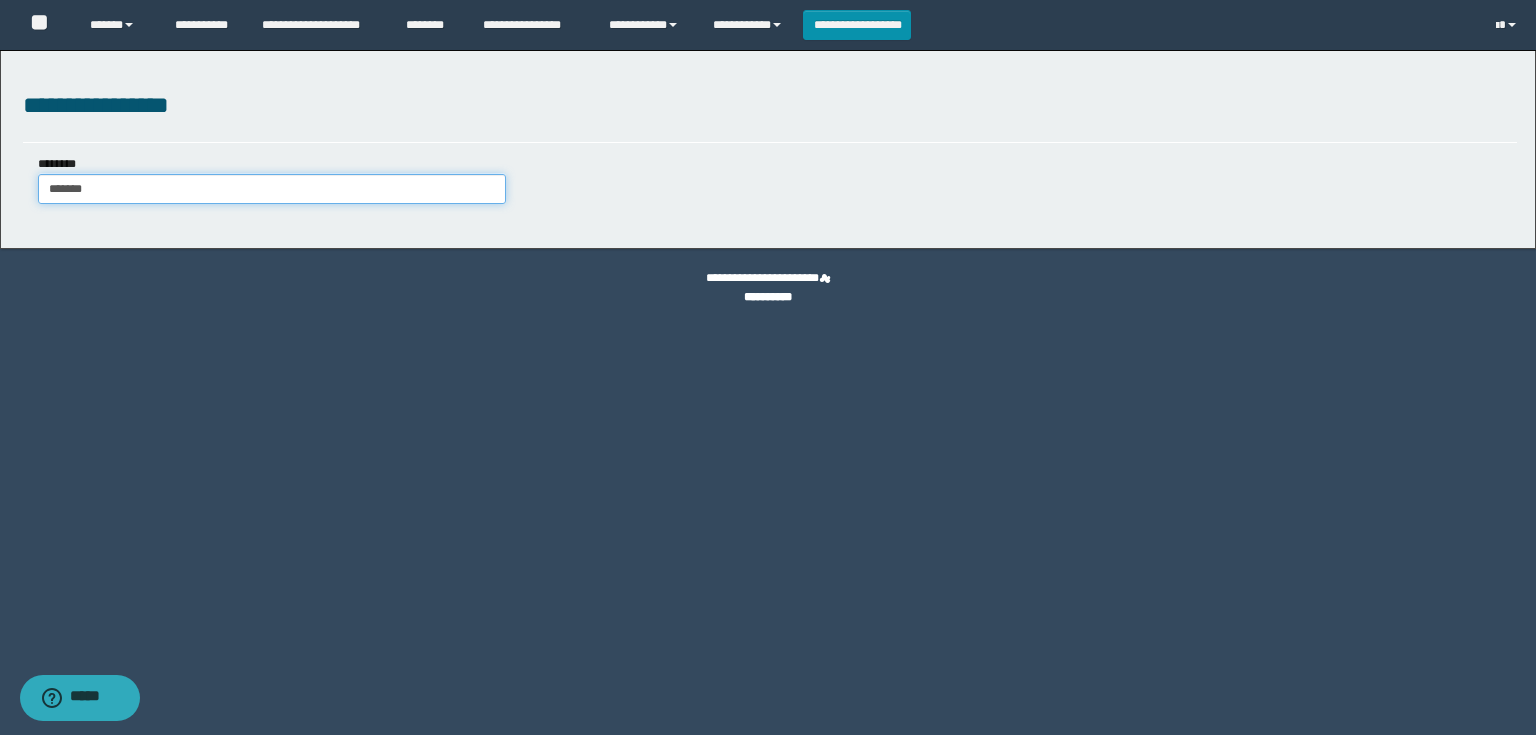 type on "*******" 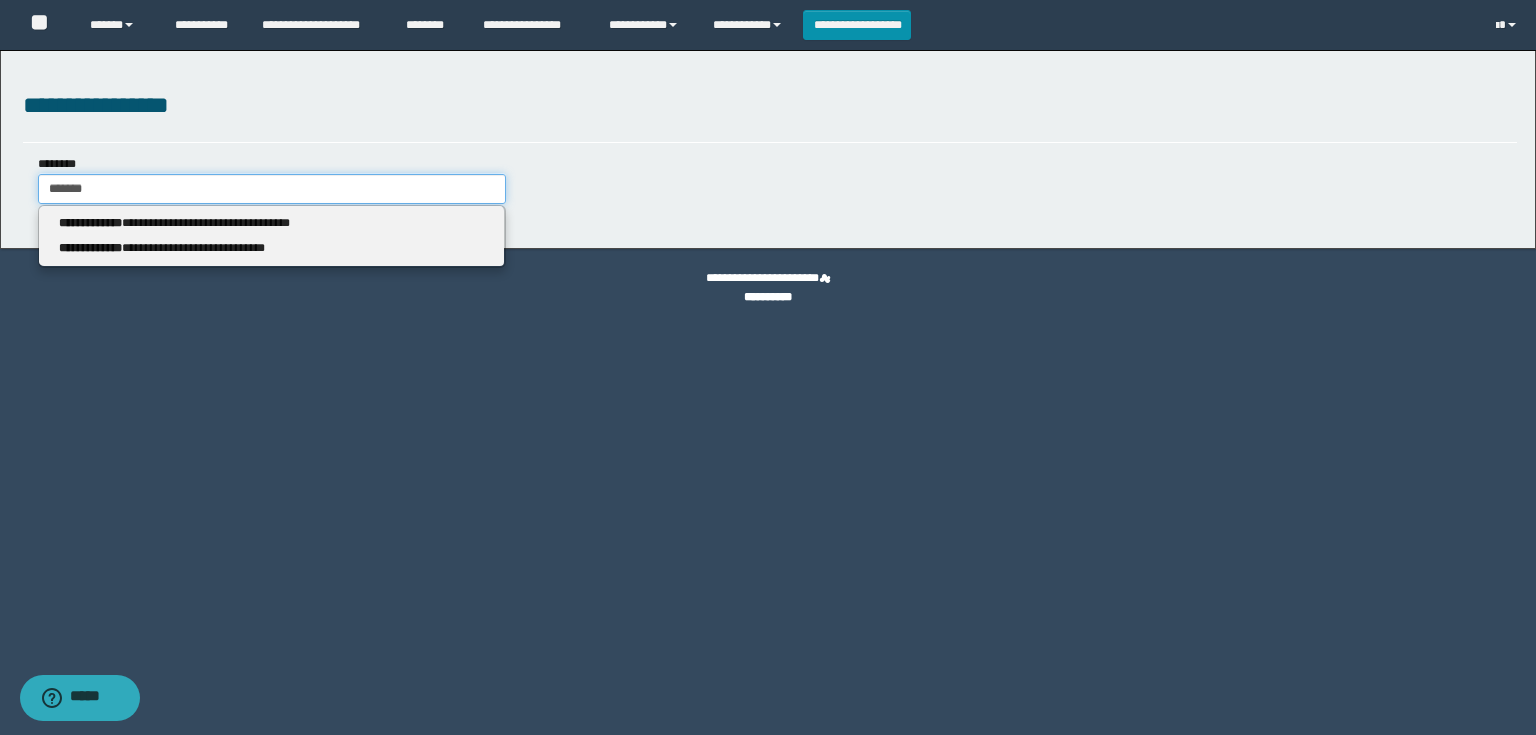 type 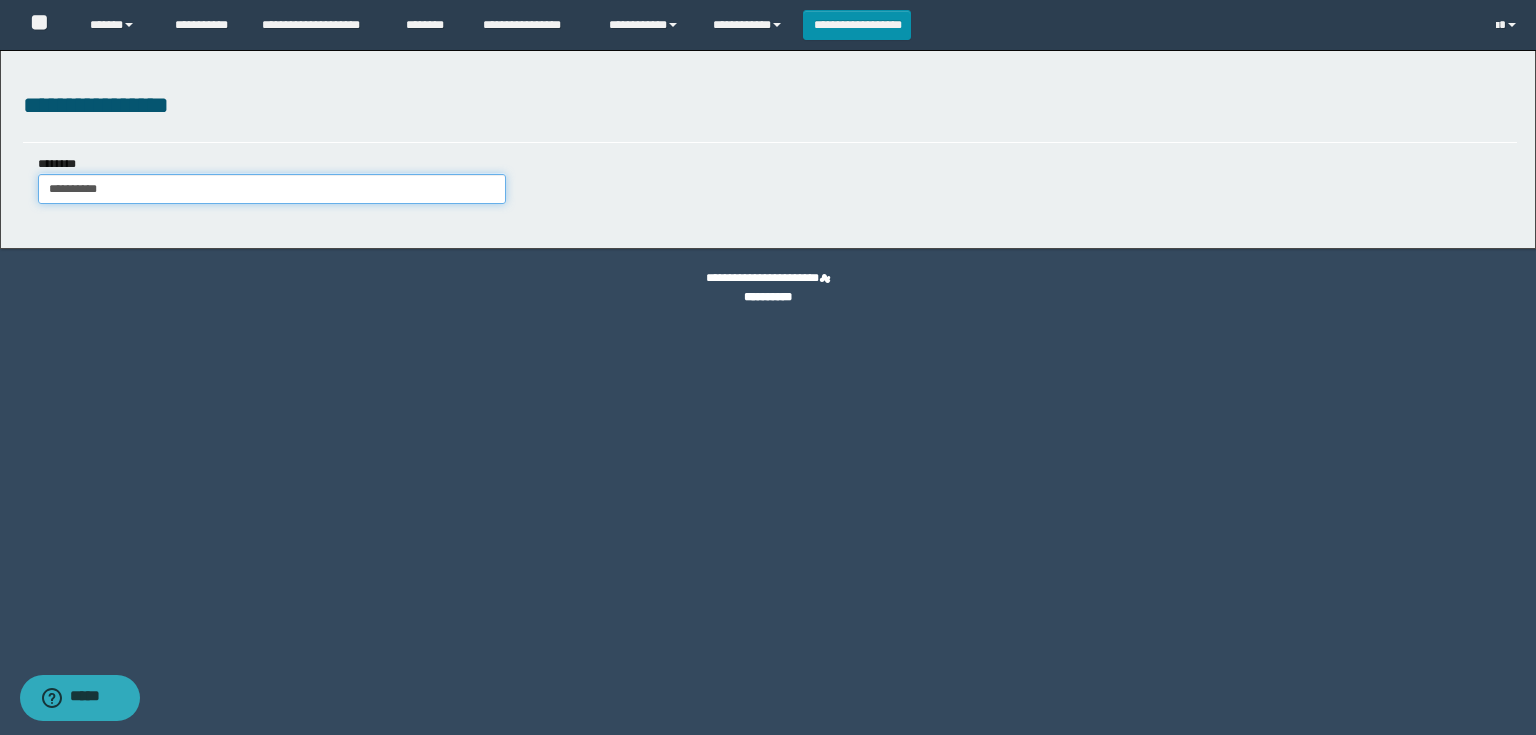 type on "**********" 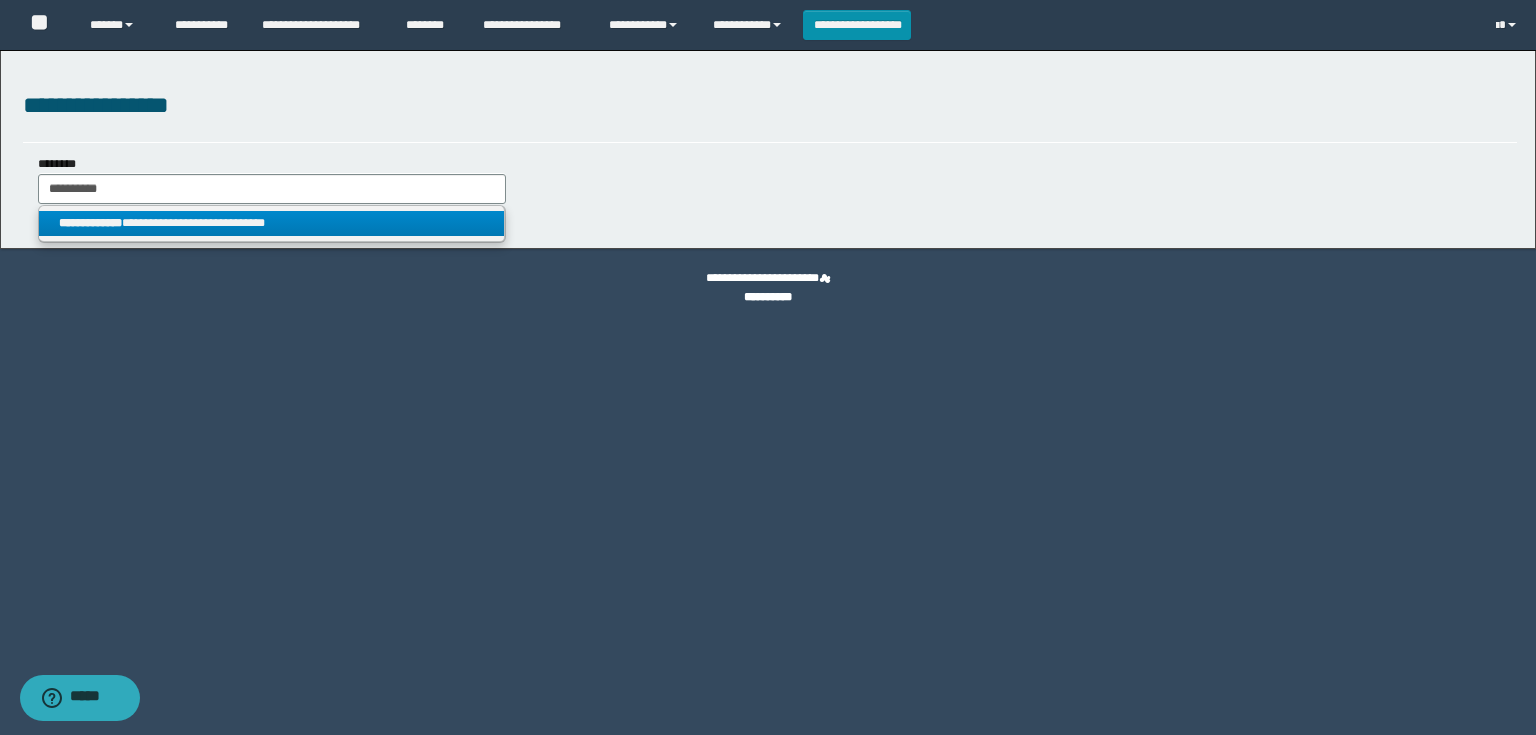 click on "**********" at bounding box center (271, 223) 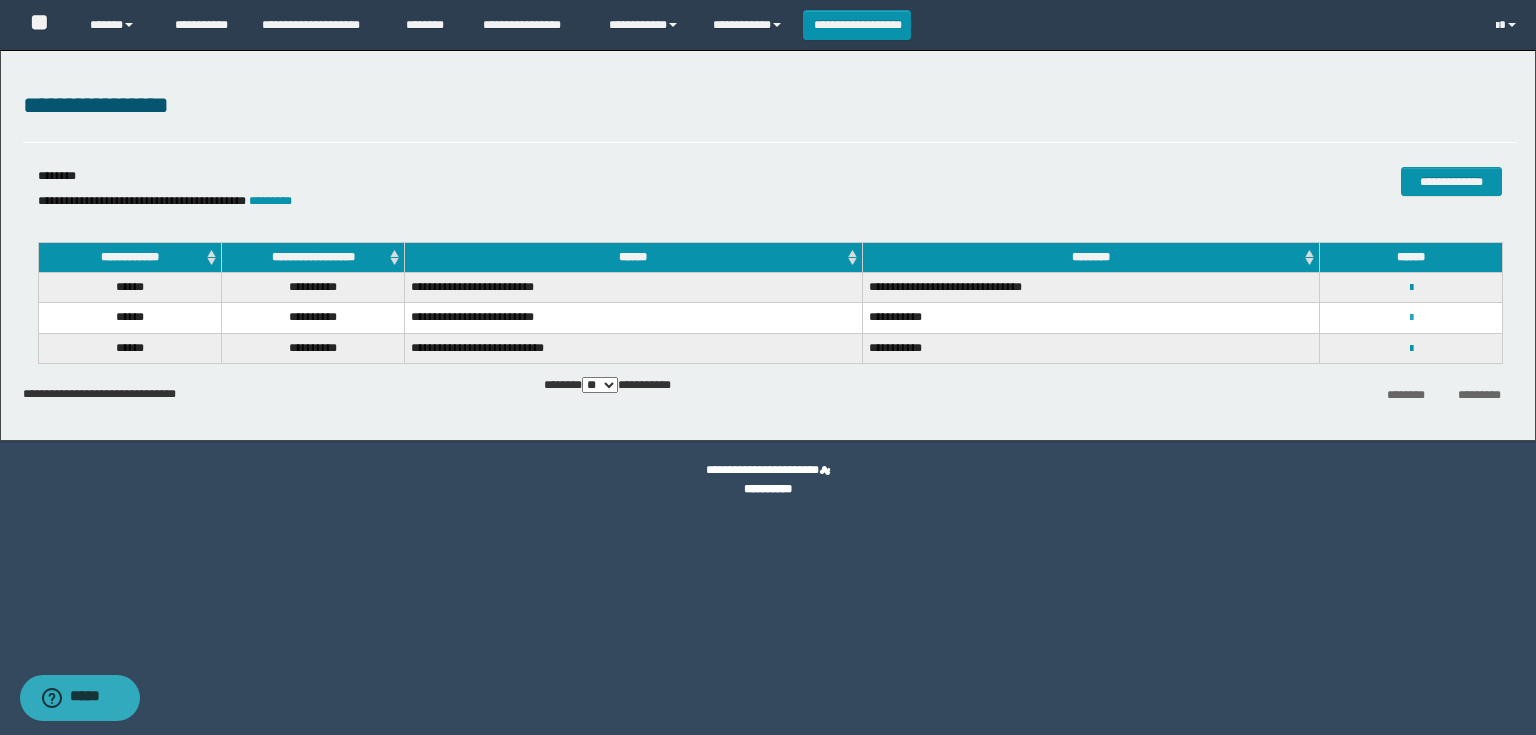 click at bounding box center (1411, 318) 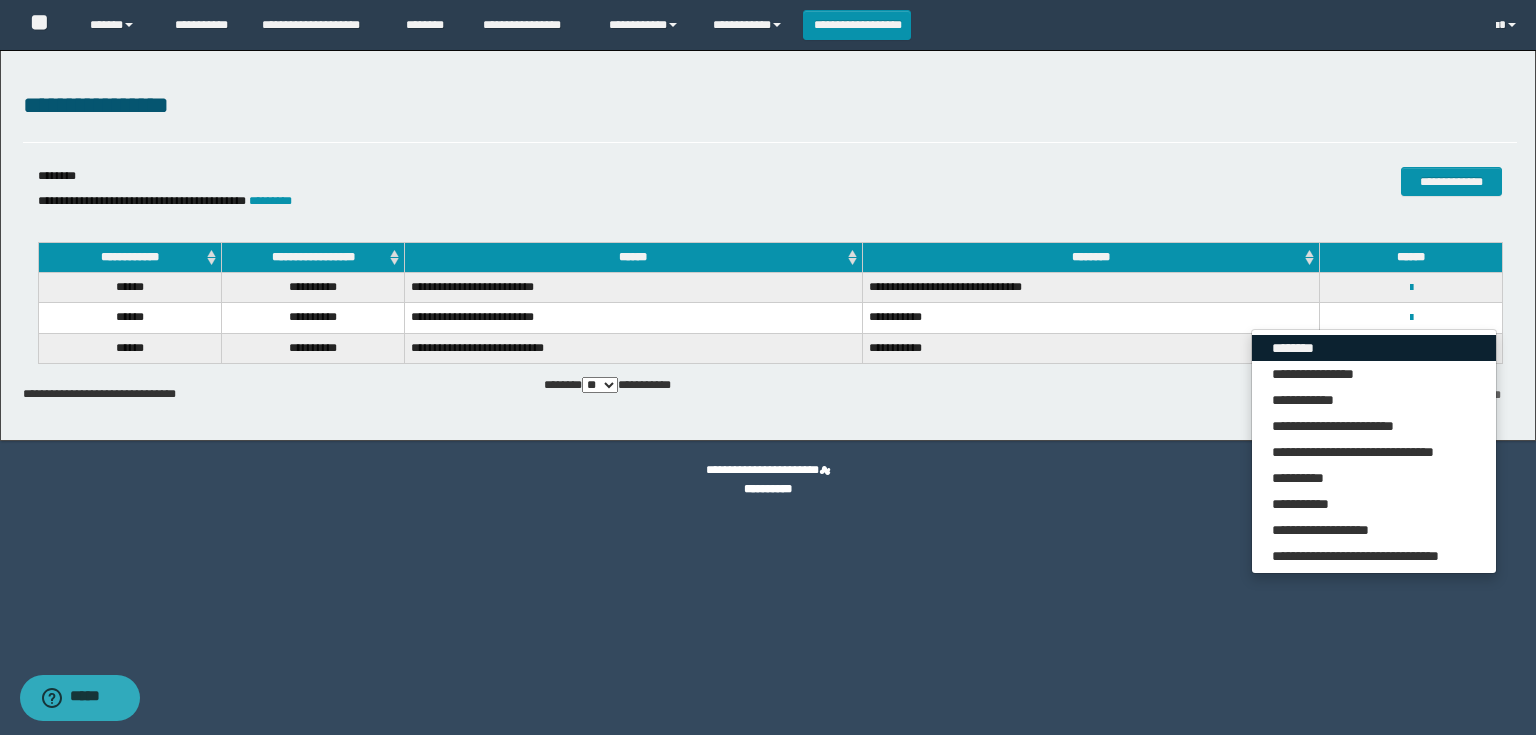 click on "********" at bounding box center [1374, 348] 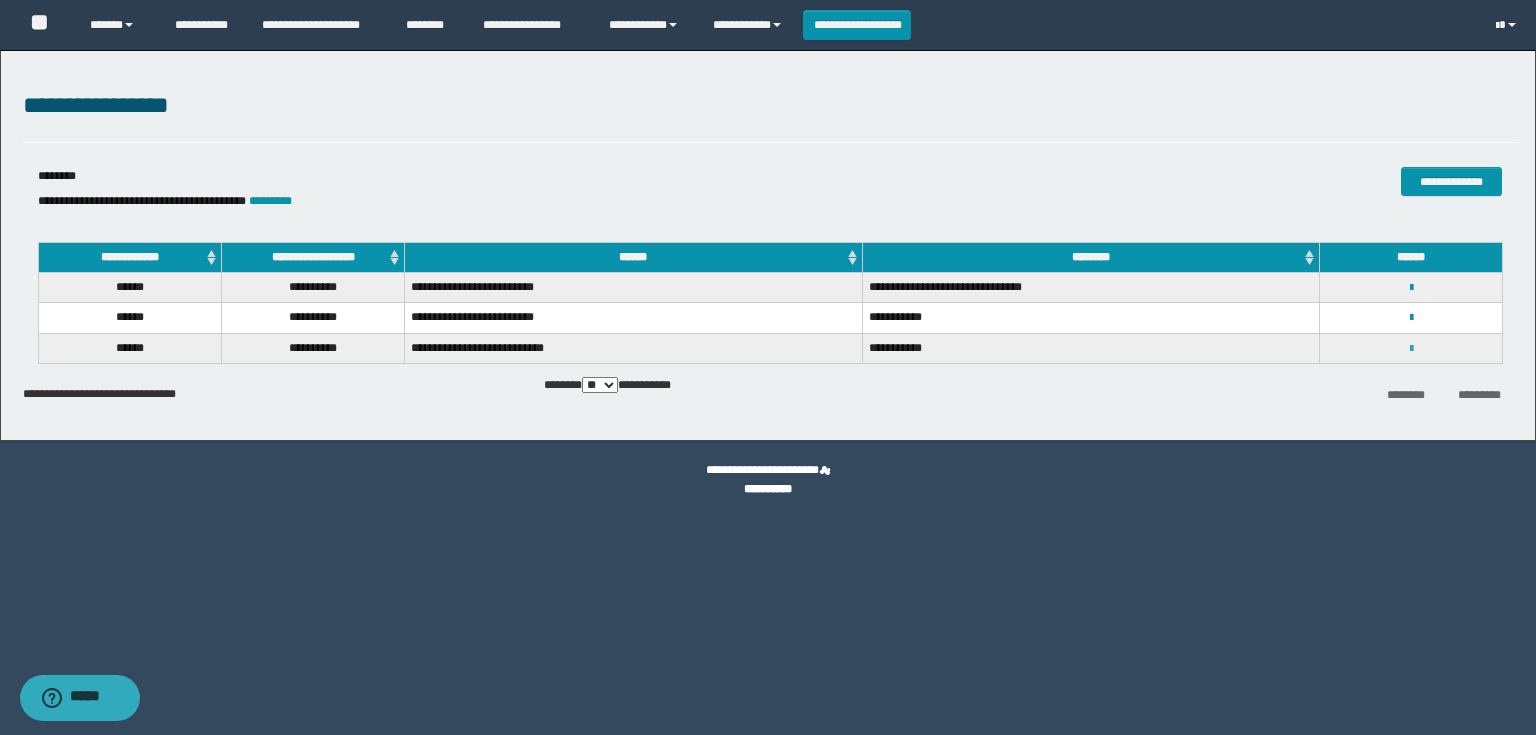 click at bounding box center [1411, 349] 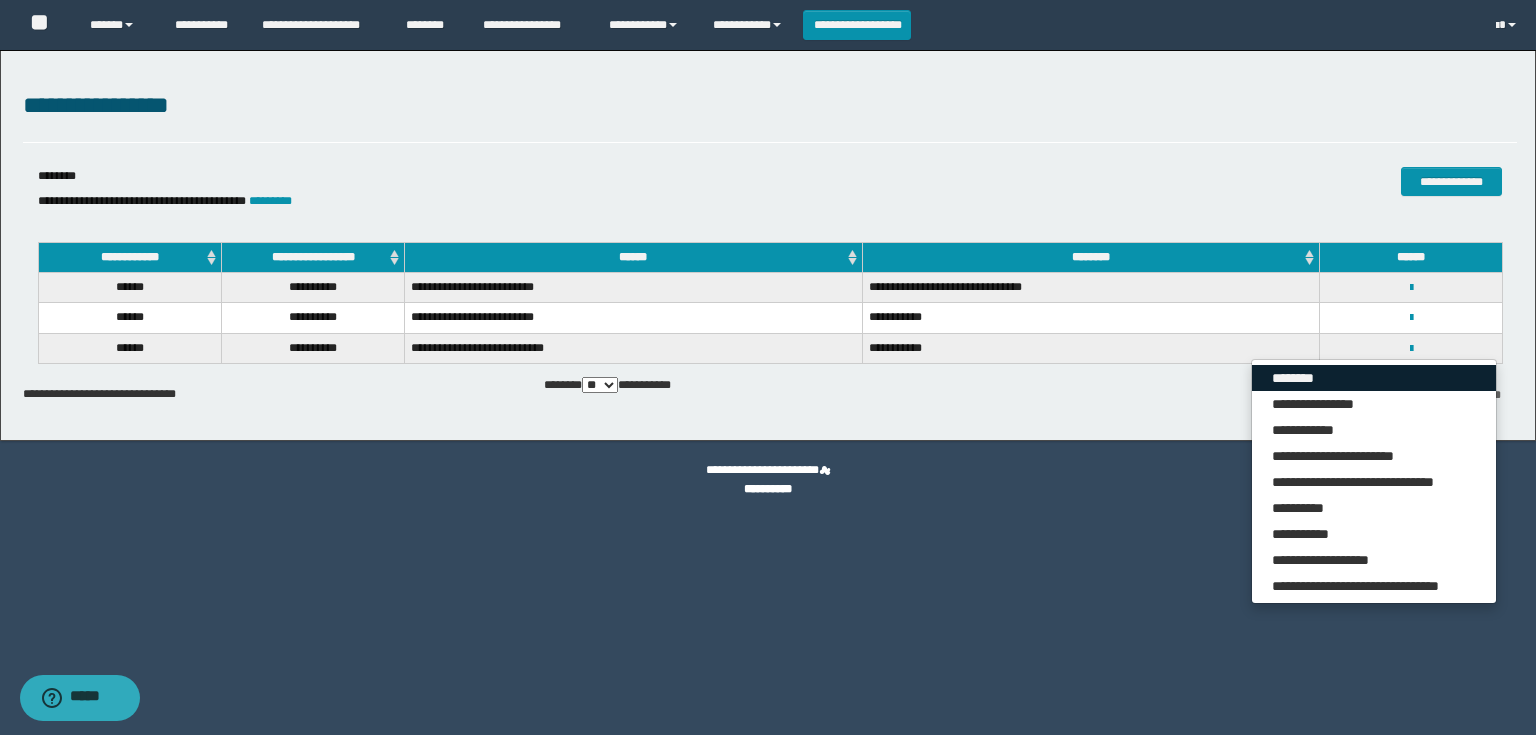click on "********" at bounding box center [1374, 378] 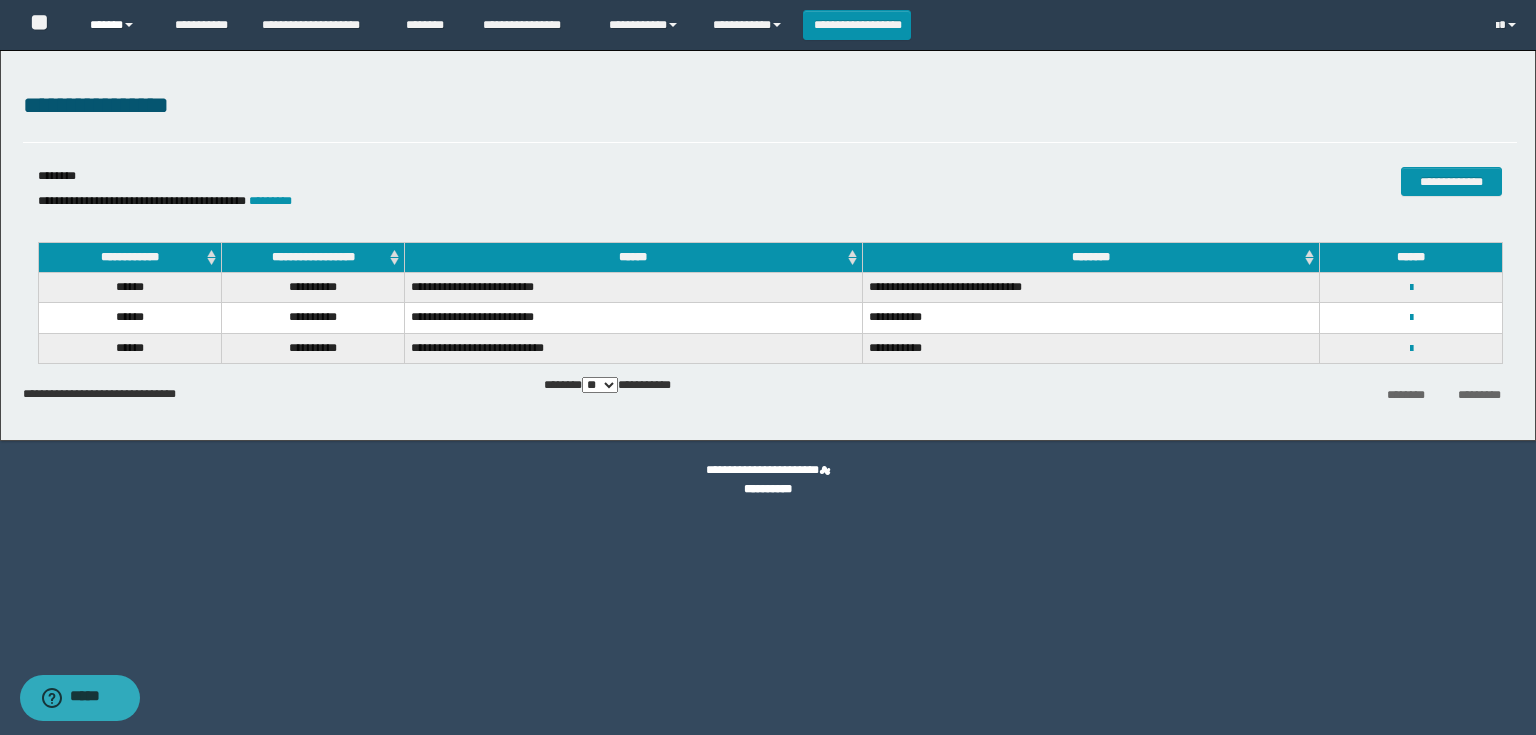 click on "******" at bounding box center [117, 25] 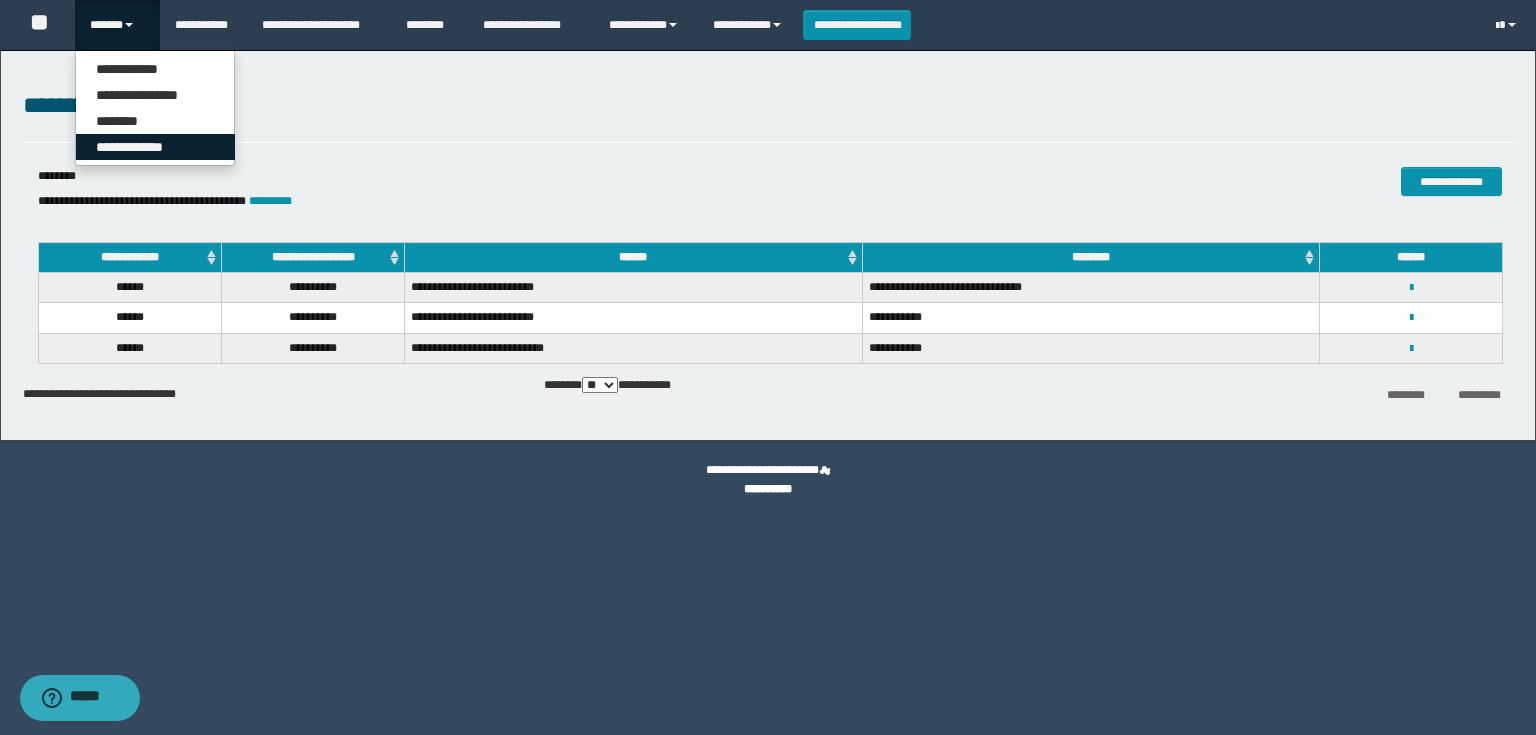 click on "**********" at bounding box center (155, 147) 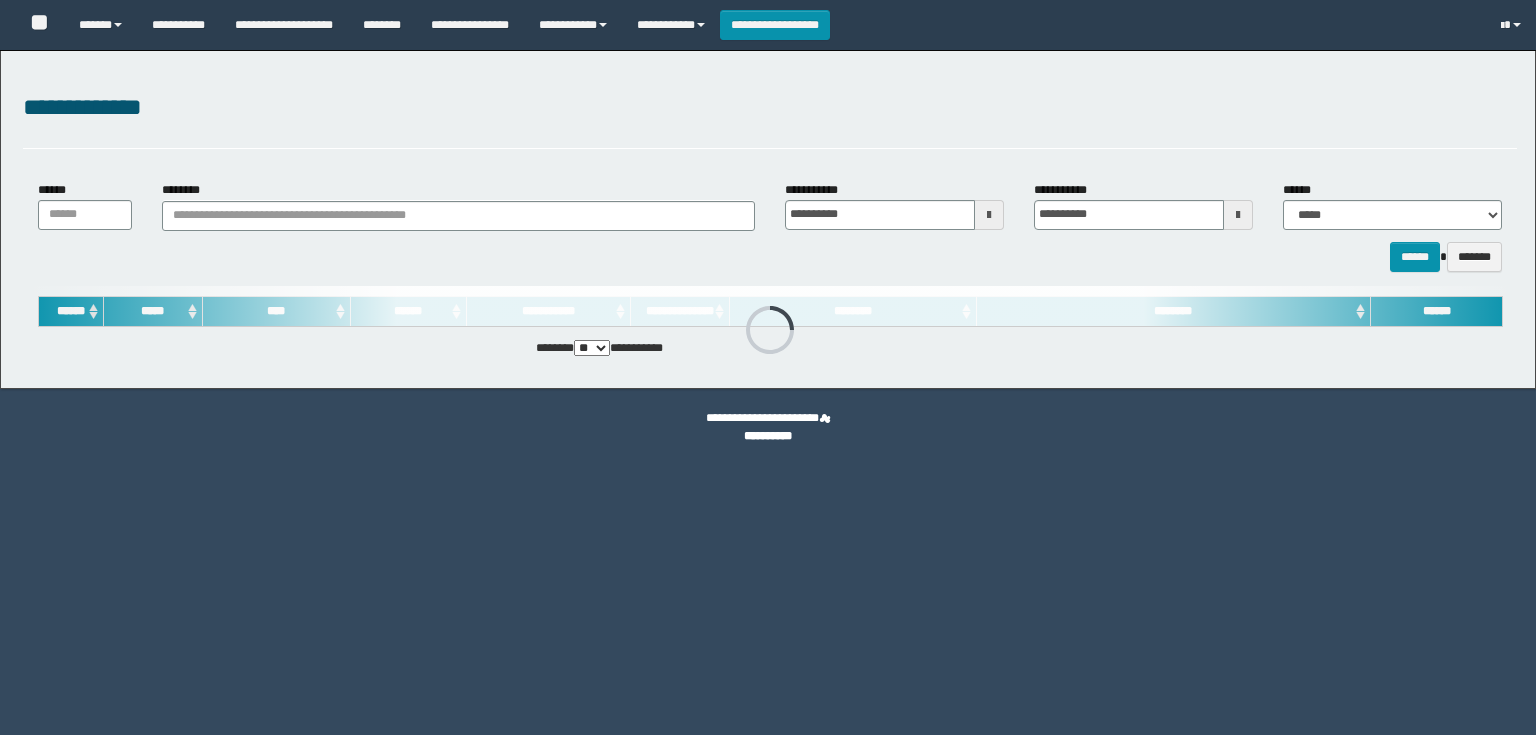 scroll, scrollTop: 0, scrollLeft: 0, axis: both 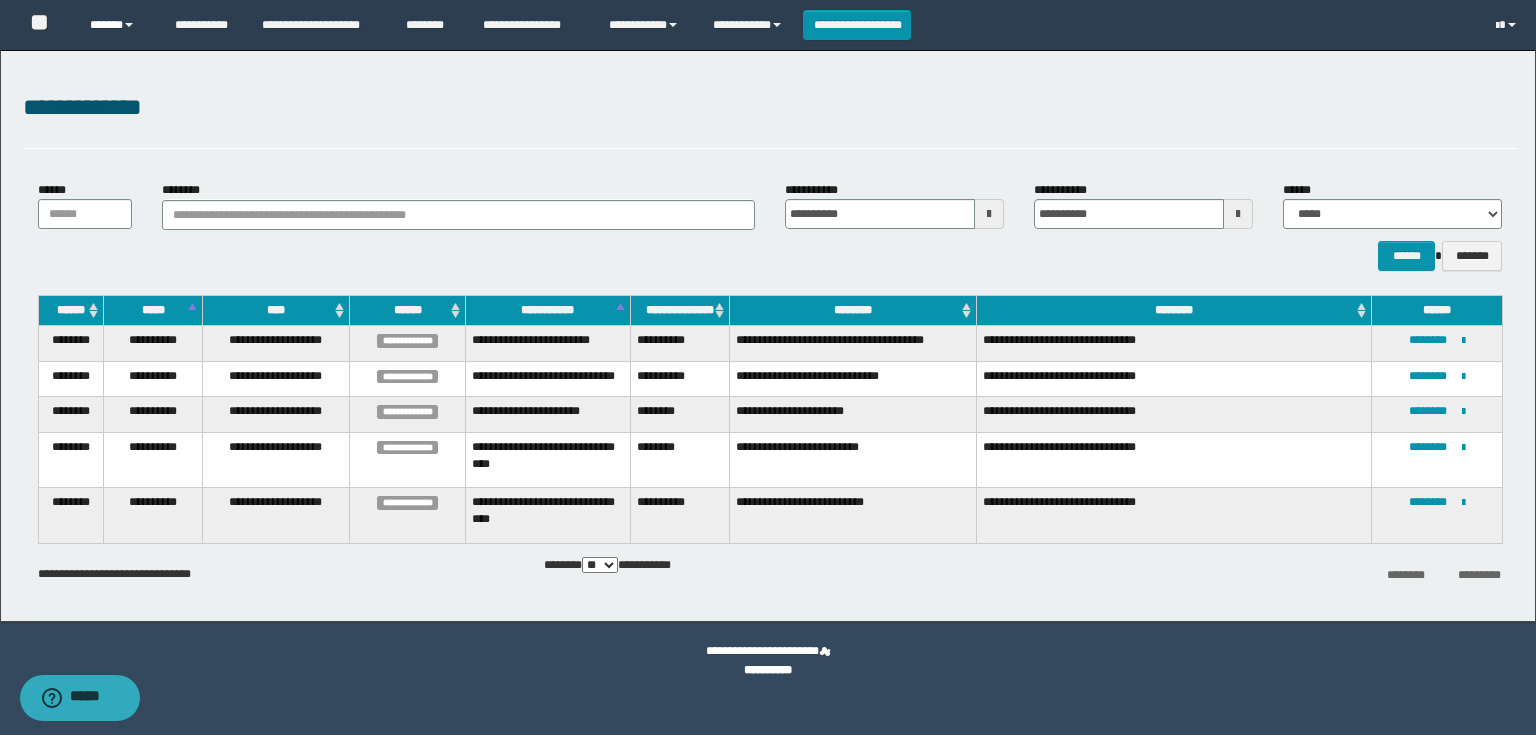 click on "******" at bounding box center (117, 25) 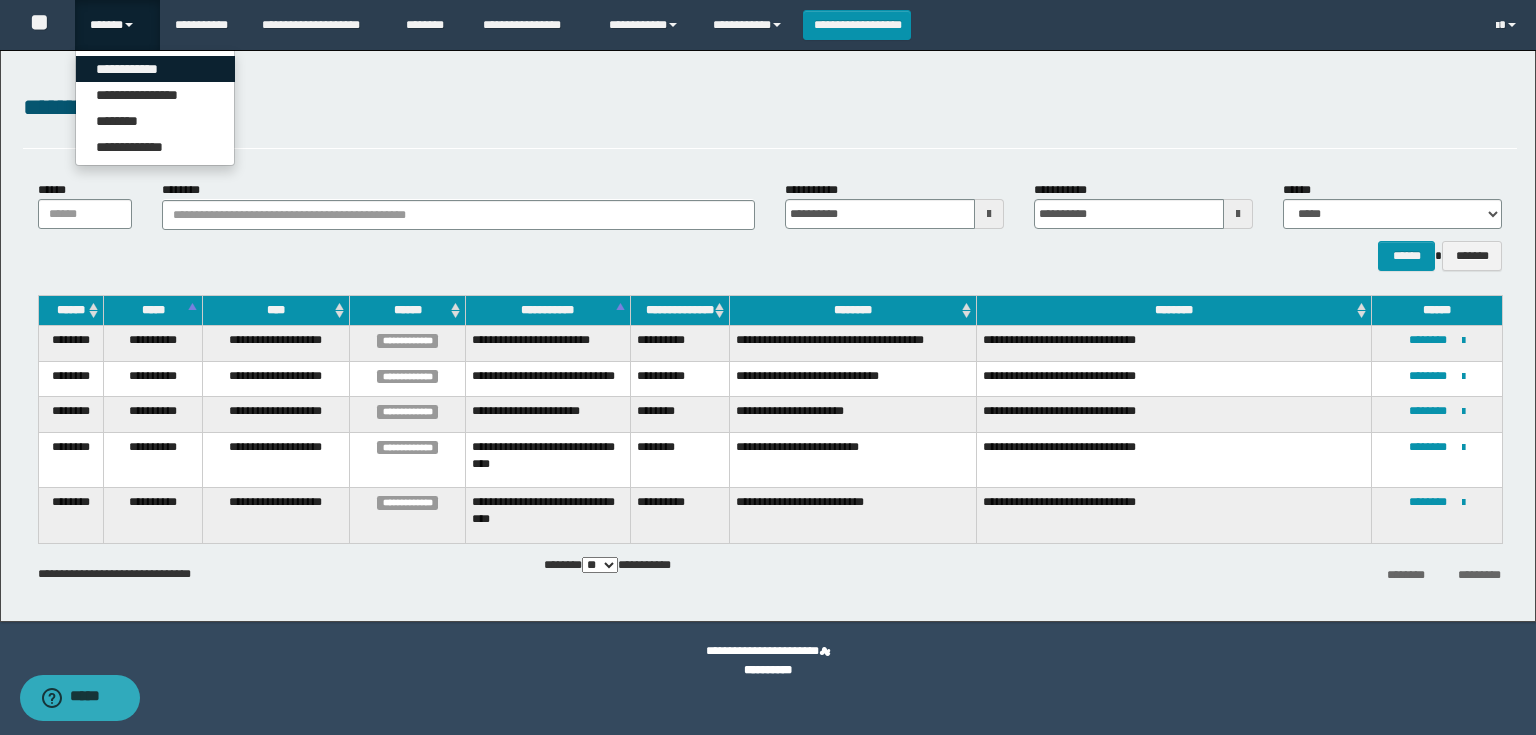 click on "**********" at bounding box center (155, 69) 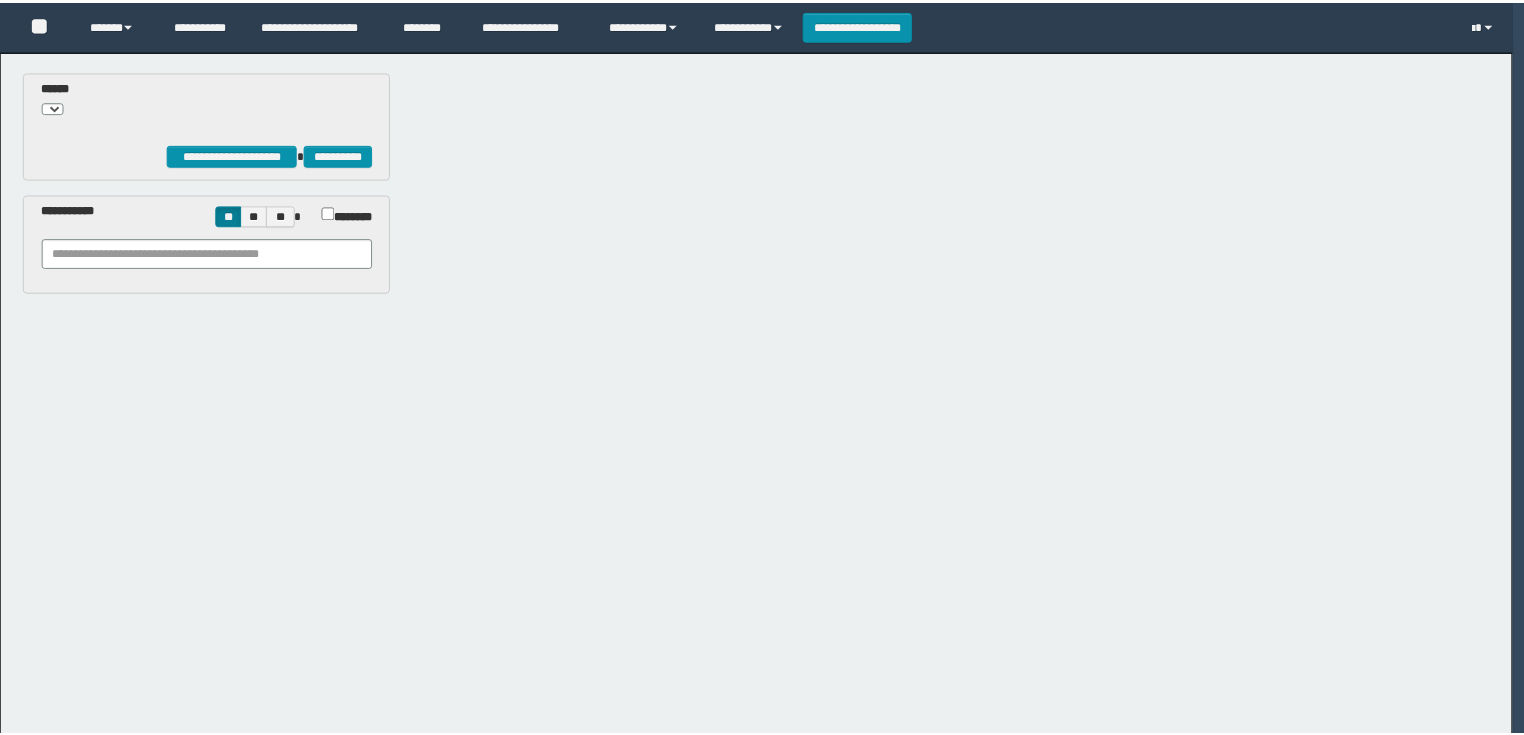 scroll, scrollTop: 0, scrollLeft: 0, axis: both 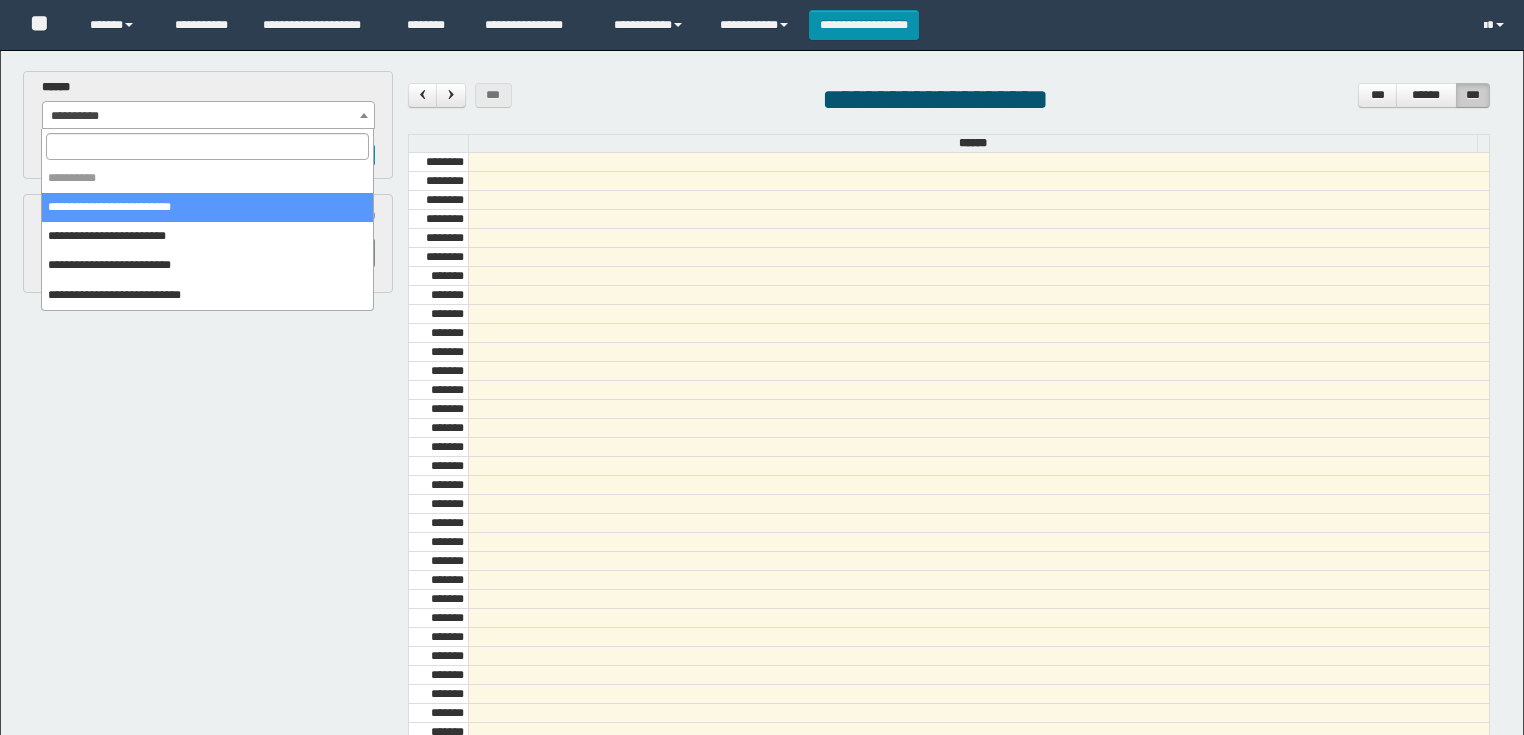 click on "**********" at bounding box center (209, 116) 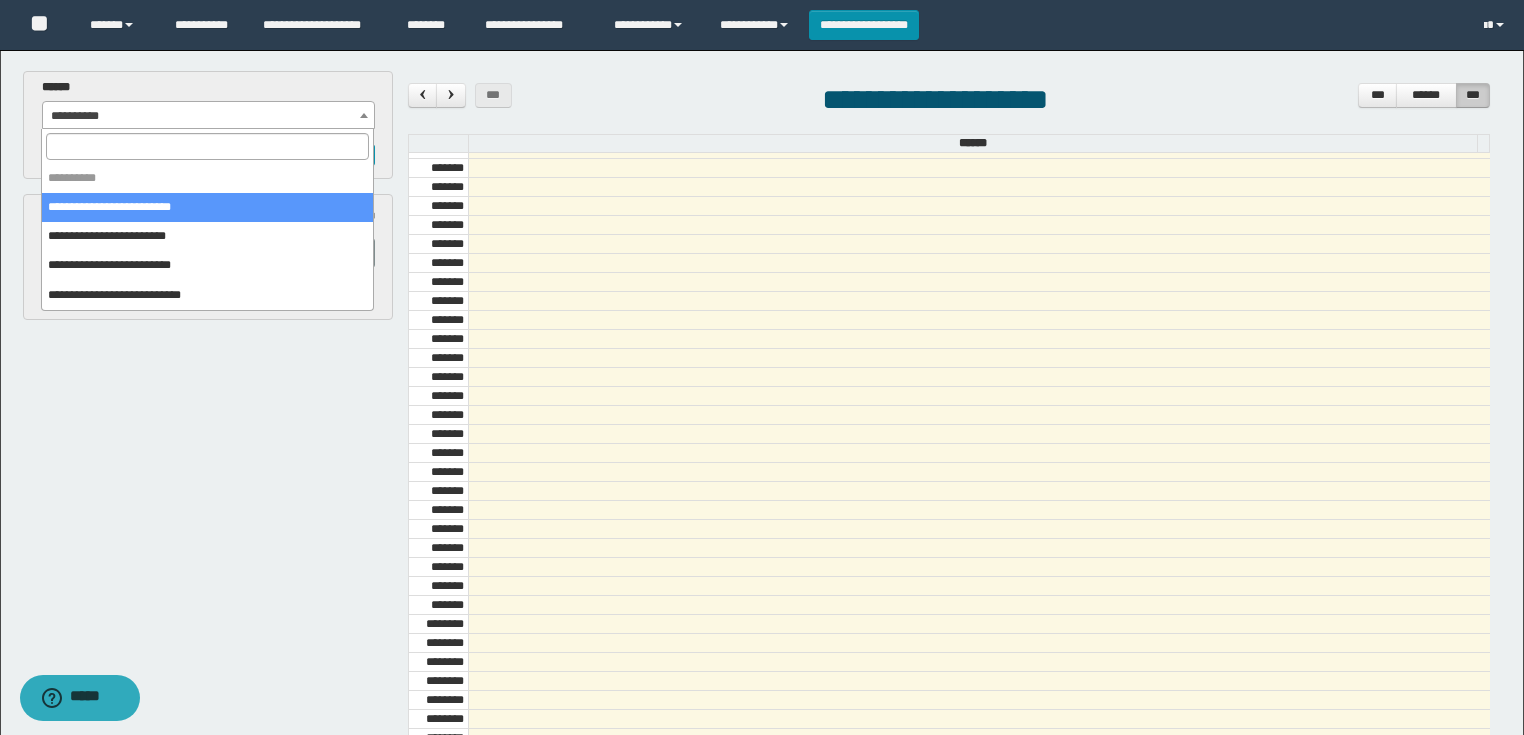 select on "******" 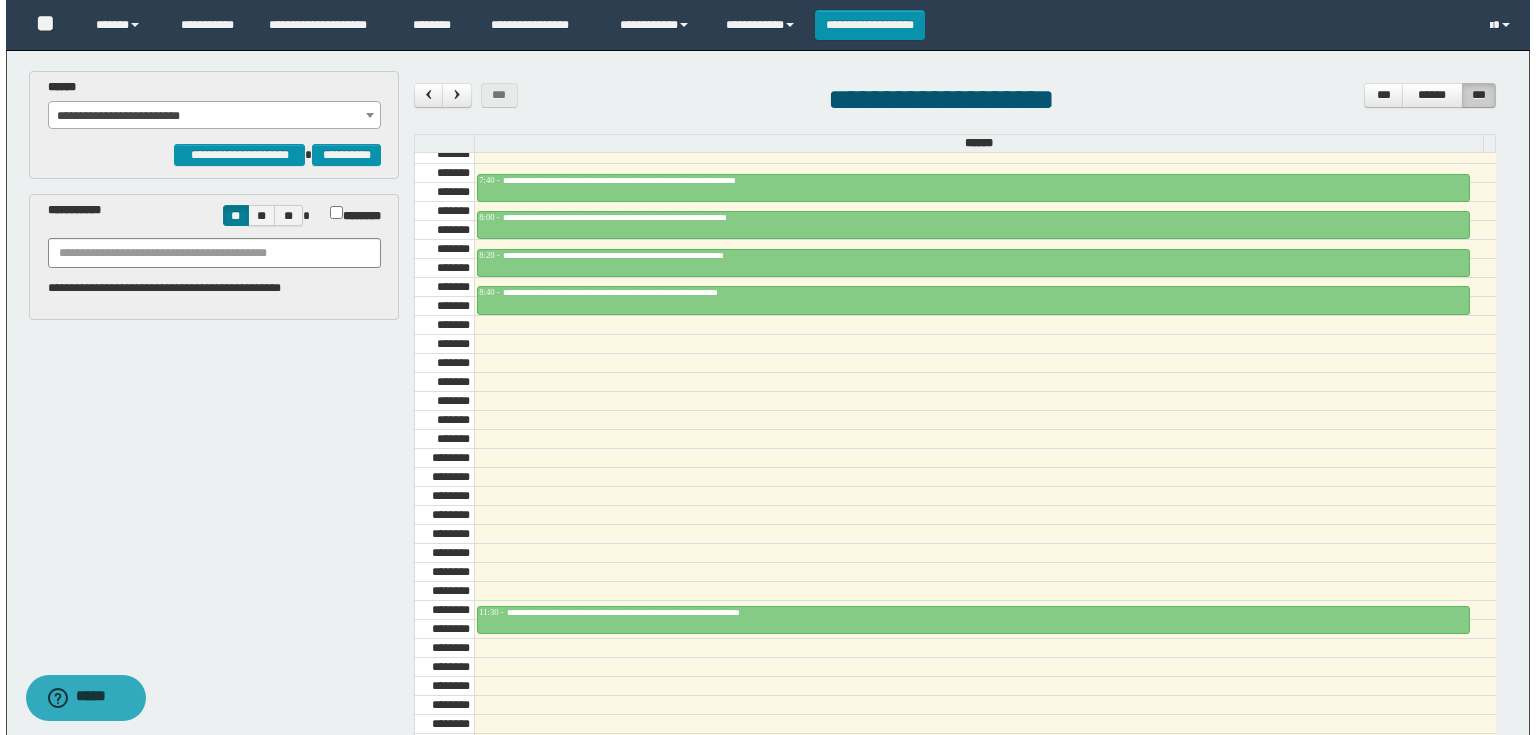 scroll, scrollTop: 838, scrollLeft: 0, axis: vertical 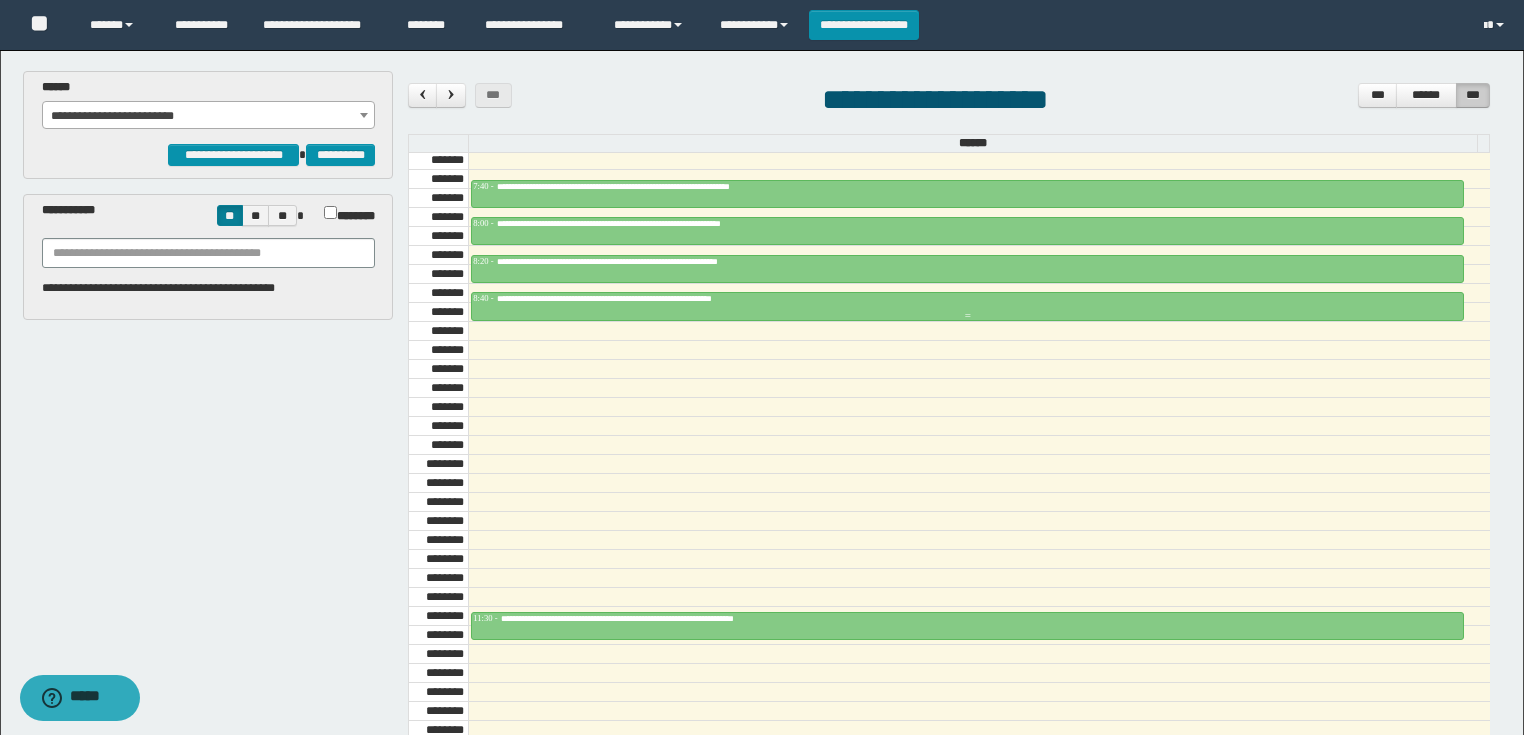 click on "**********" at bounding box center (675, 298) 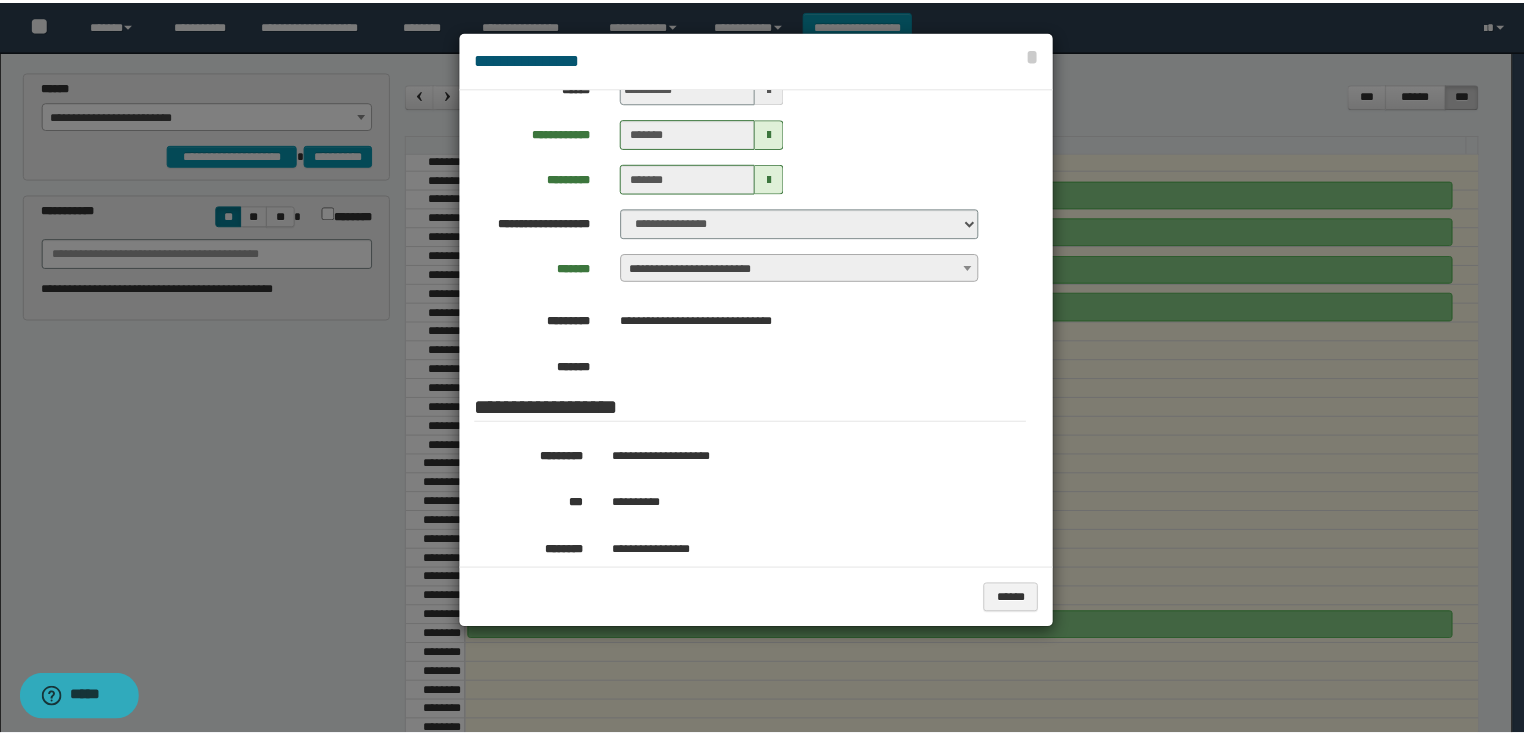 scroll, scrollTop: 160, scrollLeft: 0, axis: vertical 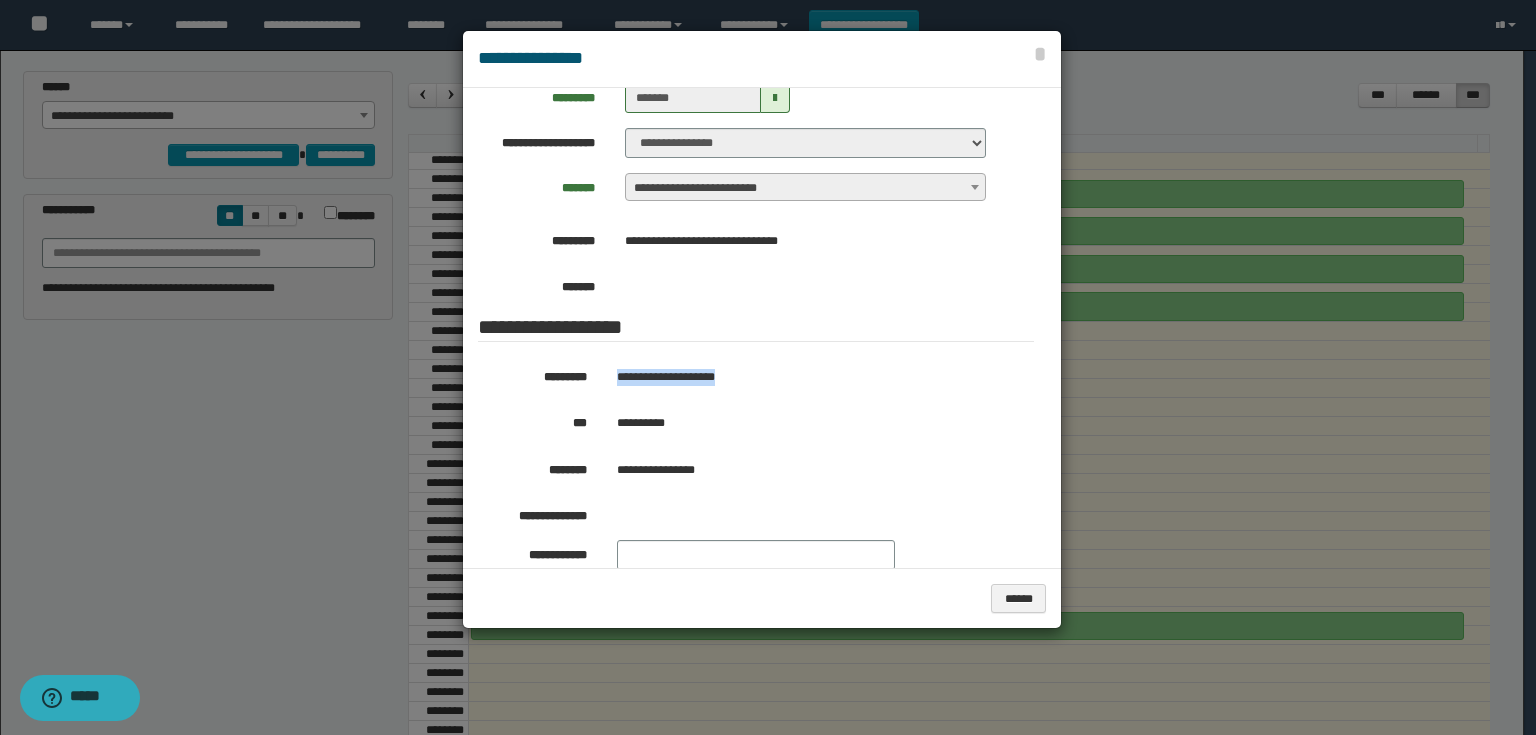 drag, startPoint x: 816, startPoint y: 372, endPoint x: 617, endPoint y: 377, distance: 199.0628 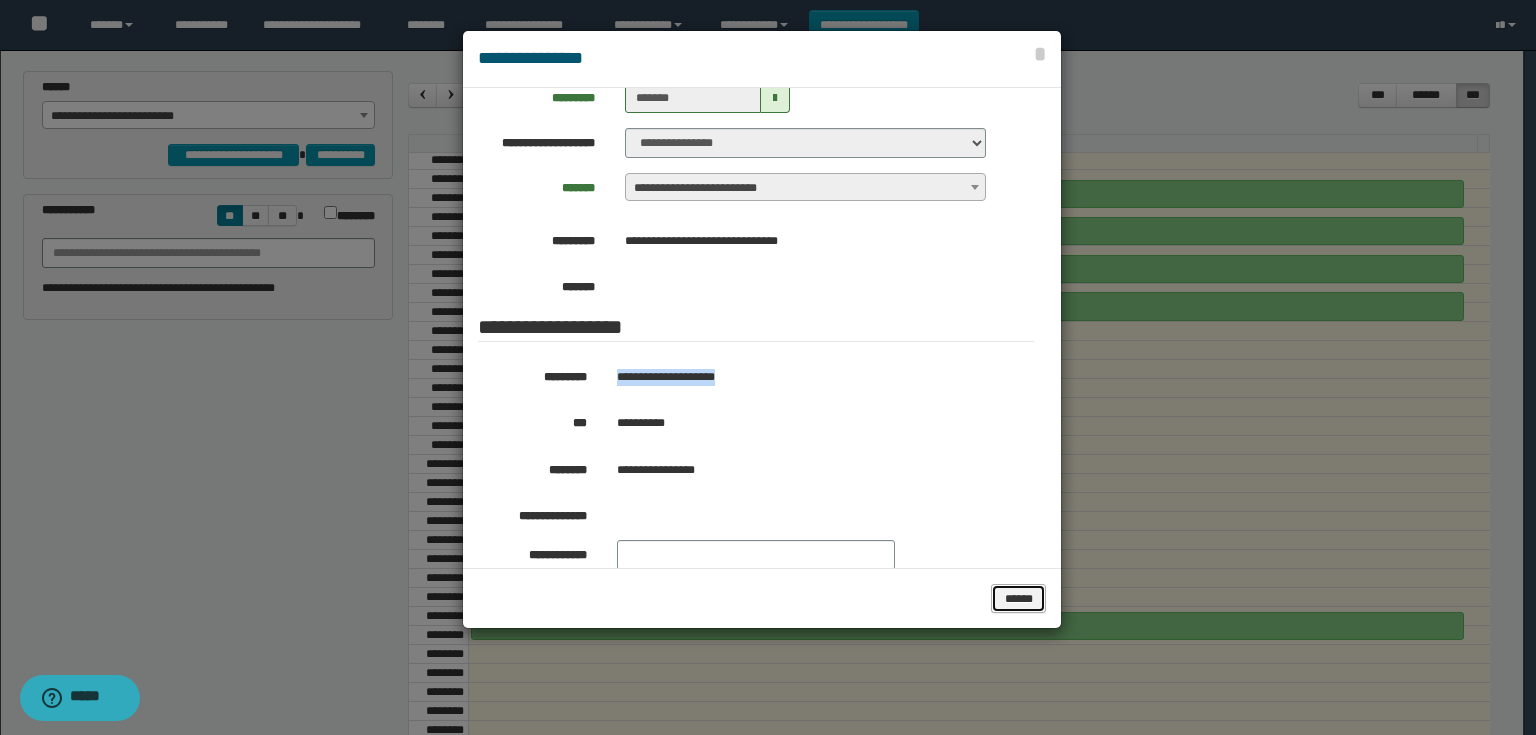 drag, startPoint x: 1030, startPoint y: 593, endPoint x: 852, endPoint y: 396, distance: 265.5052 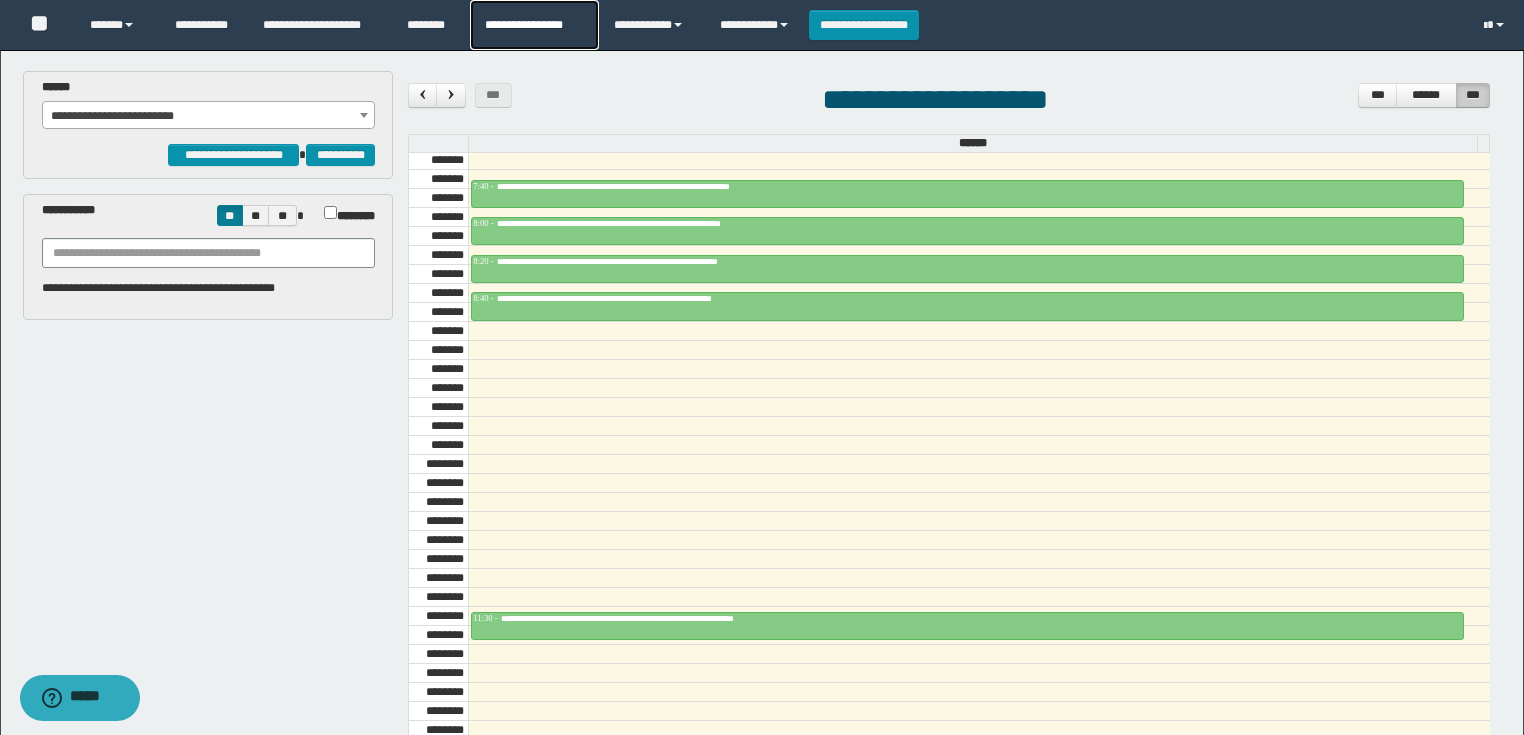 drag, startPoint x: 512, startPoint y: 18, endPoint x: 497, endPoint y: 16, distance: 15.132746 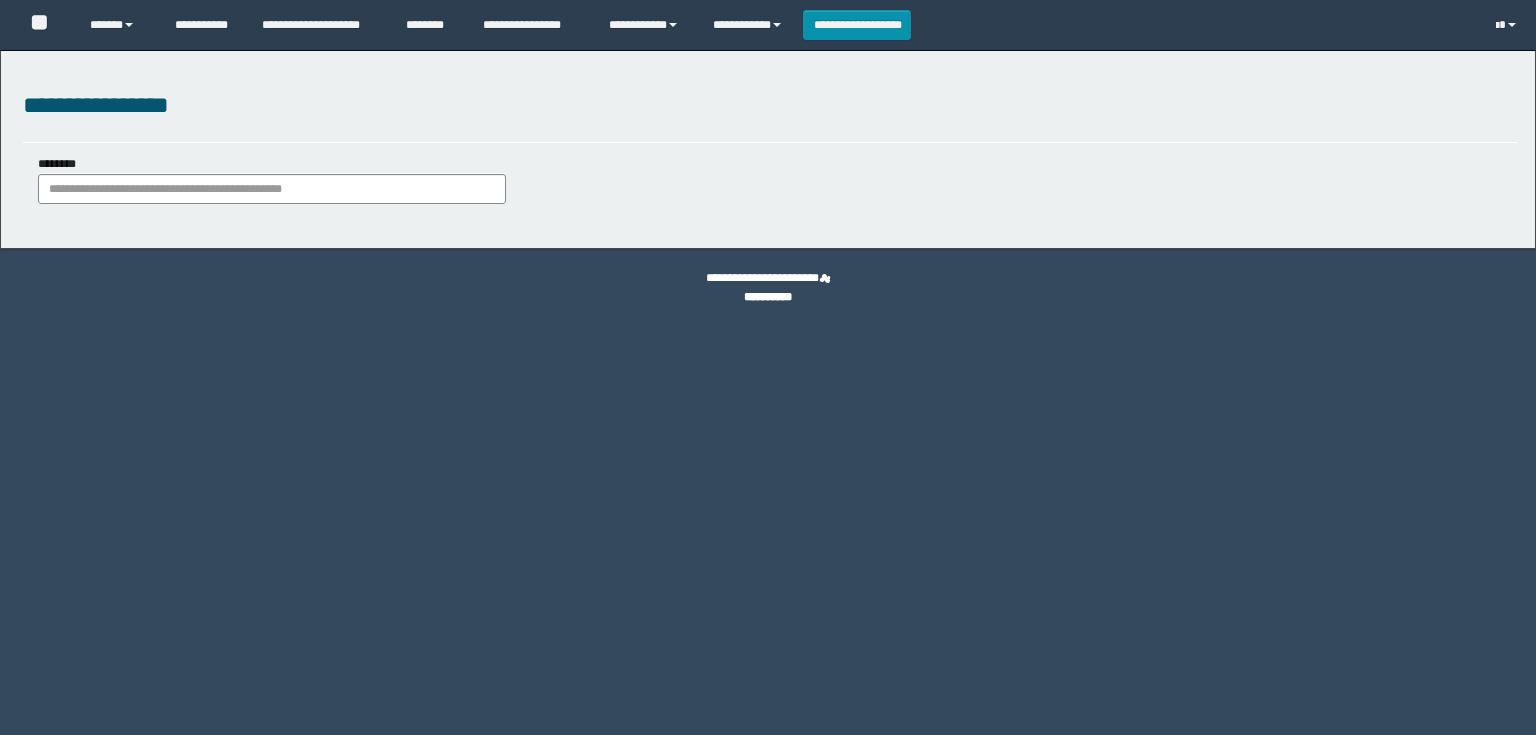 scroll, scrollTop: 0, scrollLeft: 0, axis: both 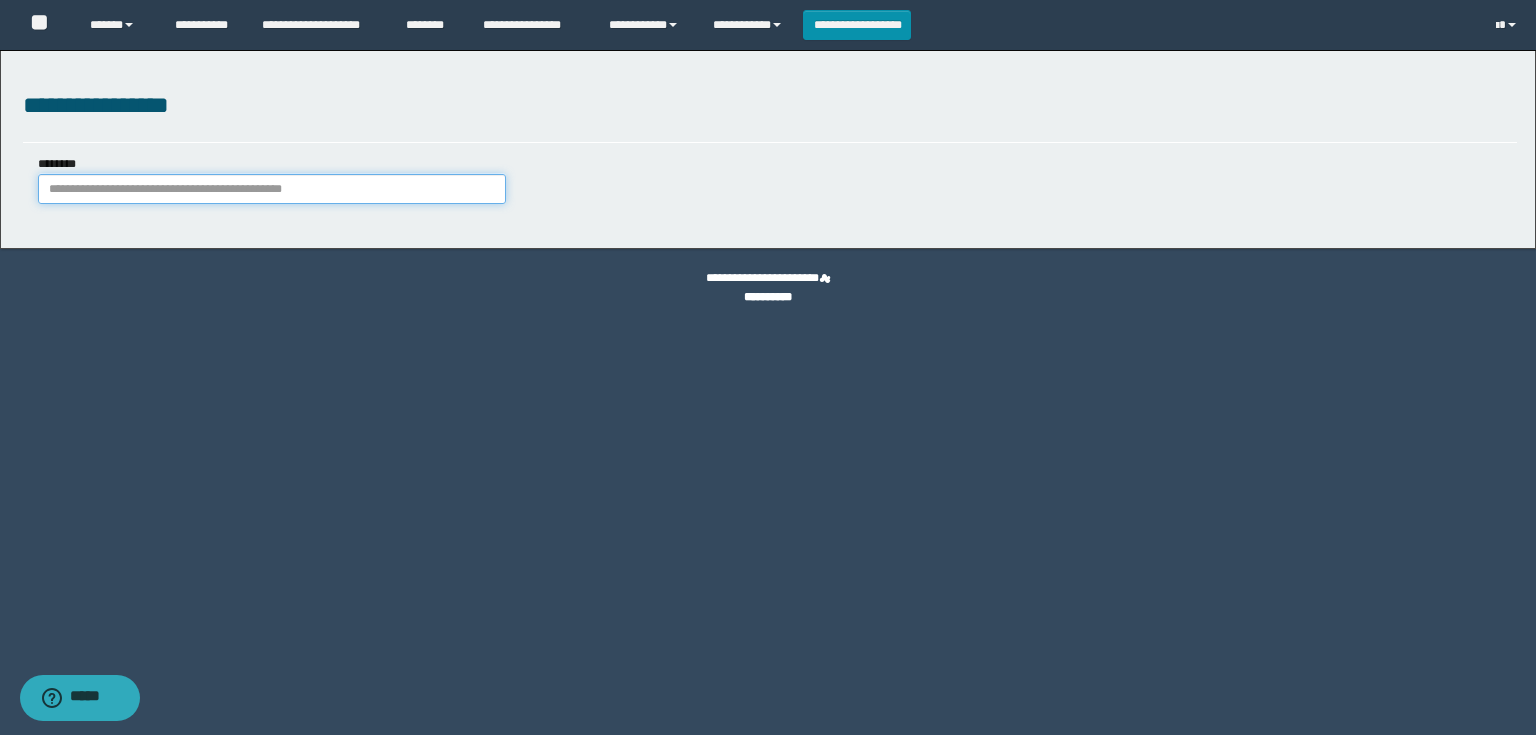 click on "********" at bounding box center (272, 189) 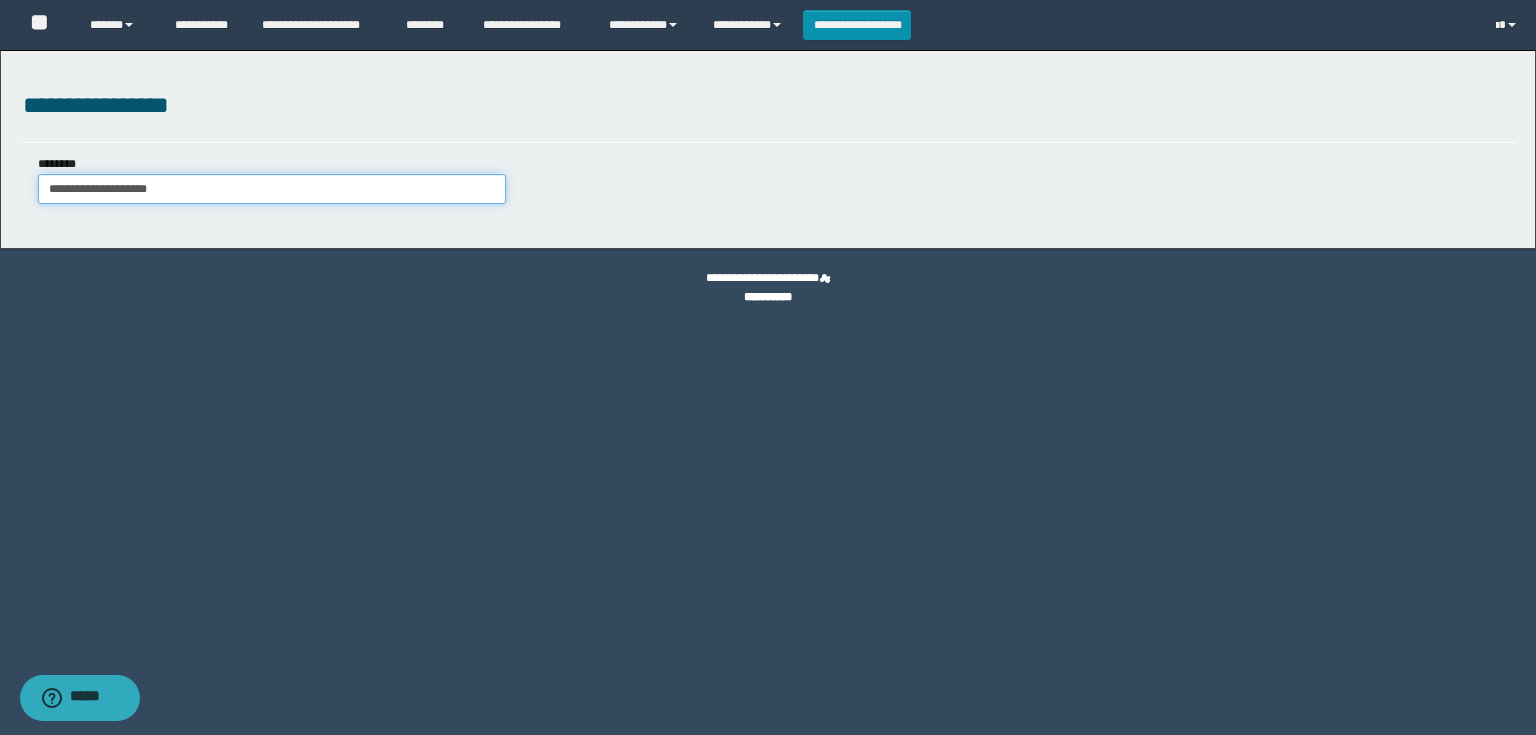 type on "**********" 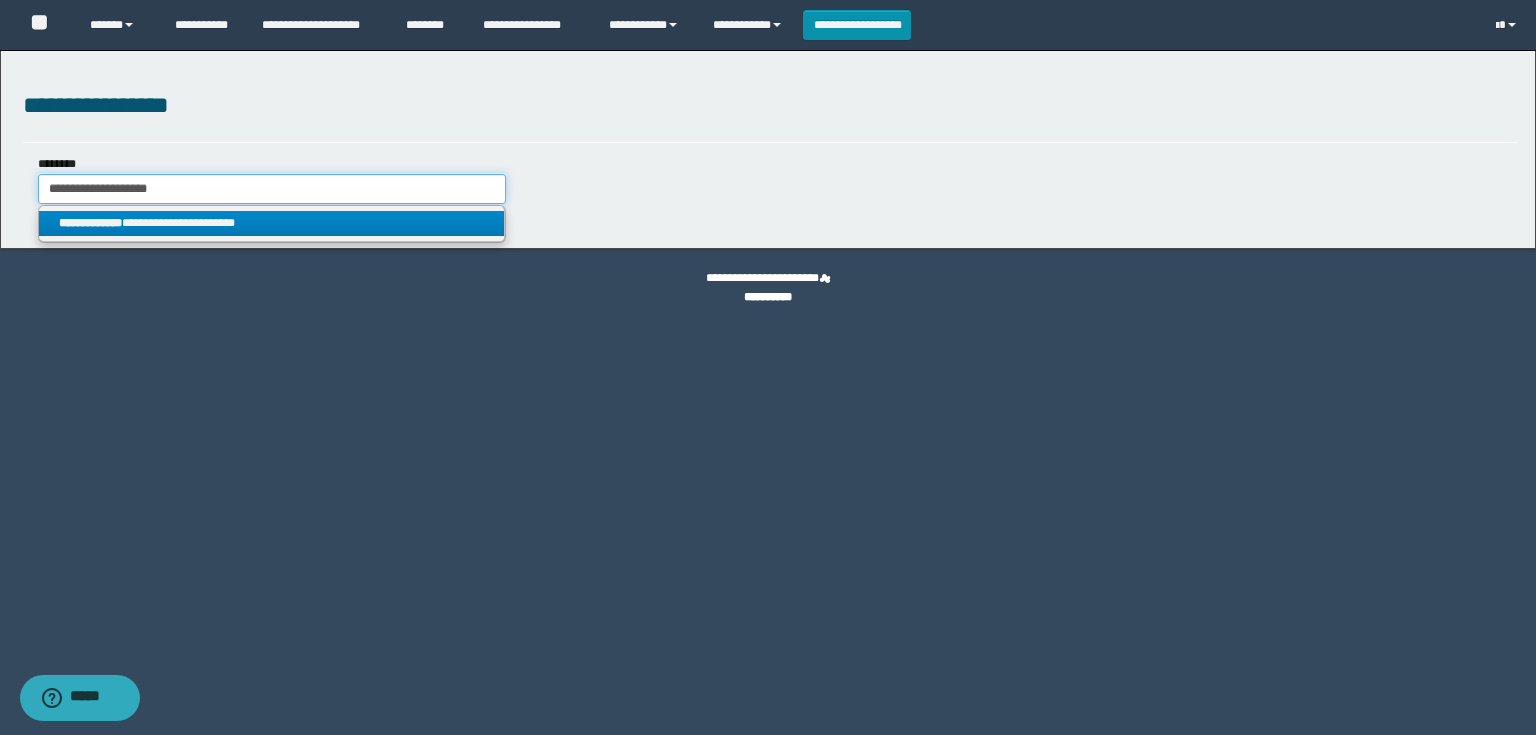 type on "**********" 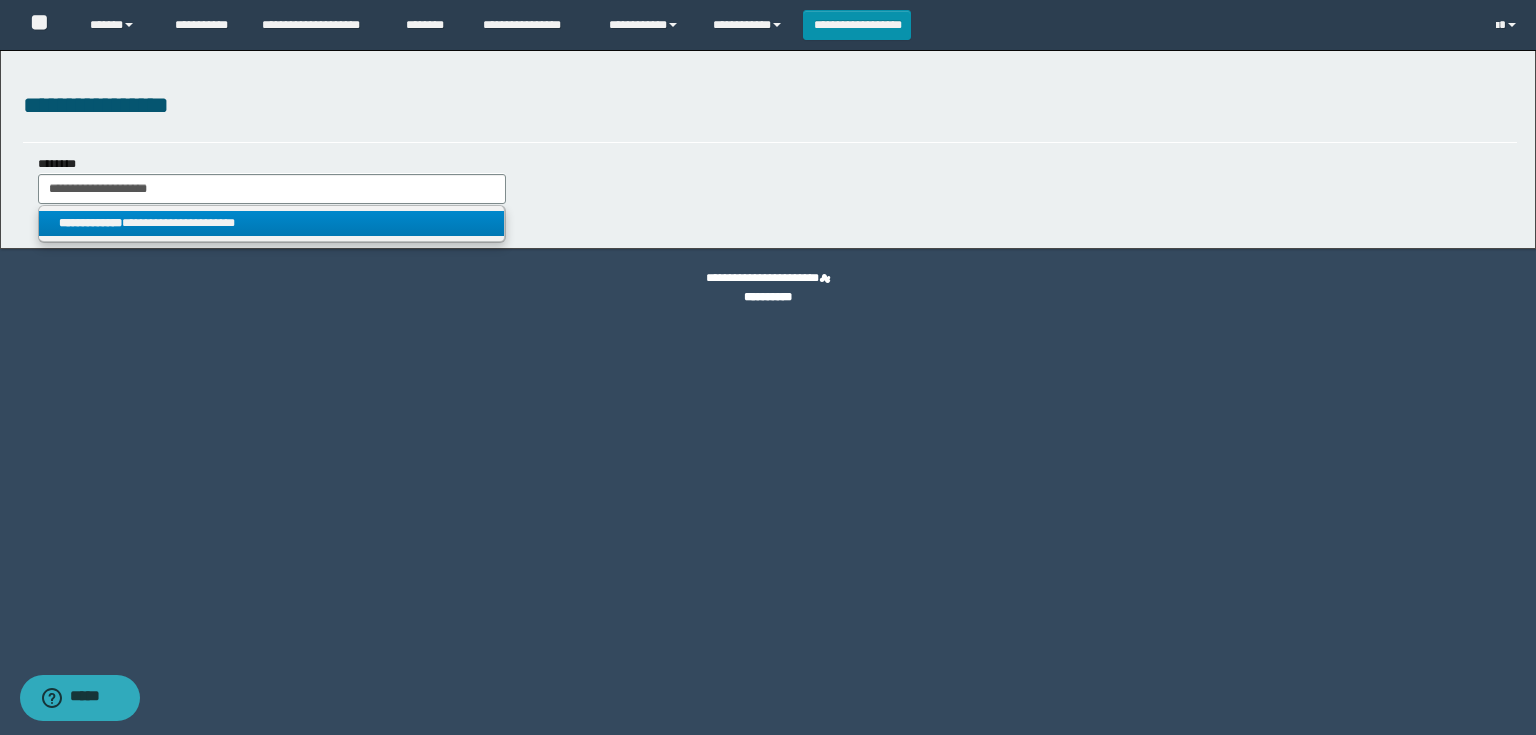 click on "**********" at bounding box center (272, 223) 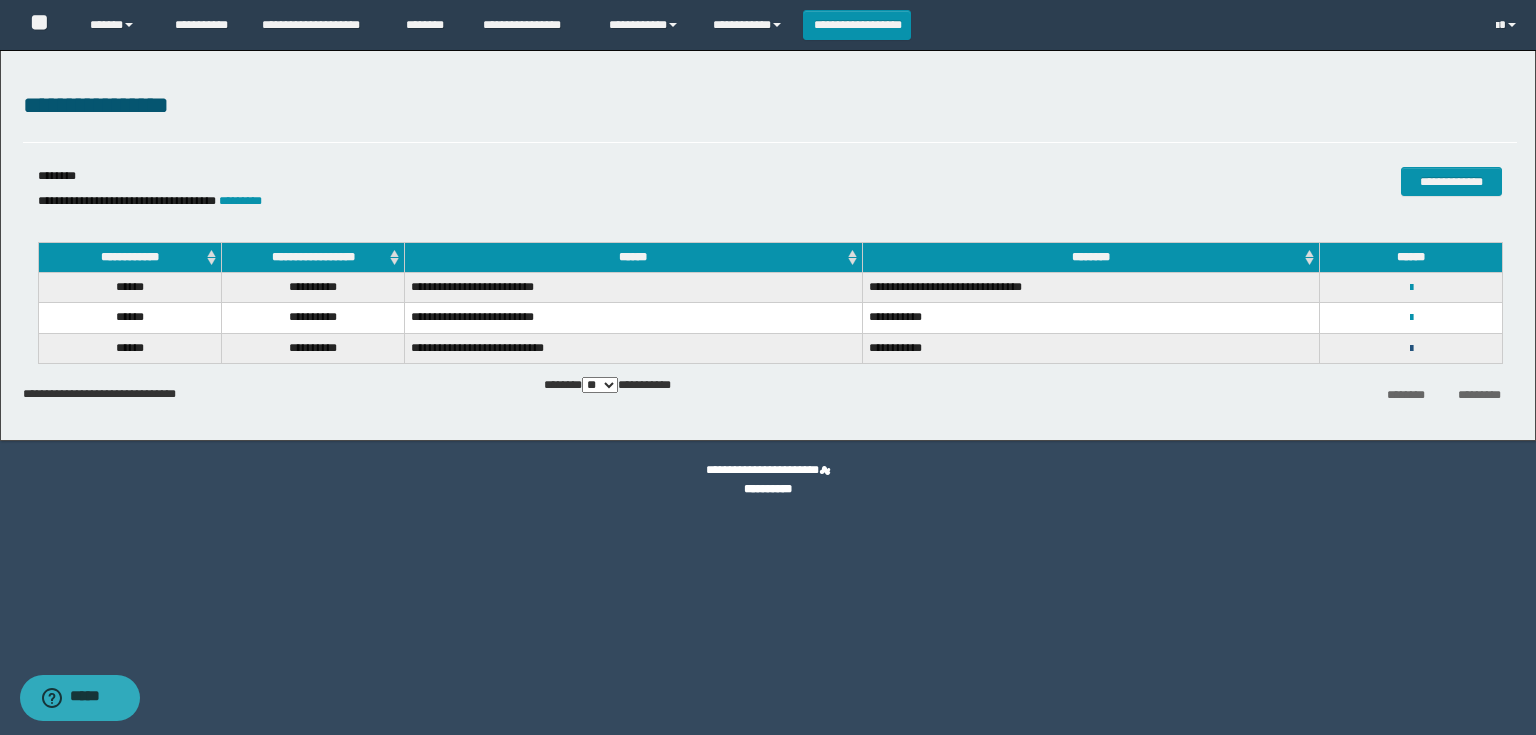 drag, startPoint x: 1412, startPoint y: 348, endPoint x: 1324, endPoint y: 359, distance: 88.68484 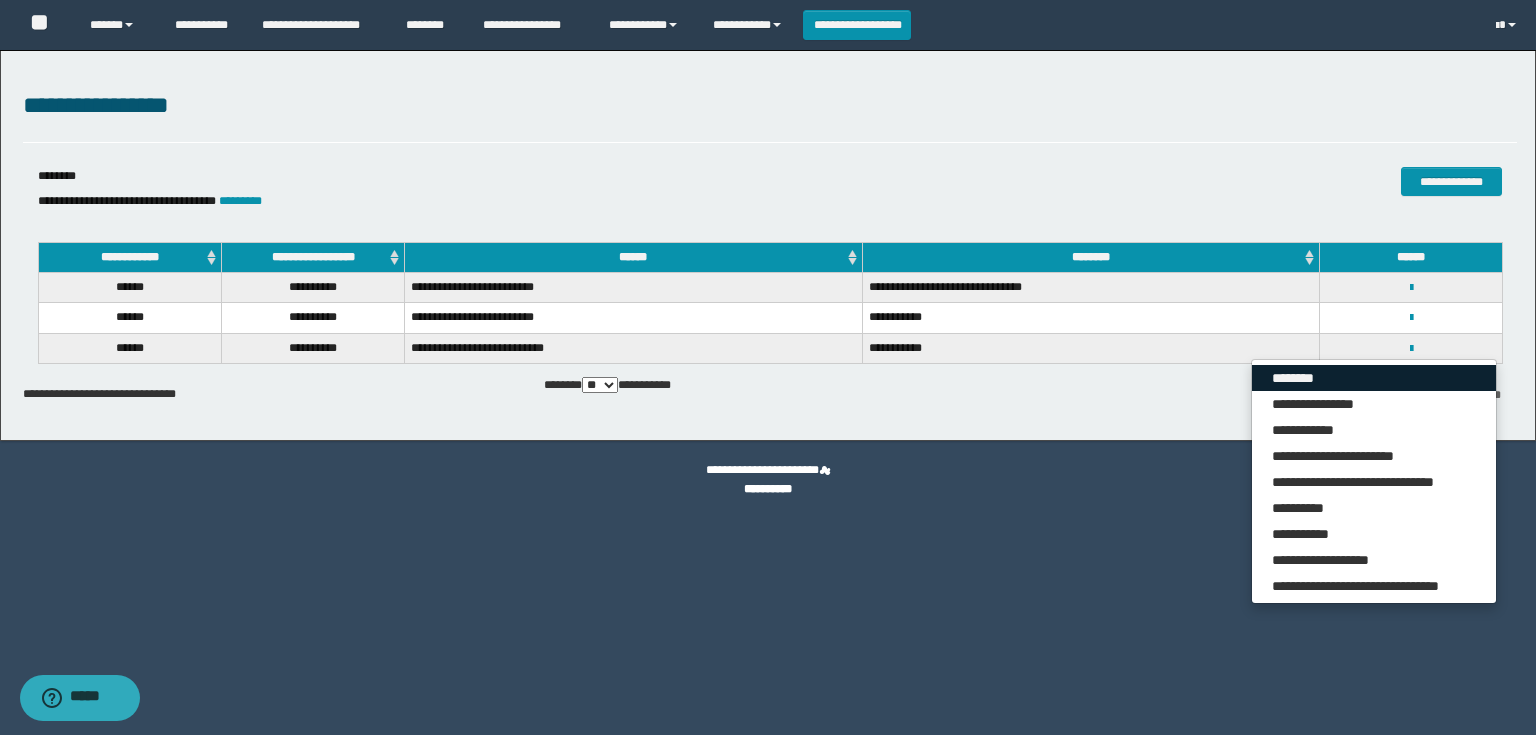 click on "********" at bounding box center [1374, 378] 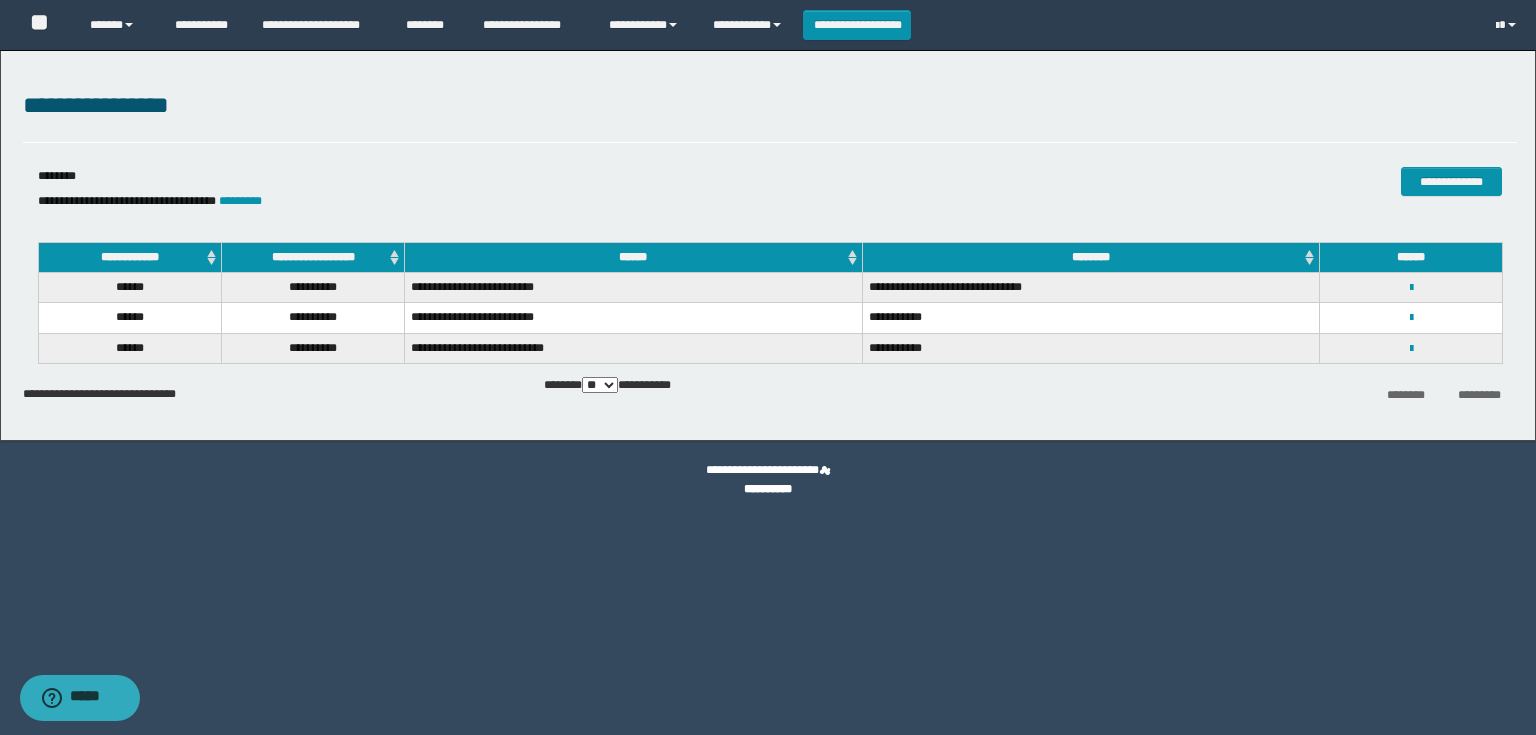click on "******** *********" at bounding box center (1268, 393) 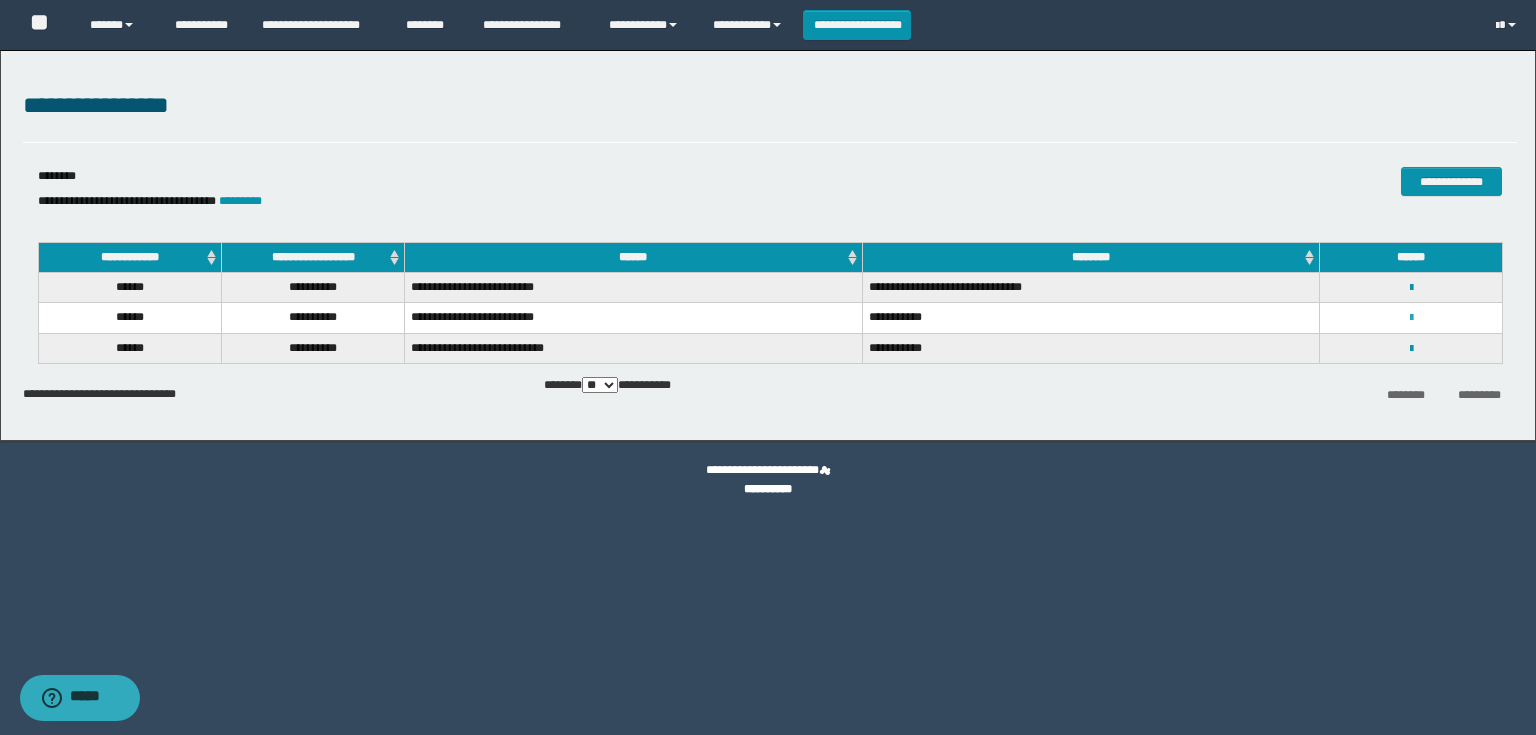 click at bounding box center [1411, 318] 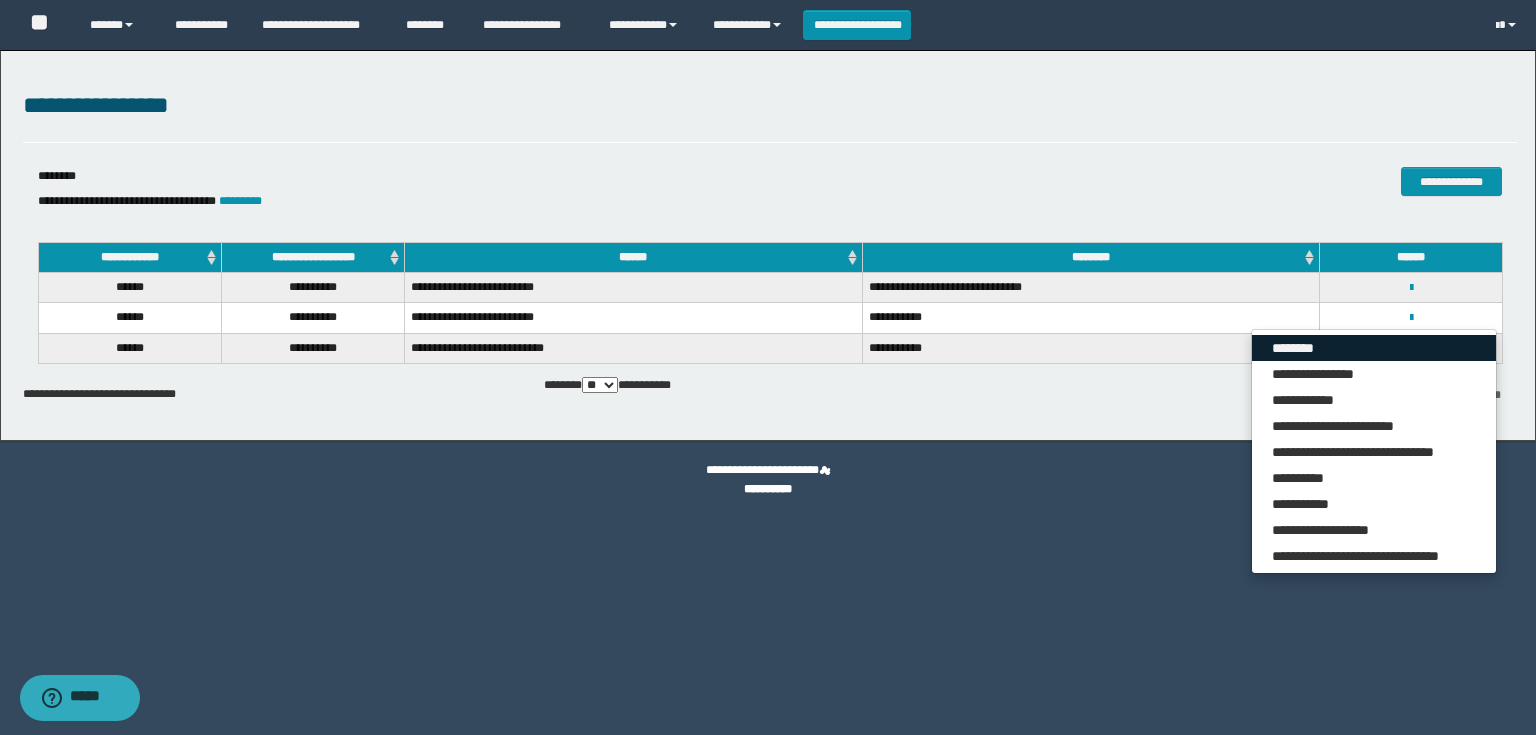 click on "********" at bounding box center [1374, 348] 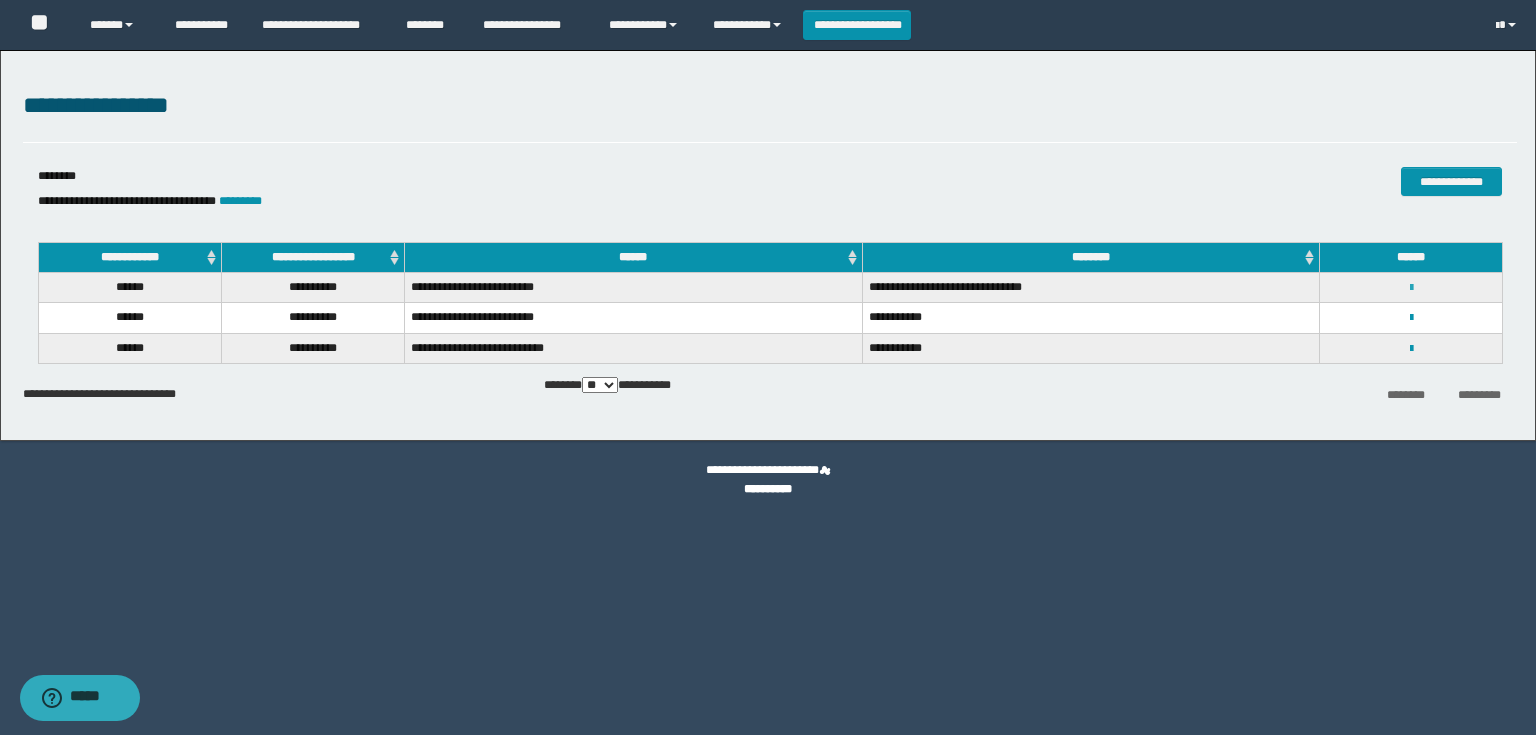 click at bounding box center [1411, 288] 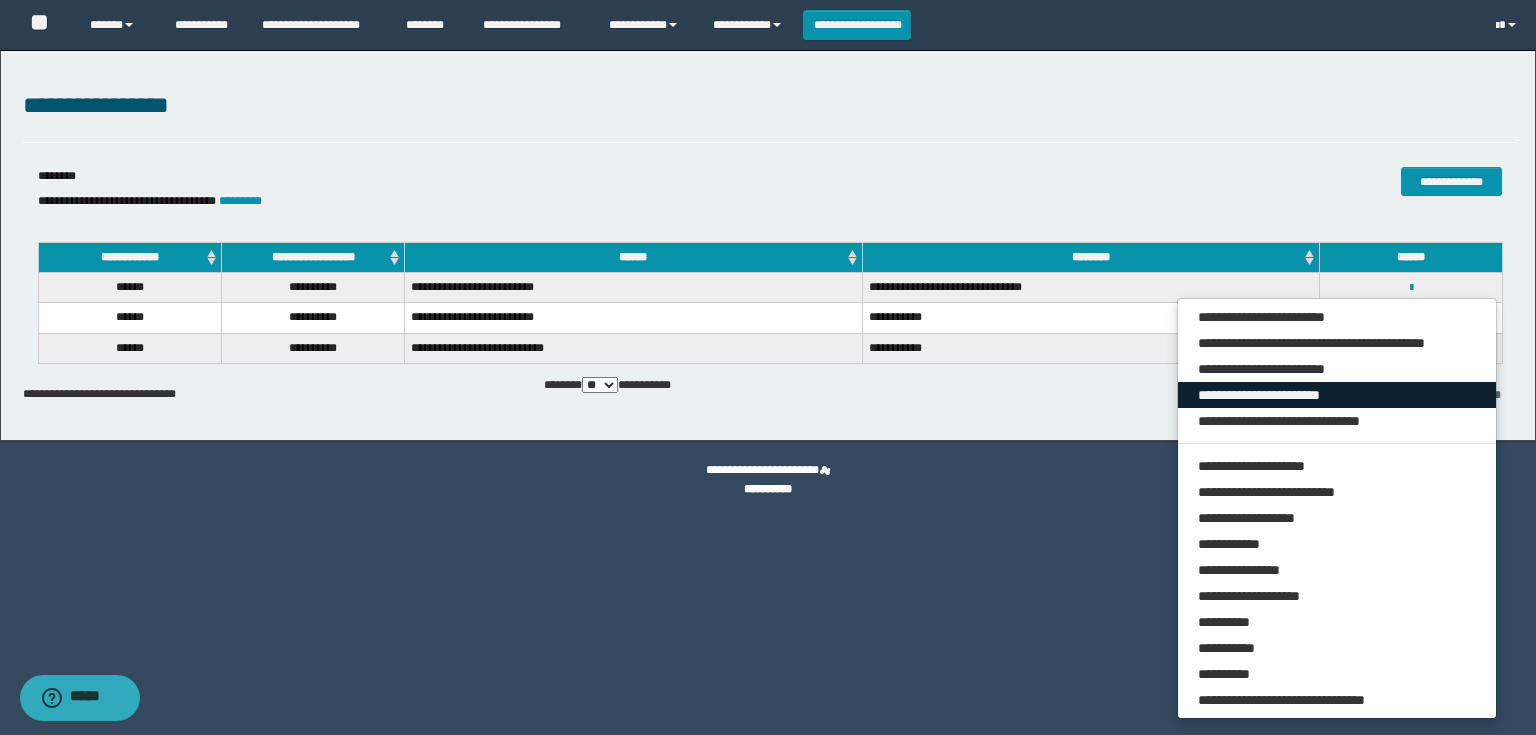 click on "**********" at bounding box center [1337, 395] 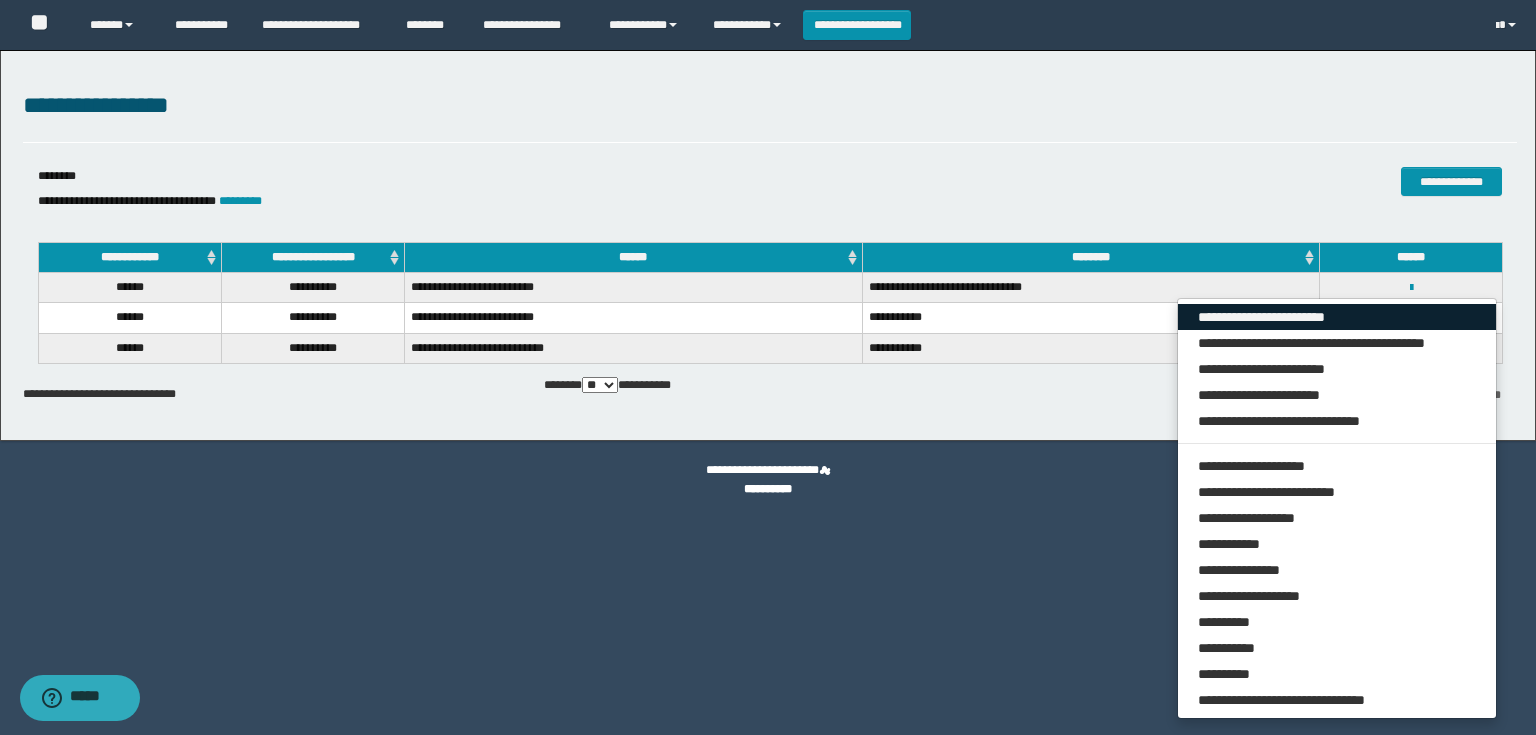 drag, startPoint x: 1213, startPoint y: 321, endPoint x: 1185, endPoint y: 296, distance: 37.536648 